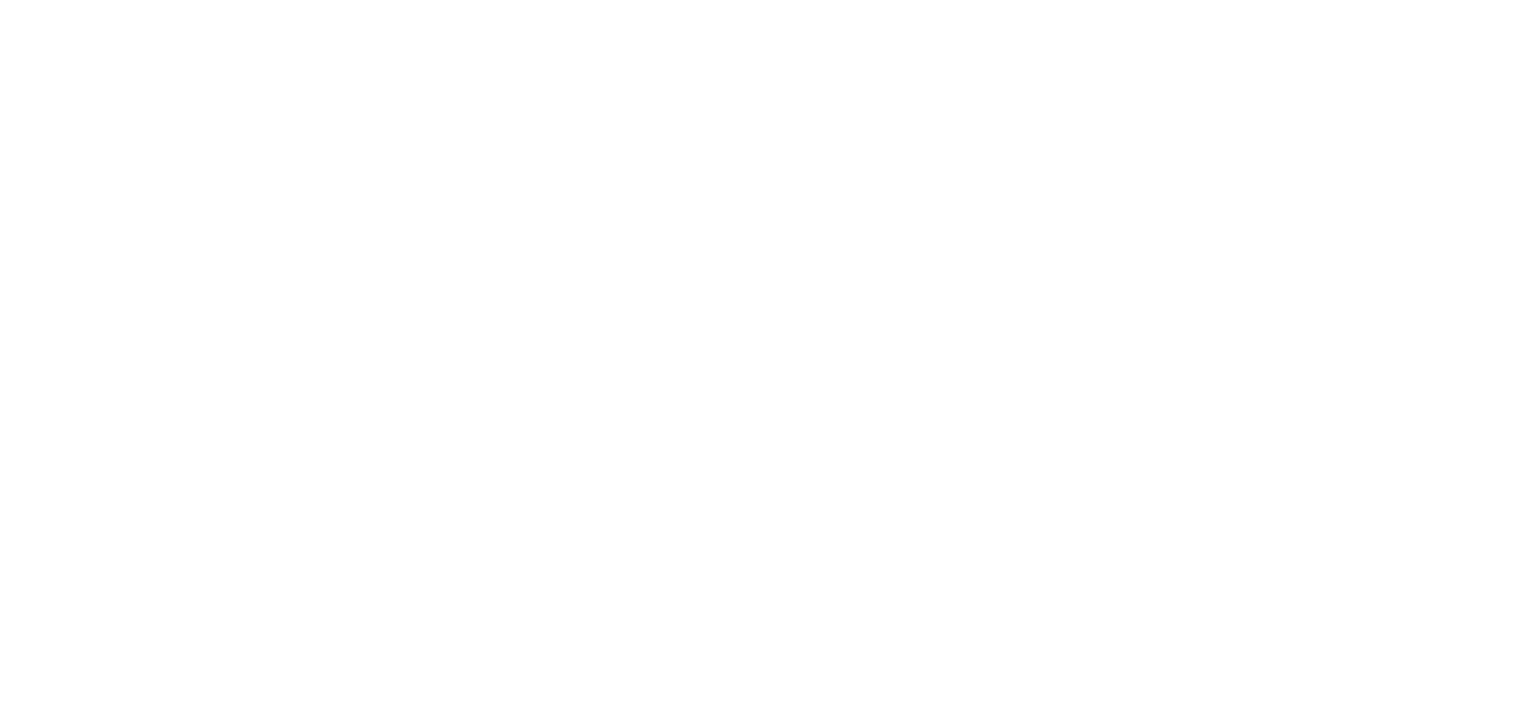 scroll, scrollTop: 0, scrollLeft: 0, axis: both 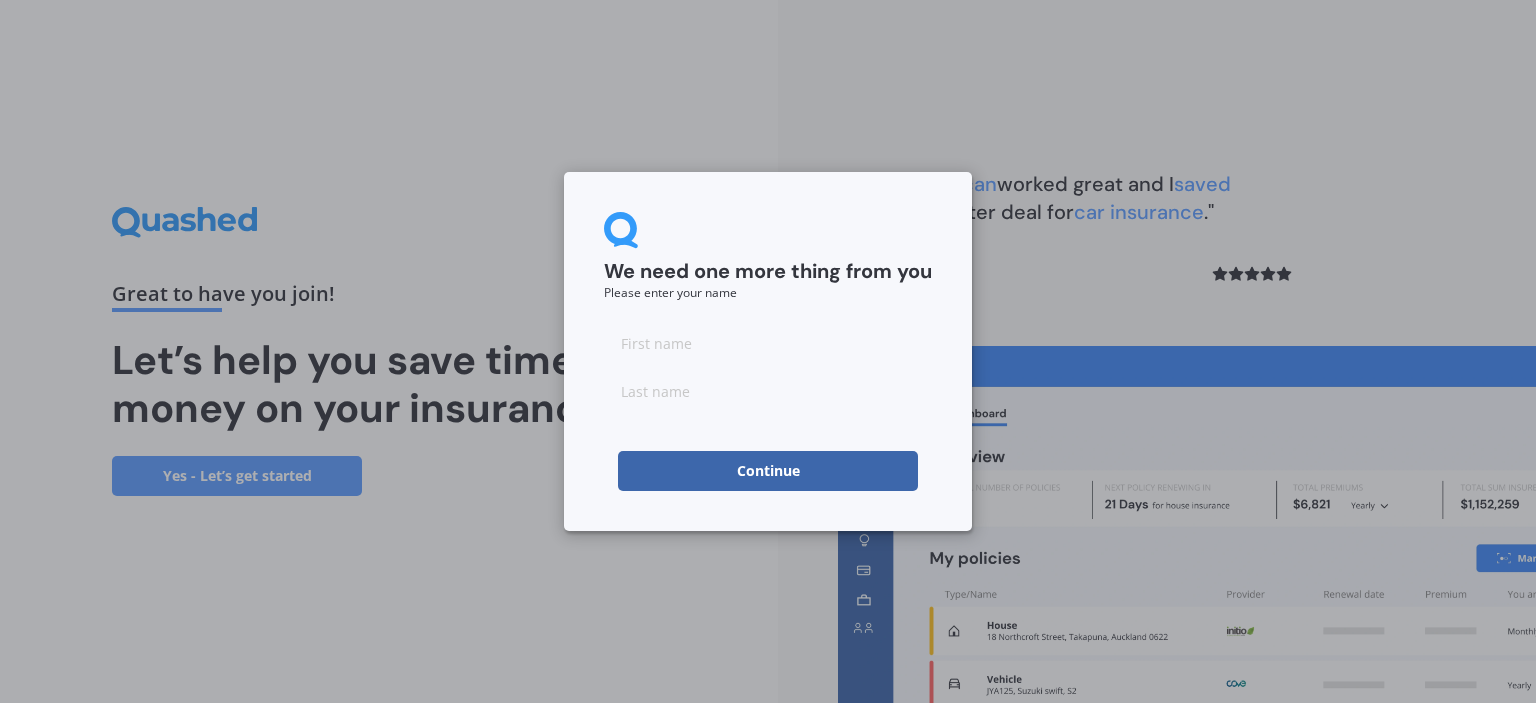 click at bounding box center [768, 343] 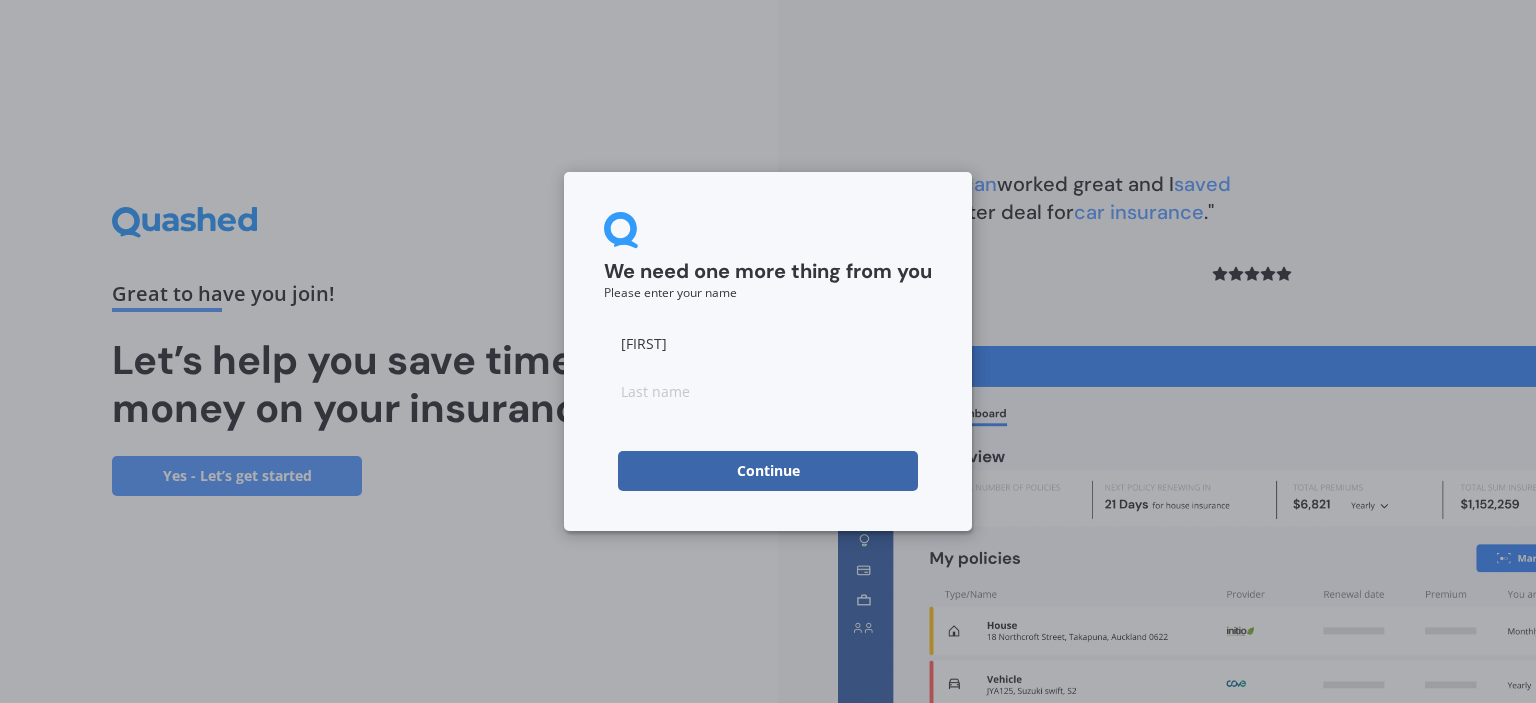 click at bounding box center (768, 391) 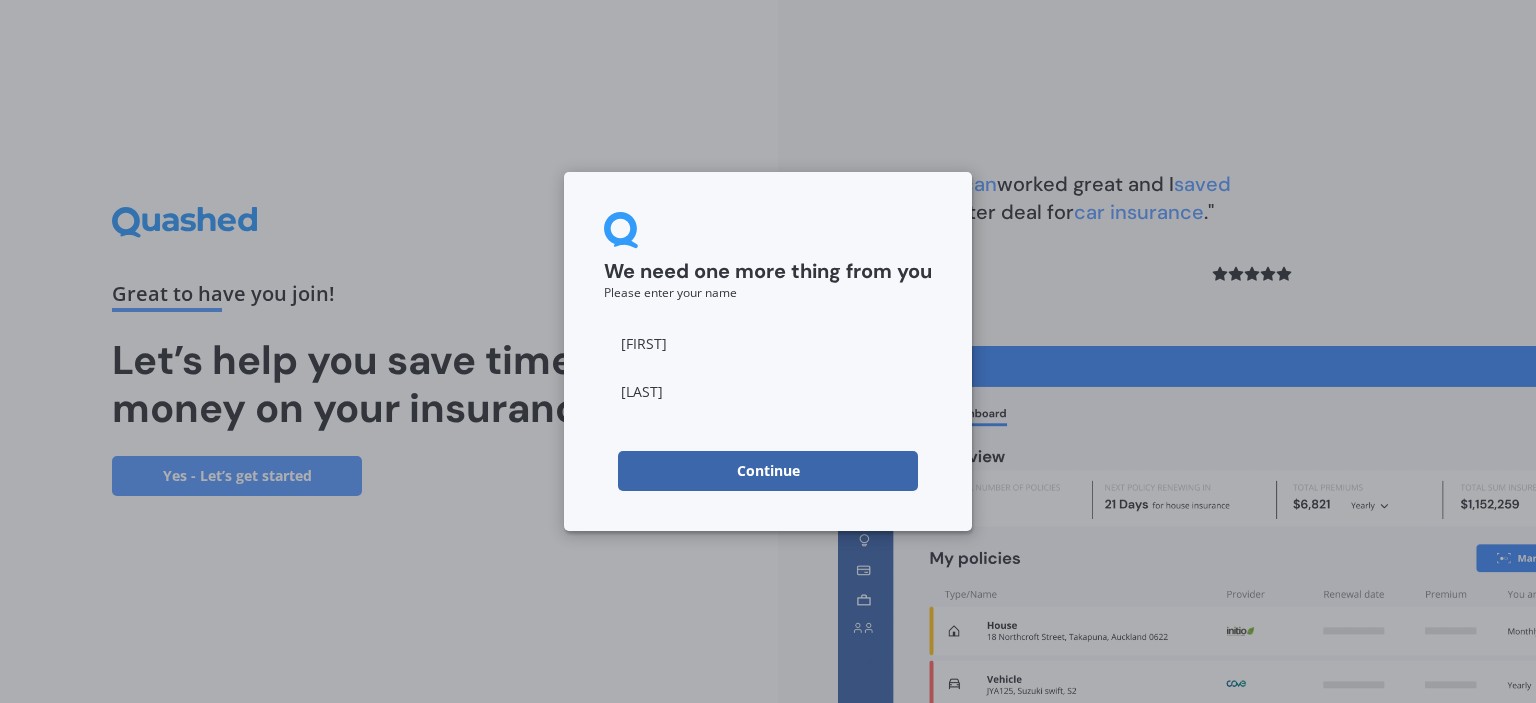 click on "Continue" at bounding box center (768, 471) 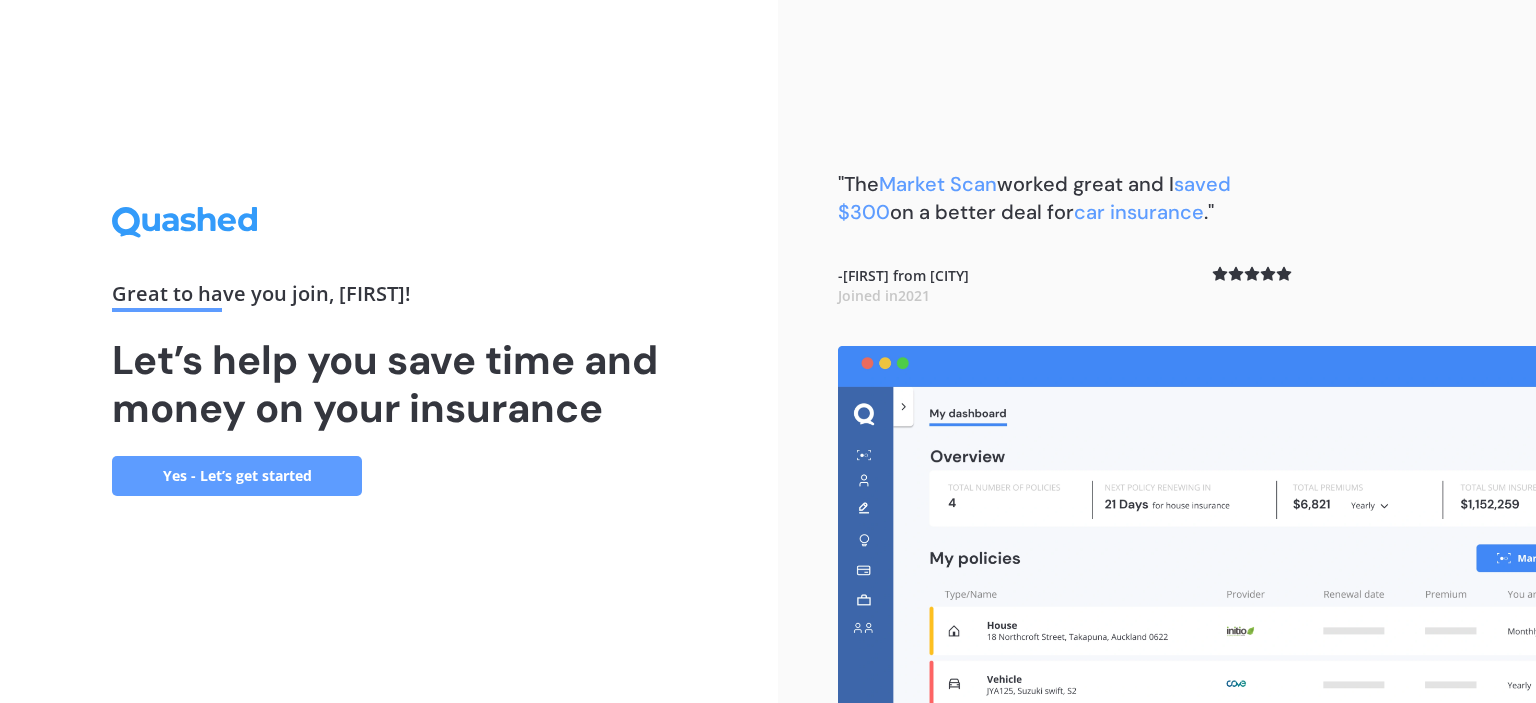 click on "Yes - Let’s get started" at bounding box center (237, 476) 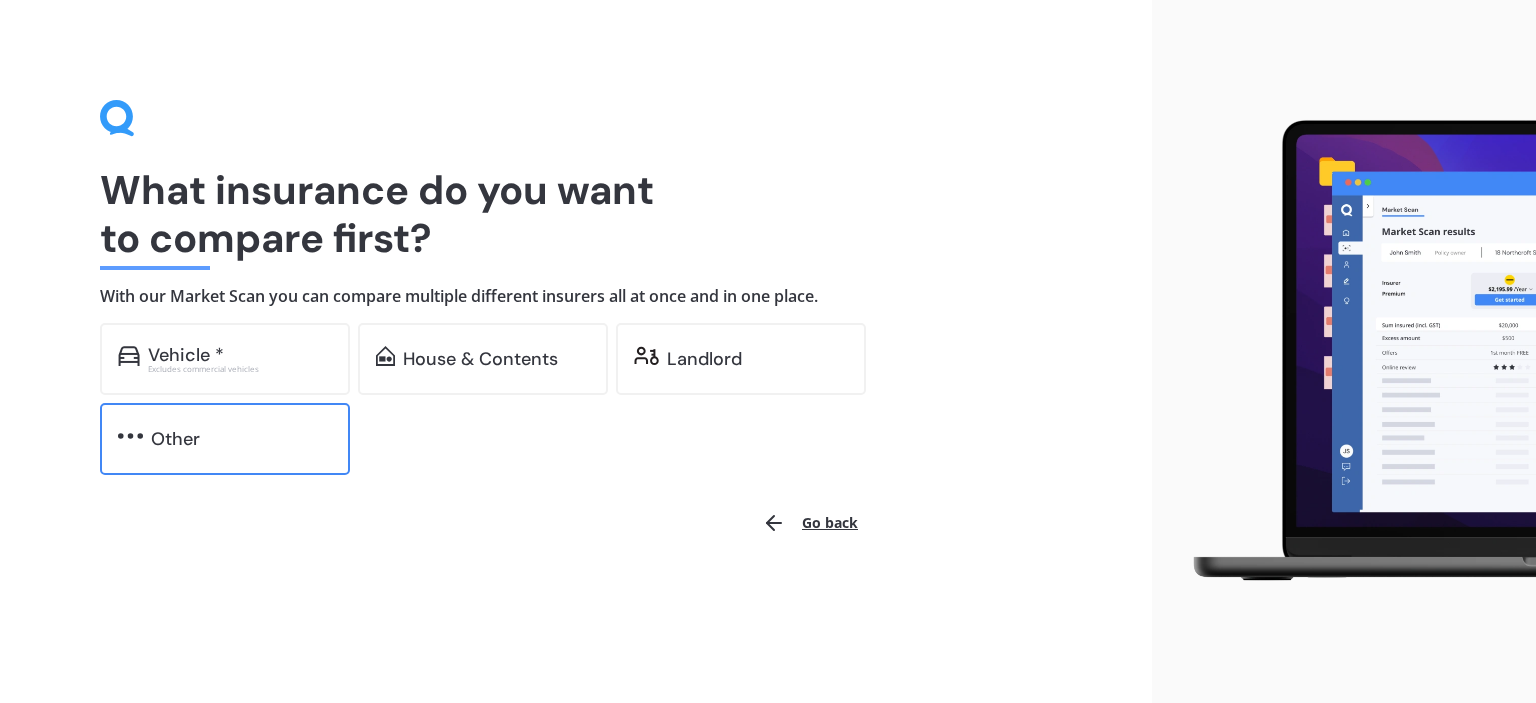 click at bounding box center [130, 436] 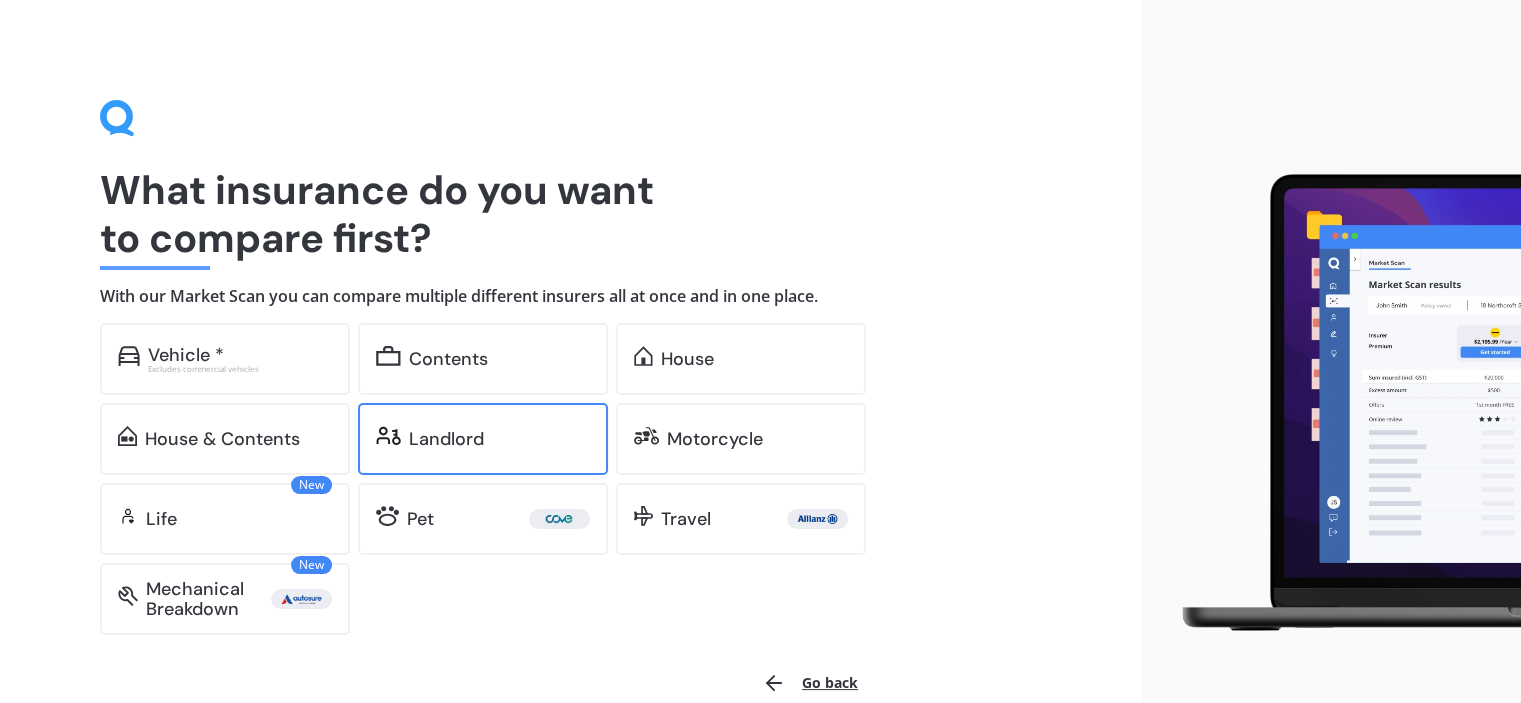 click on "Landlord" at bounding box center (446, 439) 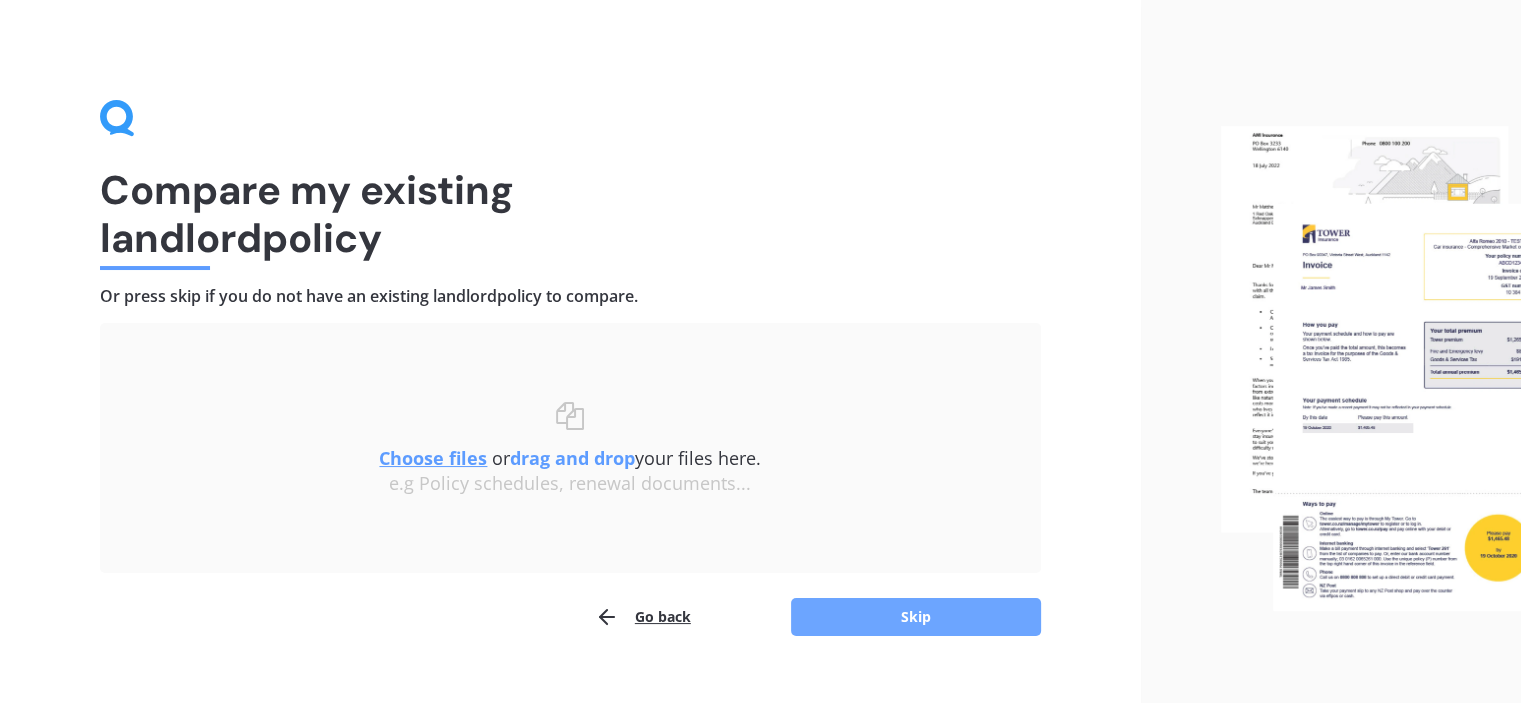 click on "Skip" at bounding box center (916, 617) 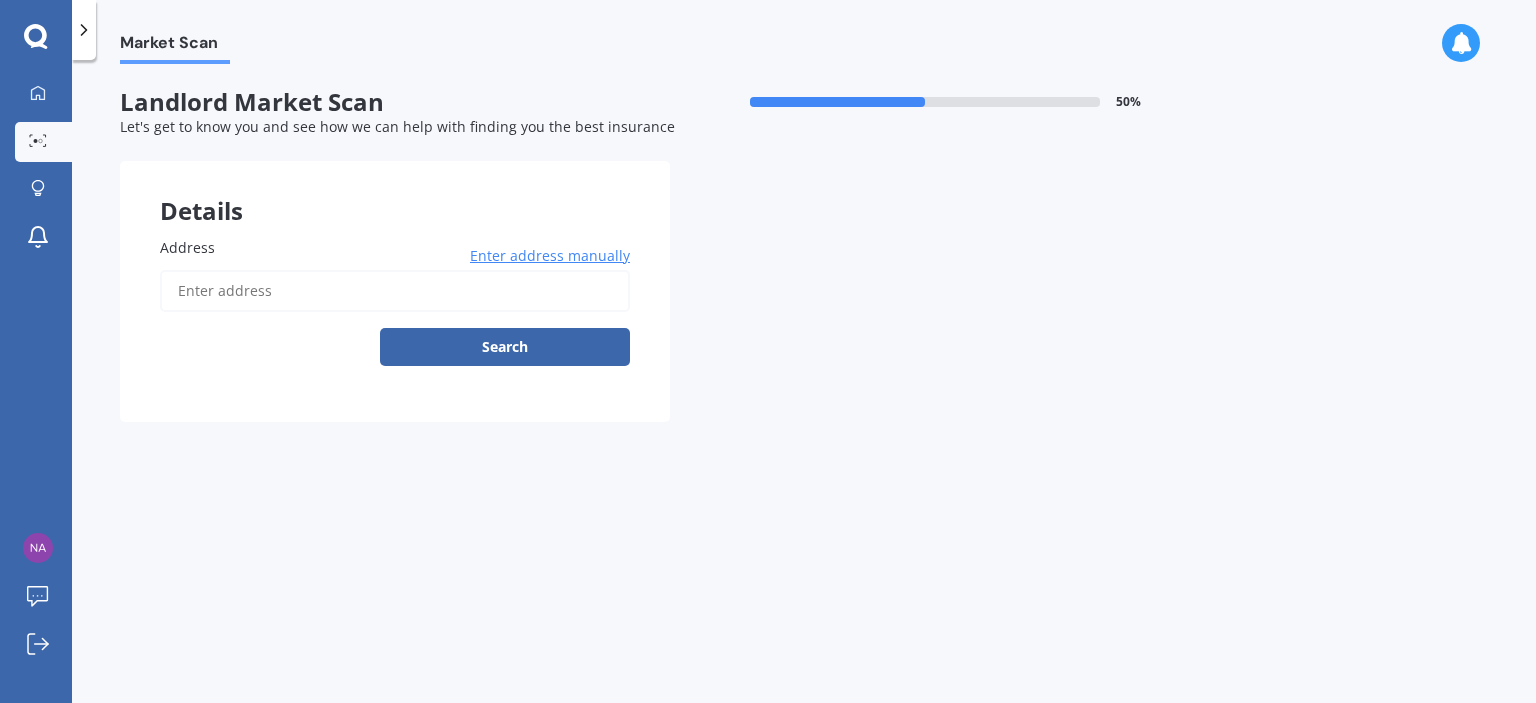 click on "Address" at bounding box center (395, 291) 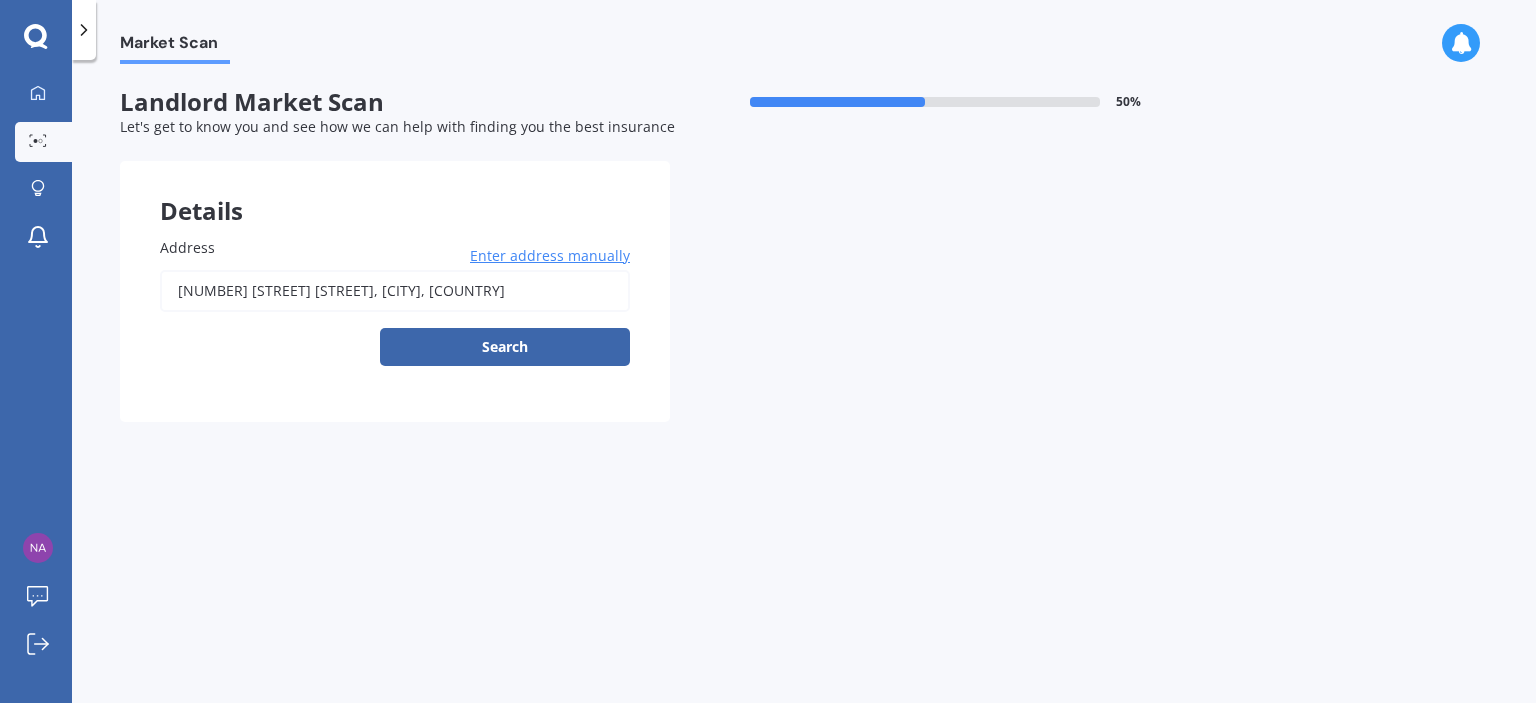 type on "[NUMBER] [STREET] [STREET], [CITY] [POSTAL_CODE]" 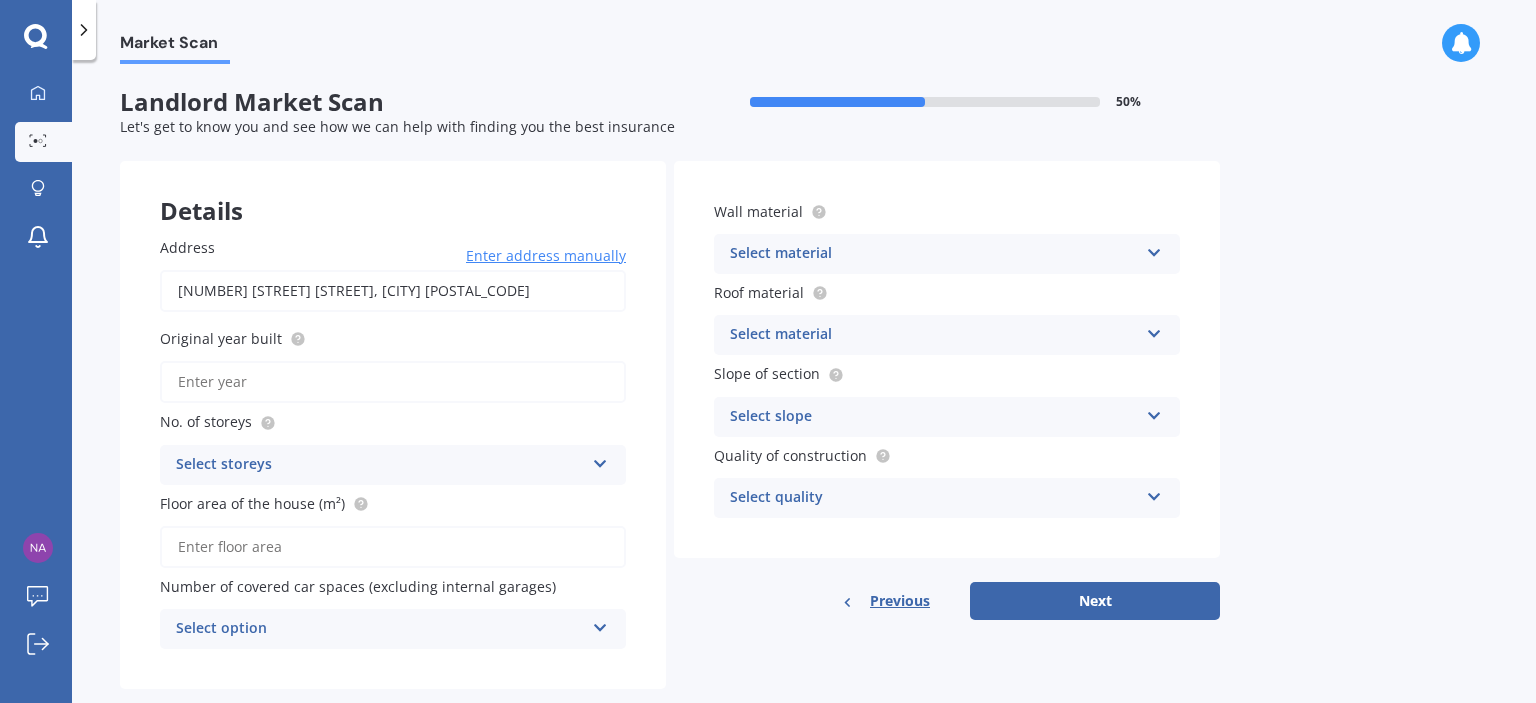 click on "Original year built" at bounding box center (393, 382) 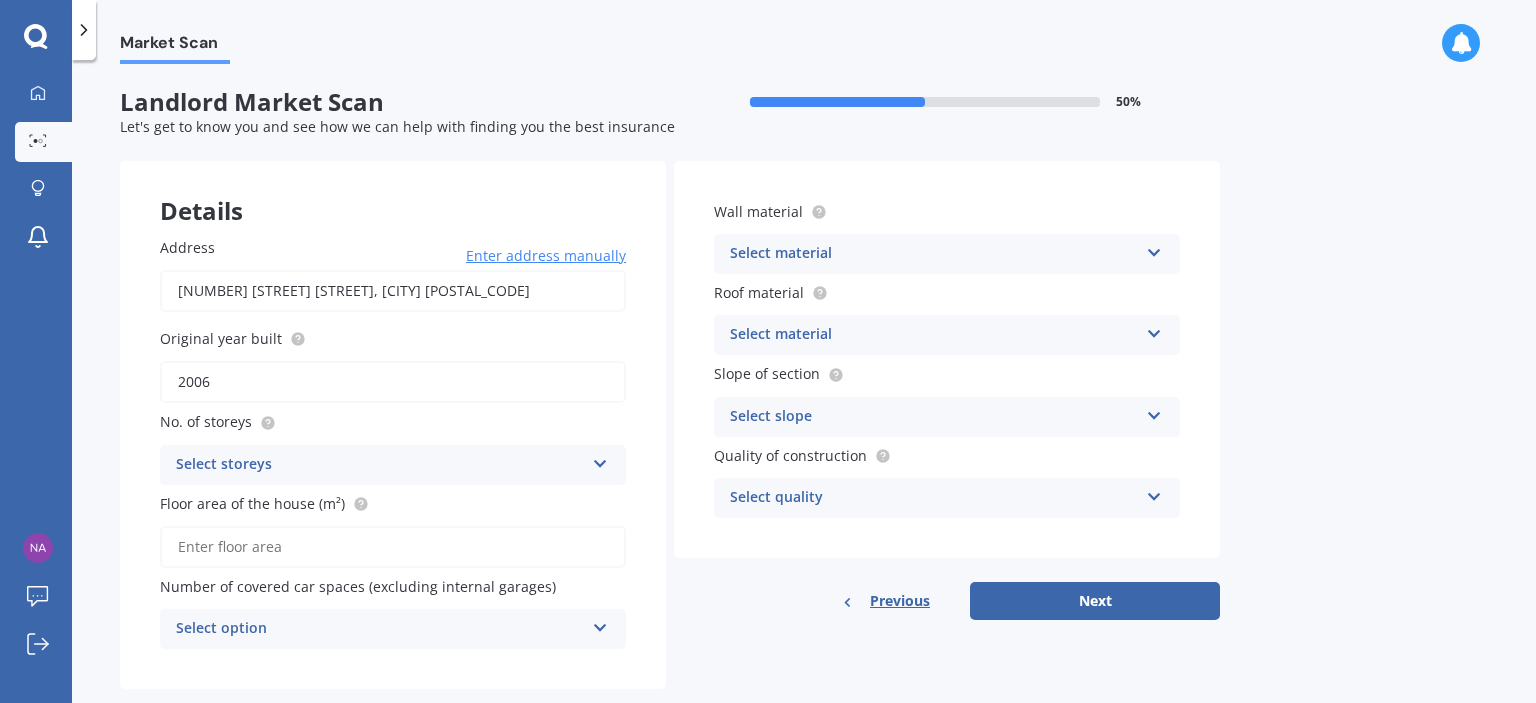 type on "2006" 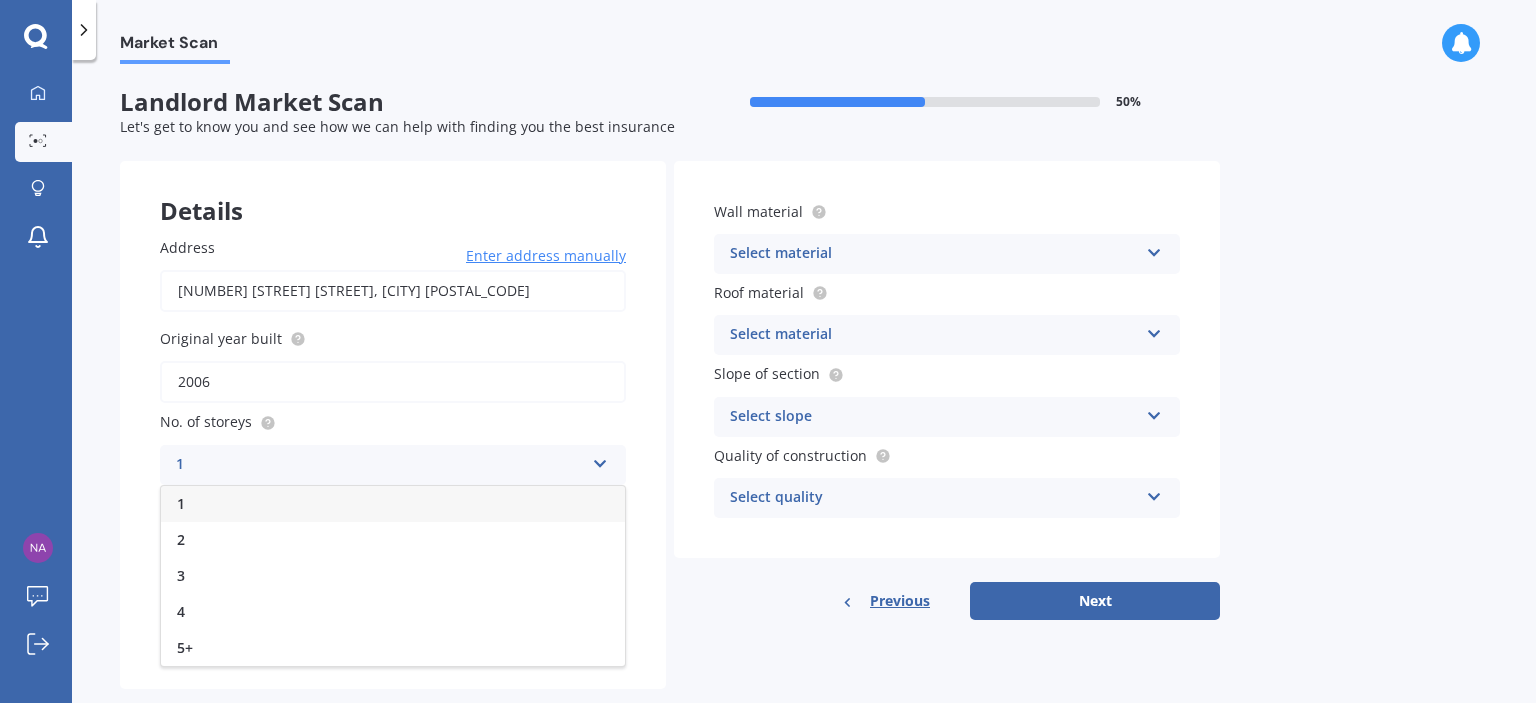 click on "1" at bounding box center [393, 504] 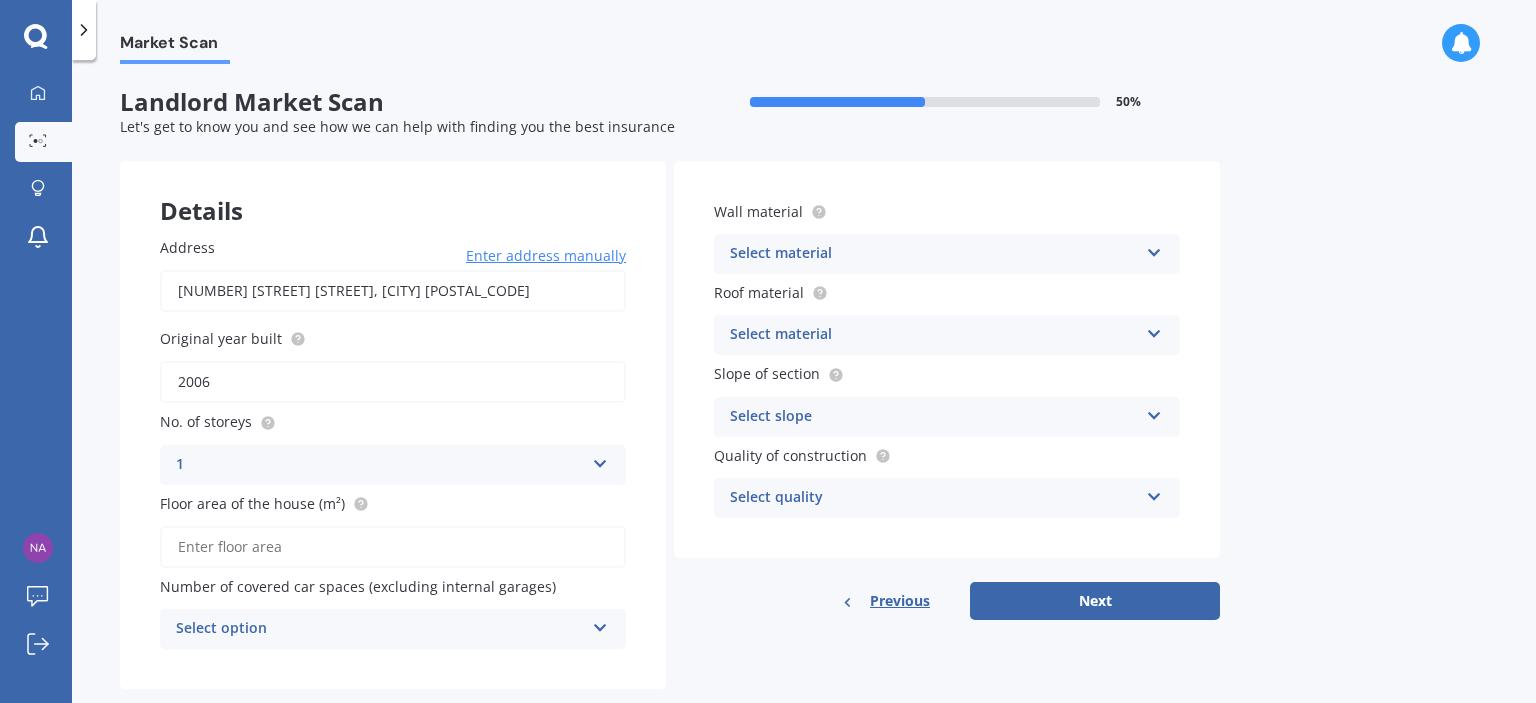 click on "Floor area of the house (m²)" at bounding box center [393, 547] 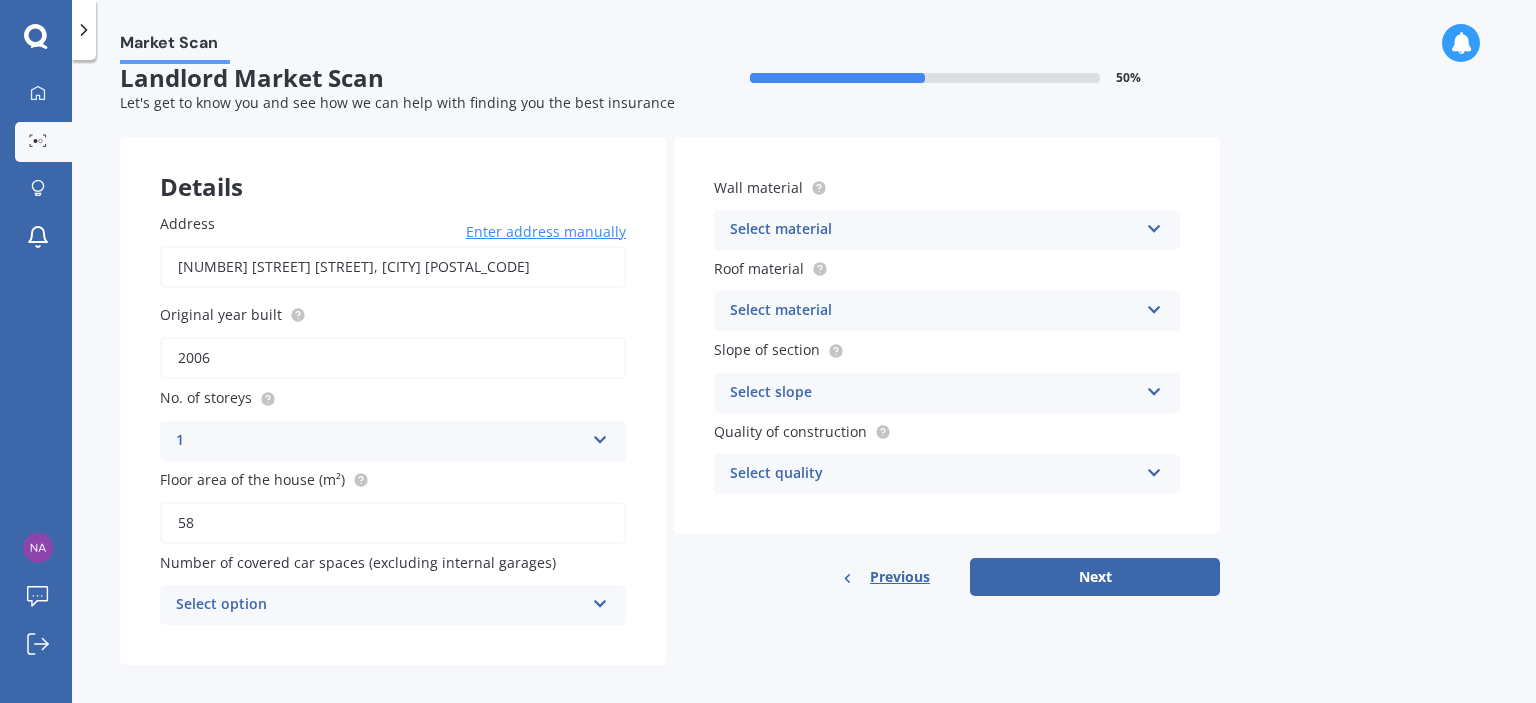 scroll, scrollTop: 36, scrollLeft: 0, axis: vertical 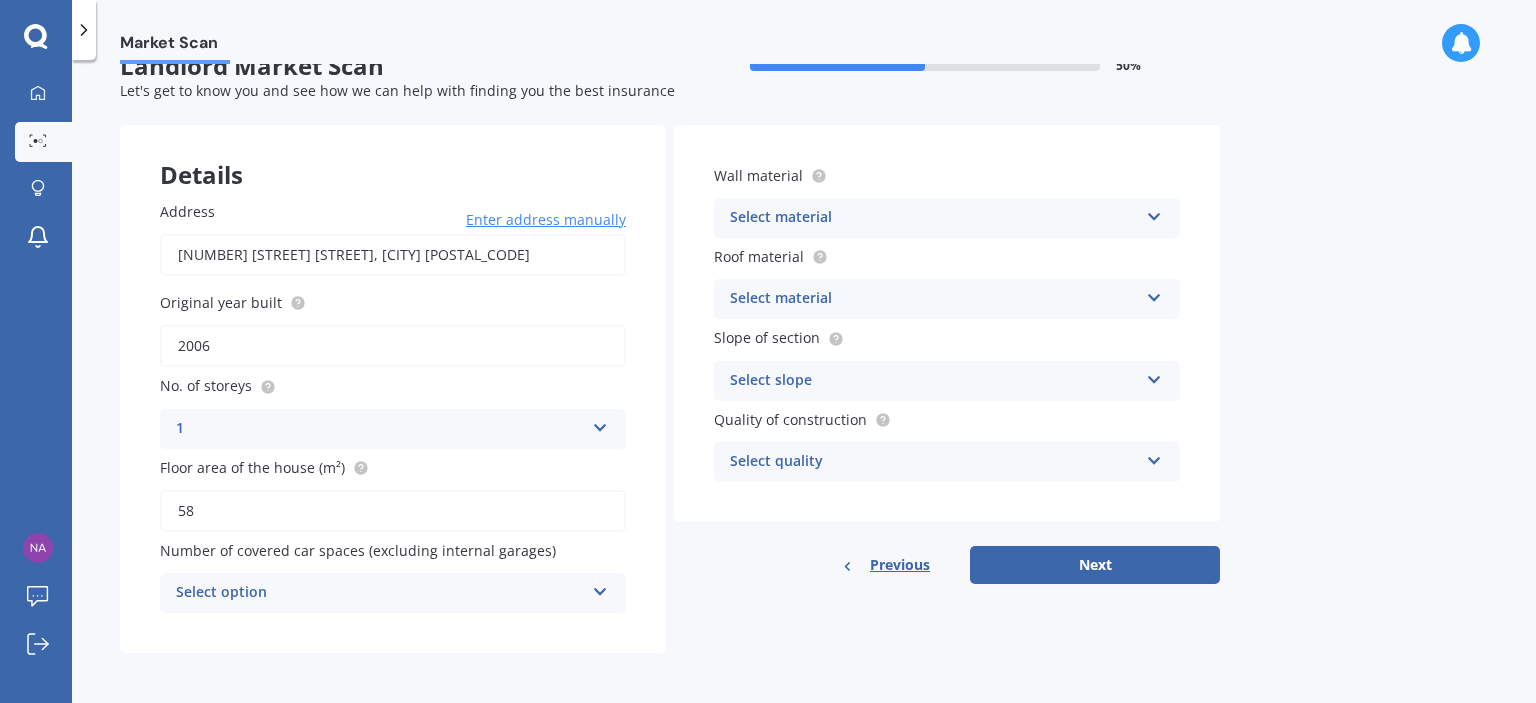 type on "58" 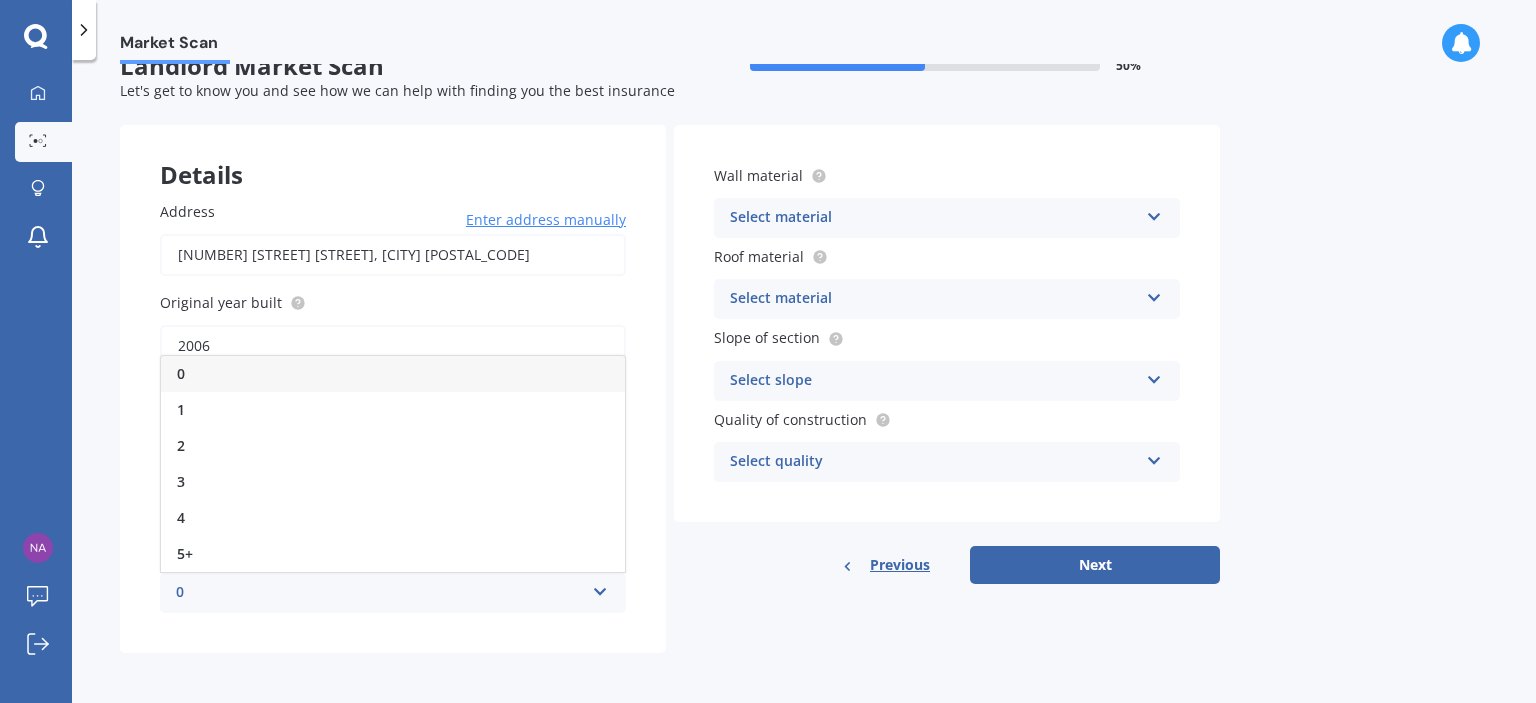 click on "0" at bounding box center (380, 593) 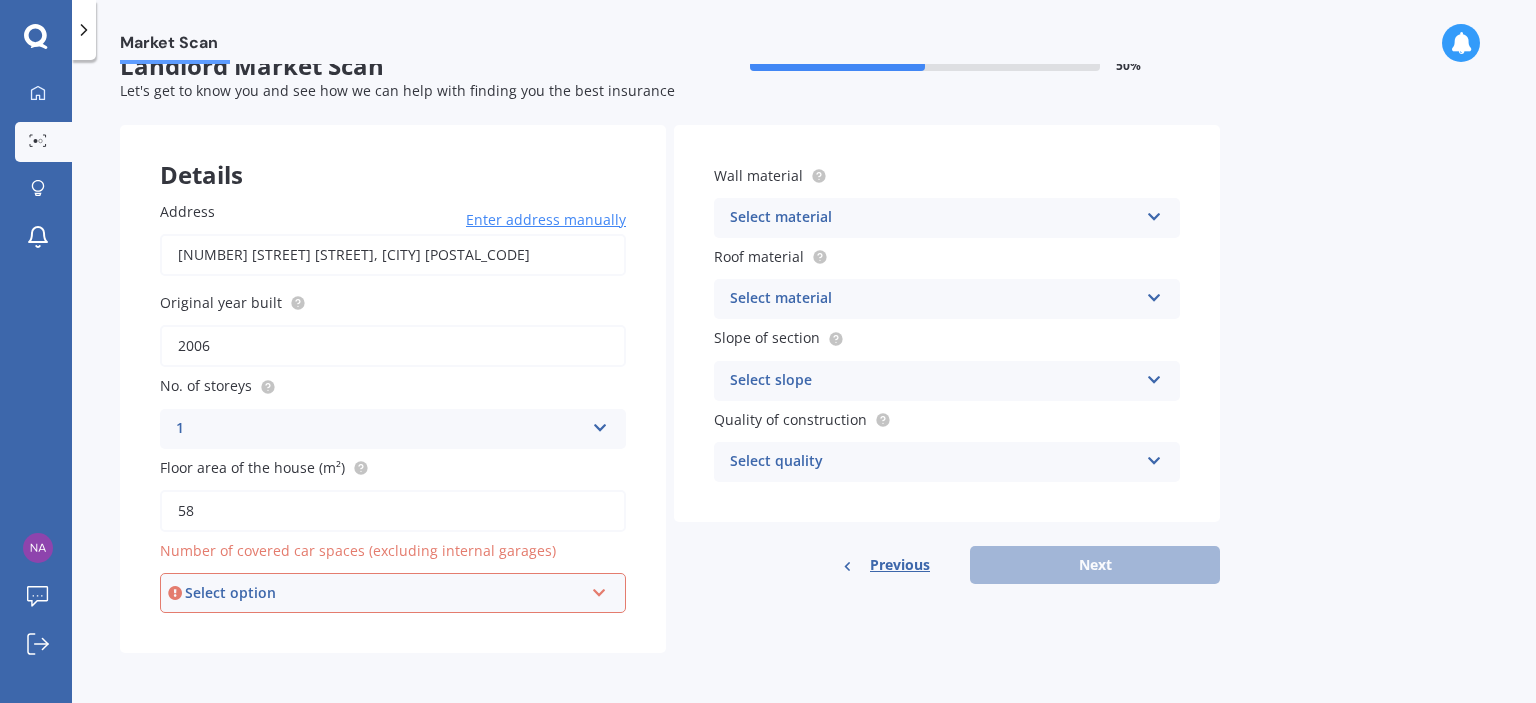 click on "Select option" at bounding box center (384, 593) 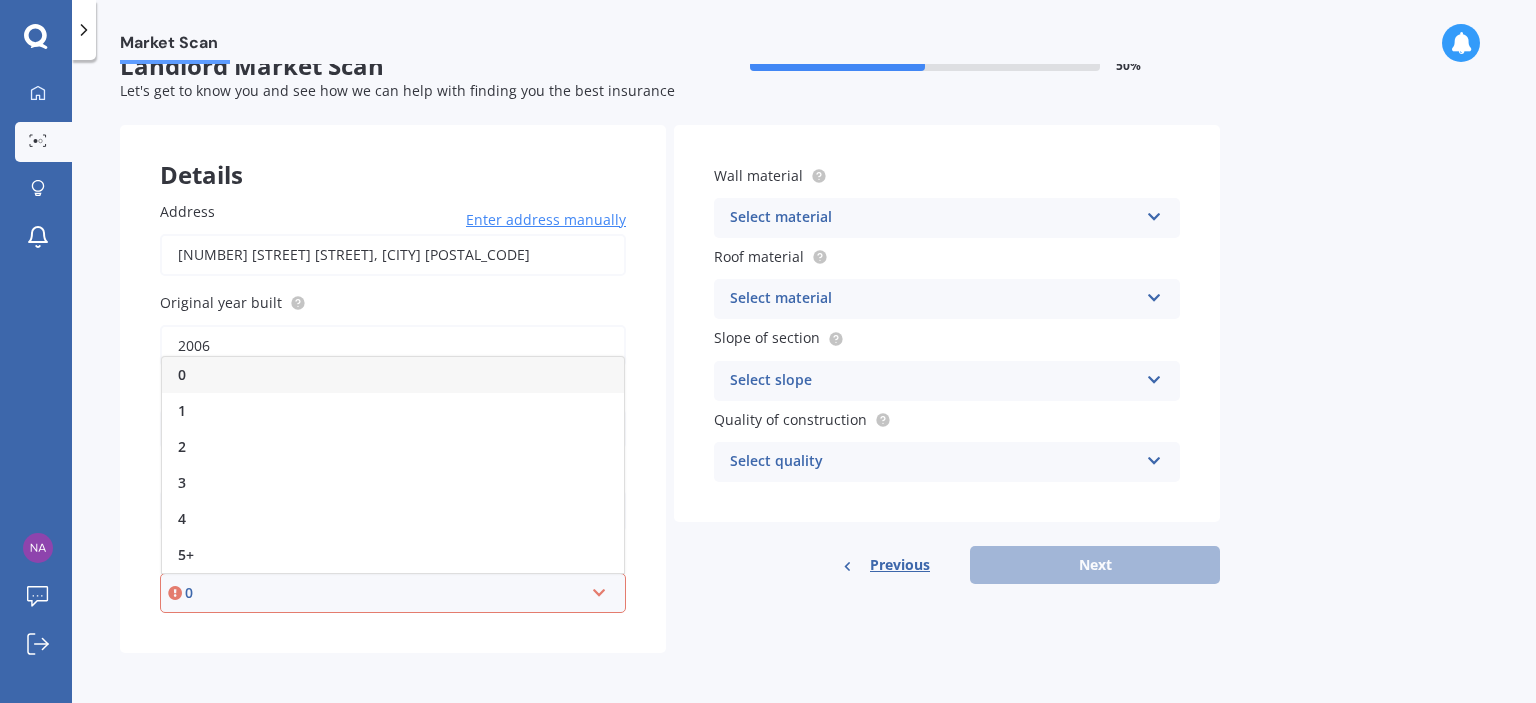 click on "0" at bounding box center [393, 375] 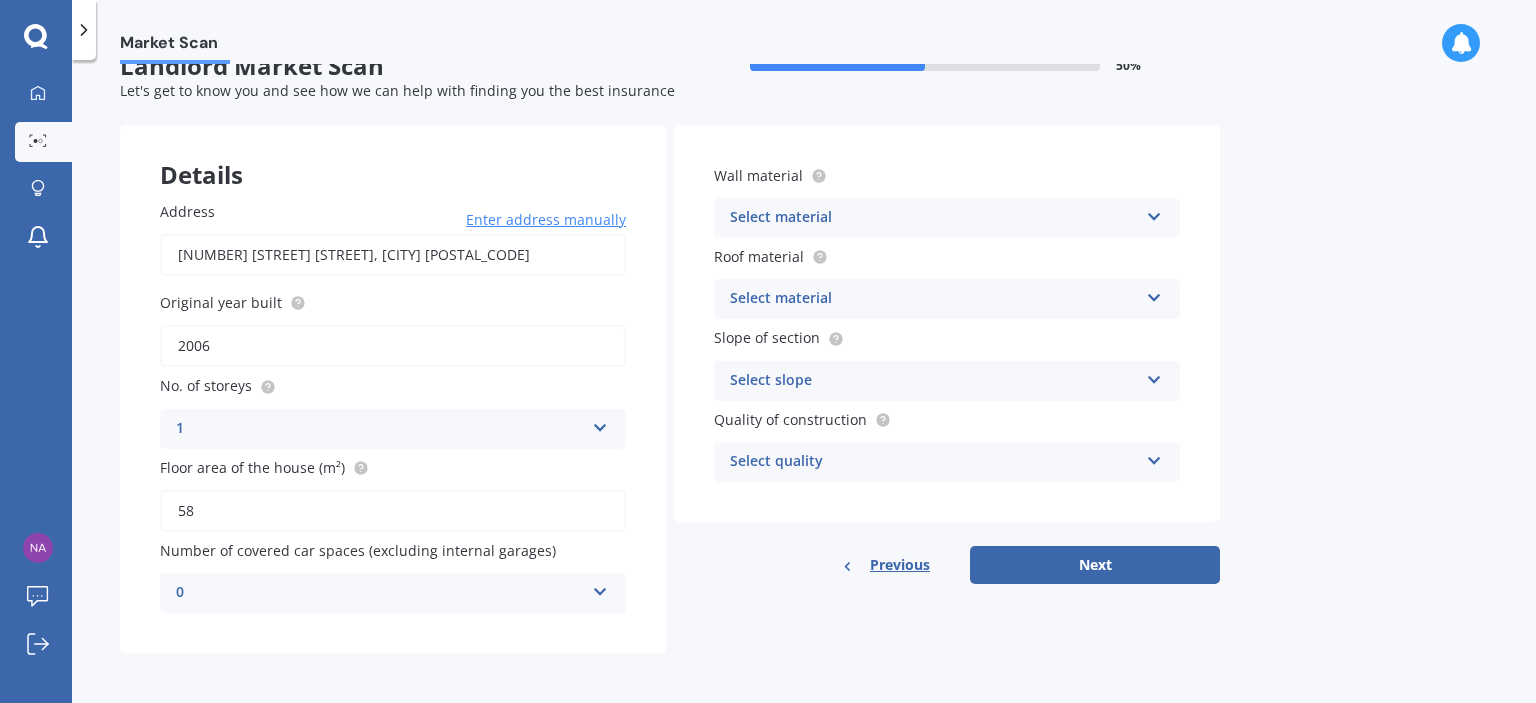 click on "Select material" at bounding box center [934, 218] 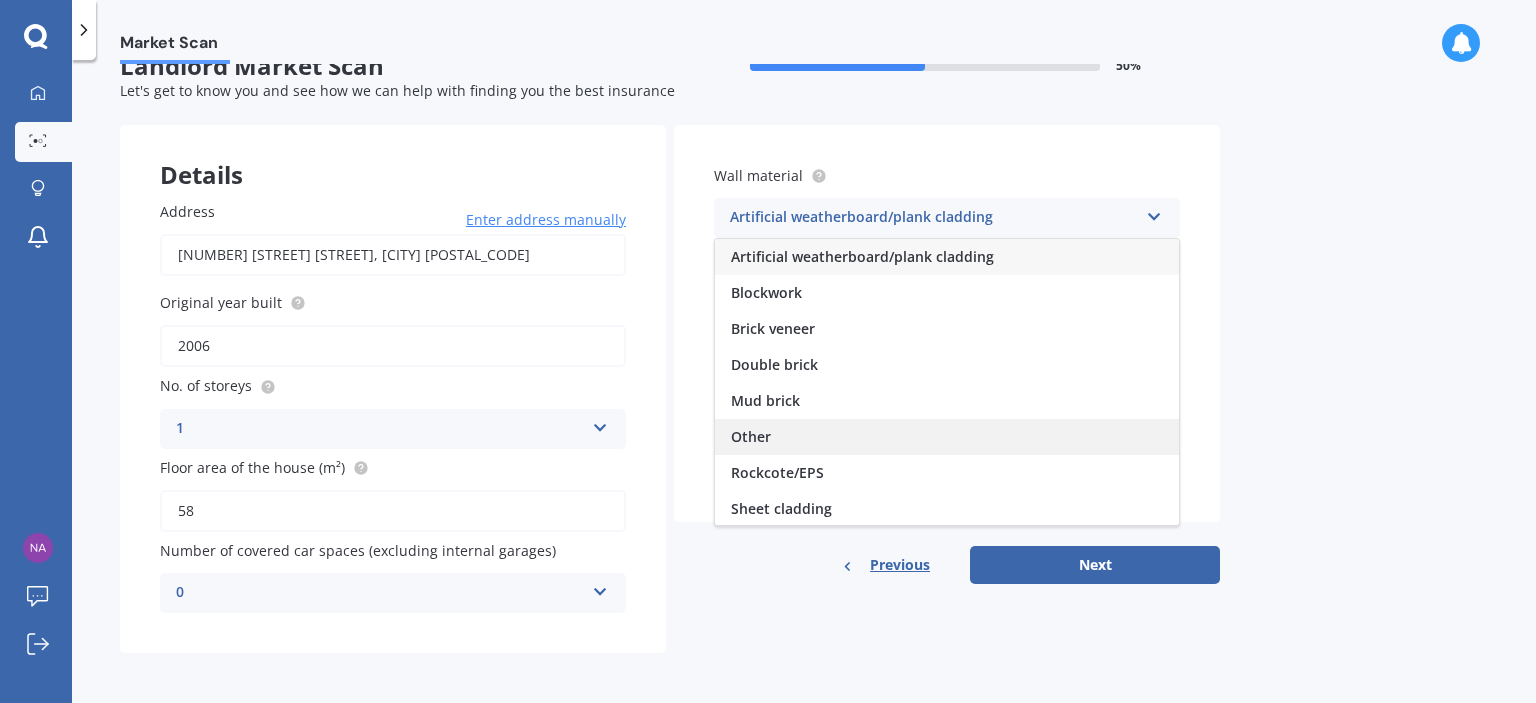 click on "Other" at bounding box center [947, 437] 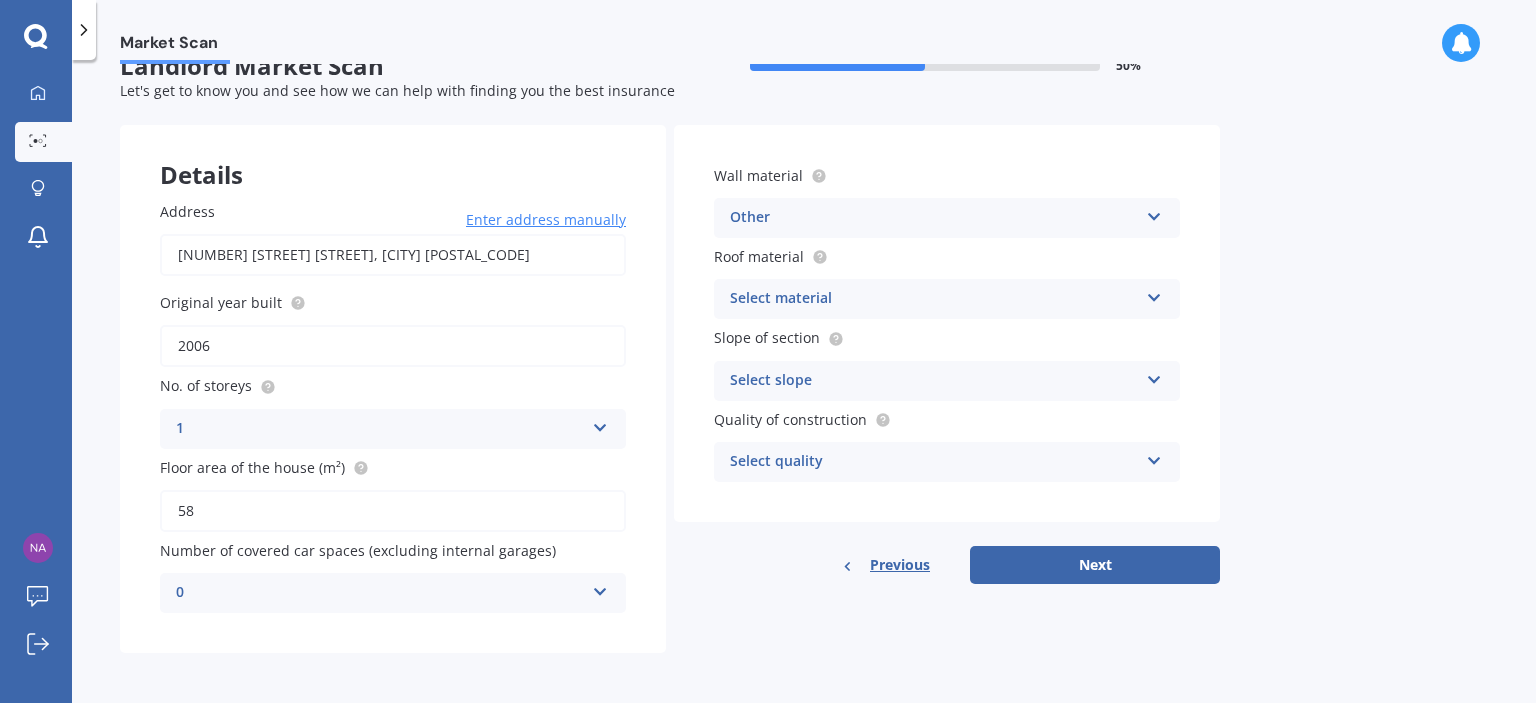 click on "Select slope" at bounding box center (934, 381) 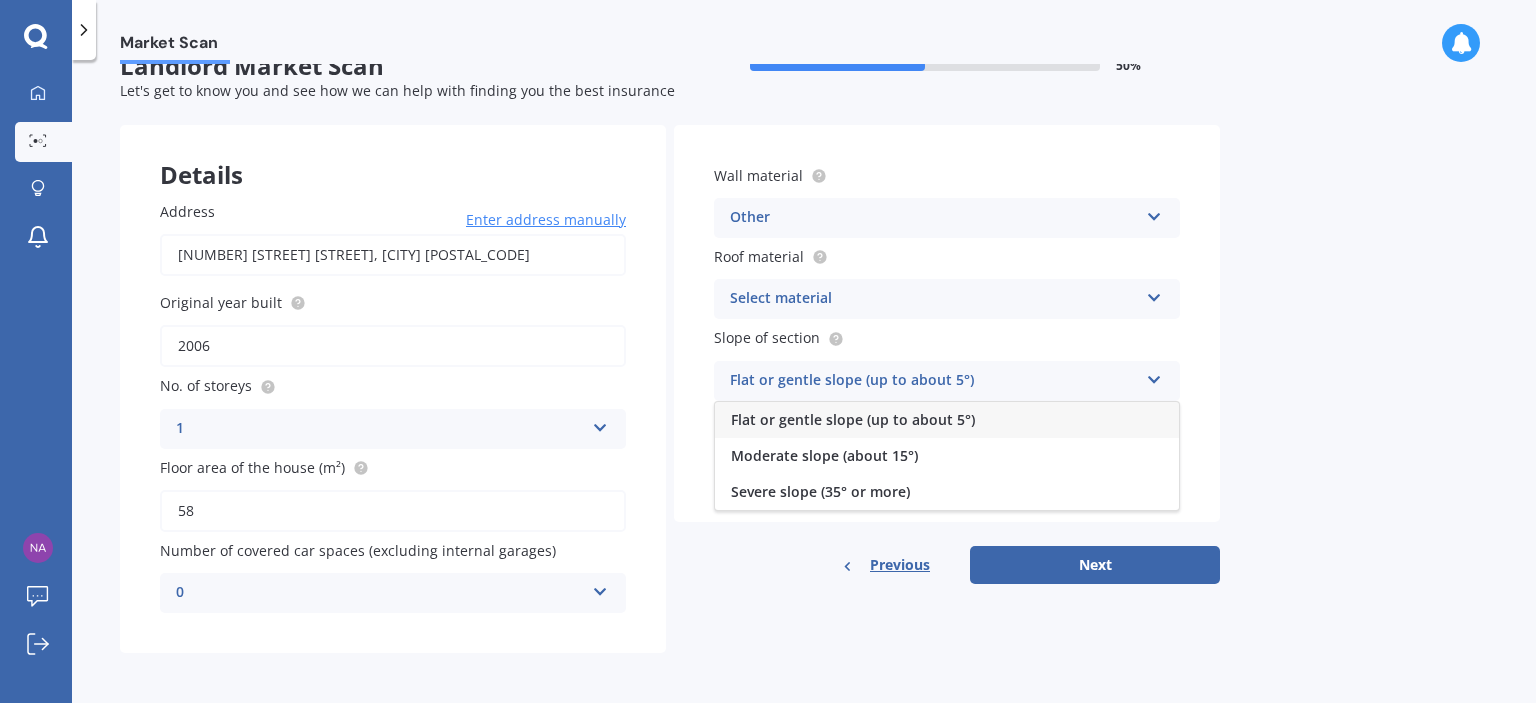 click on "Flat or gentle slope (up to about 5°)" at bounding box center (853, 419) 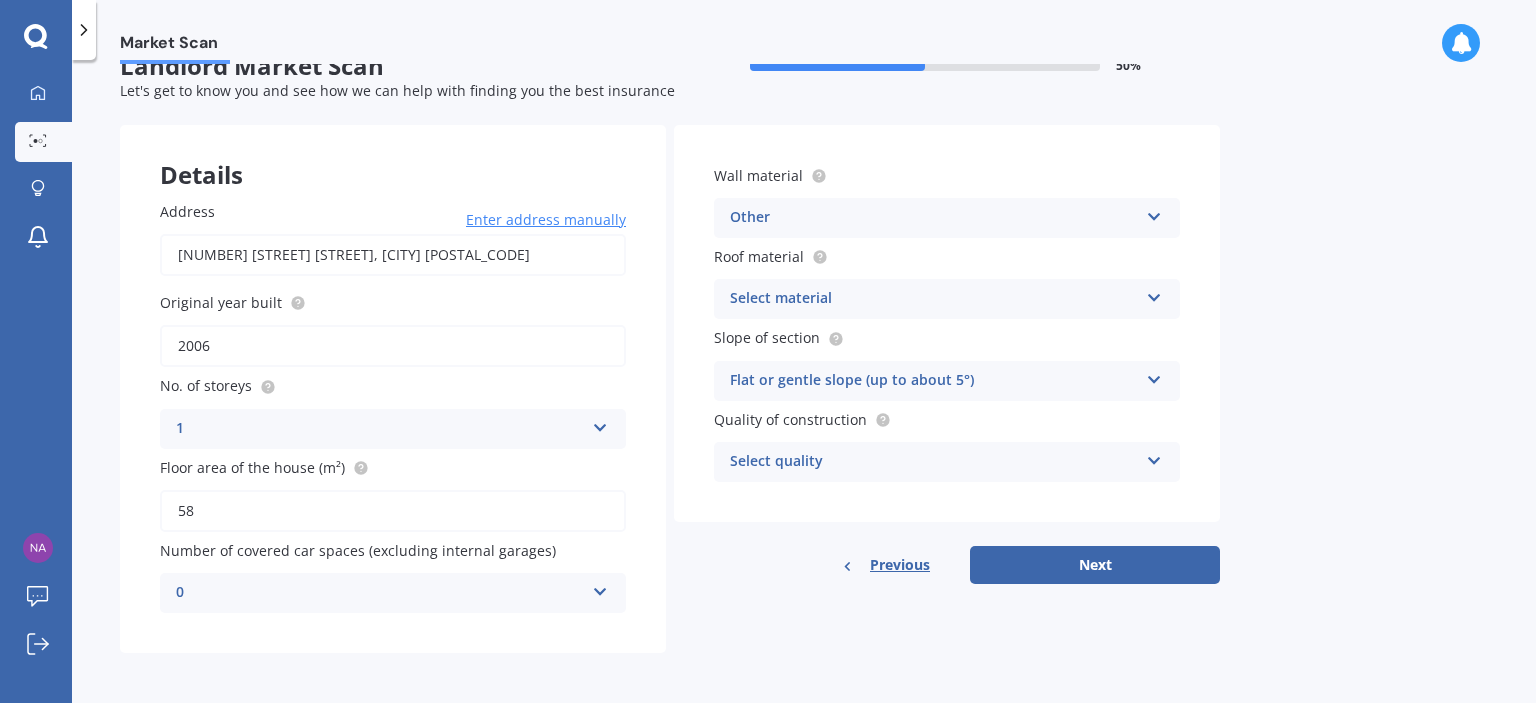 click on "Select quality" at bounding box center (934, 462) 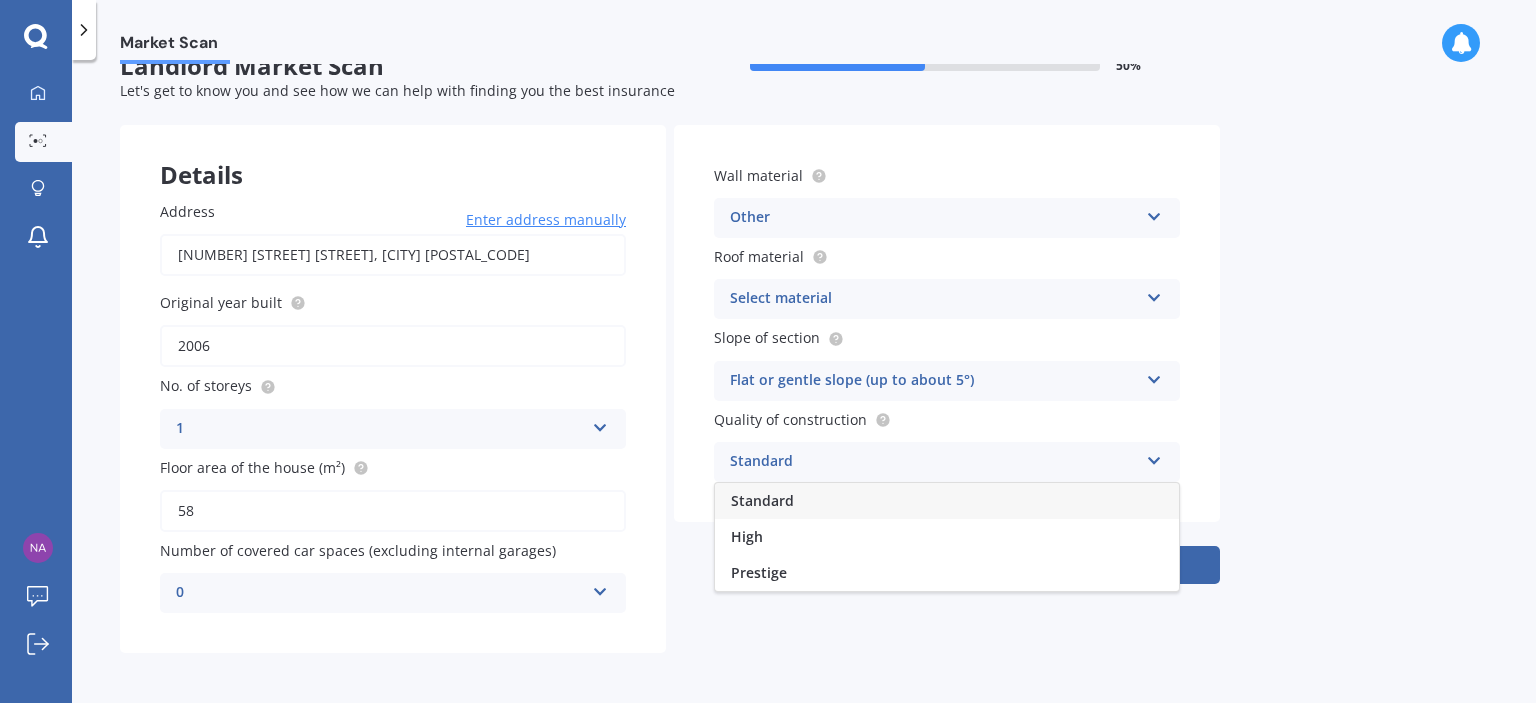 click on "Standard" at bounding box center [947, 501] 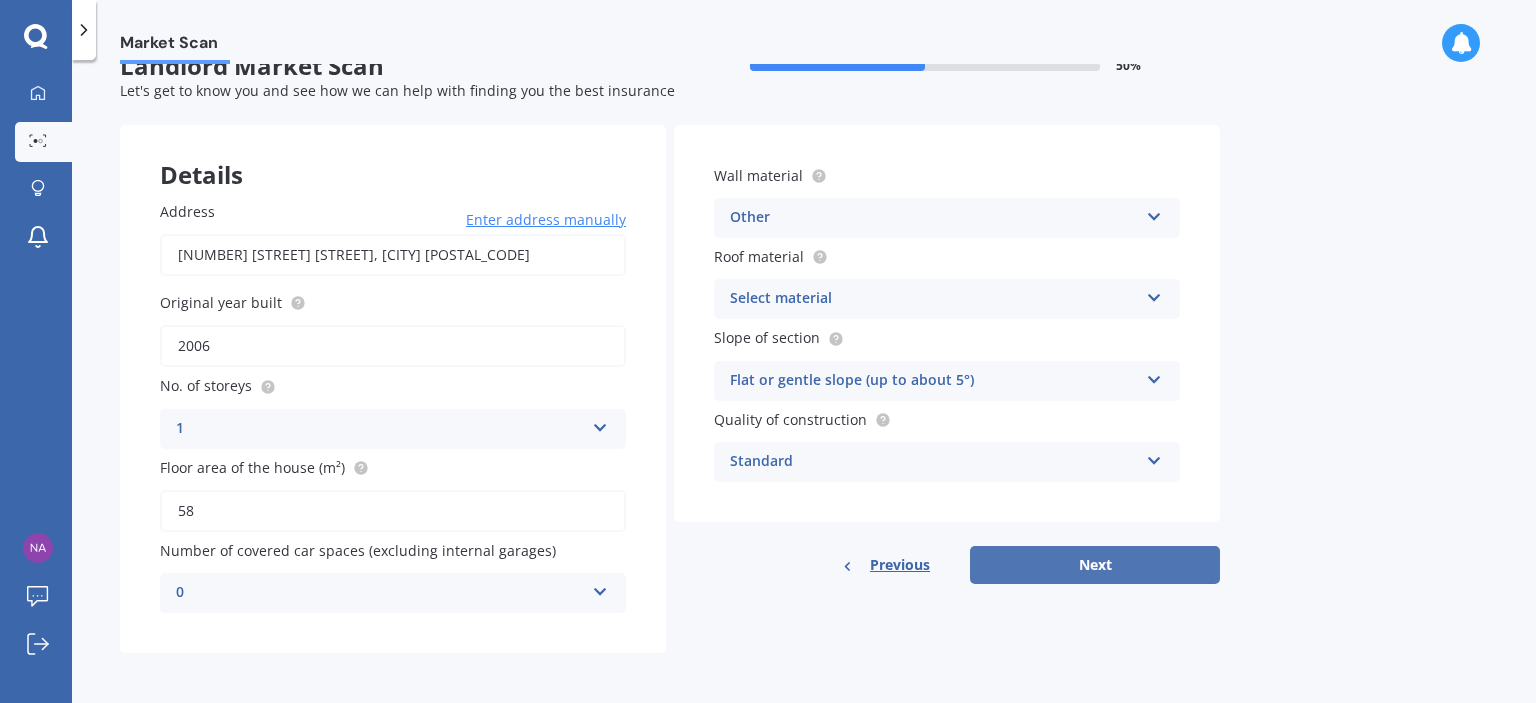 click on "Next" at bounding box center [1095, 565] 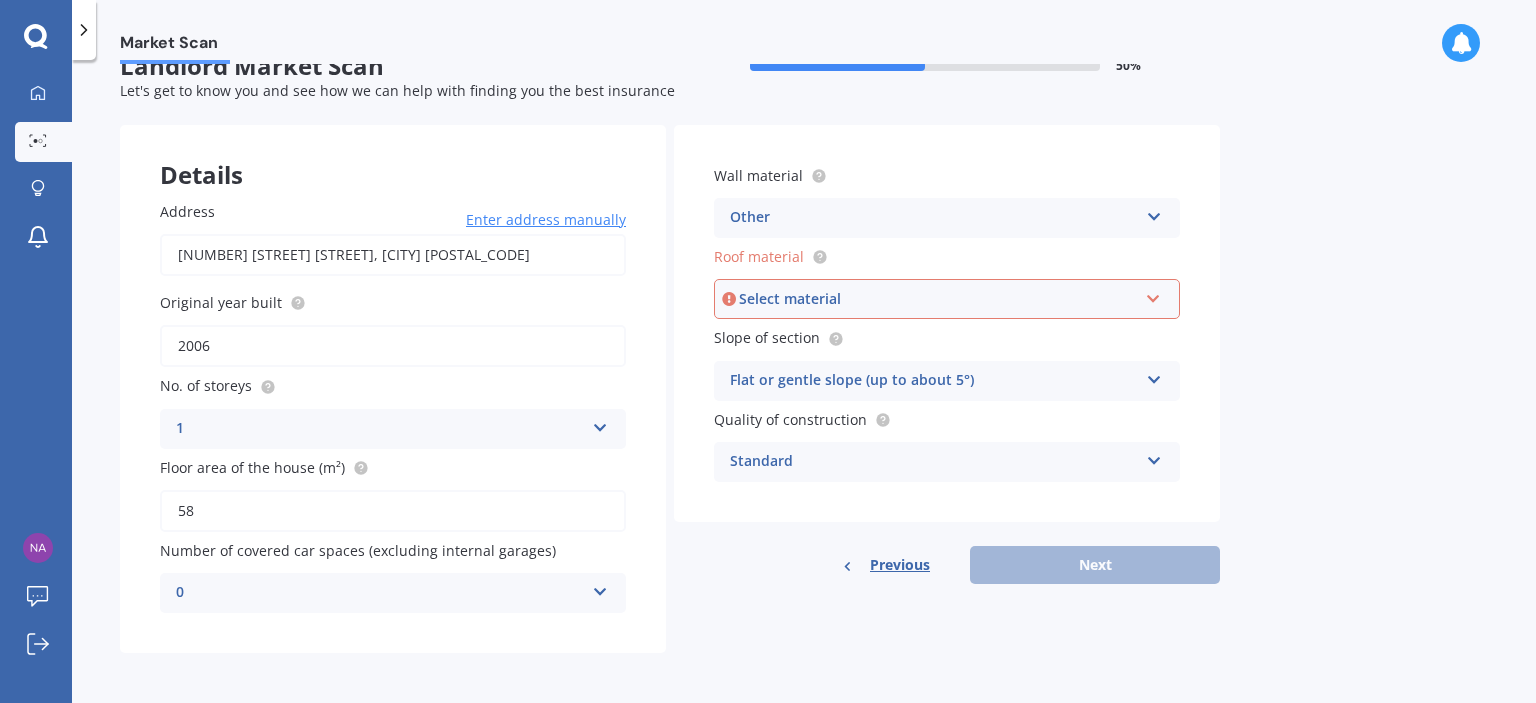 click on "Select material" at bounding box center (938, 299) 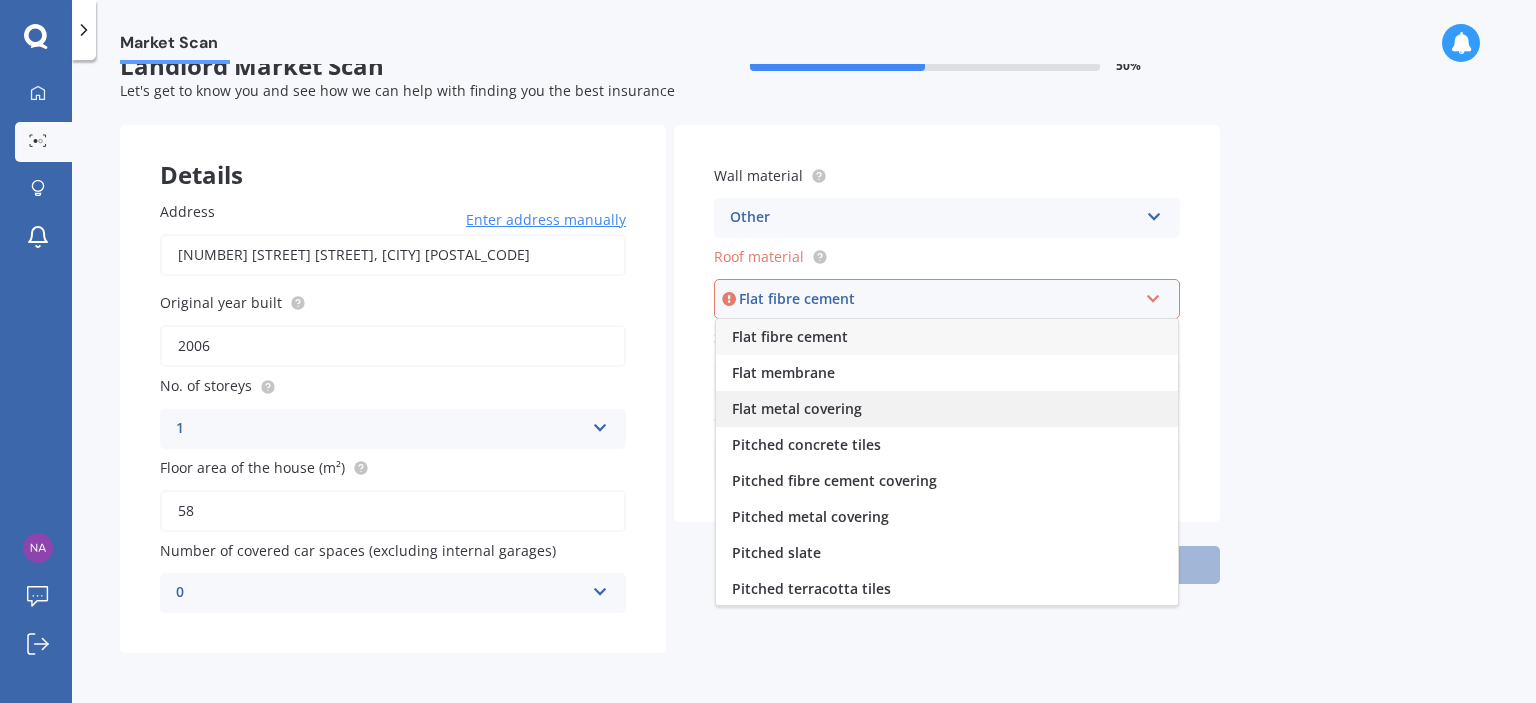 click on "Flat metal covering" at bounding box center [797, 408] 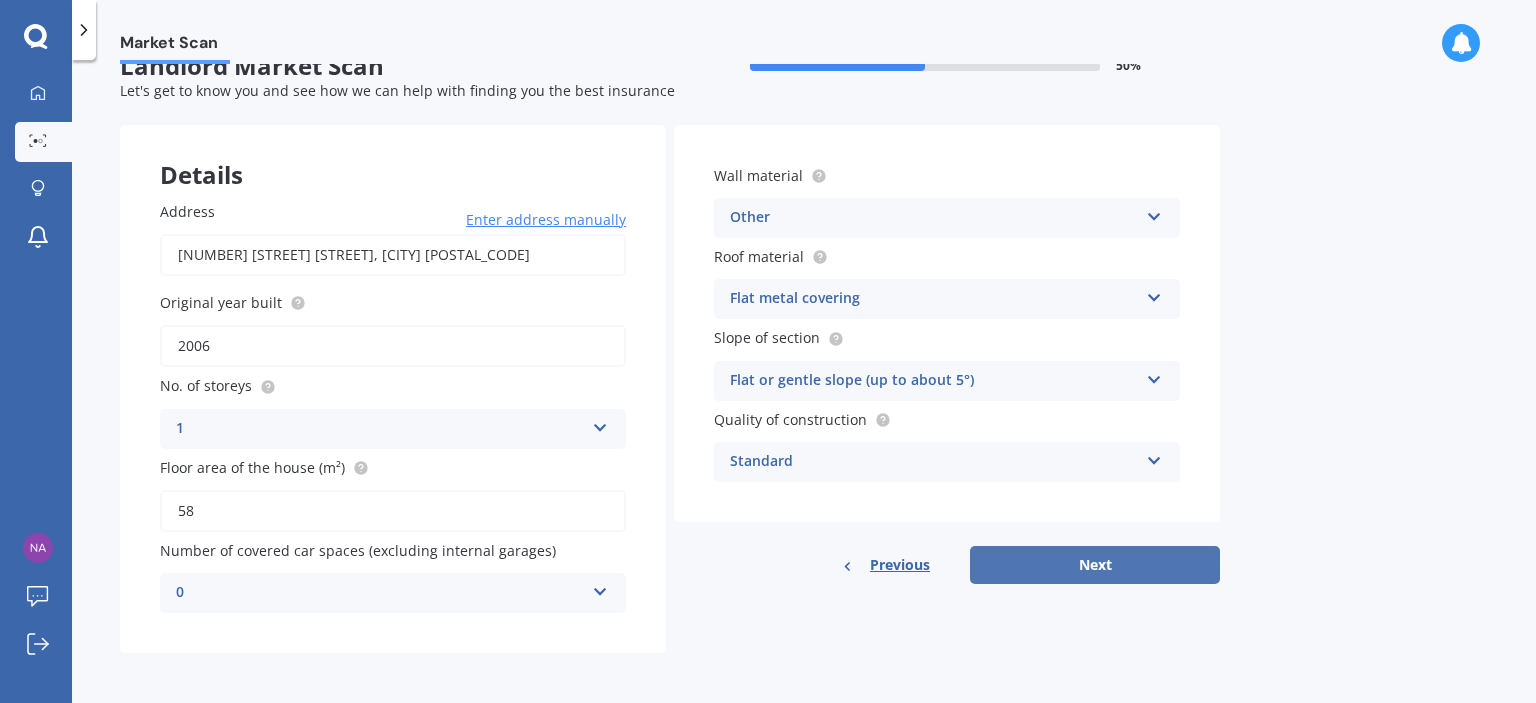 click on "Next" at bounding box center (1095, 565) 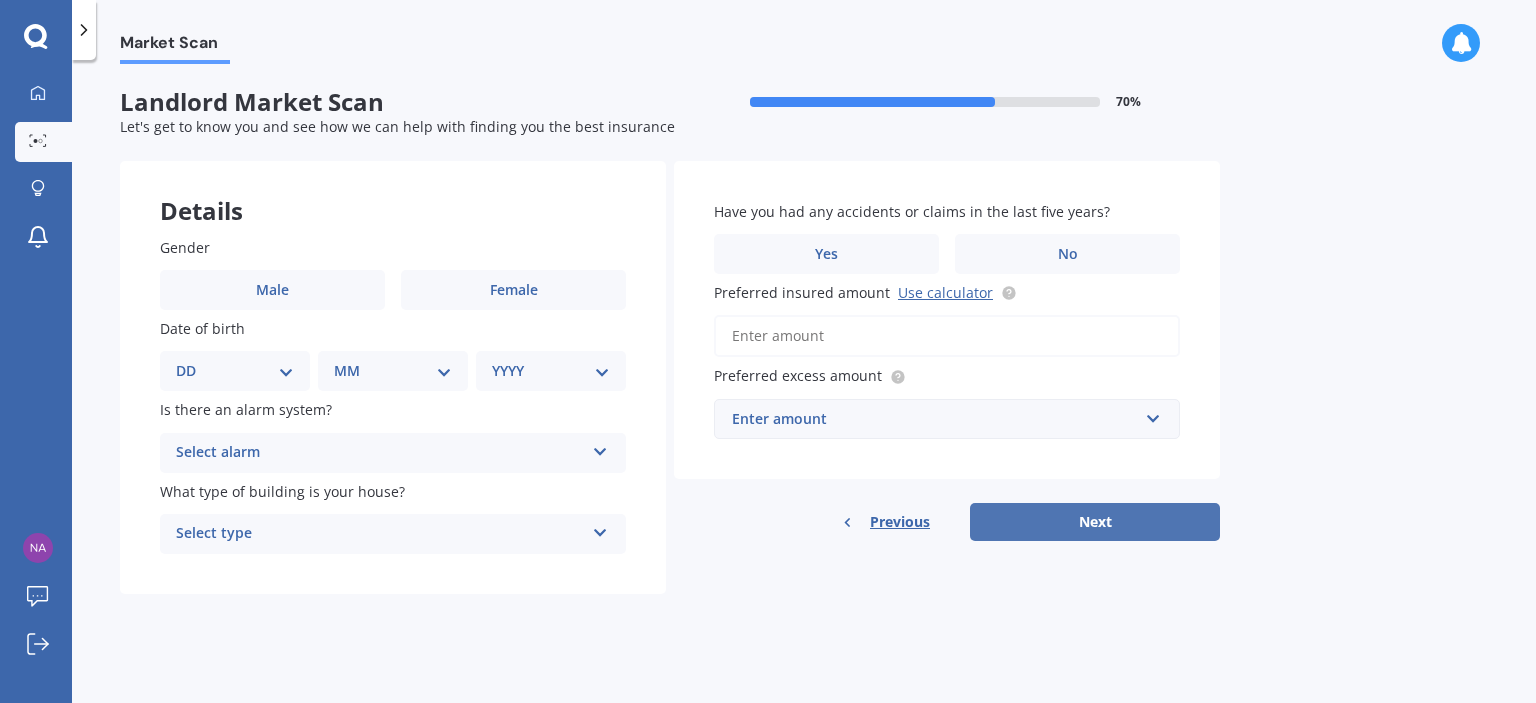 scroll, scrollTop: 0, scrollLeft: 0, axis: both 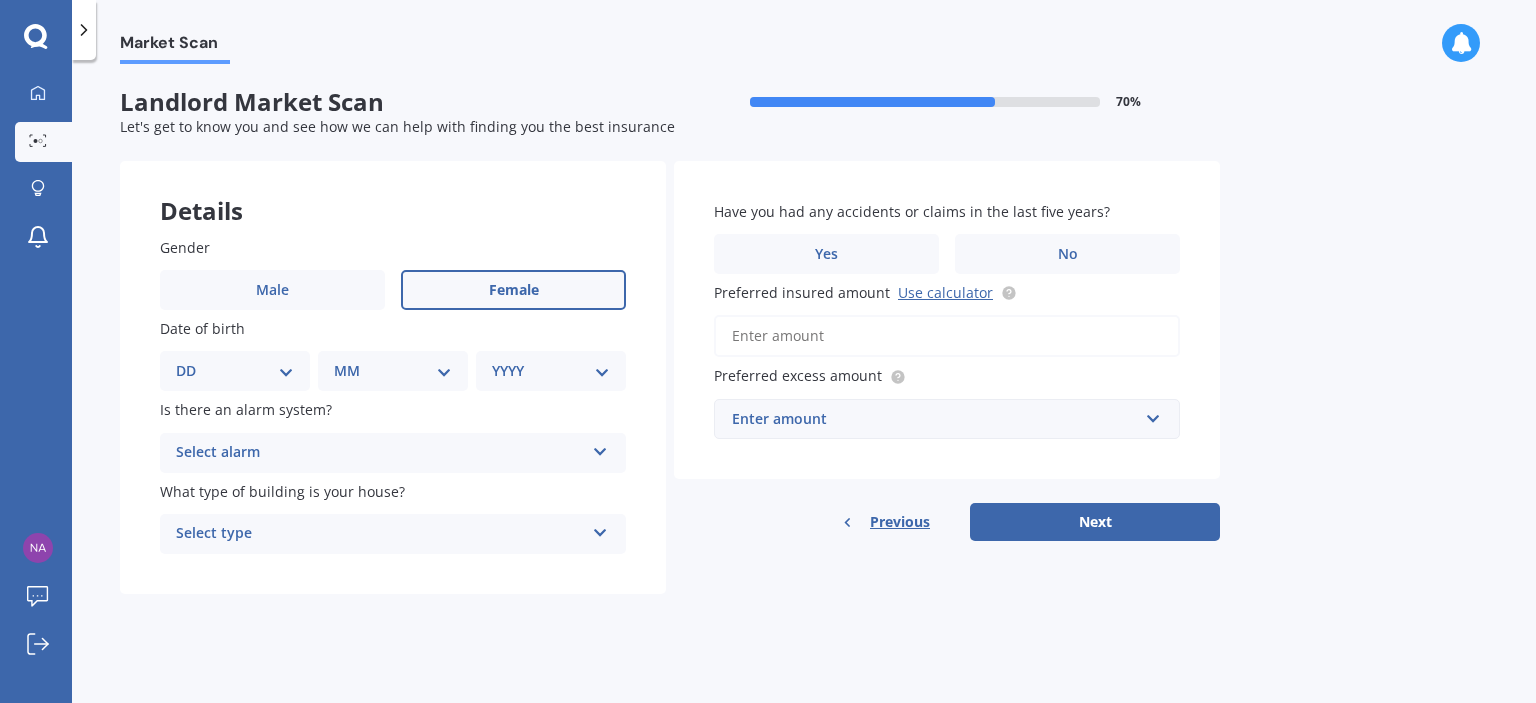 click on "Female" at bounding box center (513, 290) 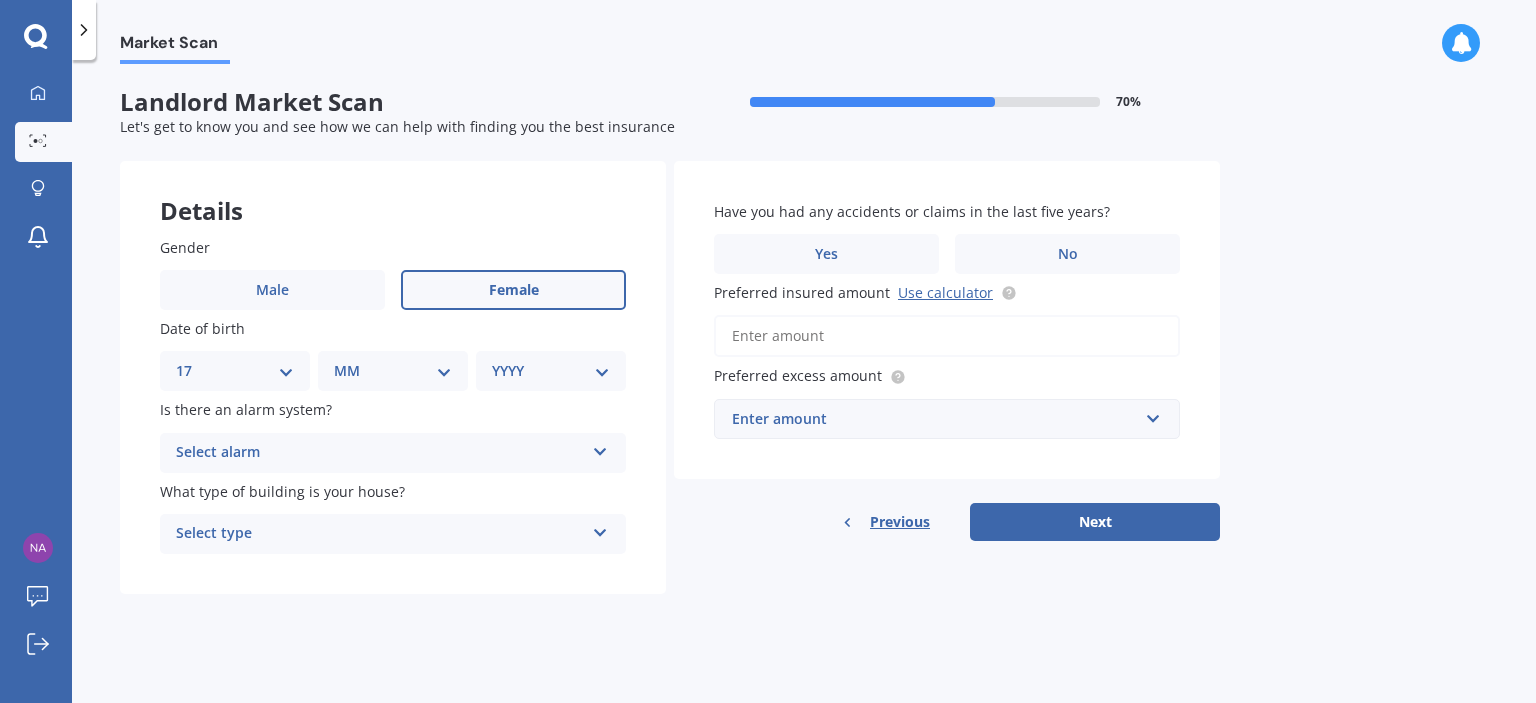 click on "DD 01 02 03 04 05 06 07 08 09 10 11 12 13 14 15 16 17 18 19 20 21 22 23 24 25 26 27 28 29 30 31" at bounding box center [235, 371] 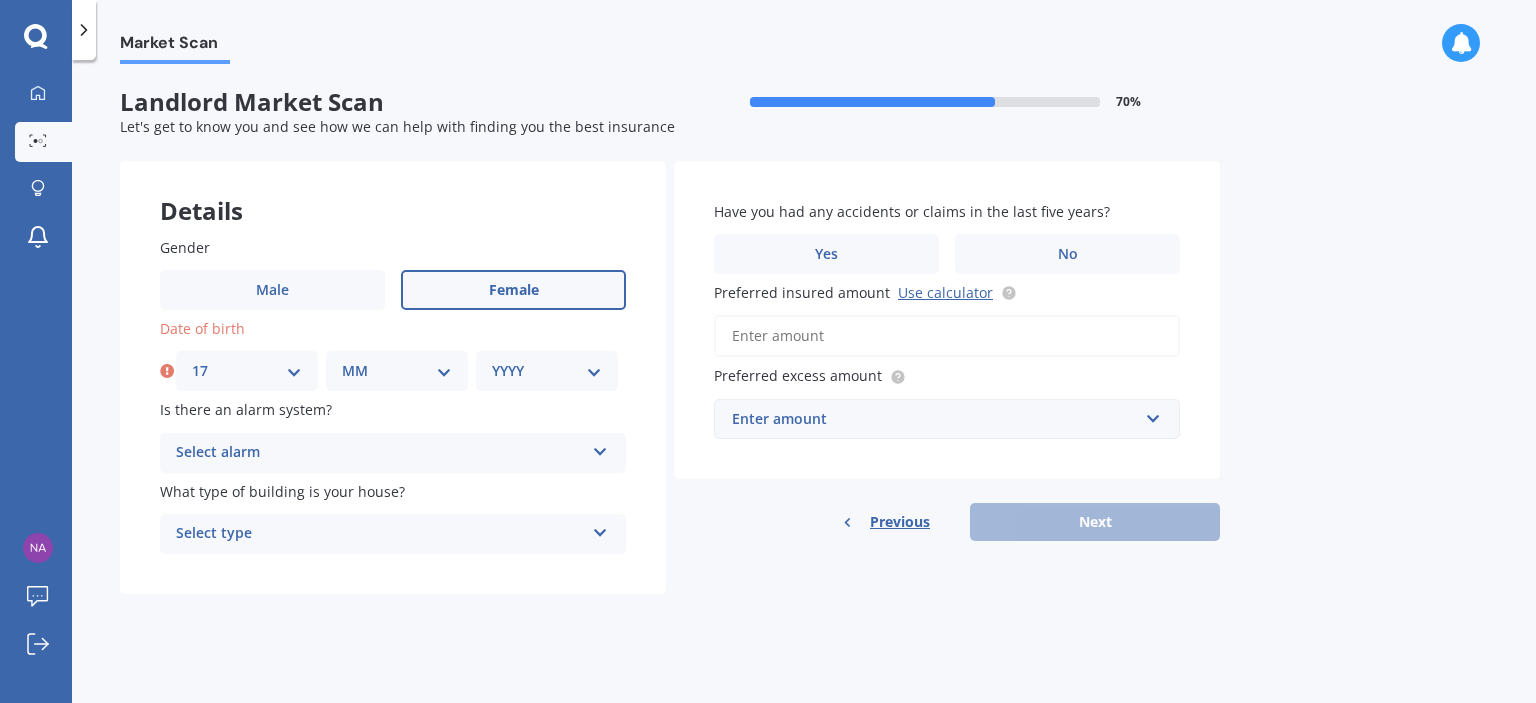 click on "MM 01 02 03 04 05 06 07 08 09 10 11 12" at bounding box center (397, 371) 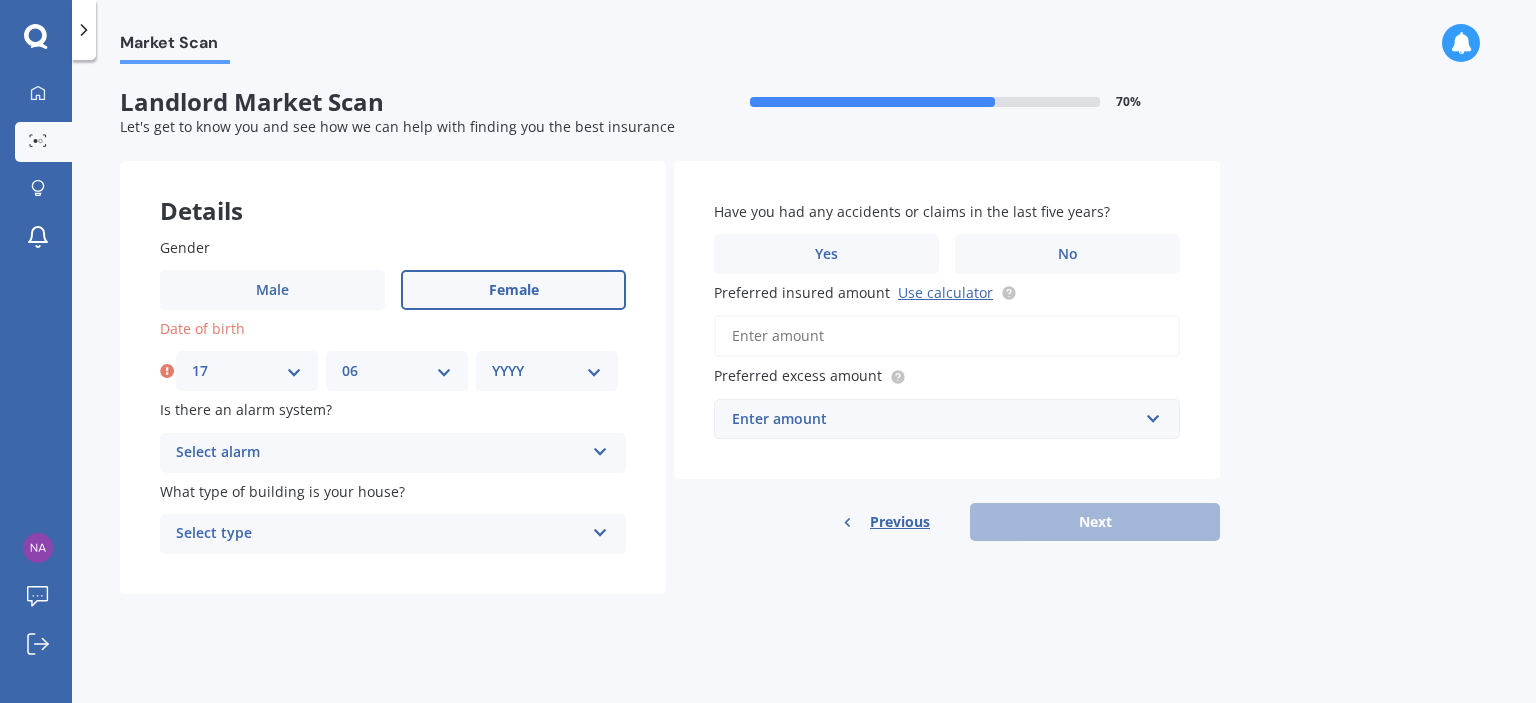 click on "MM 01 02 03 04 05 06 07 08 09 10 11 12" at bounding box center (397, 371) 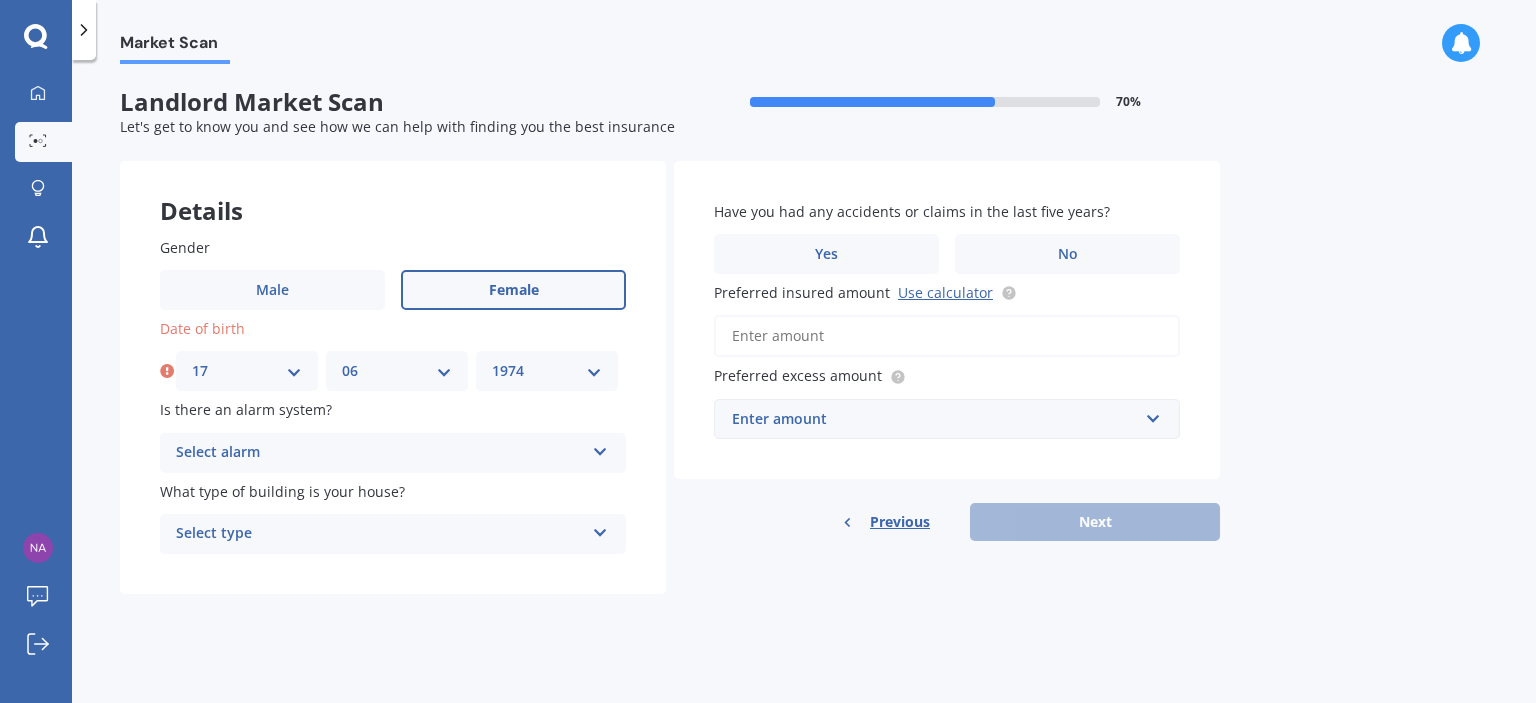 click on "YYYY 2009 2008 2007 2006 2005 2004 2003 2002 2001 2000 1999 1998 1997 1996 1995 1994 1993 1992 1991 1990 1989 1988 1987 1986 1985 1984 1983 1982 1981 1980 1979 1978 1977 1976 1975 1974 1973 1972 1971 1970 1969 1968 1967 1966 1965 1964 1963 1962 1961 1960 1959 1958 1957 1956 1955 1954 1953 1952 1951 1950 1949 1948 1947 1946 1945 1944 1943 1942 1941 1940 1939 1938 1937 1936 1935 1934 1933 1932 1931 1930 1929 1928 1927 1926 1925 1924 1923 1922 1921 1920 1919 1918 1917 1916 1915 1914 1913 1912 1911 1910" at bounding box center (547, 371) 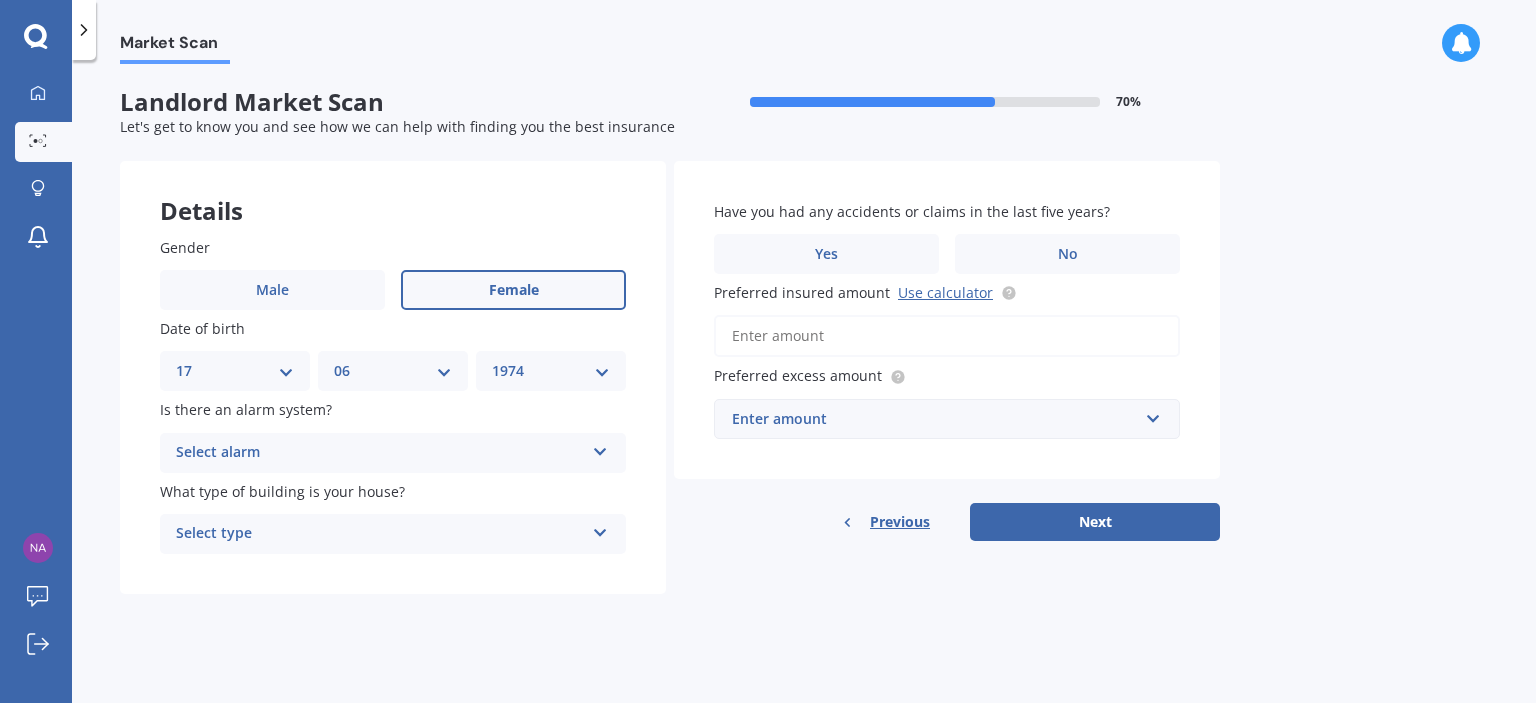 click at bounding box center [600, 448] 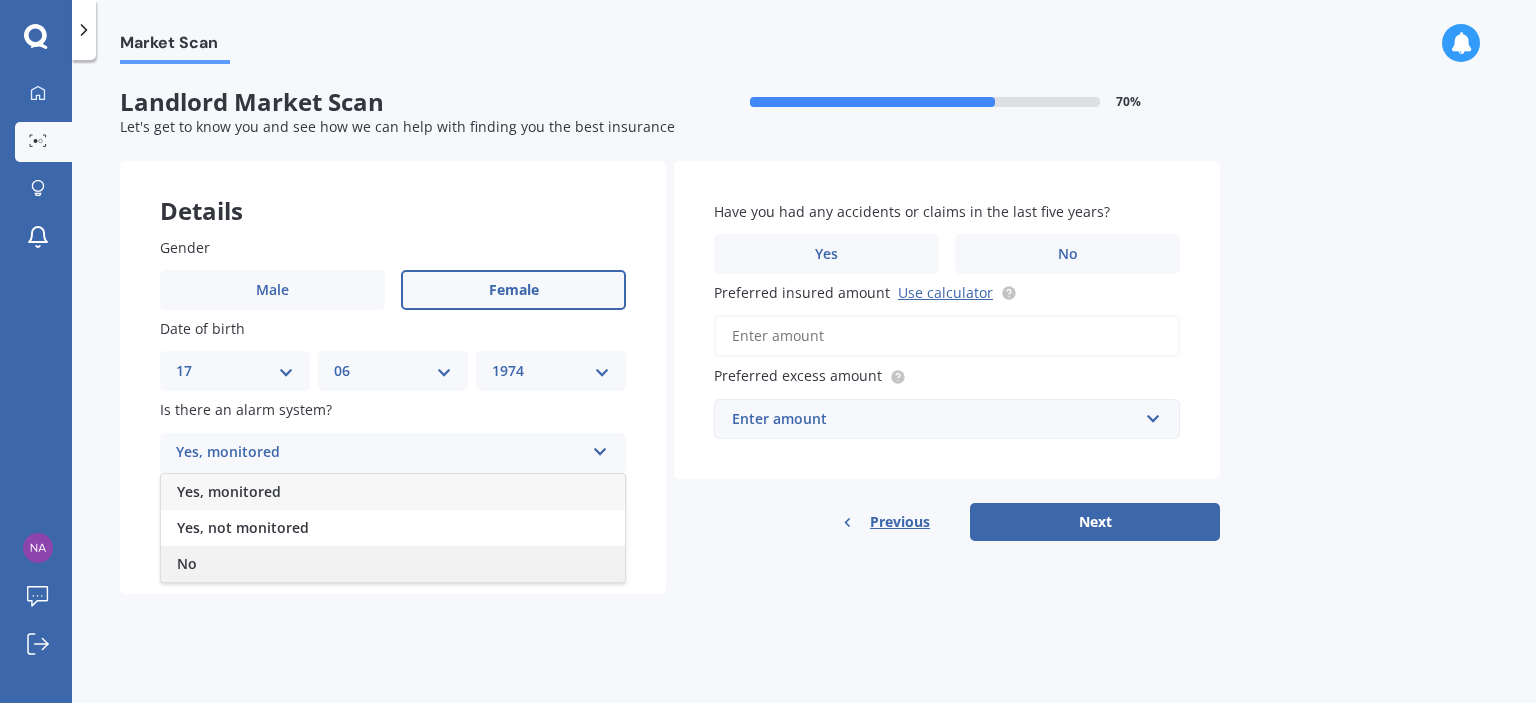 click on "No" at bounding box center (393, 564) 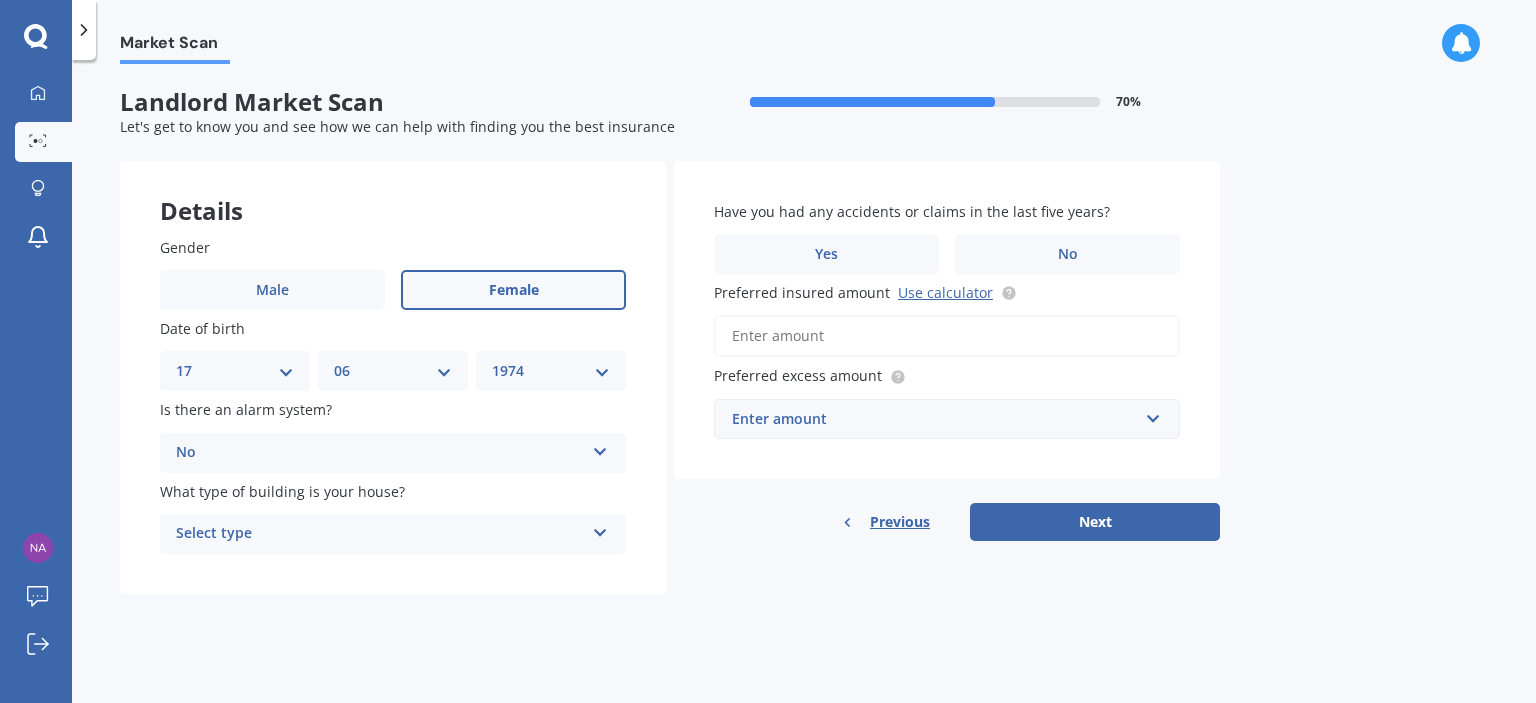 click at bounding box center [600, 529] 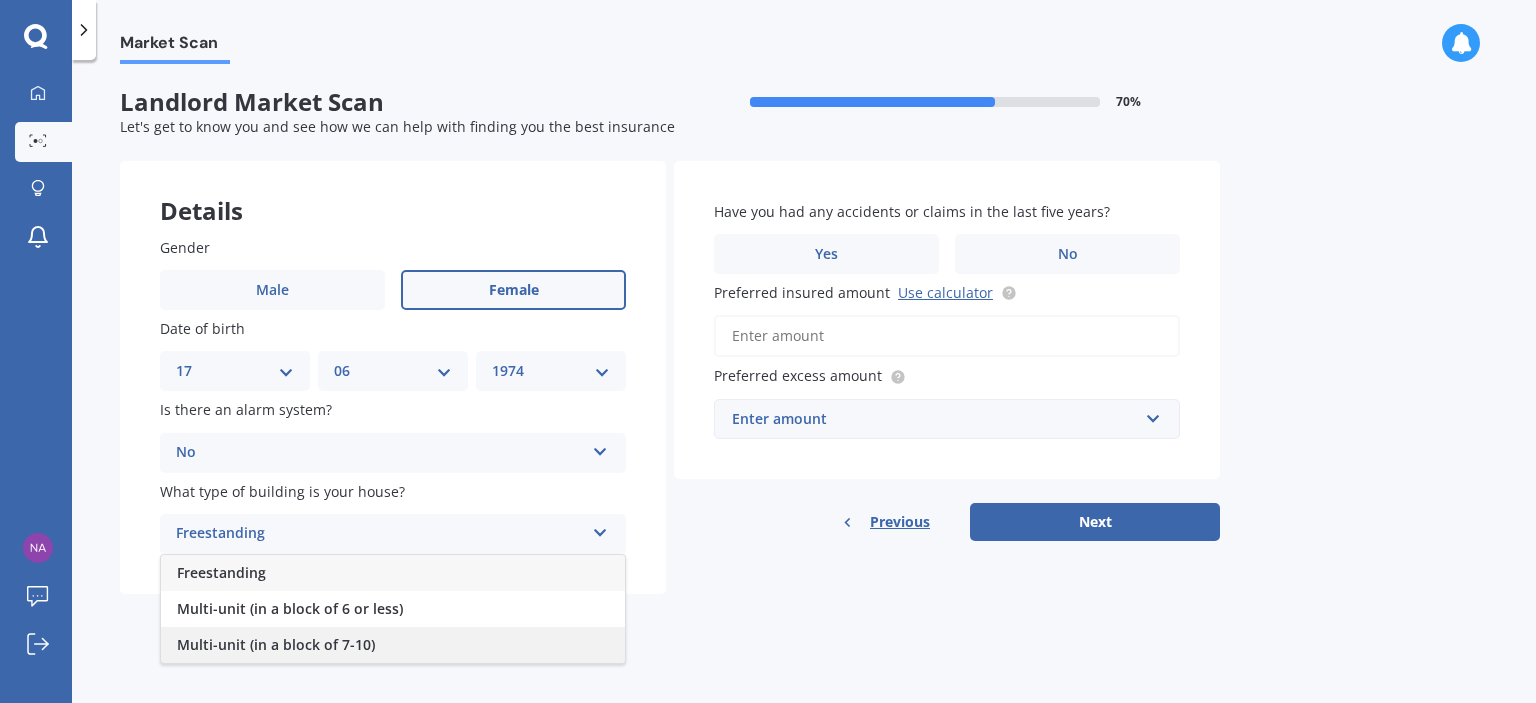 click on "Multi-unit (in a block of 7-10)" at bounding box center (276, 644) 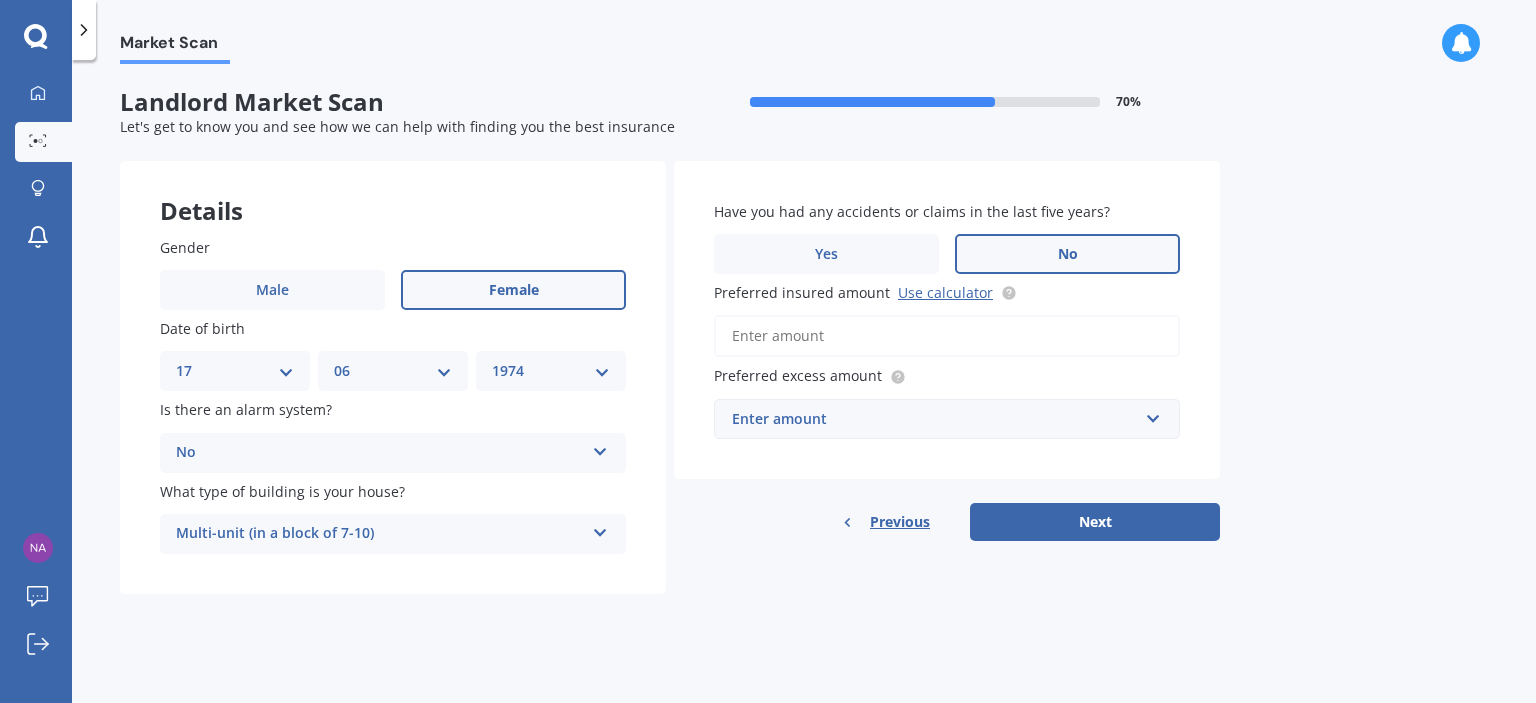 click on "No" at bounding box center [1067, 254] 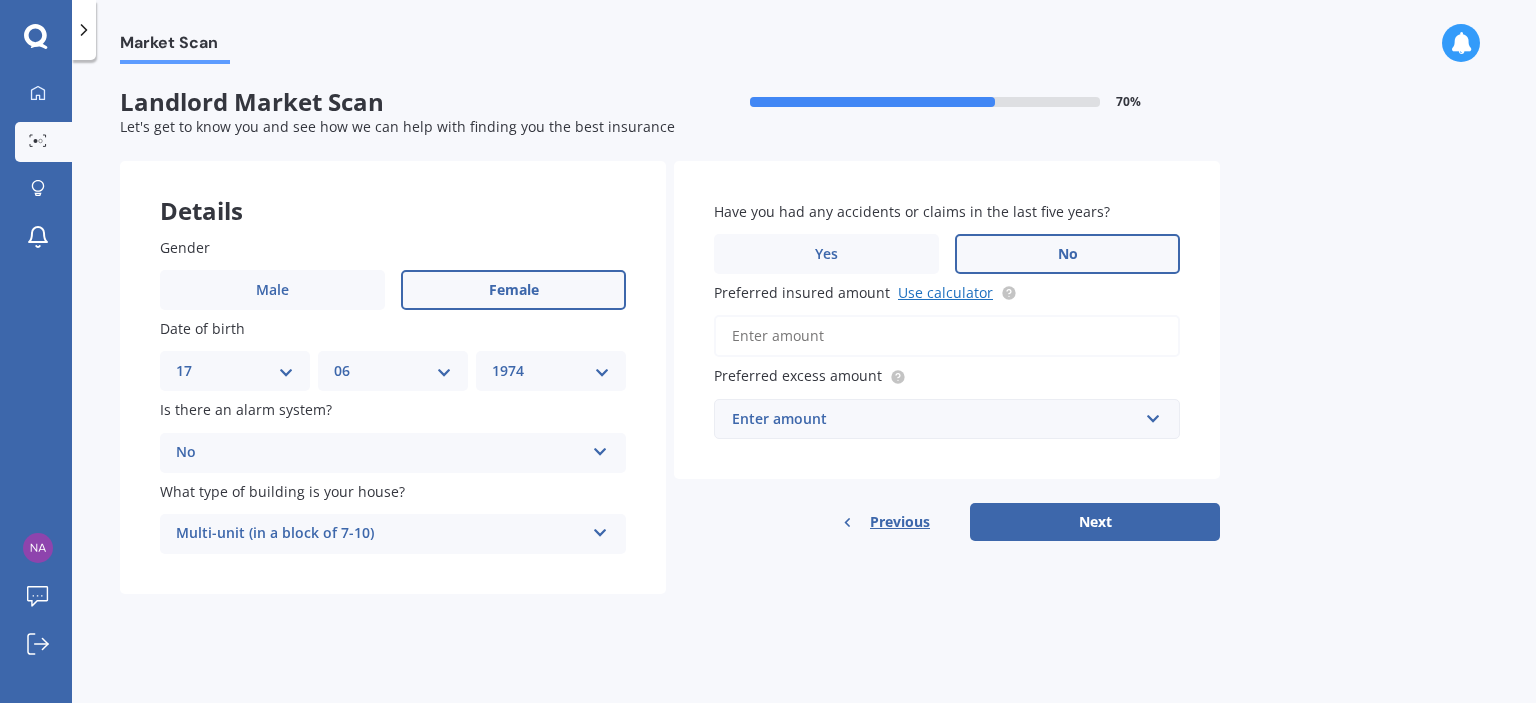click on "Use calculator" at bounding box center [945, 292] 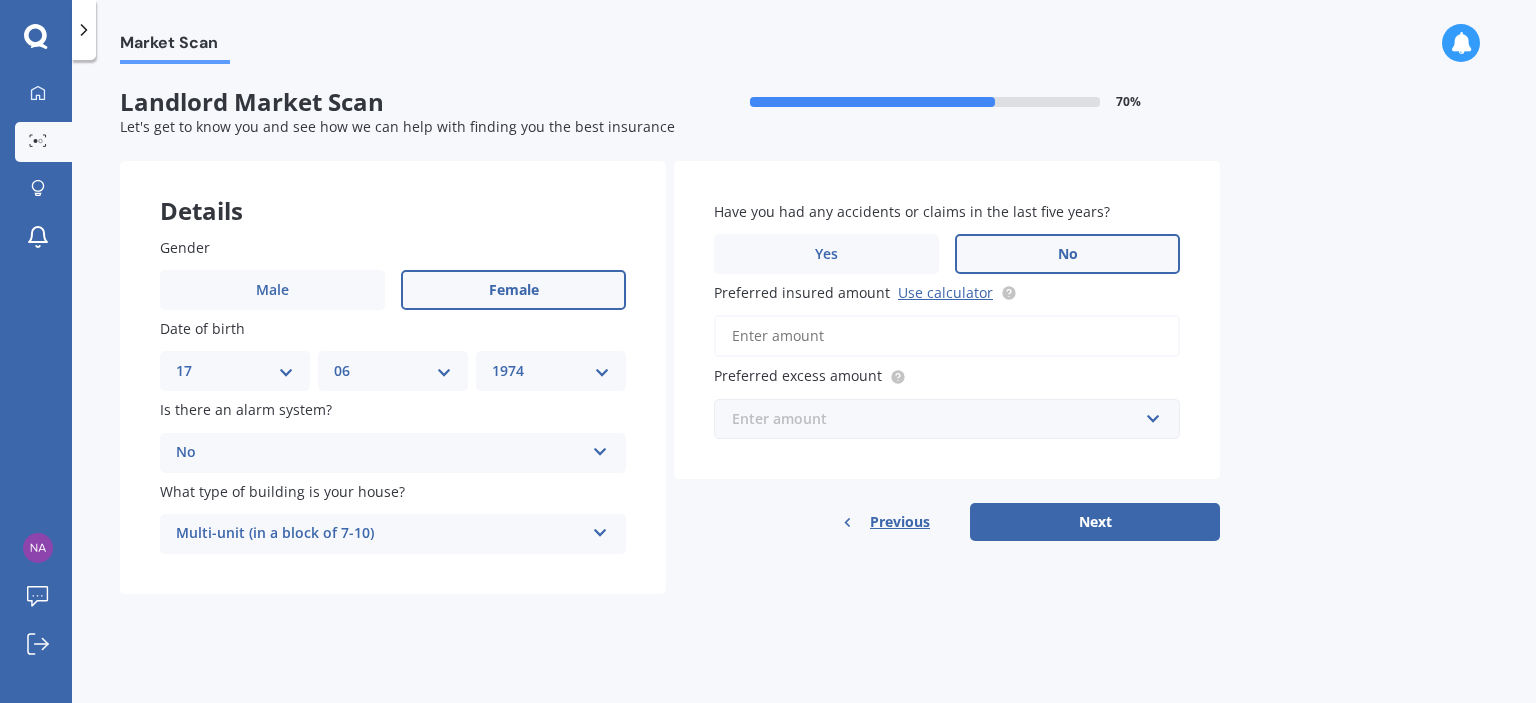 click at bounding box center [940, 419] 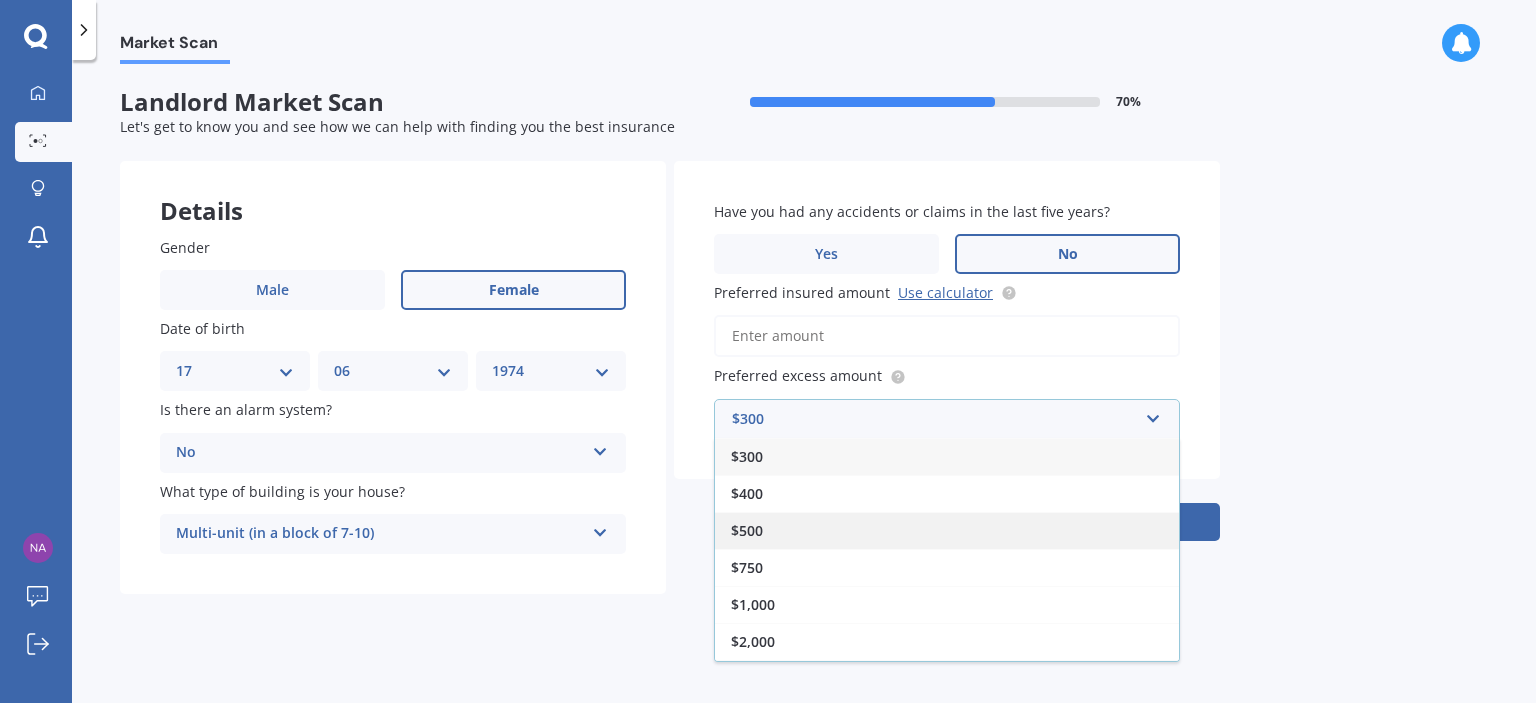 click on "$500" at bounding box center (747, 530) 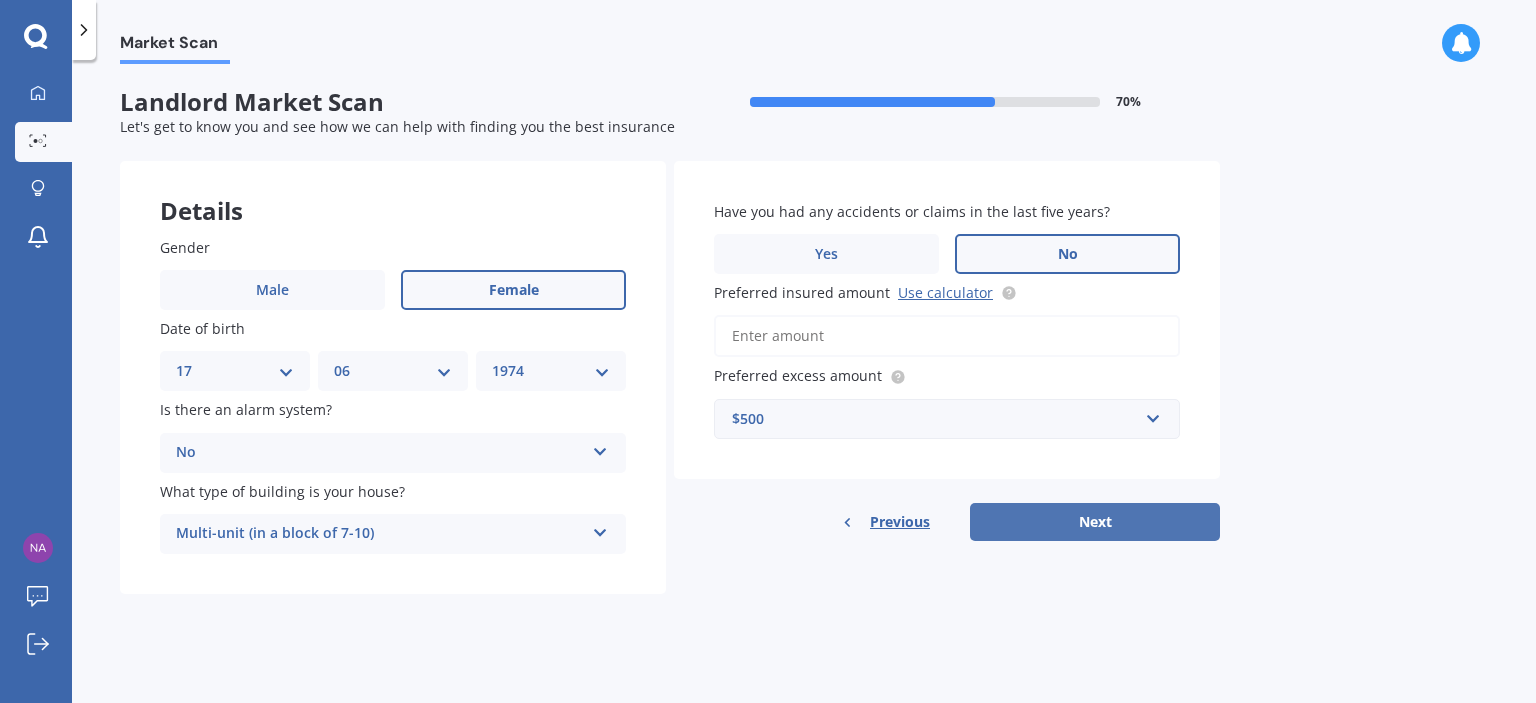 click on "Next" at bounding box center (1095, 522) 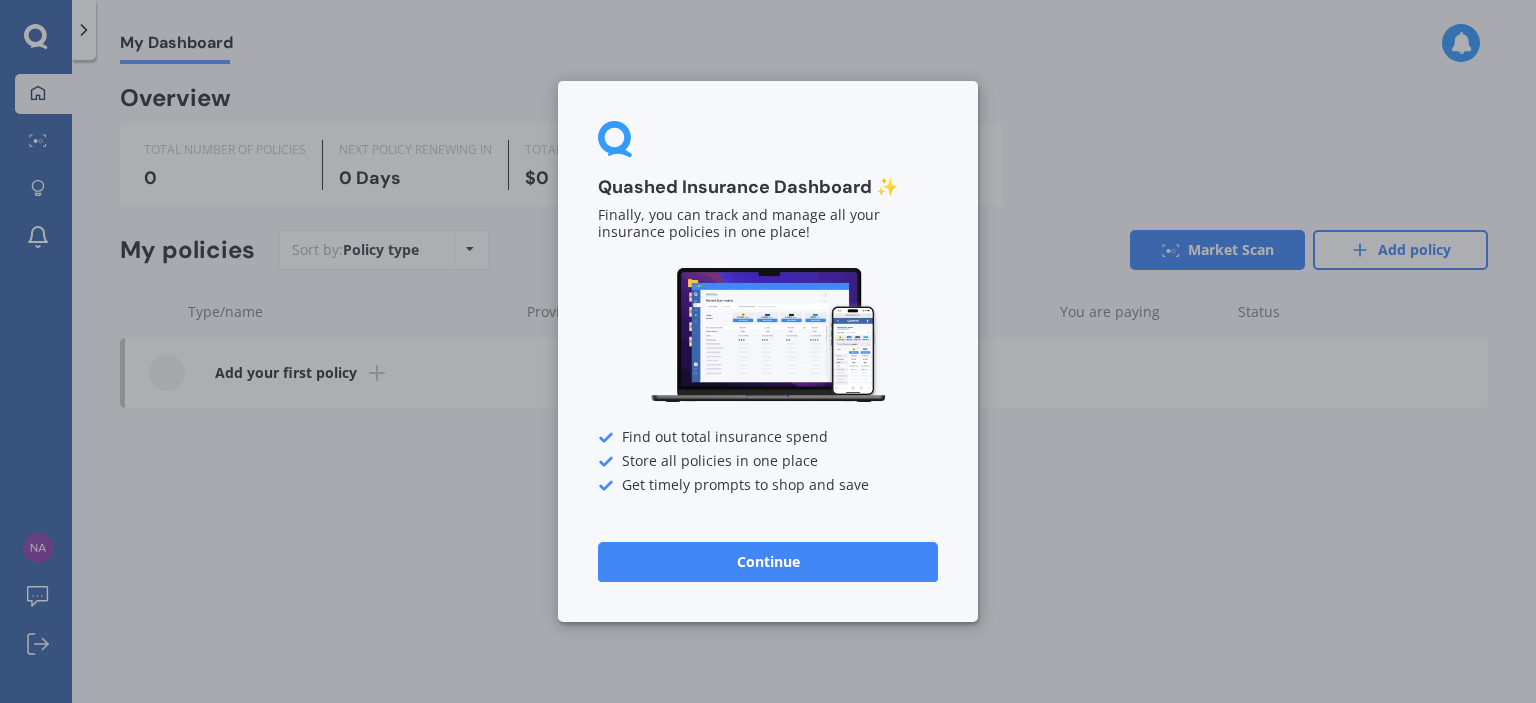 click on "Continue" at bounding box center [768, 562] 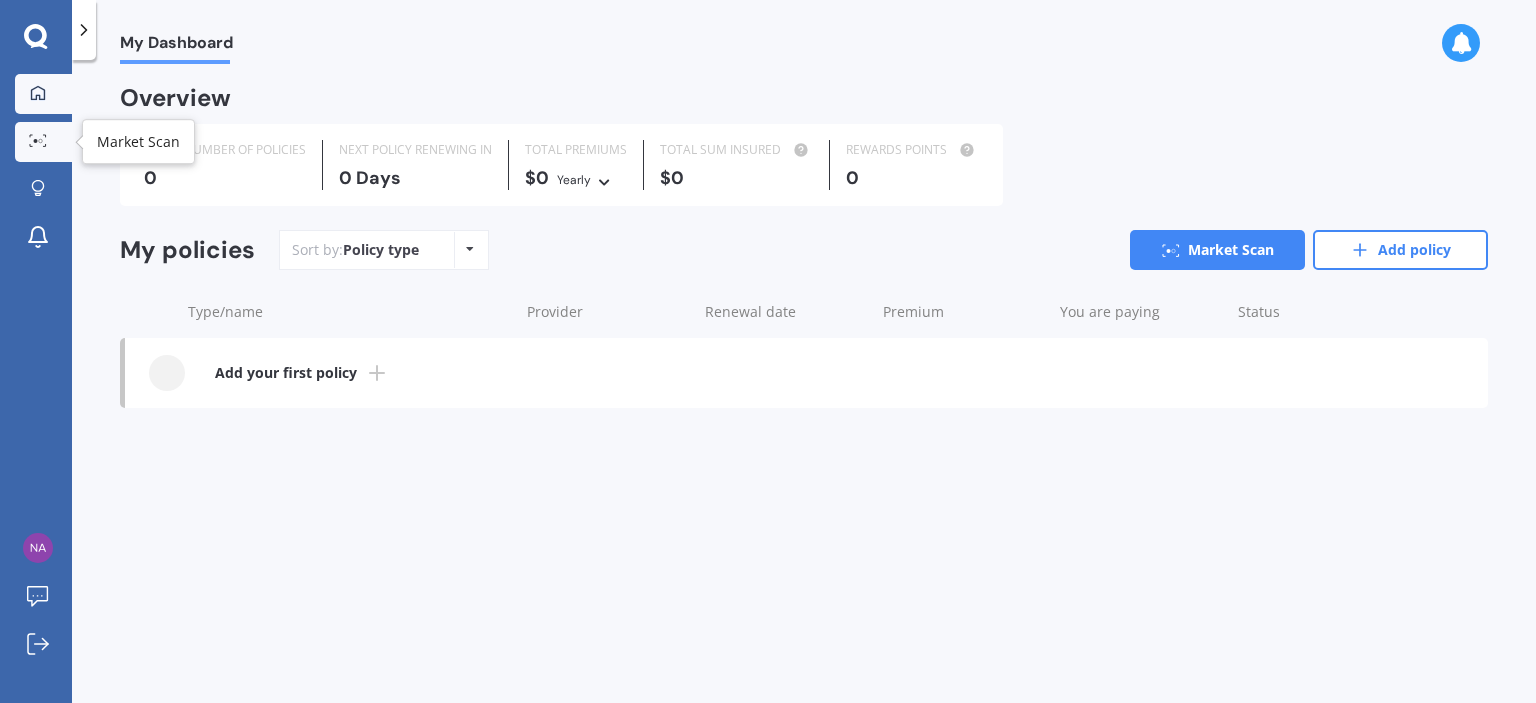 click at bounding box center (38, 141) 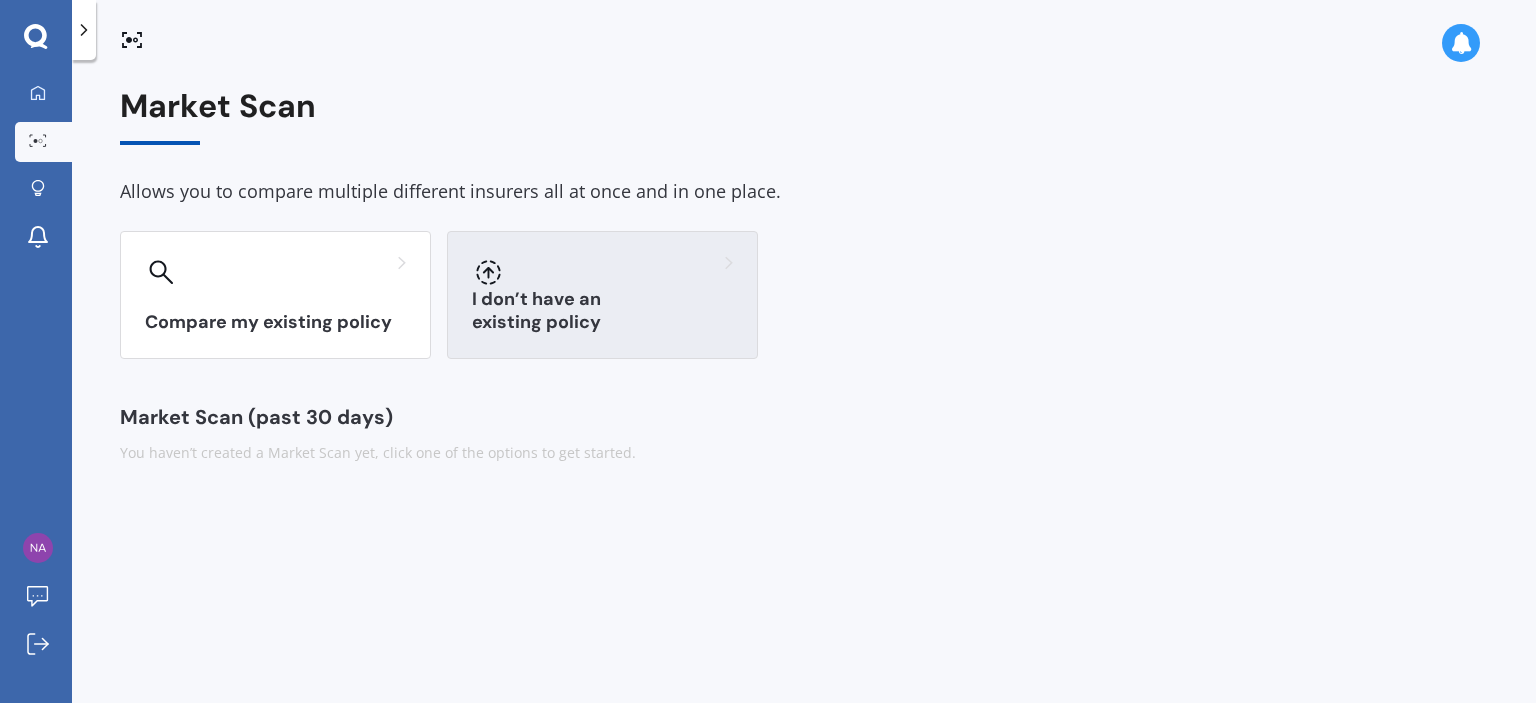click on "I don’t have an existing policy" at bounding box center [602, 295] 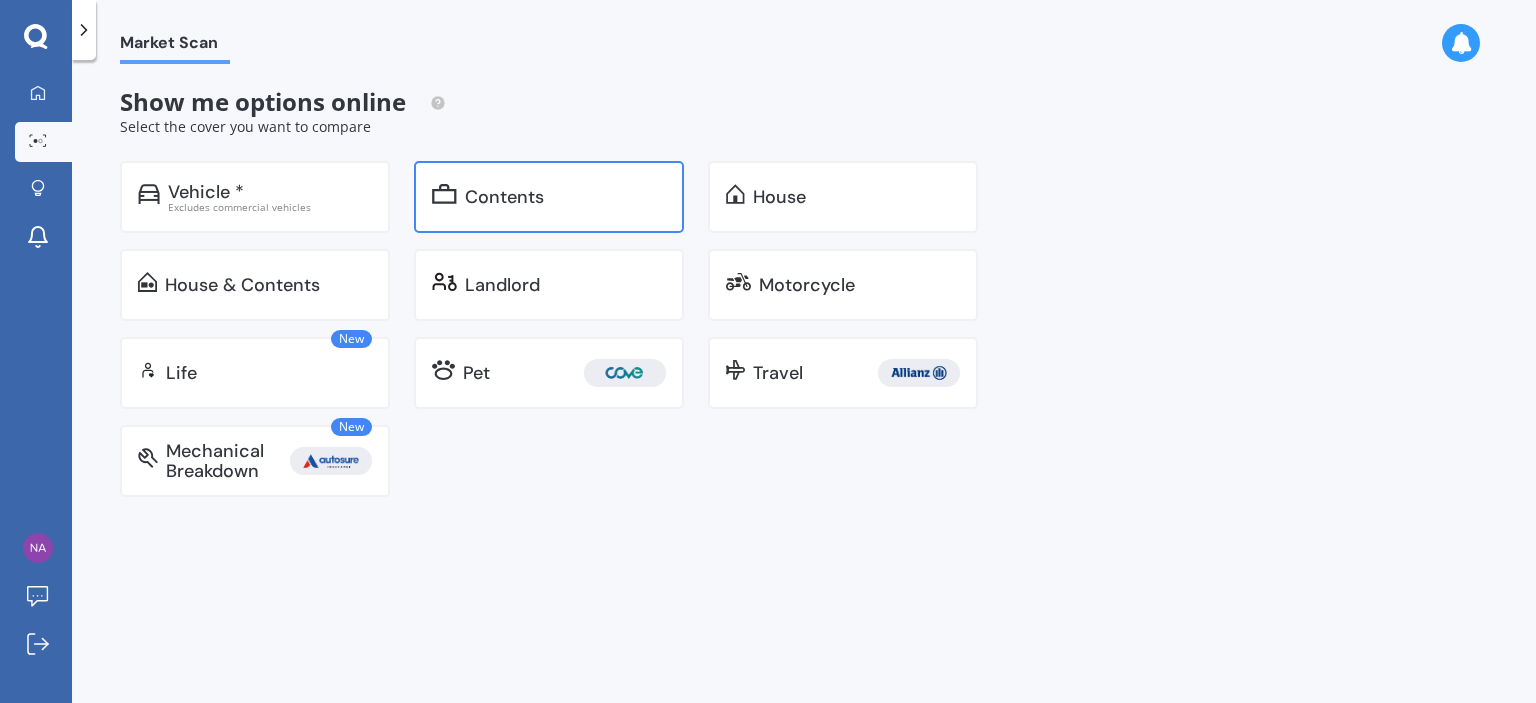 click on "Contents" at bounding box center [565, 197] 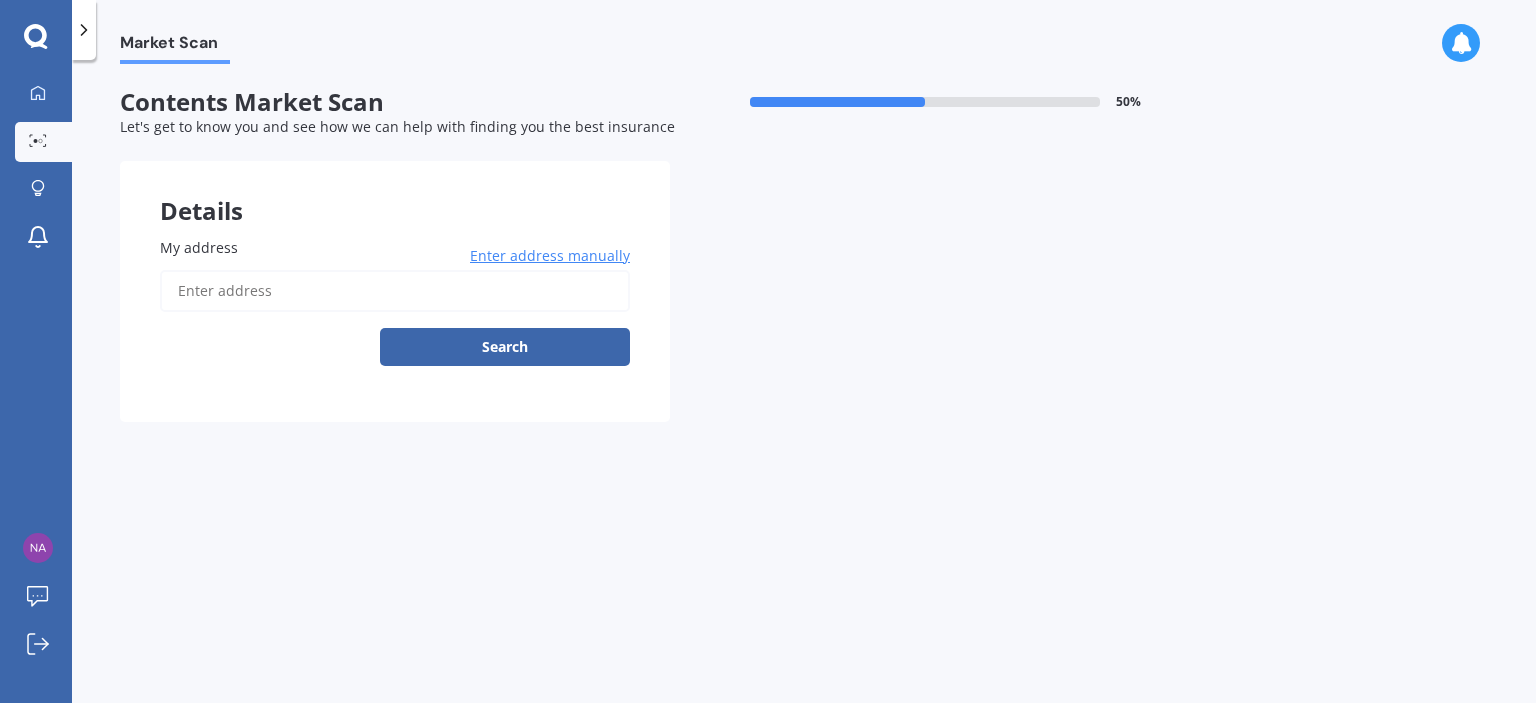 click on "My address" at bounding box center (199, 247) 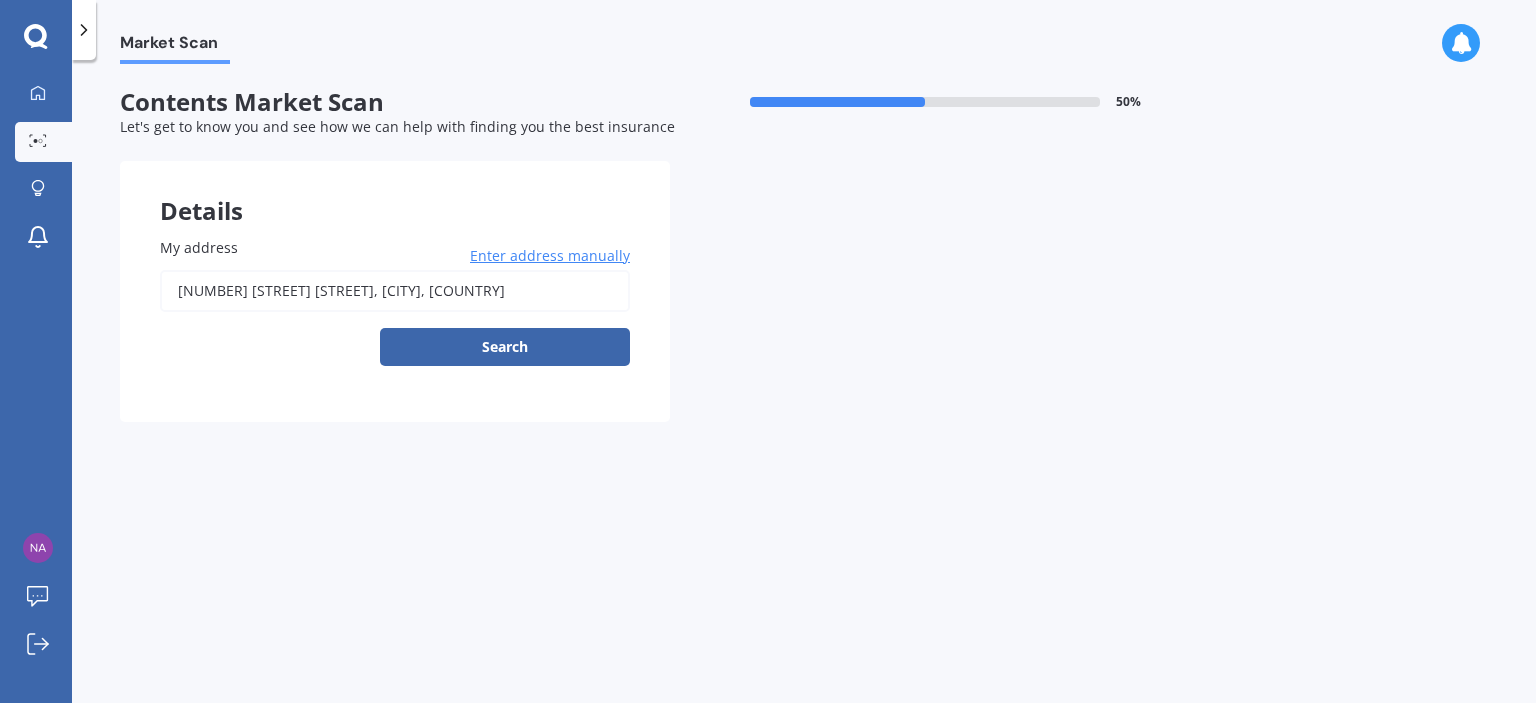 type on "54/86 Albert Street, Whitianga 3510" 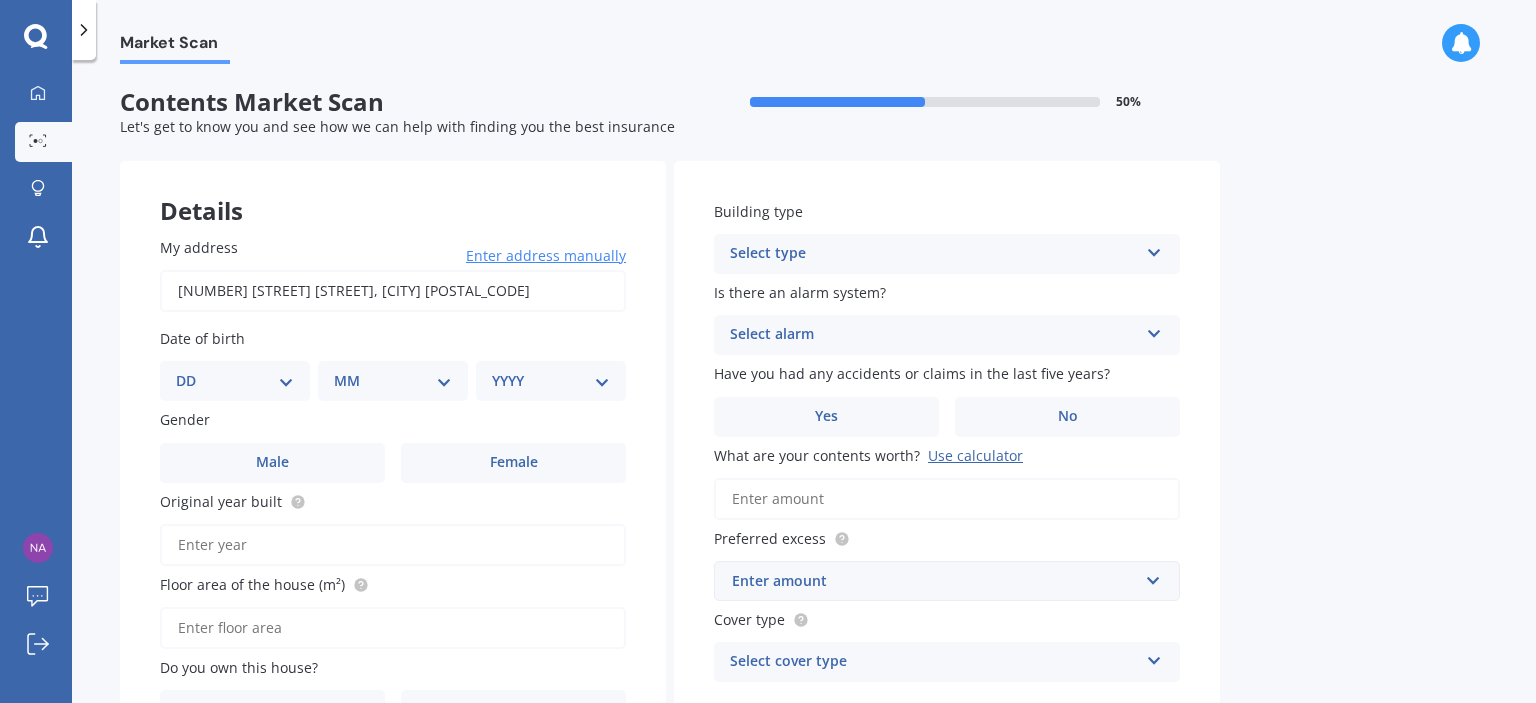 click on "DD 01 02 03 04 05 06 07 08 09 10 11 12 13 14 15 16 17 18 19 20 21 22 23 24 25 26 27 28 29 30 31" at bounding box center [235, 381] 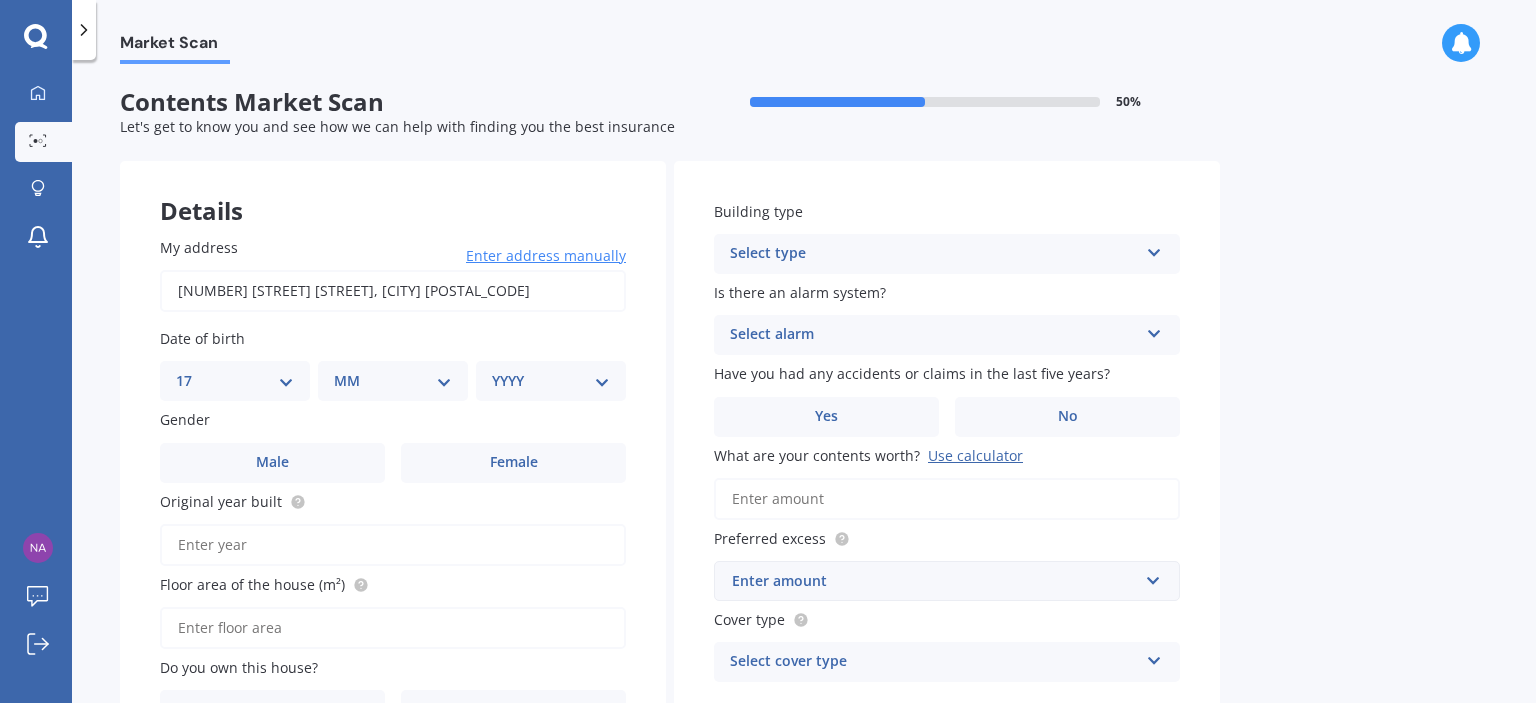 click on "DD 01 02 03 04 05 06 07 08 09 10 11 12 13 14 15 16 17 18 19 20 21 22 23 24 25 26 27 28 29 30 31" at bounding box center [235, 381] 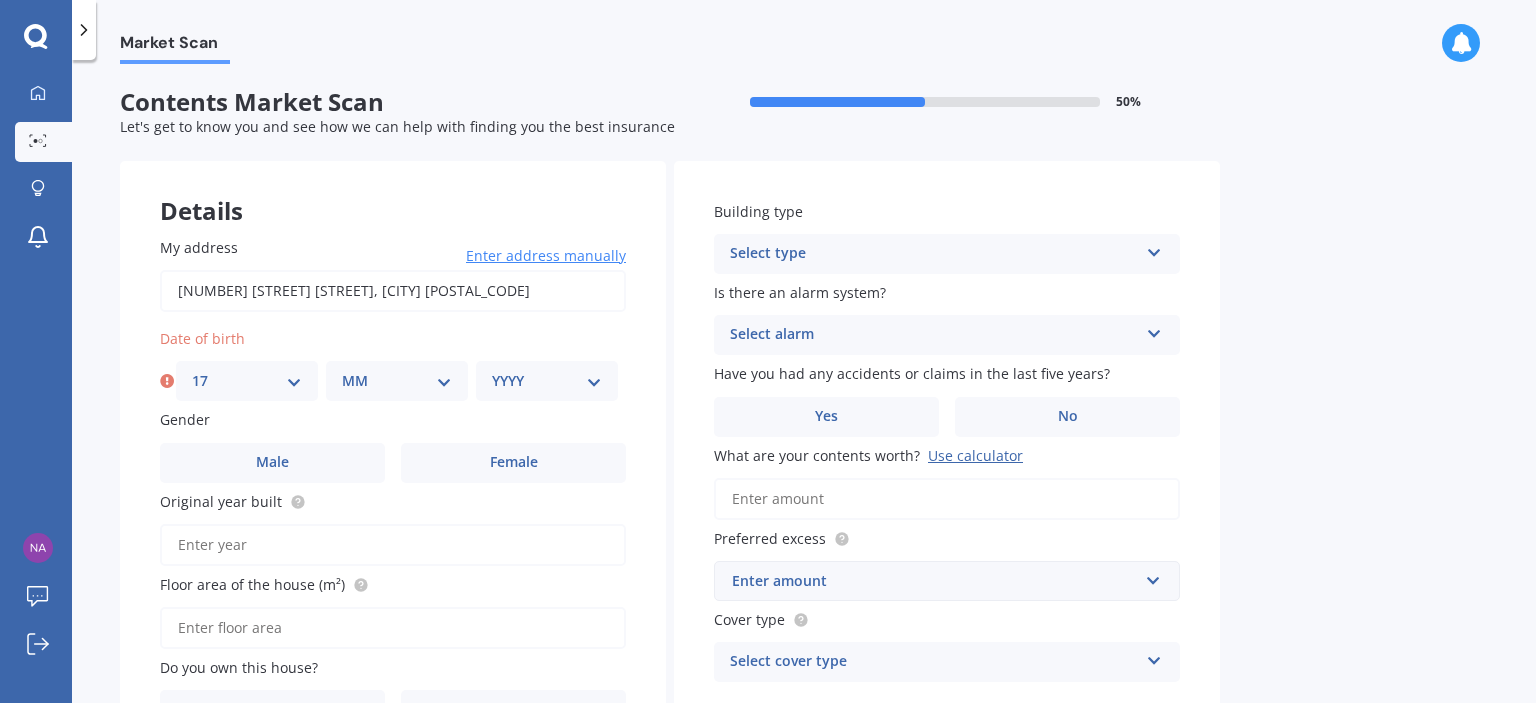 click on "MM 01 02 03 04 05 06 07 08 09 10 11 12" at bounding box center (397, 381) 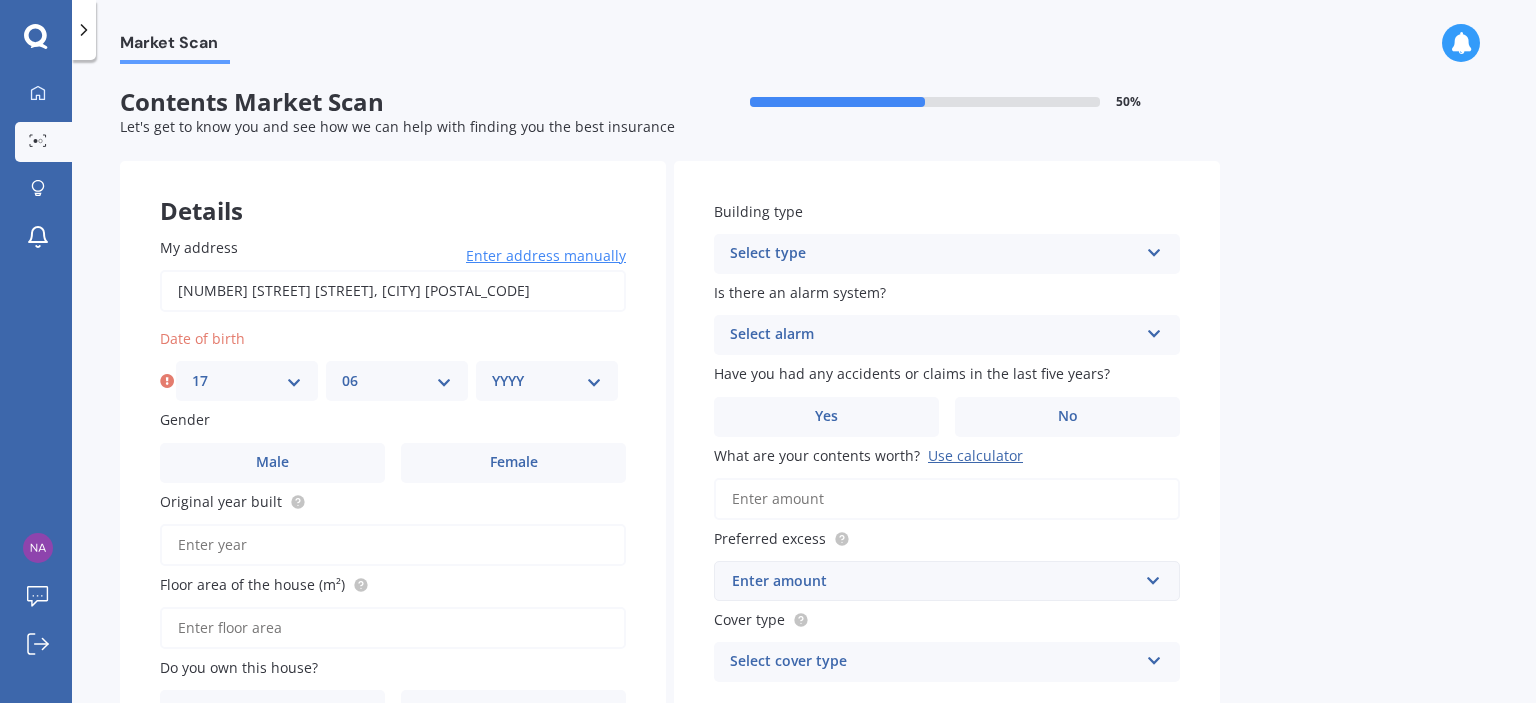 click on "MM 01 02 03 04 05 06 07 08 09 10 11 12" at bounding box center (397, 381) 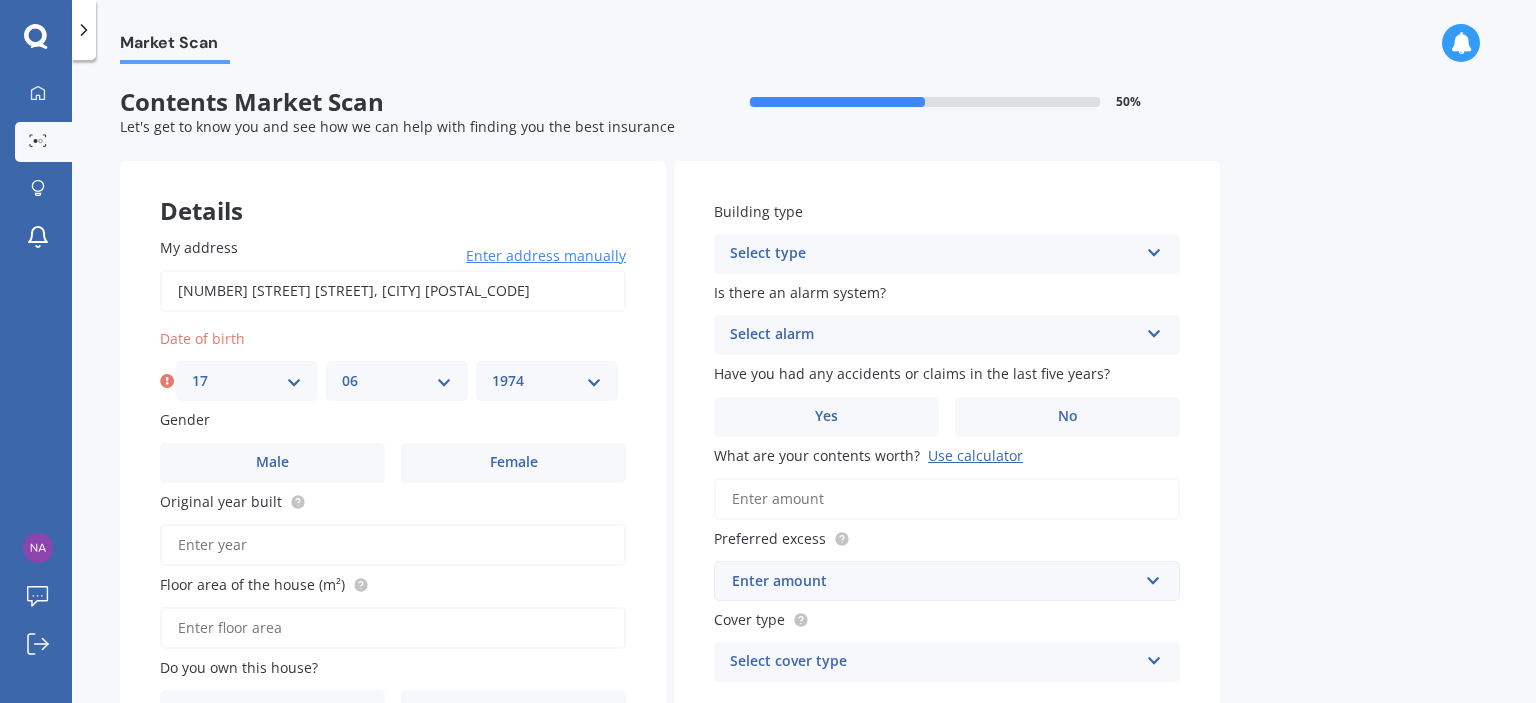 click on "YYYY 2009 2008 2007 2006 2005 2004 2003 2002 2001 2000 1999 1998 1997 1996 1995 1994 1993 1992 1991 1990 1989 1988 1987 1986 1985 1984 1983 1982 1981 1980 1979 1978 1977 1976 1975 1974 1973 1972 1971 1970 1969 1968 1967 1966 1965 1964 1963 1962 1961 1960 1959 1958 1957 1956 1955 1954 1953 1952 1951 1950 1949 1948 1947 1946 1945 1944 1943 1942 1941 1940 1939 1938 1937 1936 1935 1934 1933 1932 1931 1930 1929 1928 1927 1926 1925 1924 1923 1922 1921 1920 1919 1918 1917 1916 1915 1914 1913 1912 1911 1910" at bounding box center (547, 381) 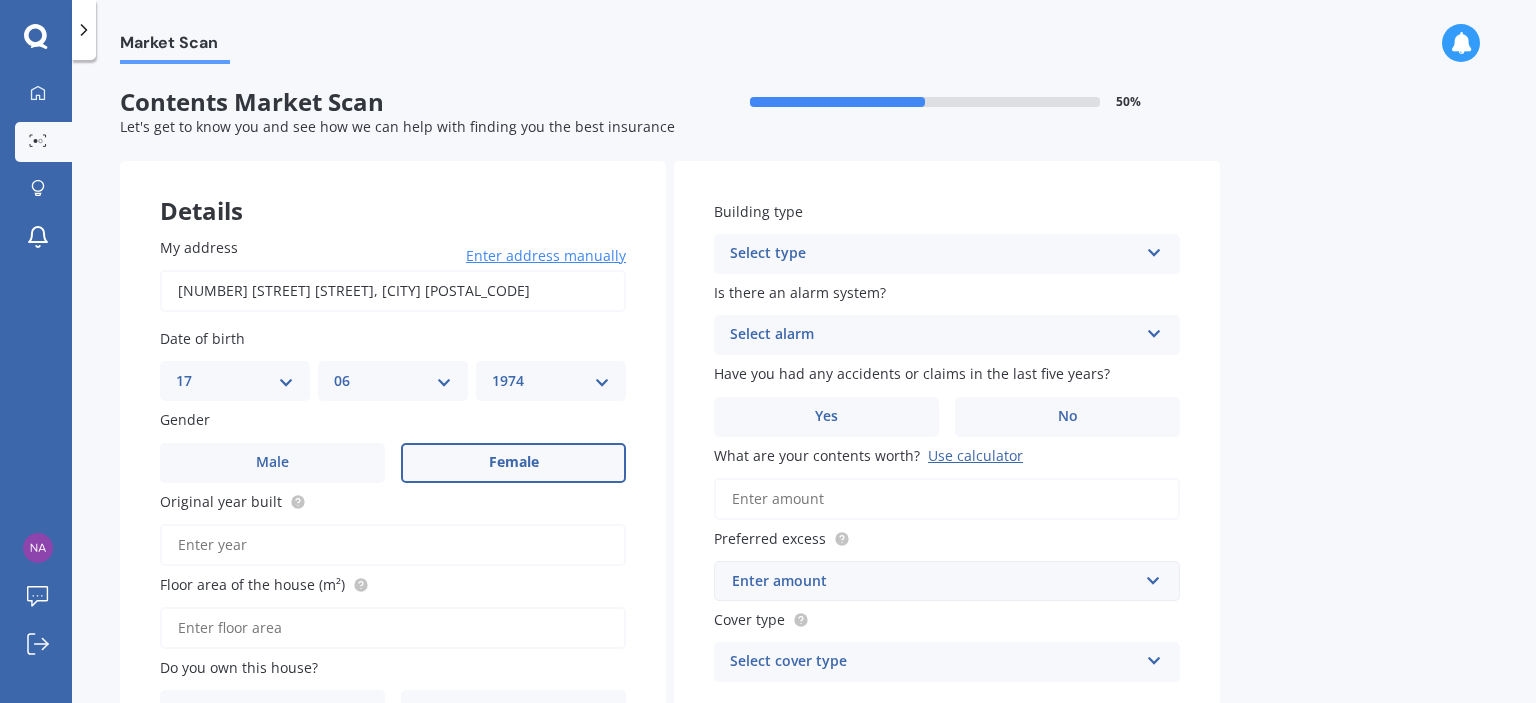 click on "Female" at bounding box center [514, 462] 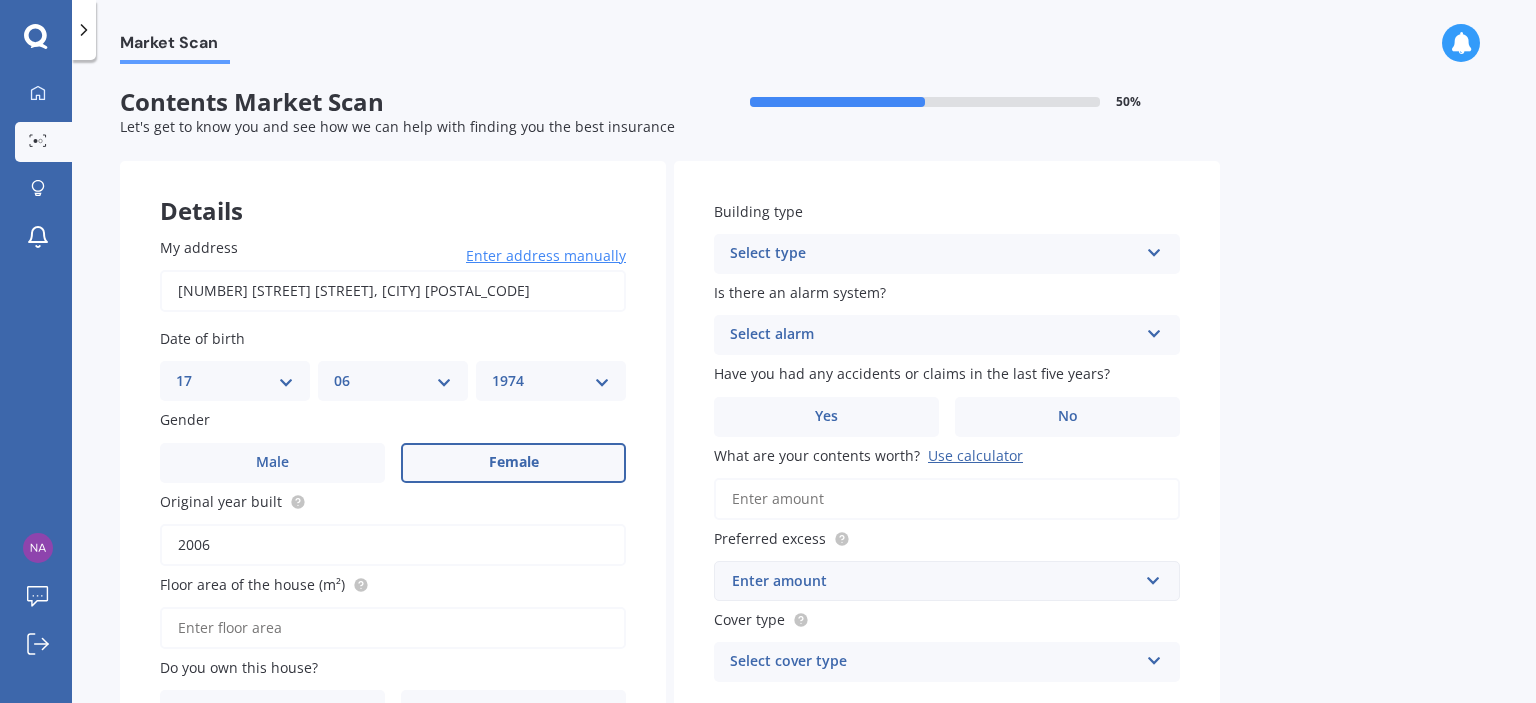 click on "Floor area of the house (m²)" at bounding box center [393, 628] 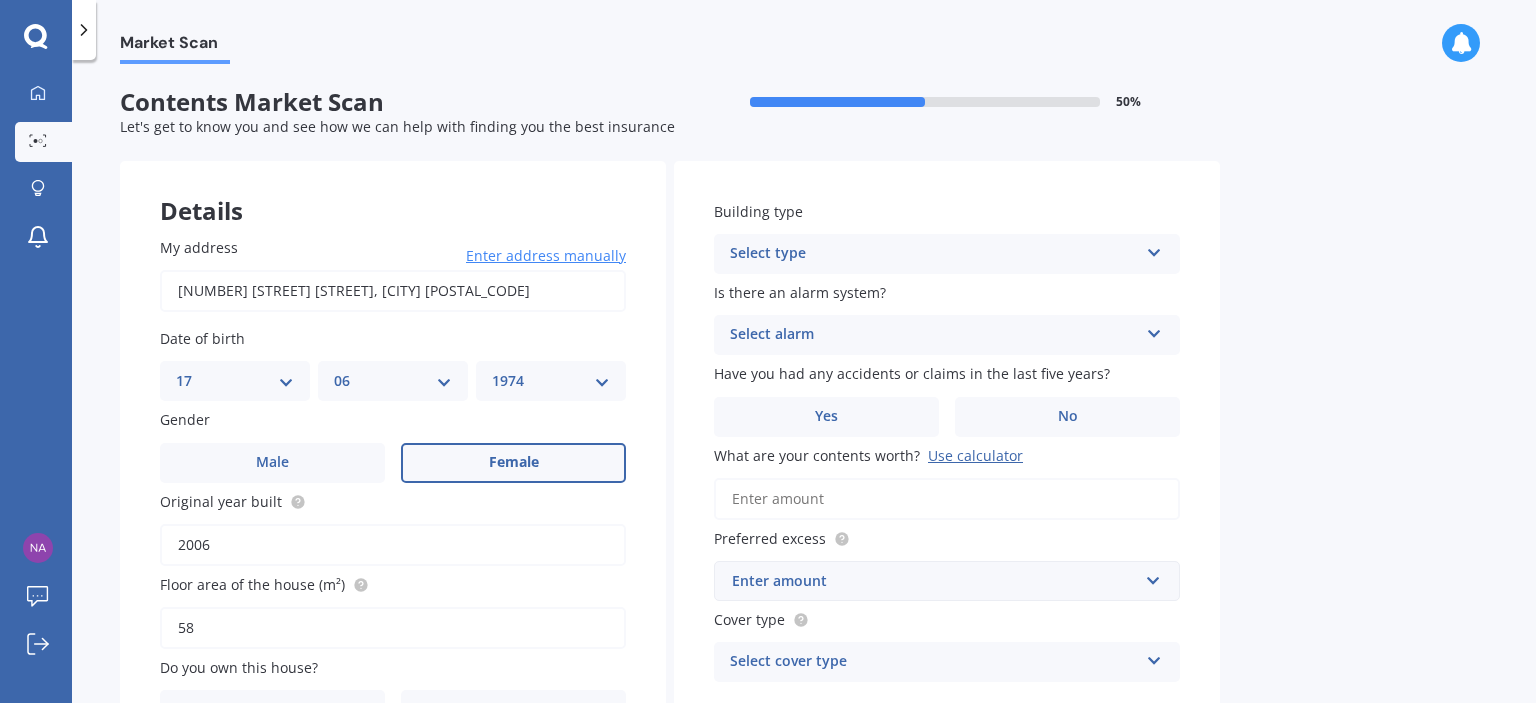 scroll, scrollTop: 133, scrollLeft: 0, axis: vertical 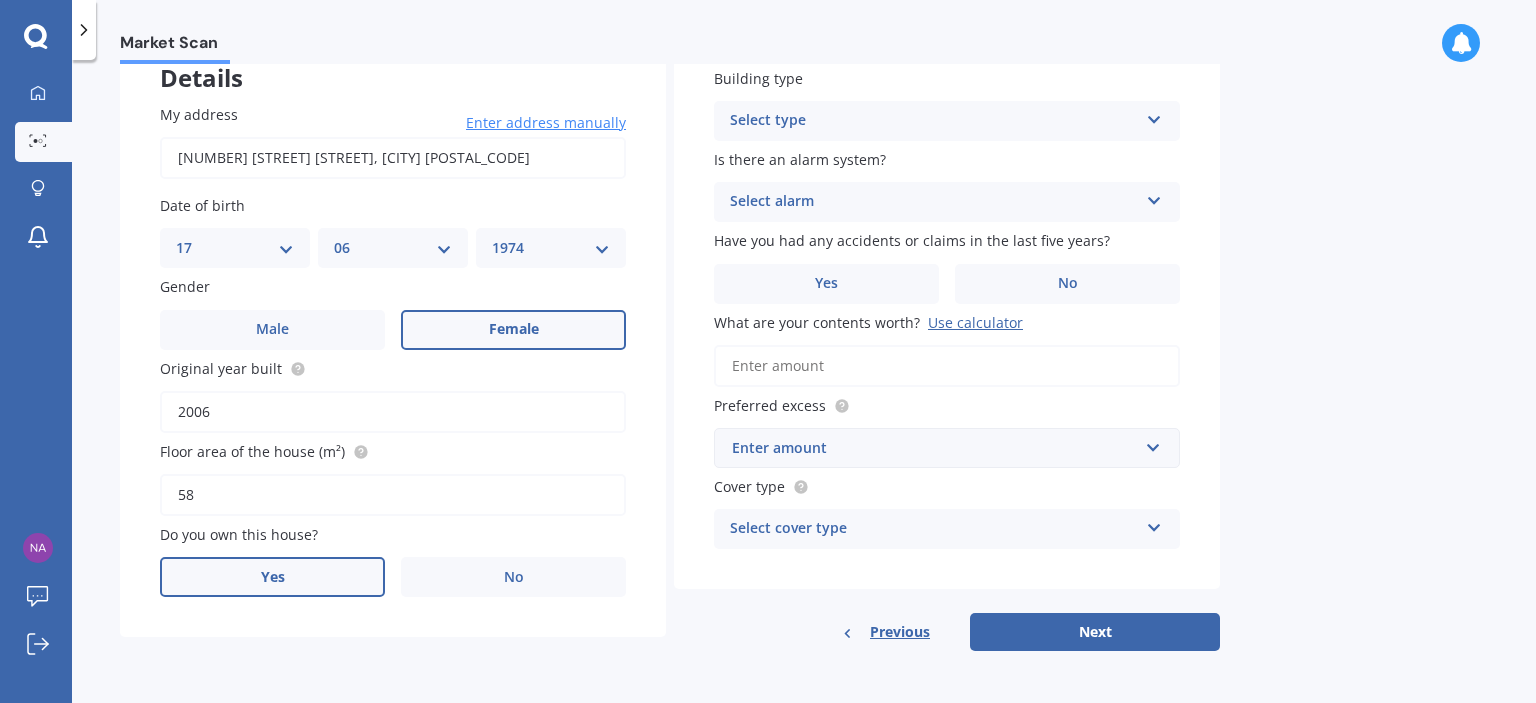 click on "Yes" at bounding box center [272, 577] 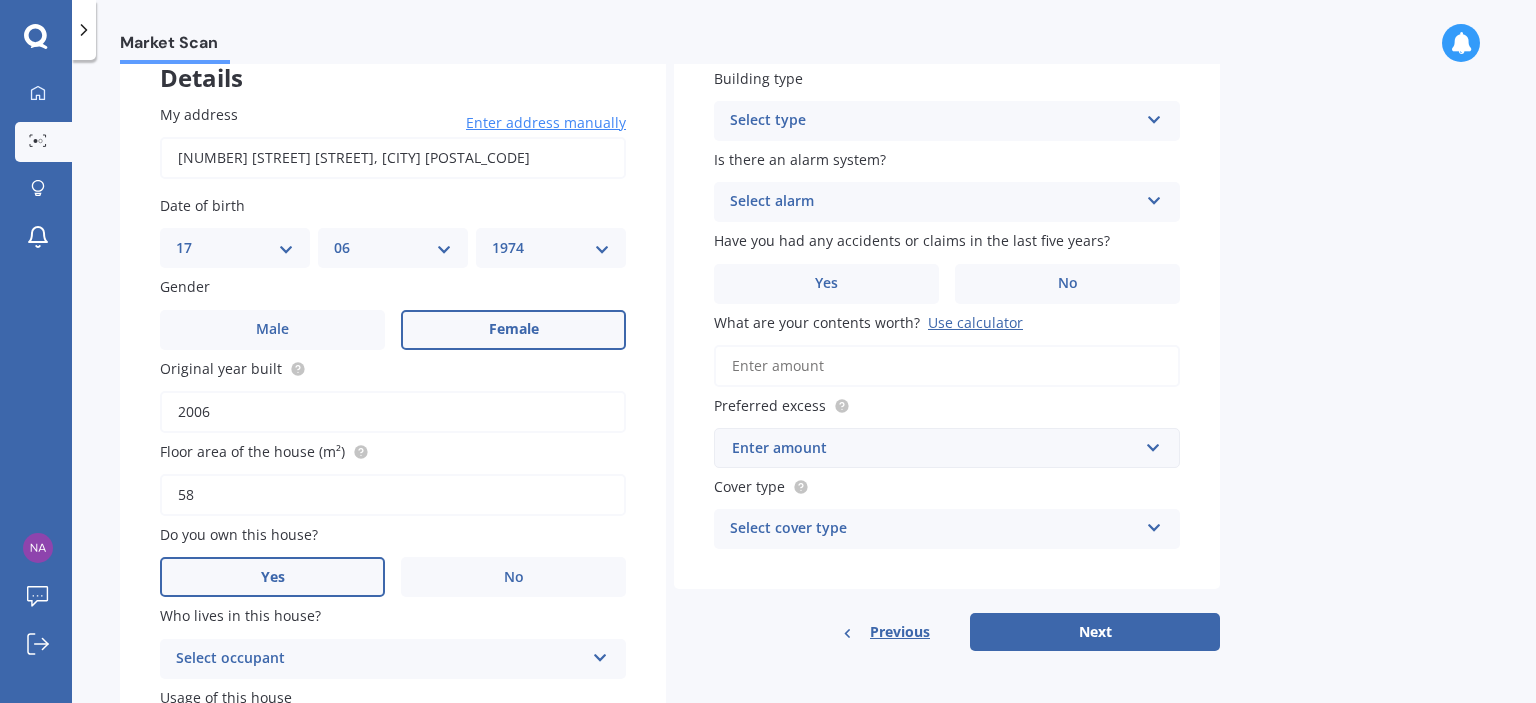 click on "Select type" at bounding box center [934, 121] 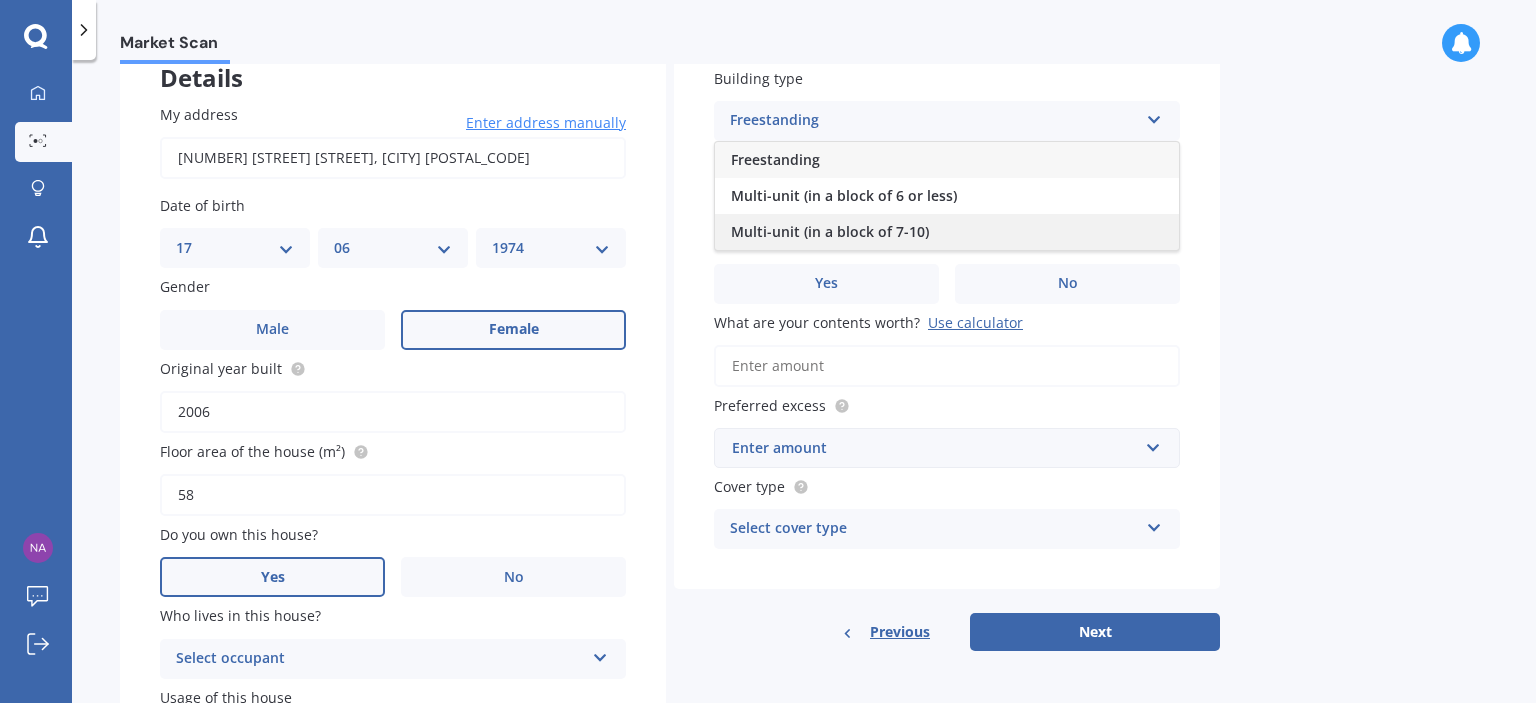 click on "Multi-unit (in a block of 7-10)" at bounding box center [947, 232] 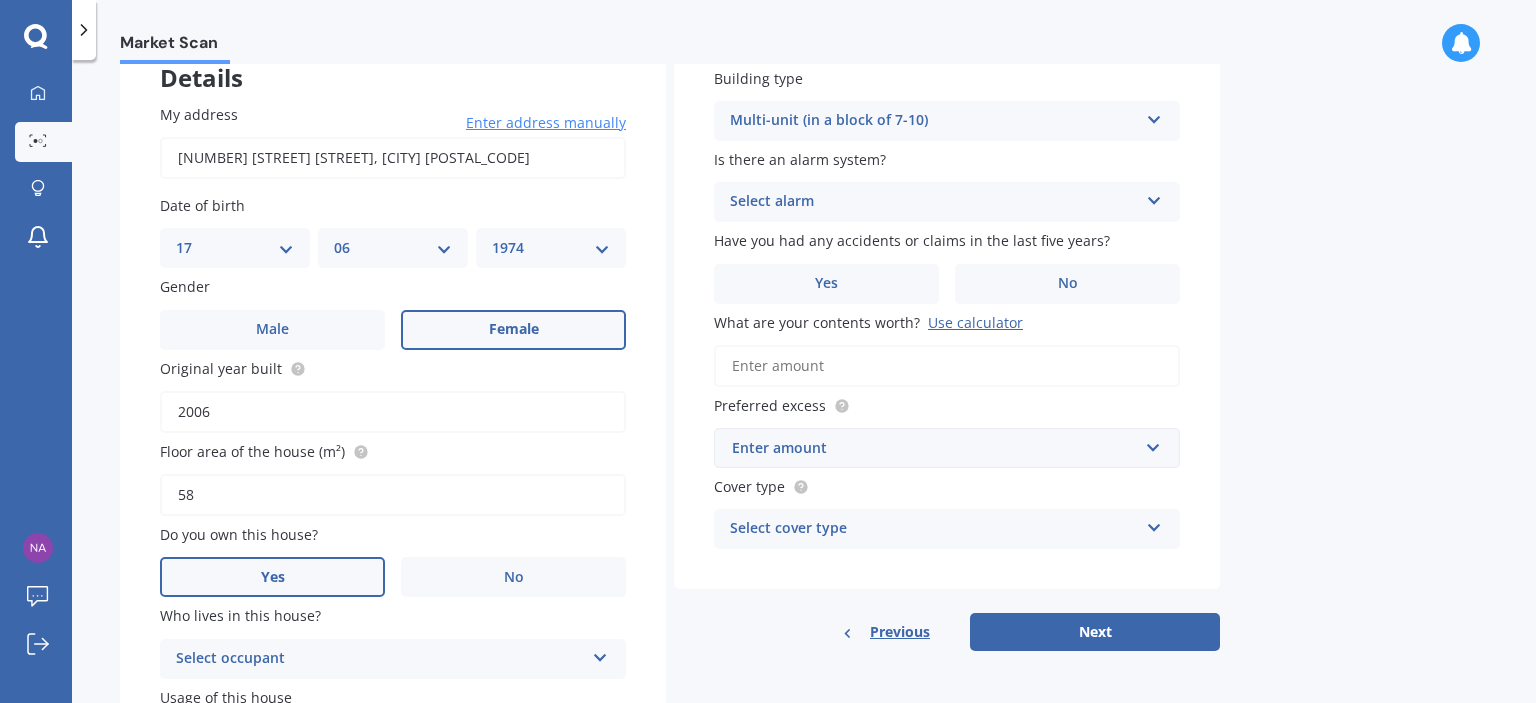 click on "Select alarm" at bounding box center [934, 202] 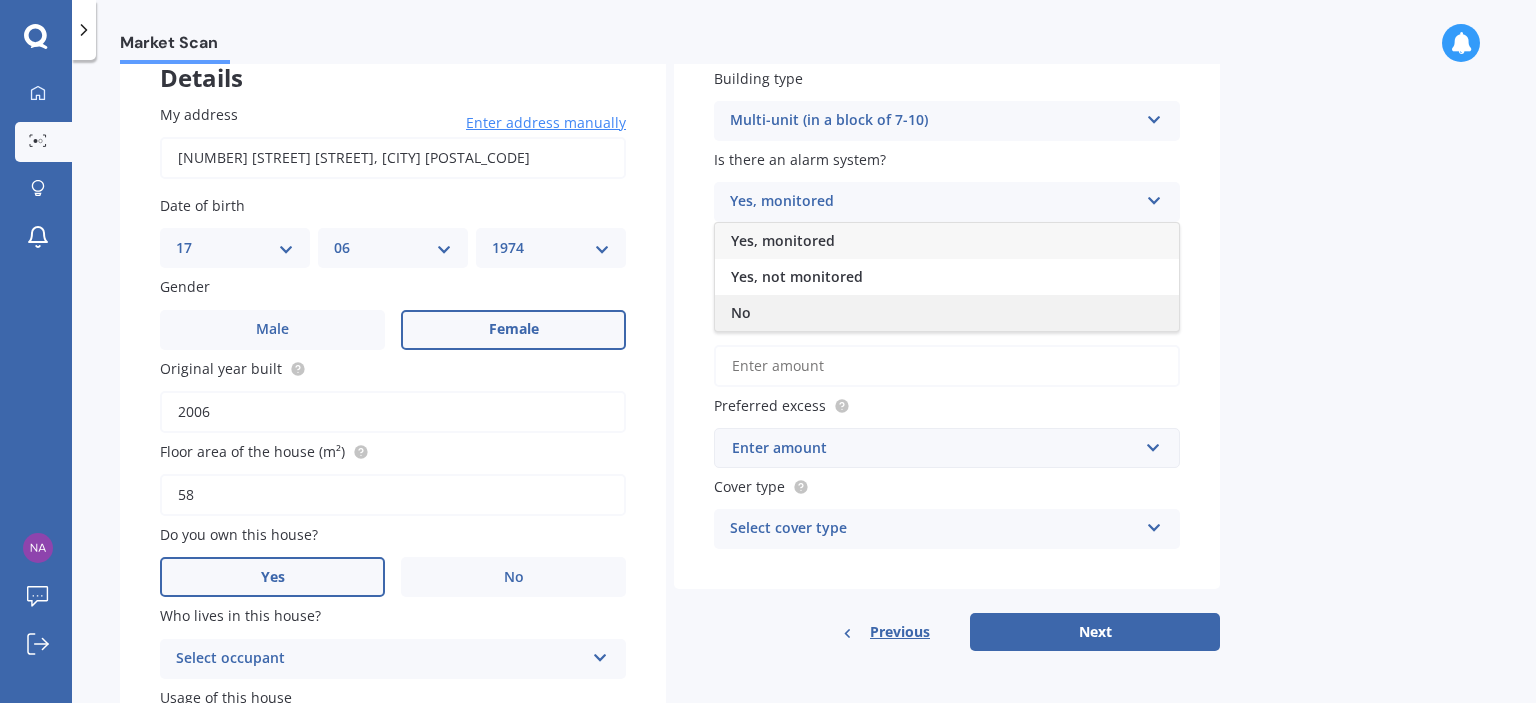click on "No" at bounding box center [947, 313] 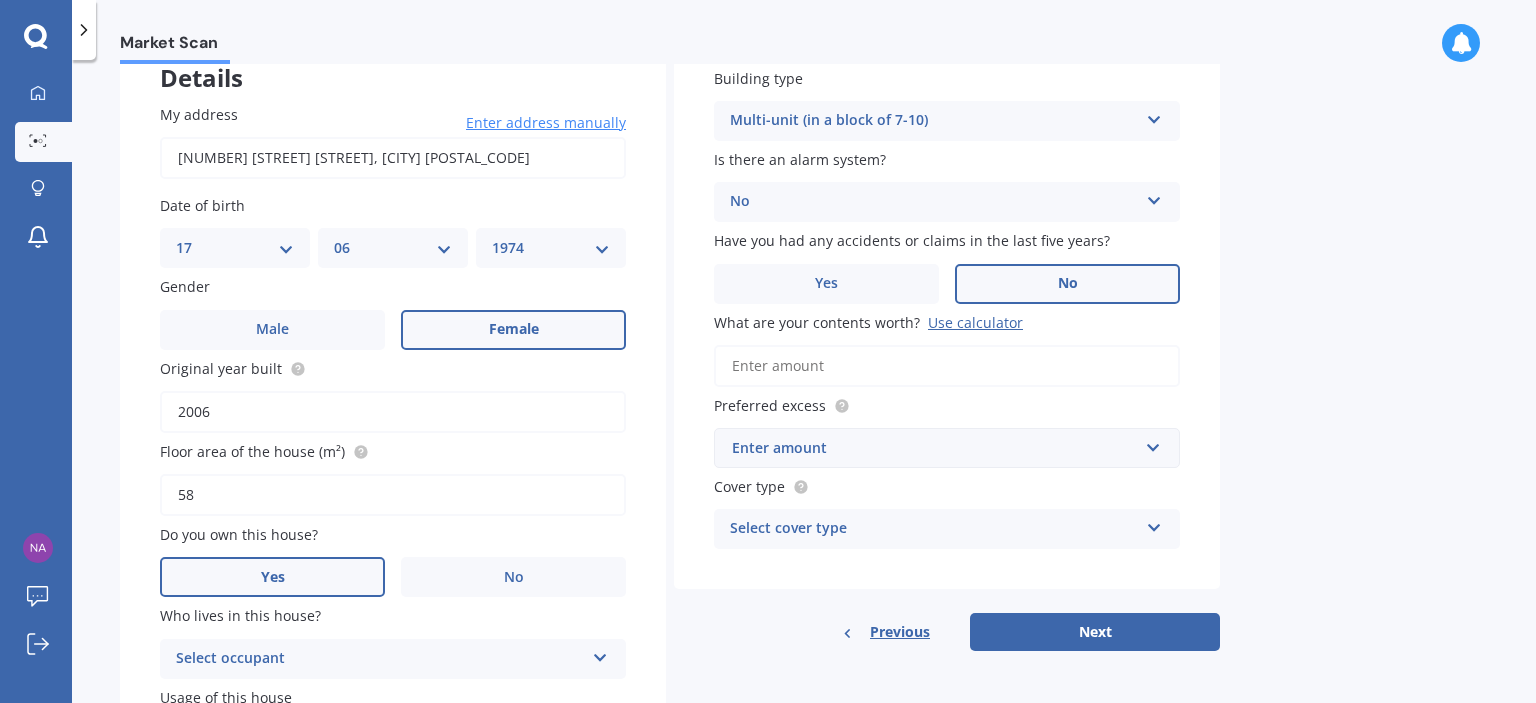 click on "No" at bounding box center [1067, 284] 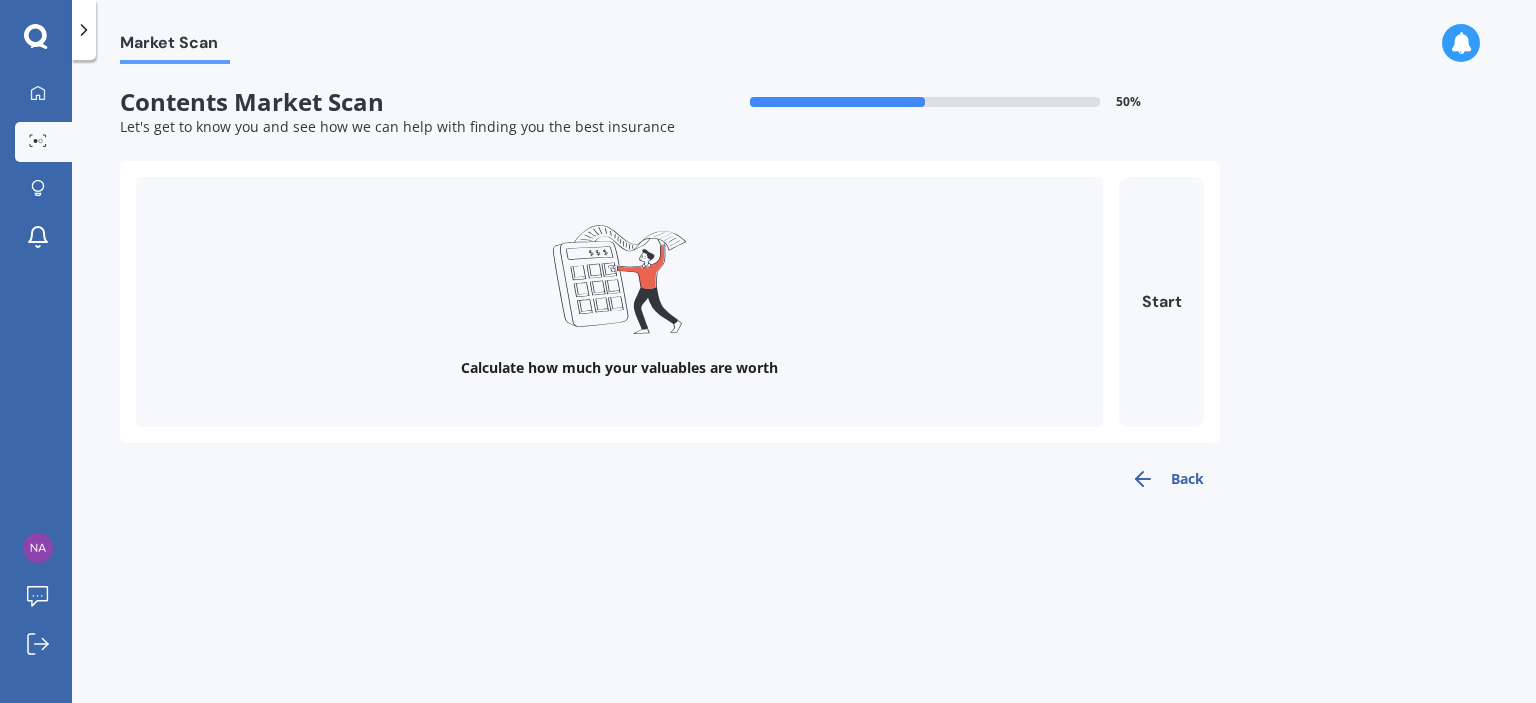 scroll, scrollTop: 0, scrollLeft: 0, axis: both 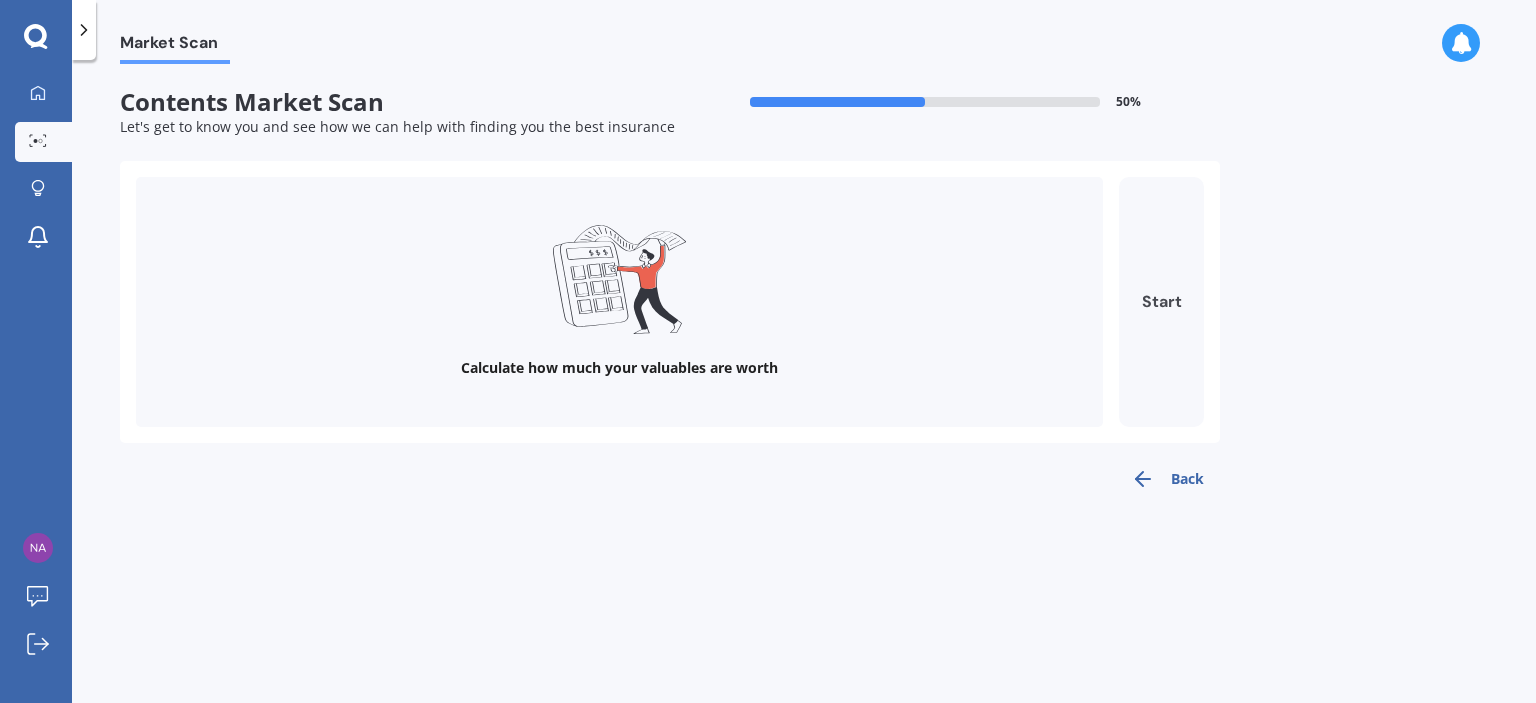 click on "Start" at bounding box center (1161, 302) 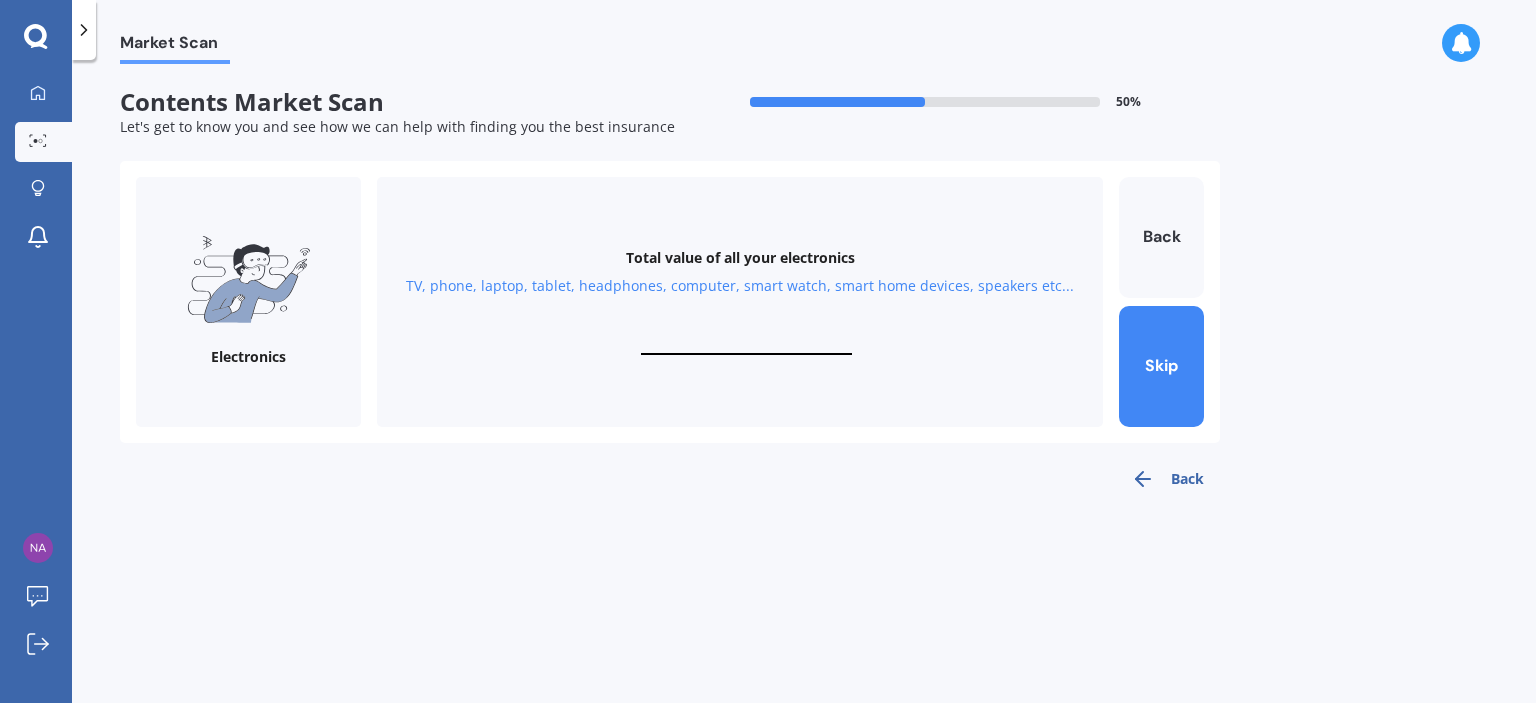 click on "Total value of all your electronics TV, phone, laptop, tablet, headphones, computer, smart watch, smart home devices, speakers etc..." at bounding box center [740, 302] 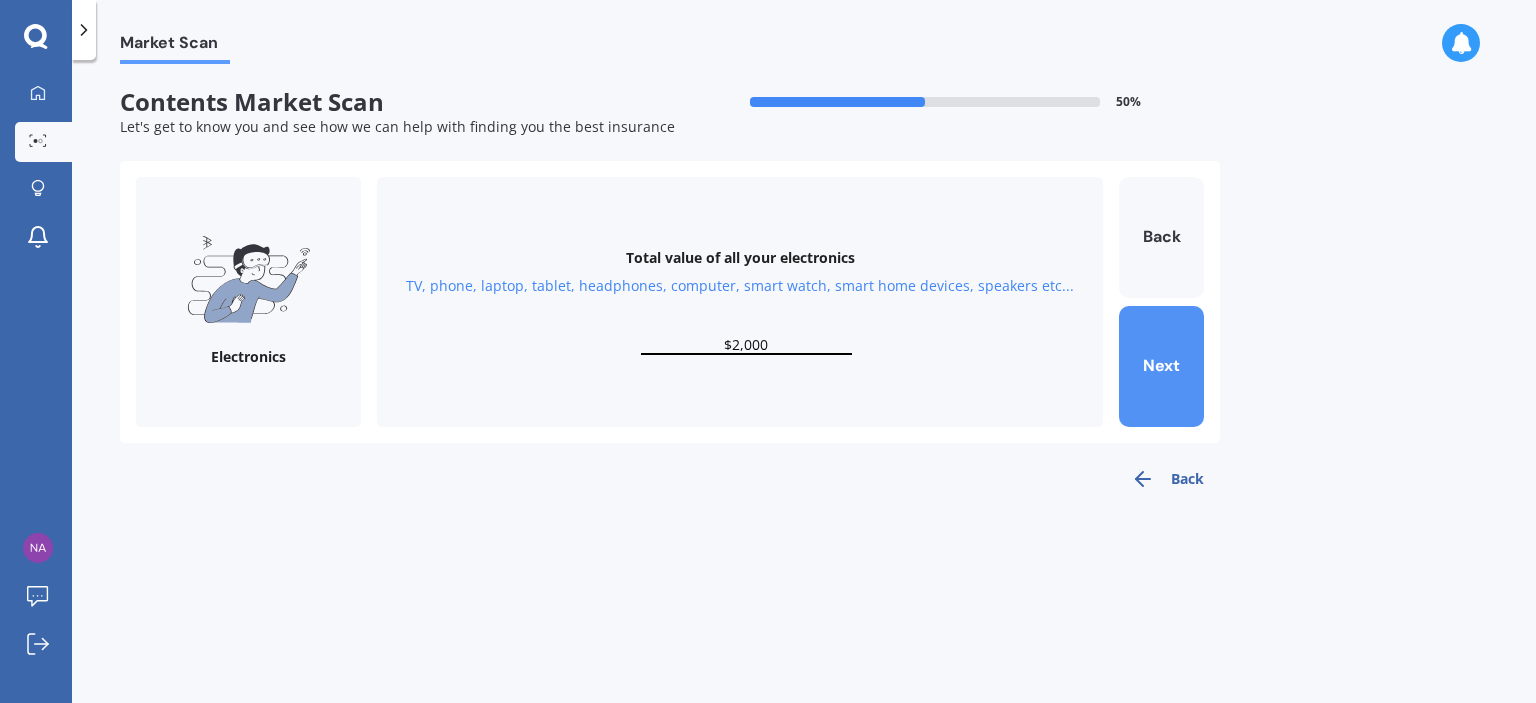 type on "$2,000" 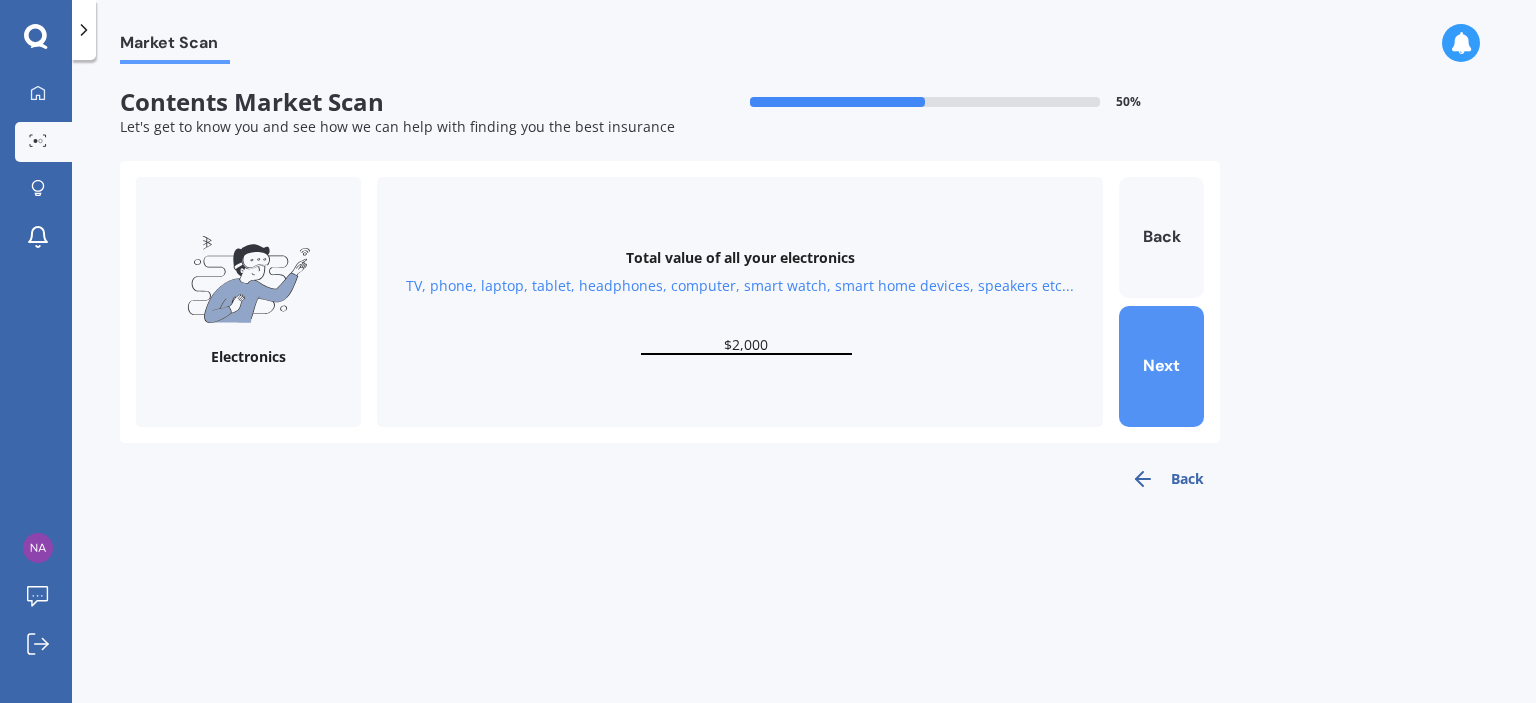 click on "Next" at bounding box center [1161, 366] 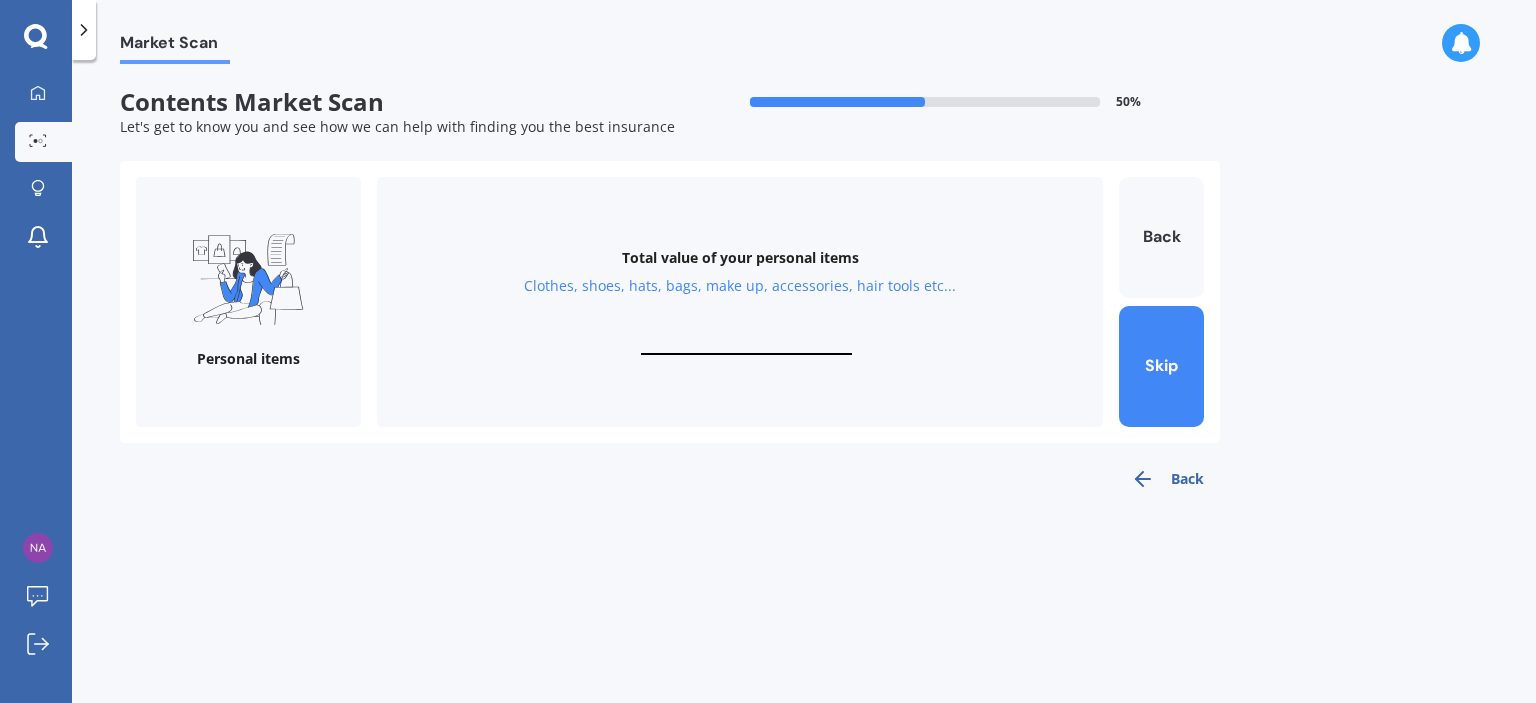 click at bounding box center [746, 345] 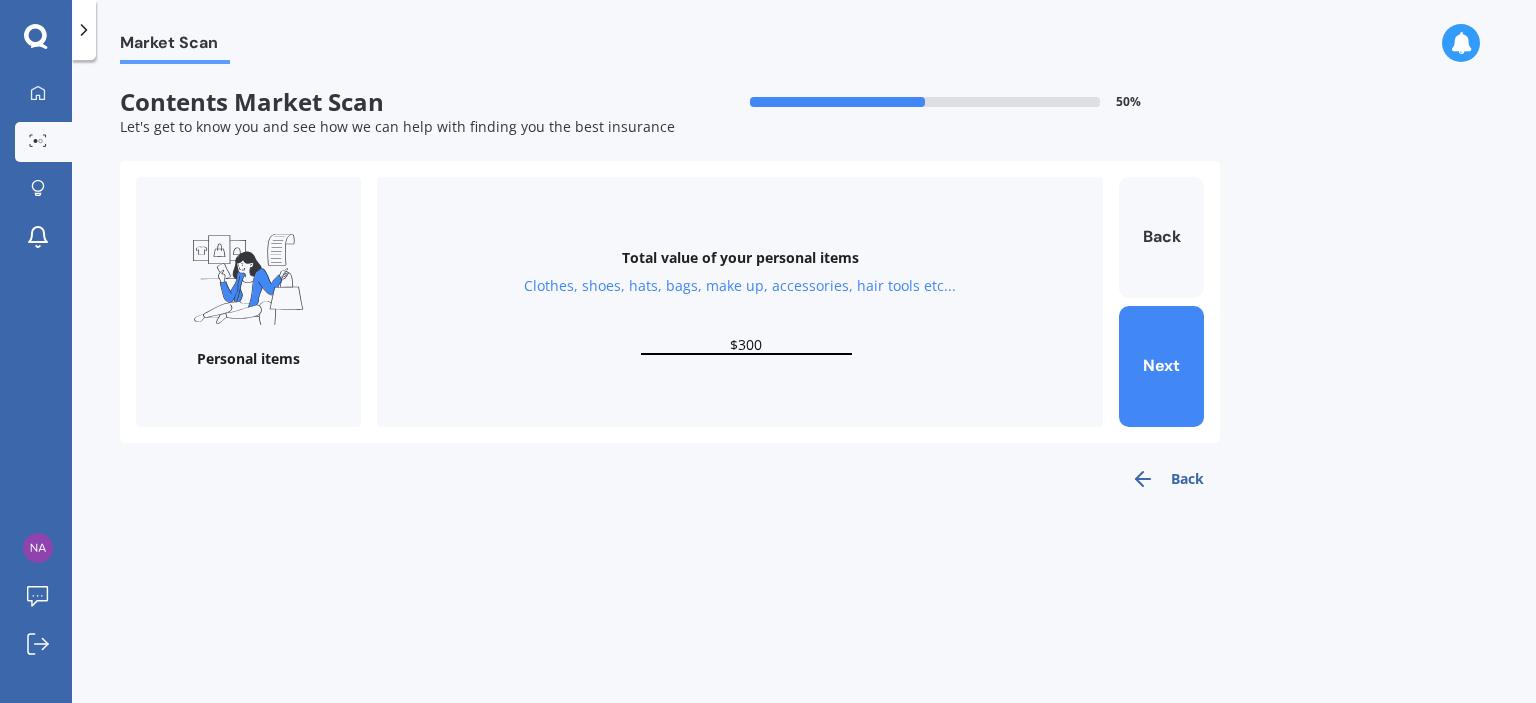 drag, startPoint x: 800, startPoint y: 343, endPoint x: 692, endPoint y: 350, distance: 108.226616 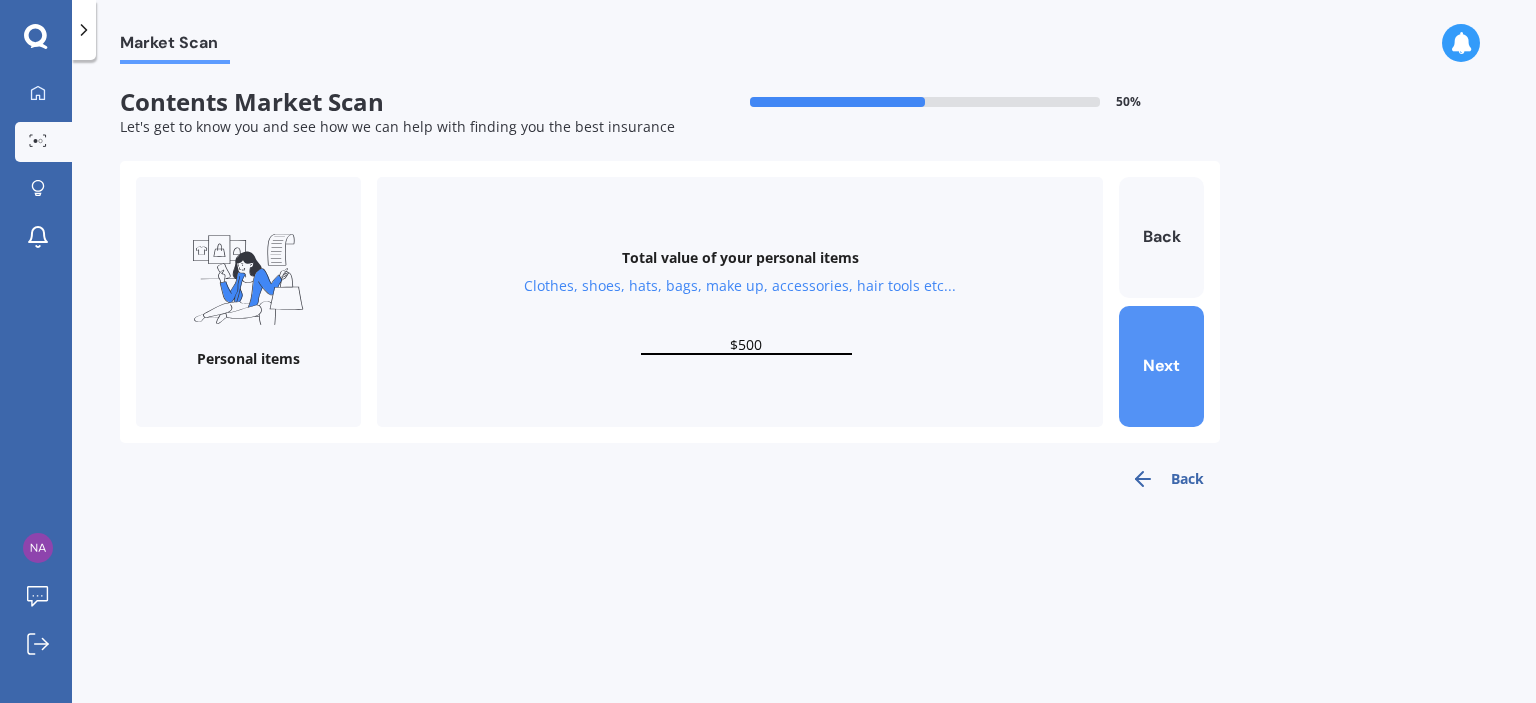type on "$500" 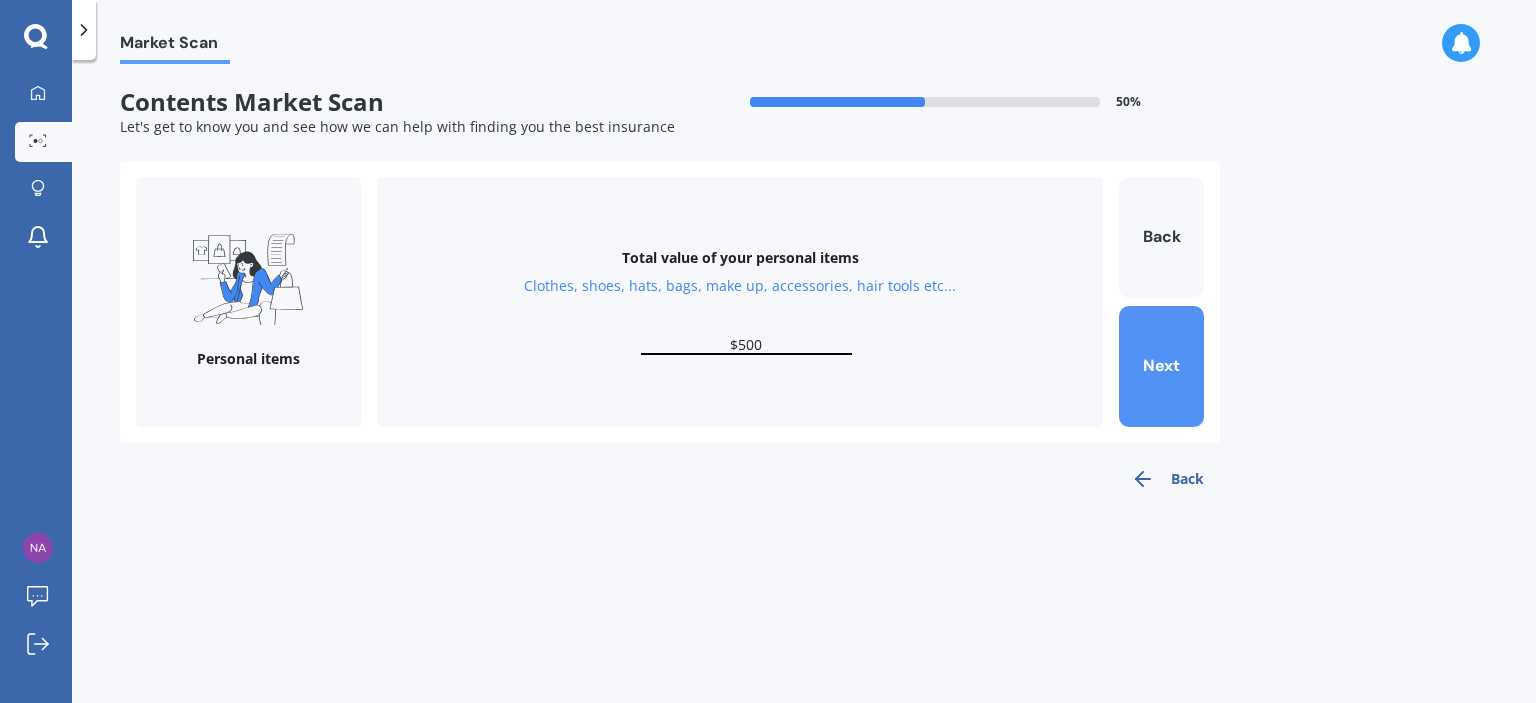 click on "Next" at bounding box center [1161, 366] 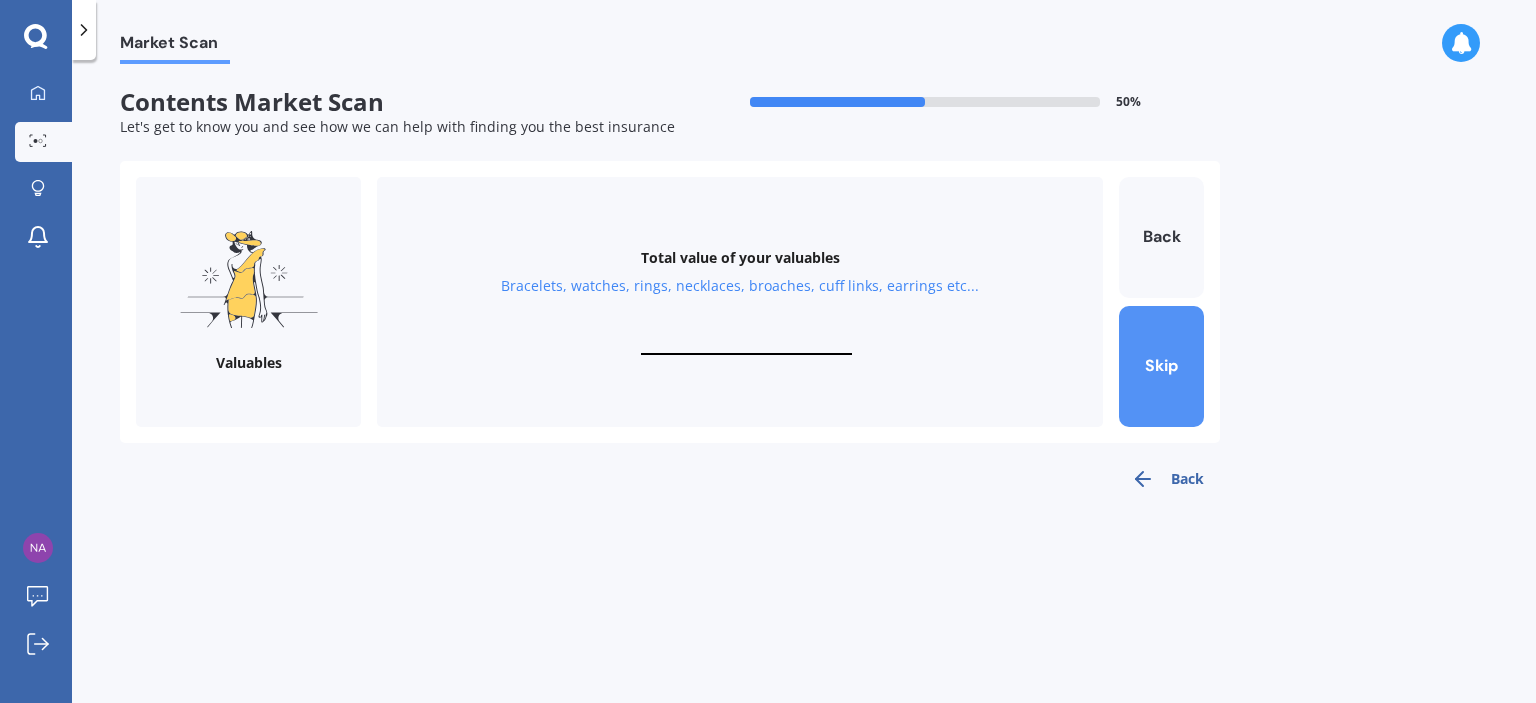 click on "Skip" at bounding box center [1161, 366] 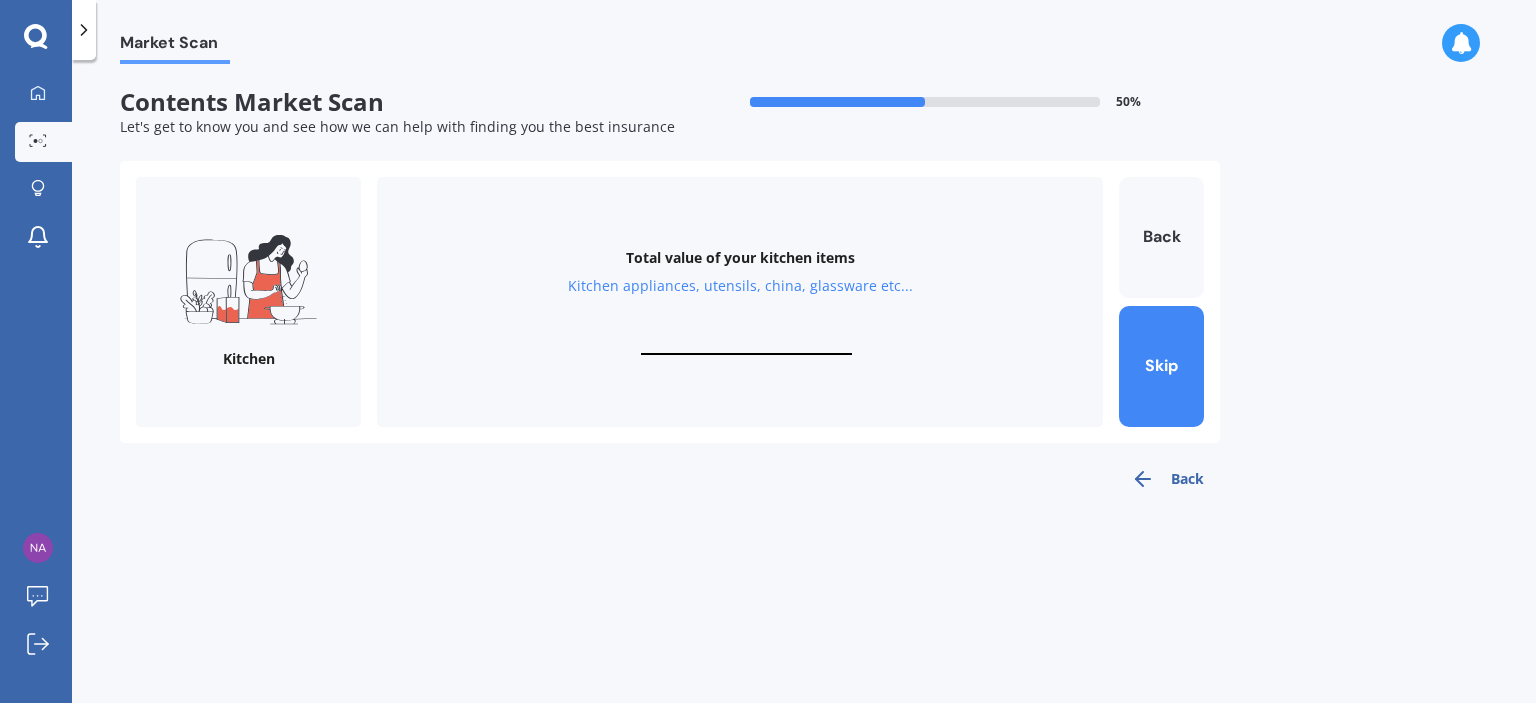 click on "Total value of your kitchen items Kitchen appliances, utensils, china, glassware etc..." at bounding box center (740, 302) 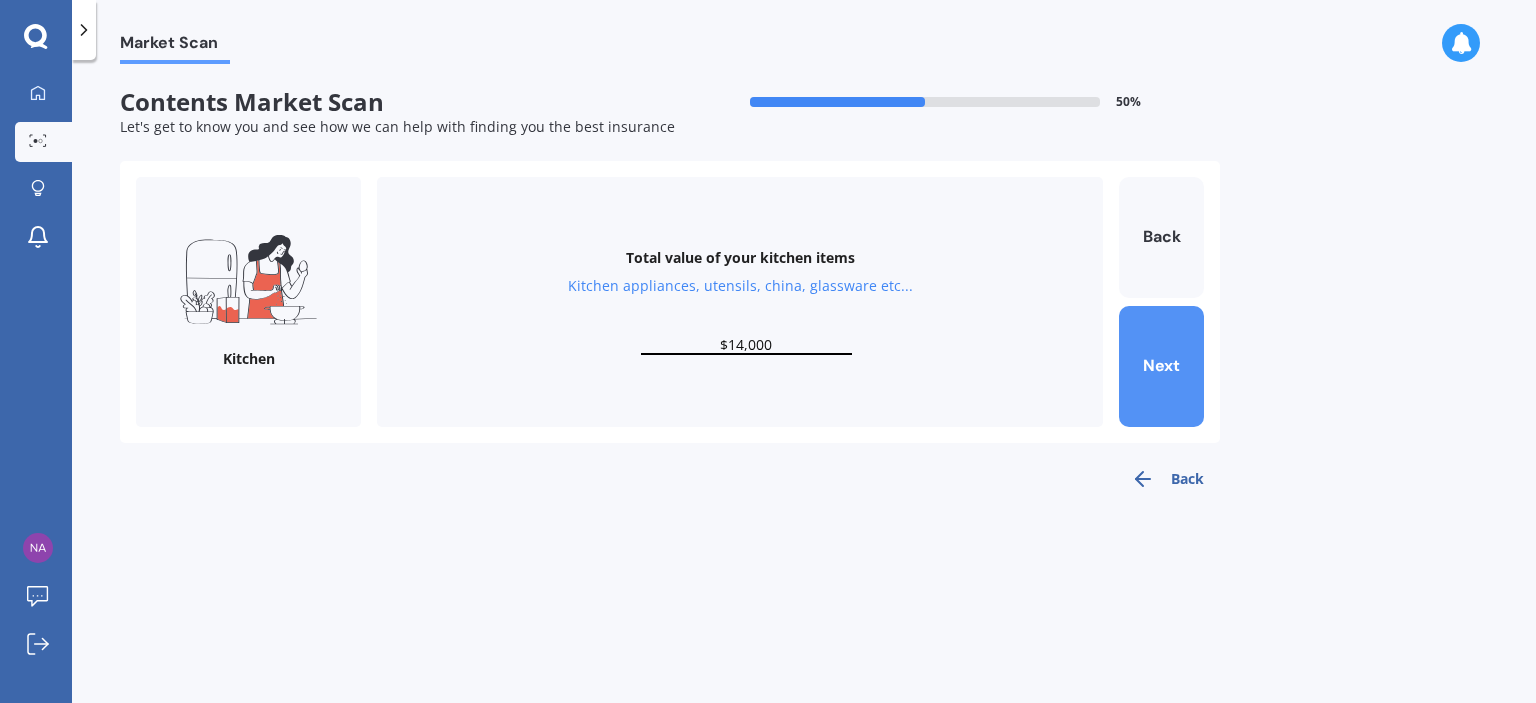 type on "$14,000" 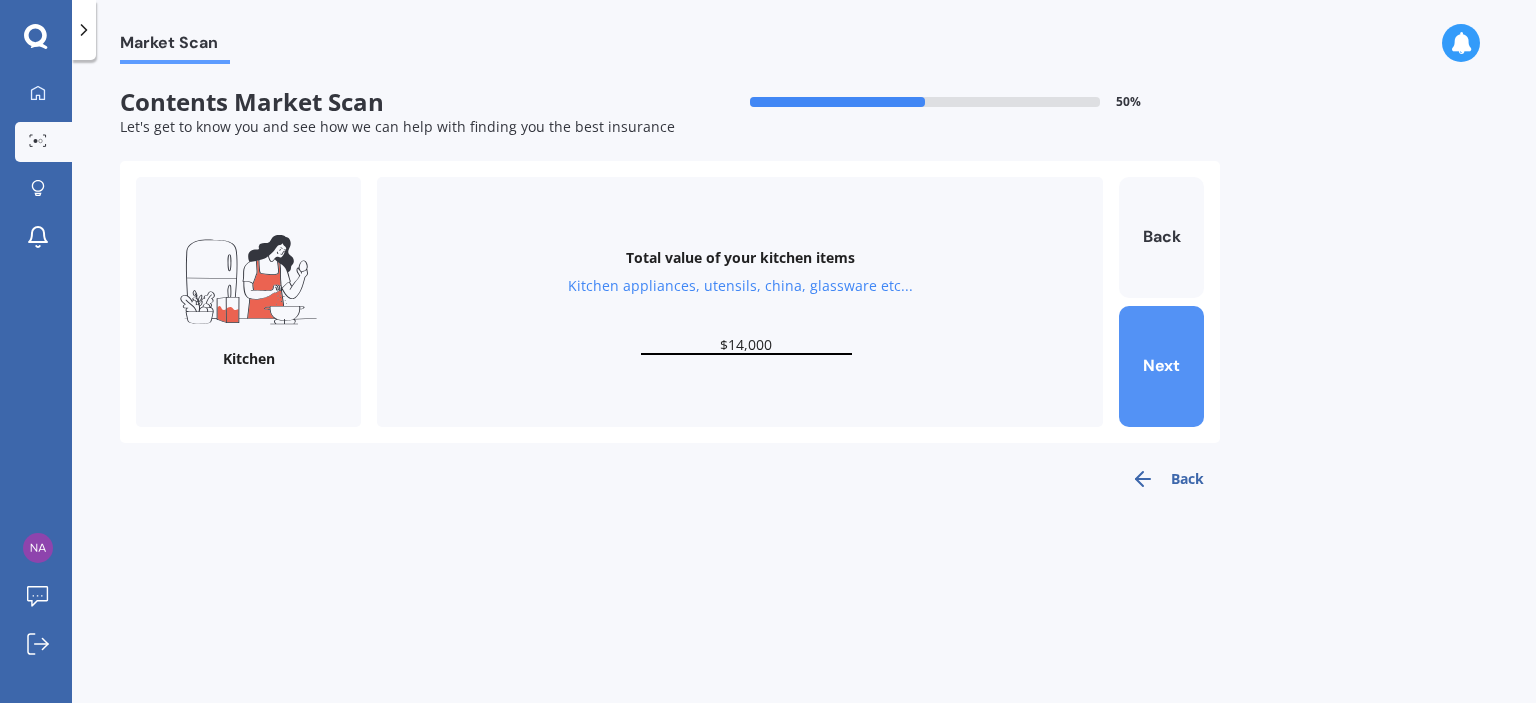 click on "Next" at bounding box center (1161, 366) 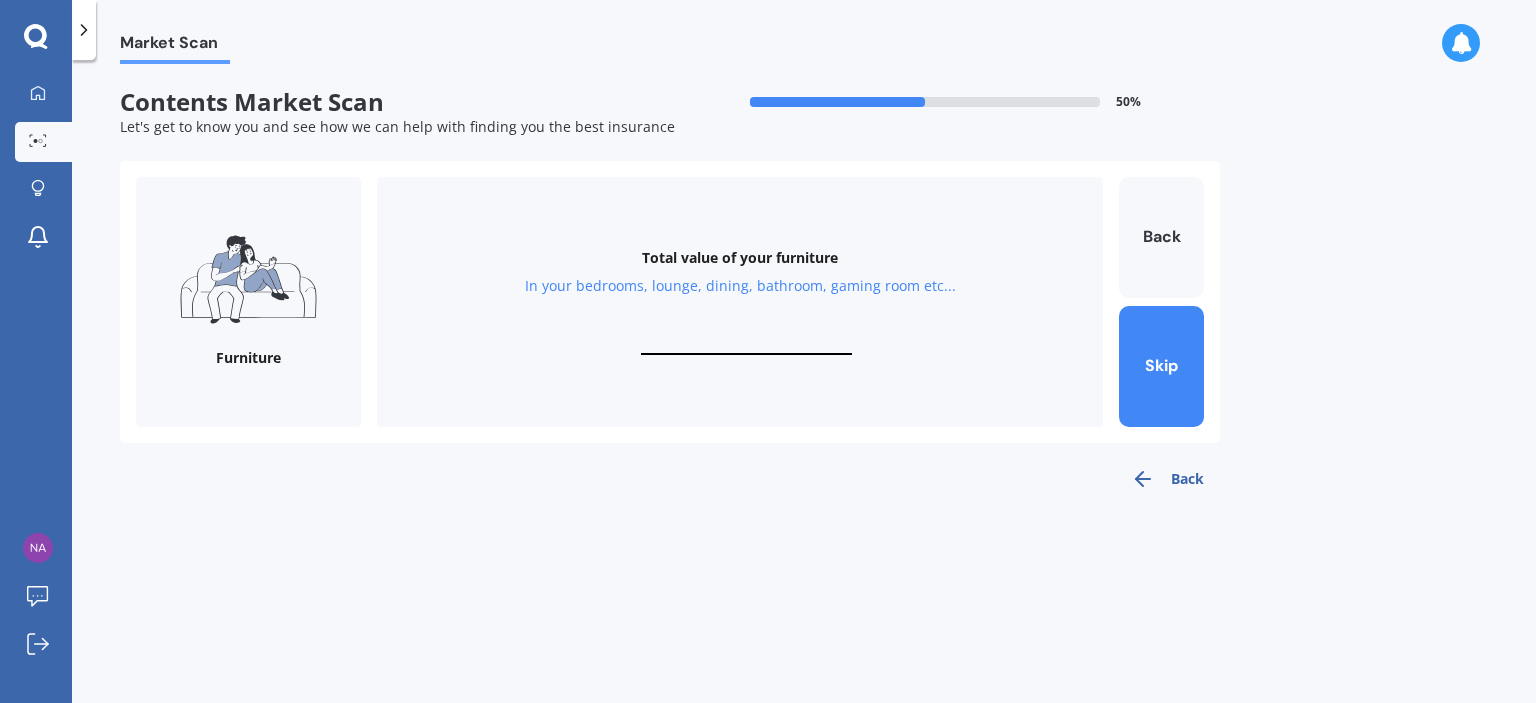 click at bounding box center (746, 345) 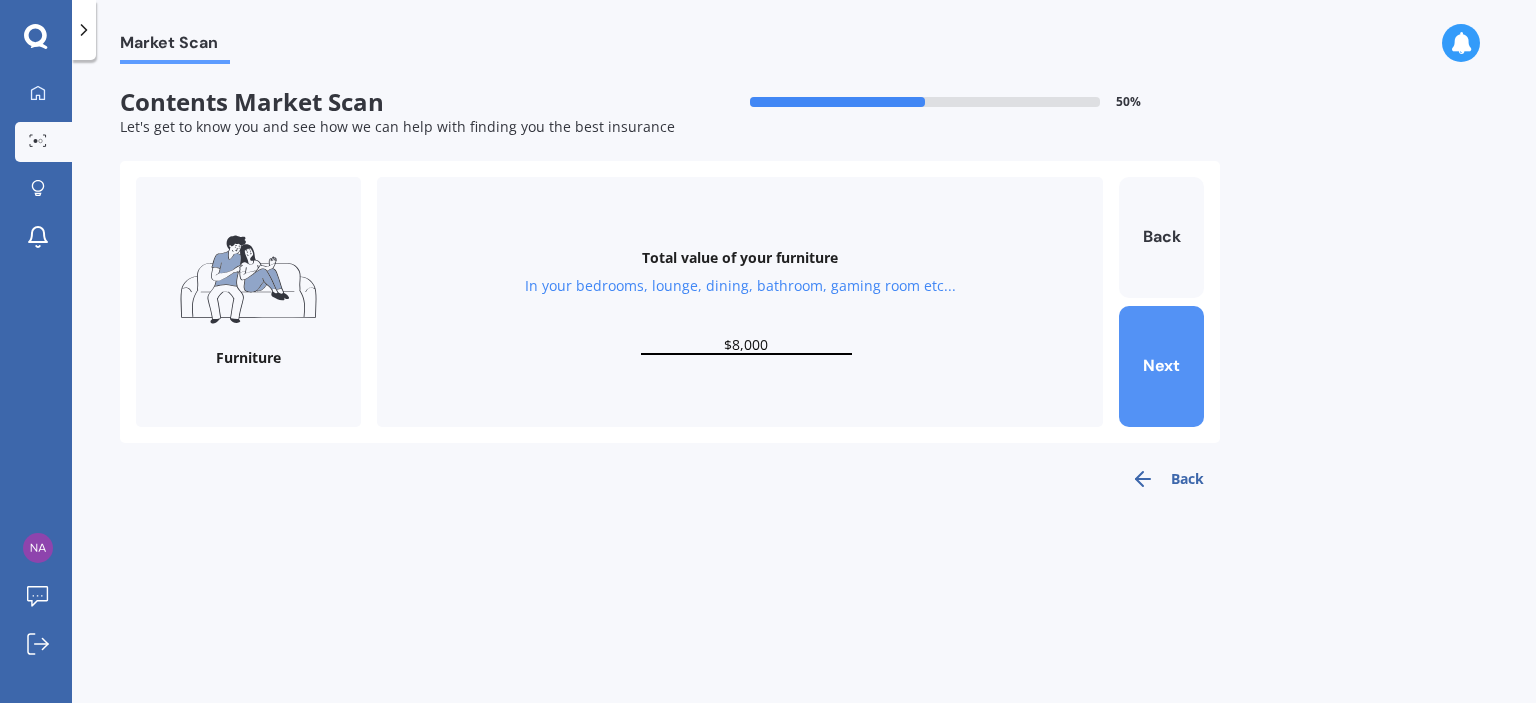 type on "$8,000" 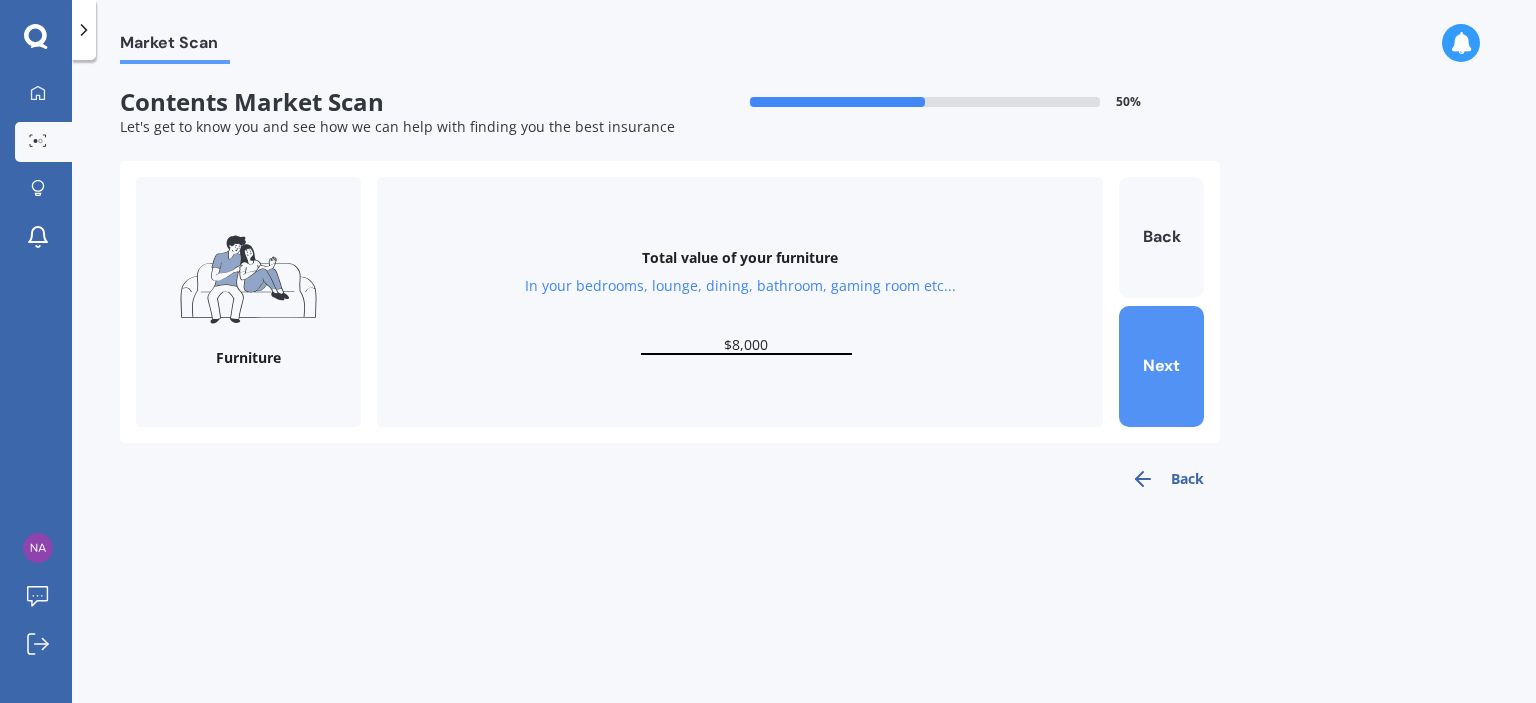 click on "Next" at bounding box center [1161, 366] 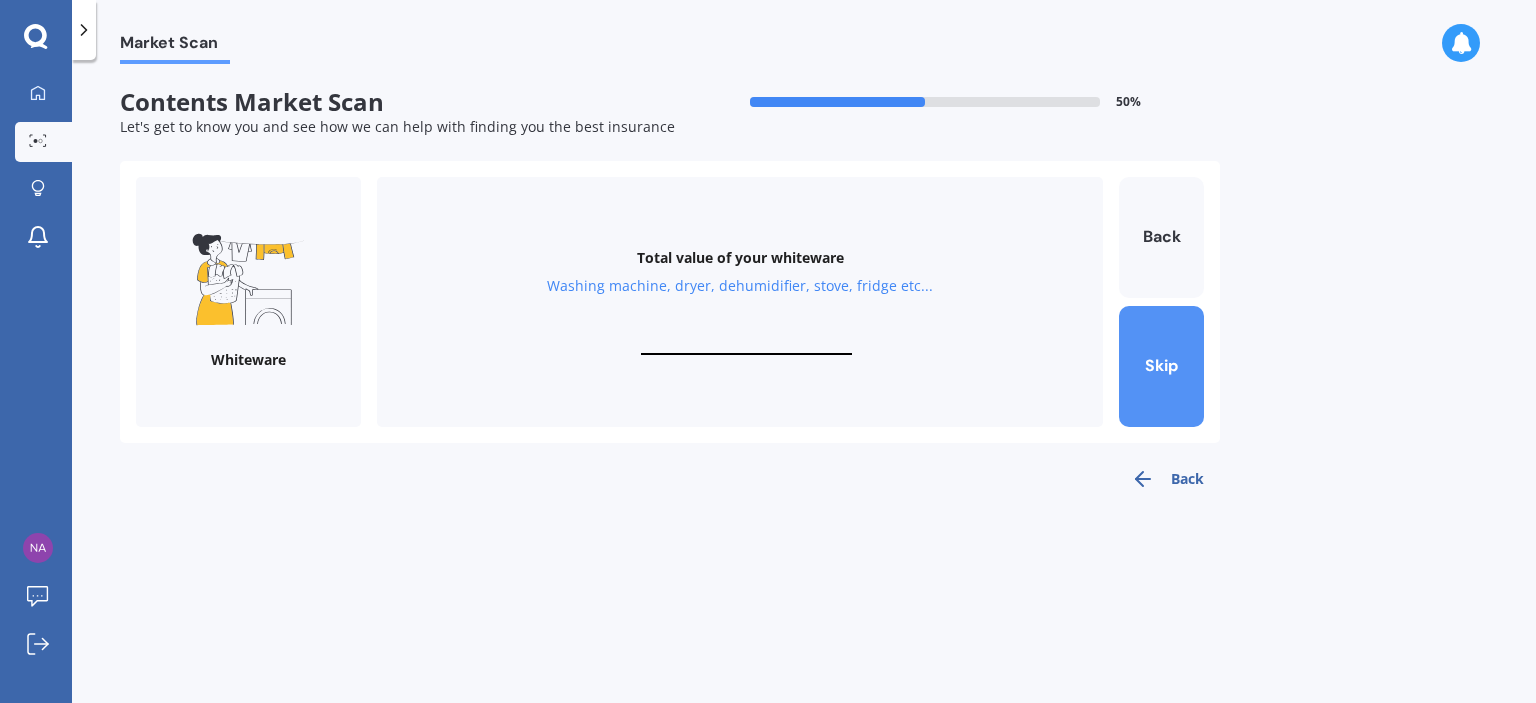 click on "Skip" at bounding box center (1161, 366) 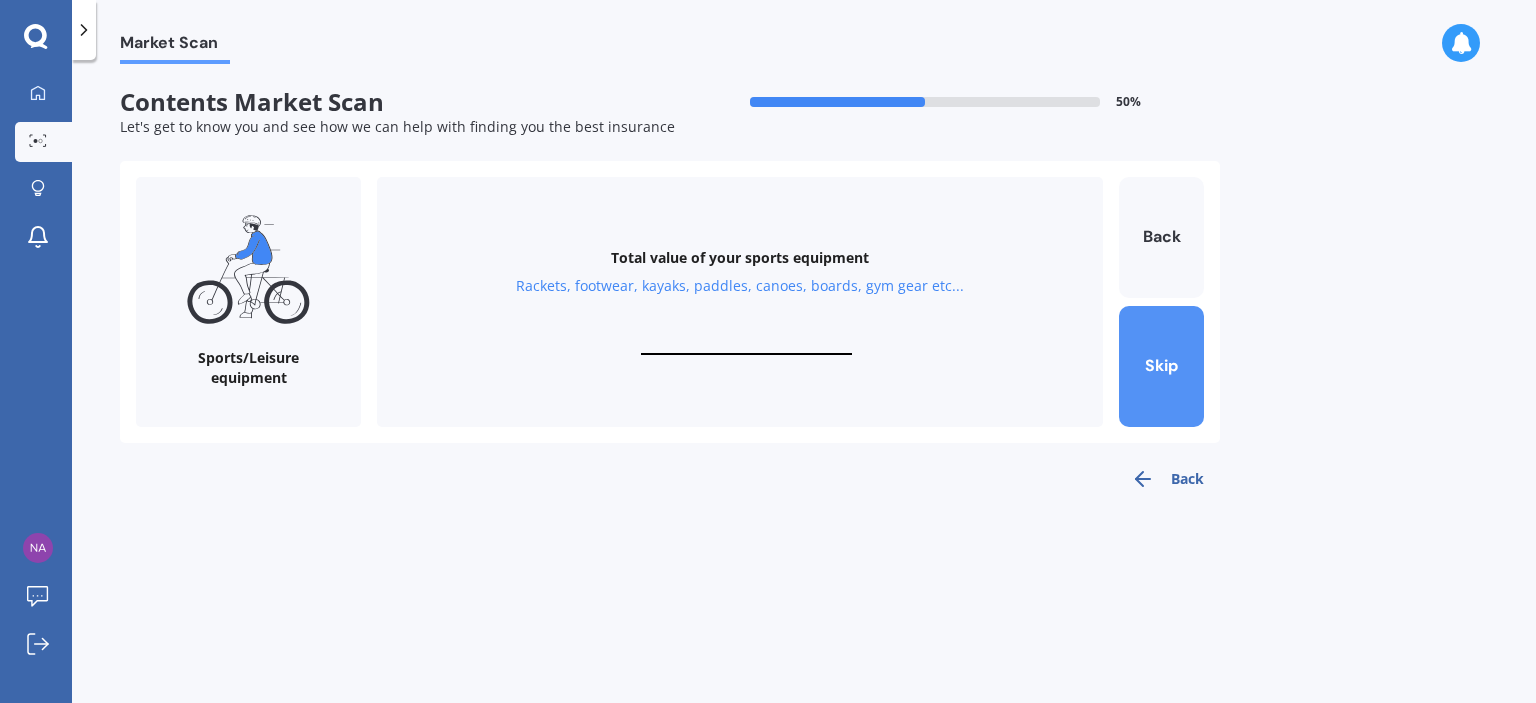 click on "Skip" at bounding box center [1161, 366] 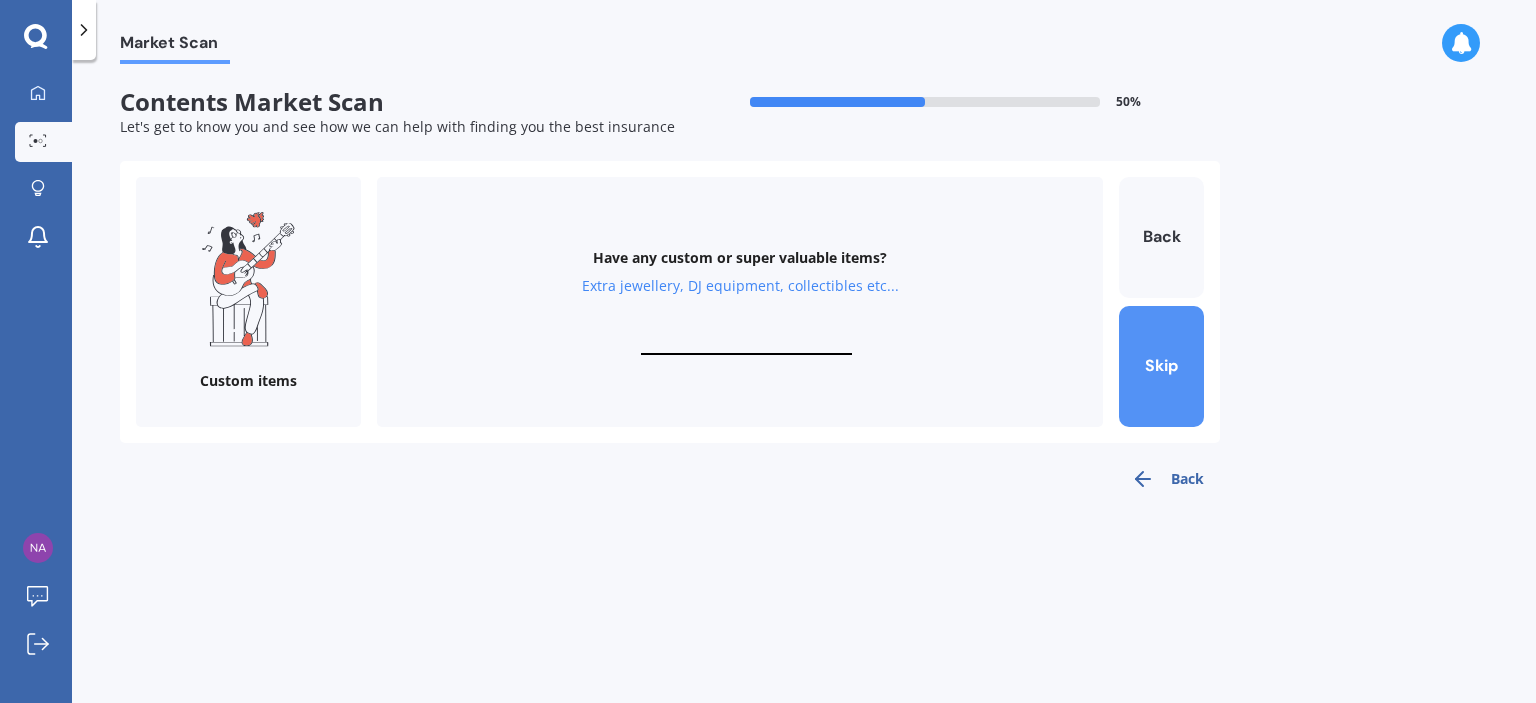 click on "Skip" at bounding box center [1161, 366] 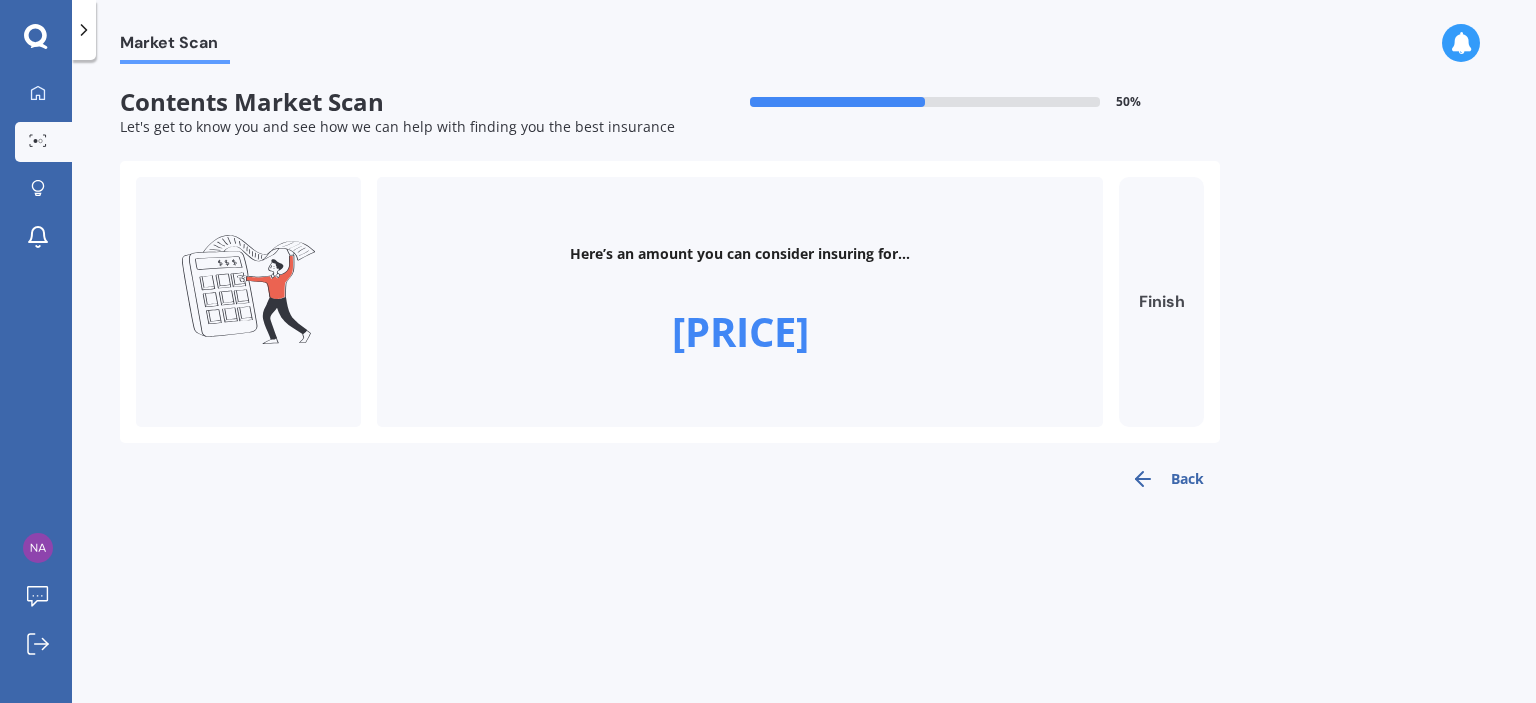 click on "Finish" at bounding box center [1161, 302] 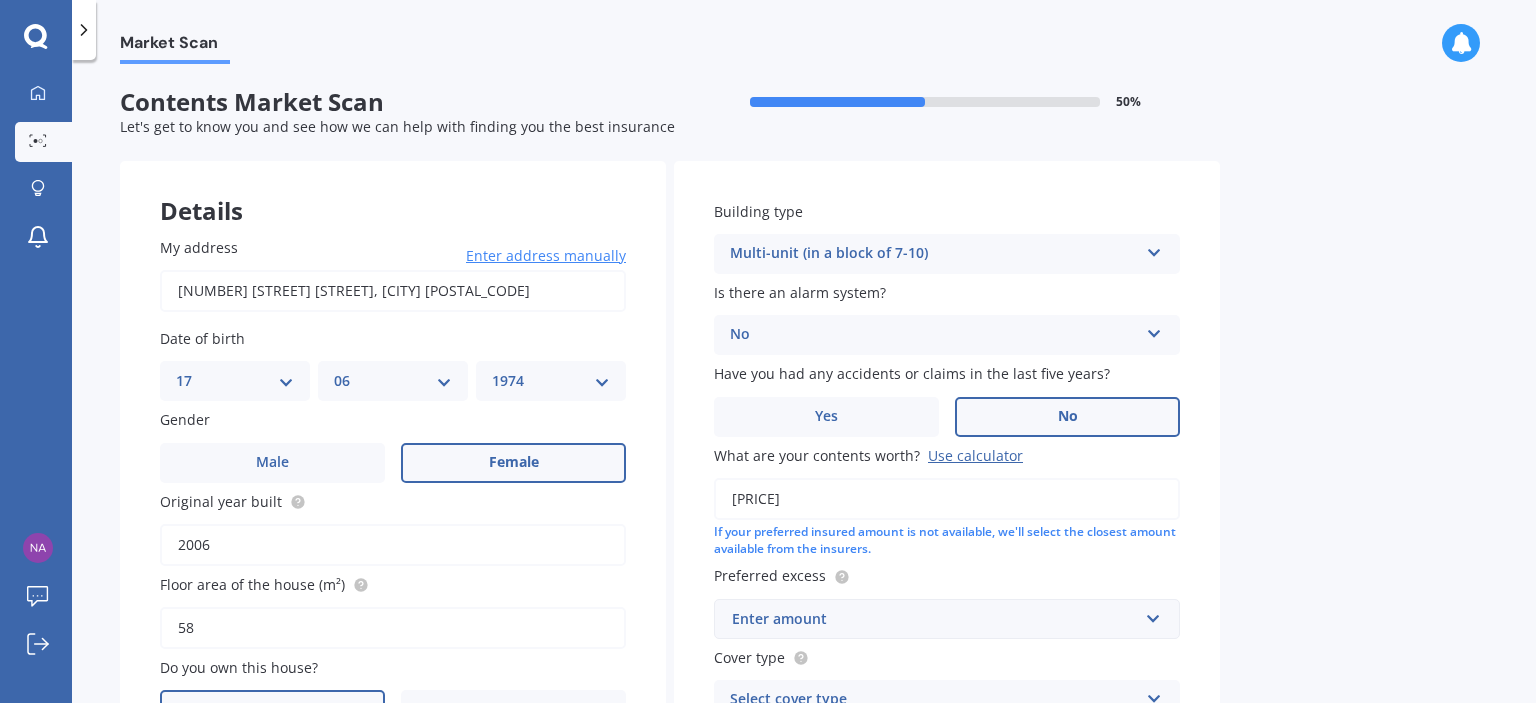 scroll, scrollTop: 200, scrollLeft: 0, axis: vertical 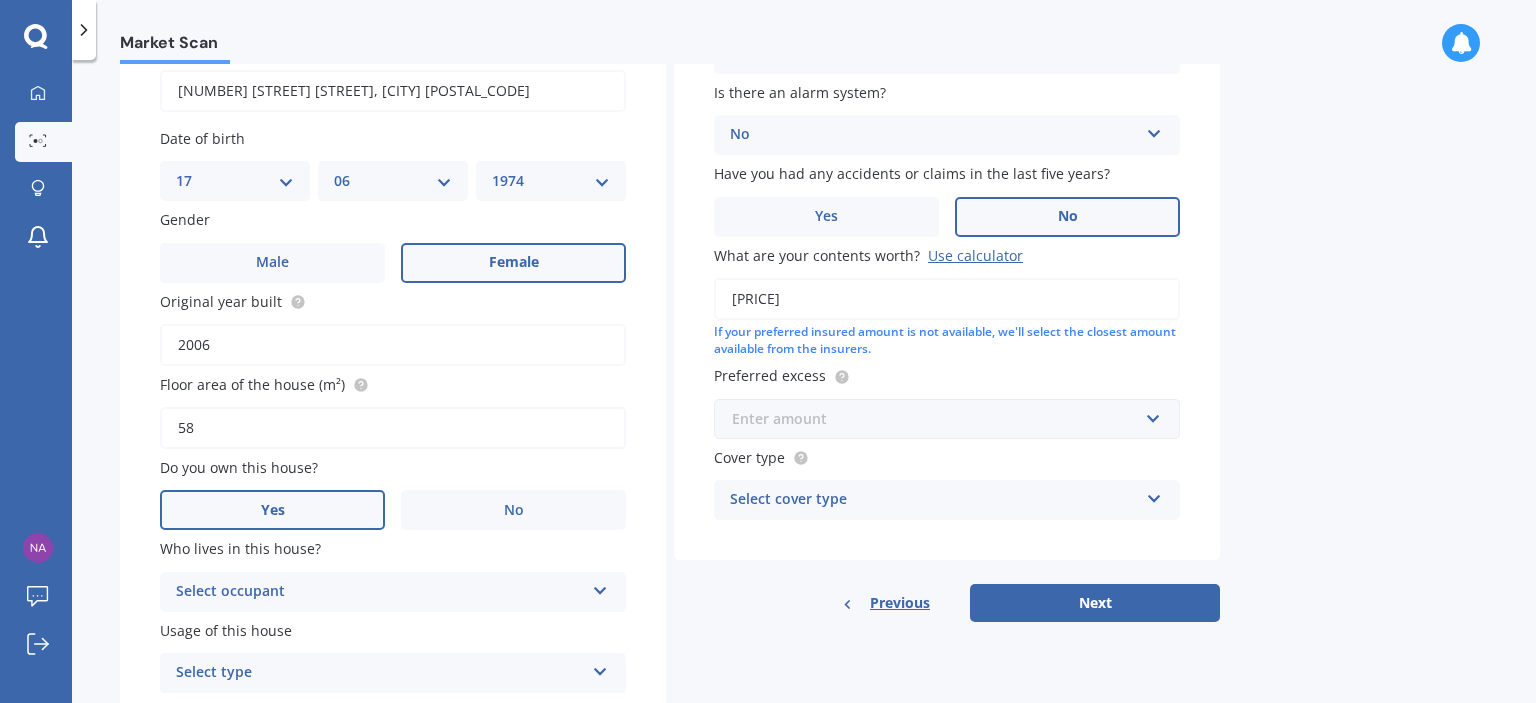 click at bounding box center [940, 419] 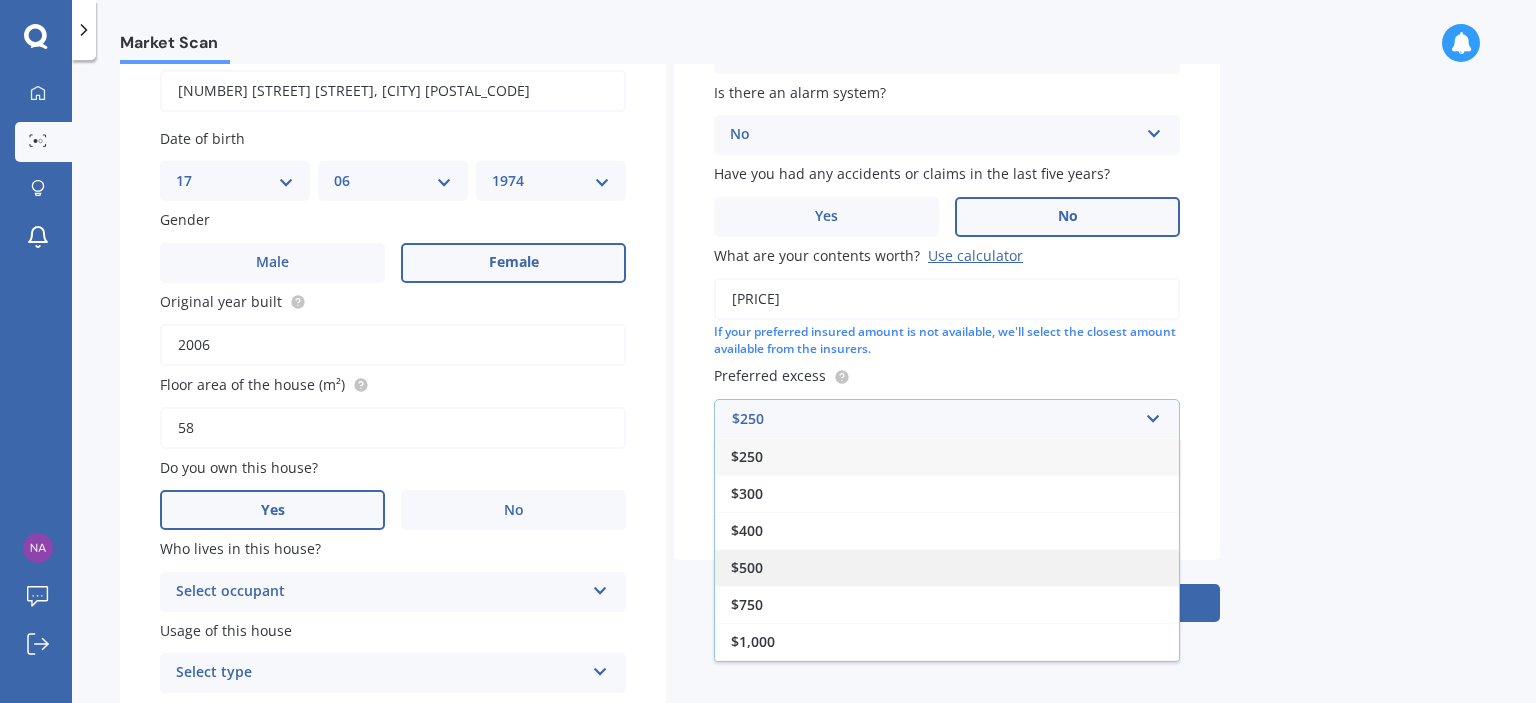 click on "$500" at bounding box center [747, 567] 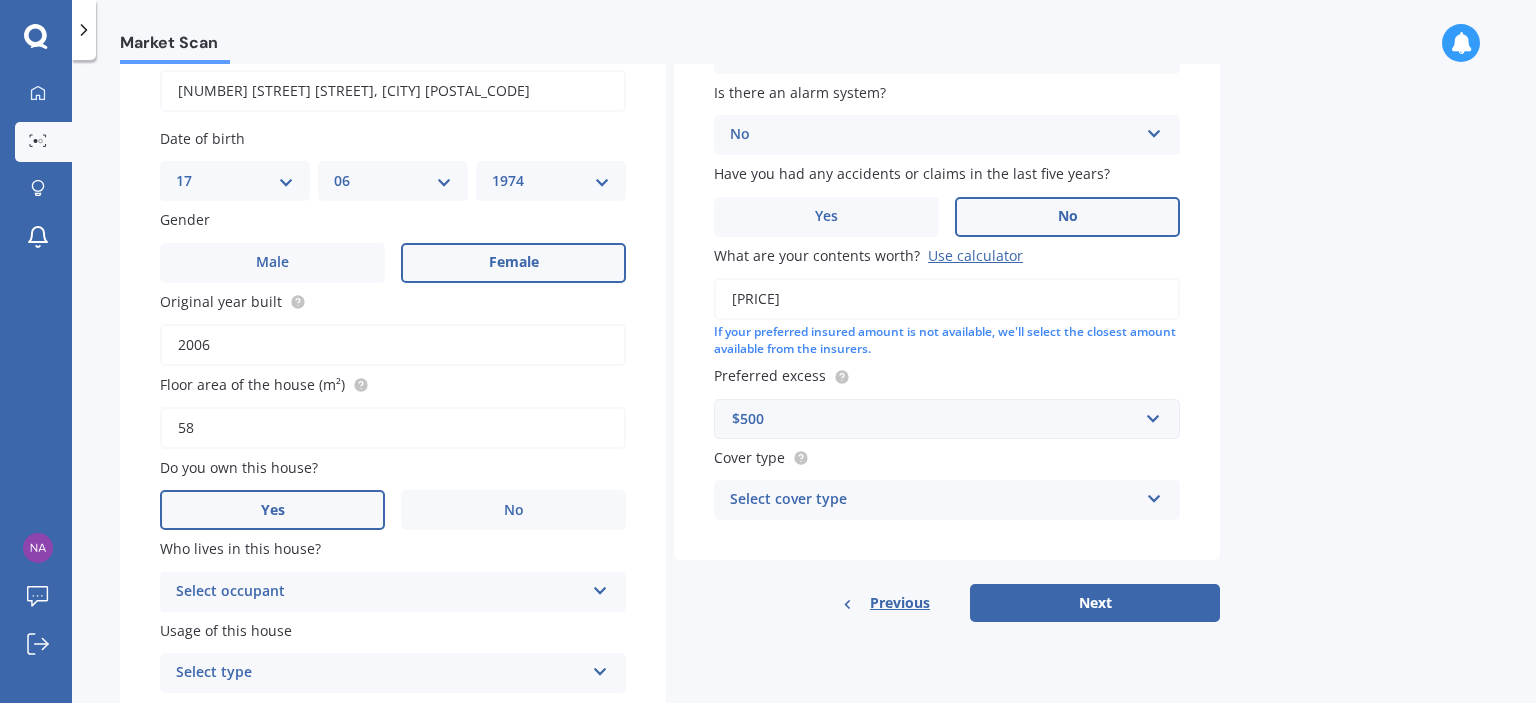 click on "Select cover type" at bounding box center (934, 500) 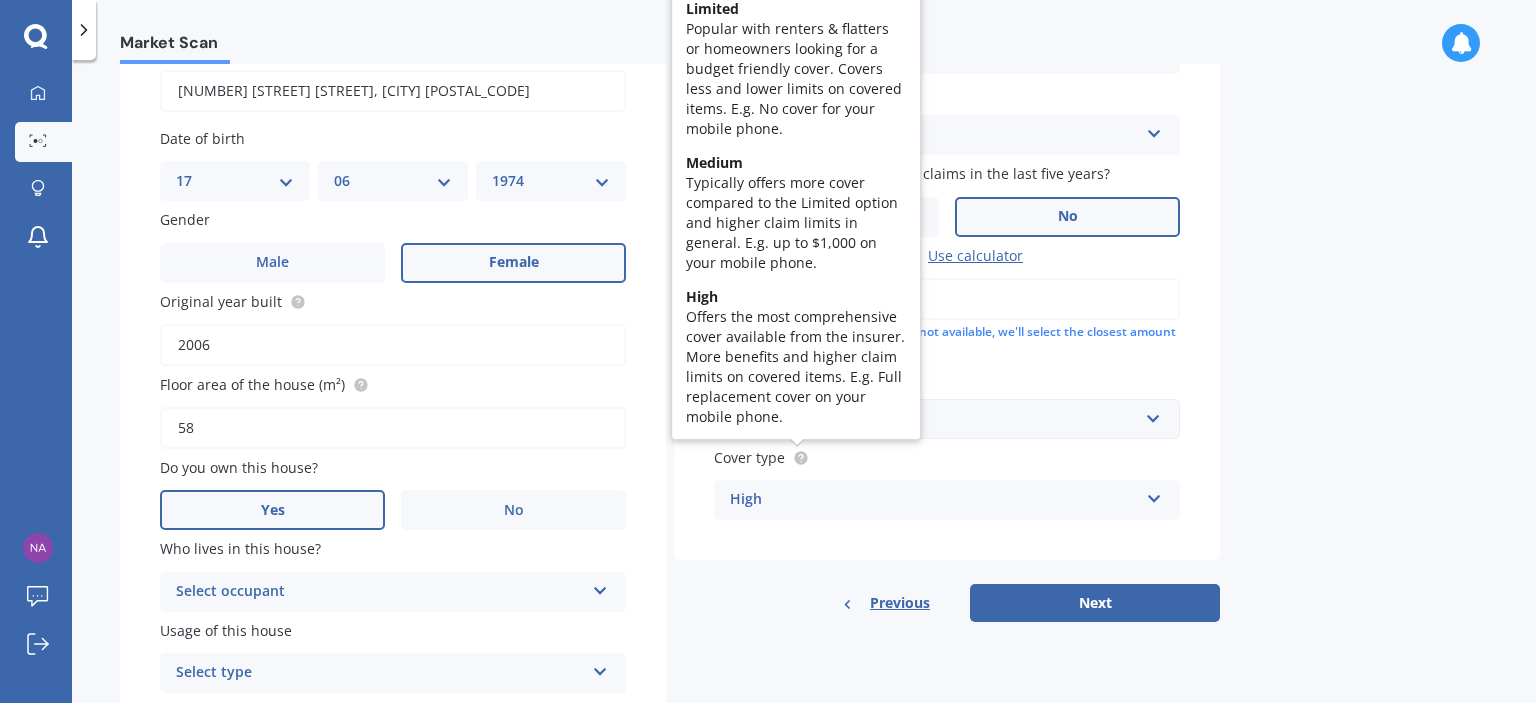 click 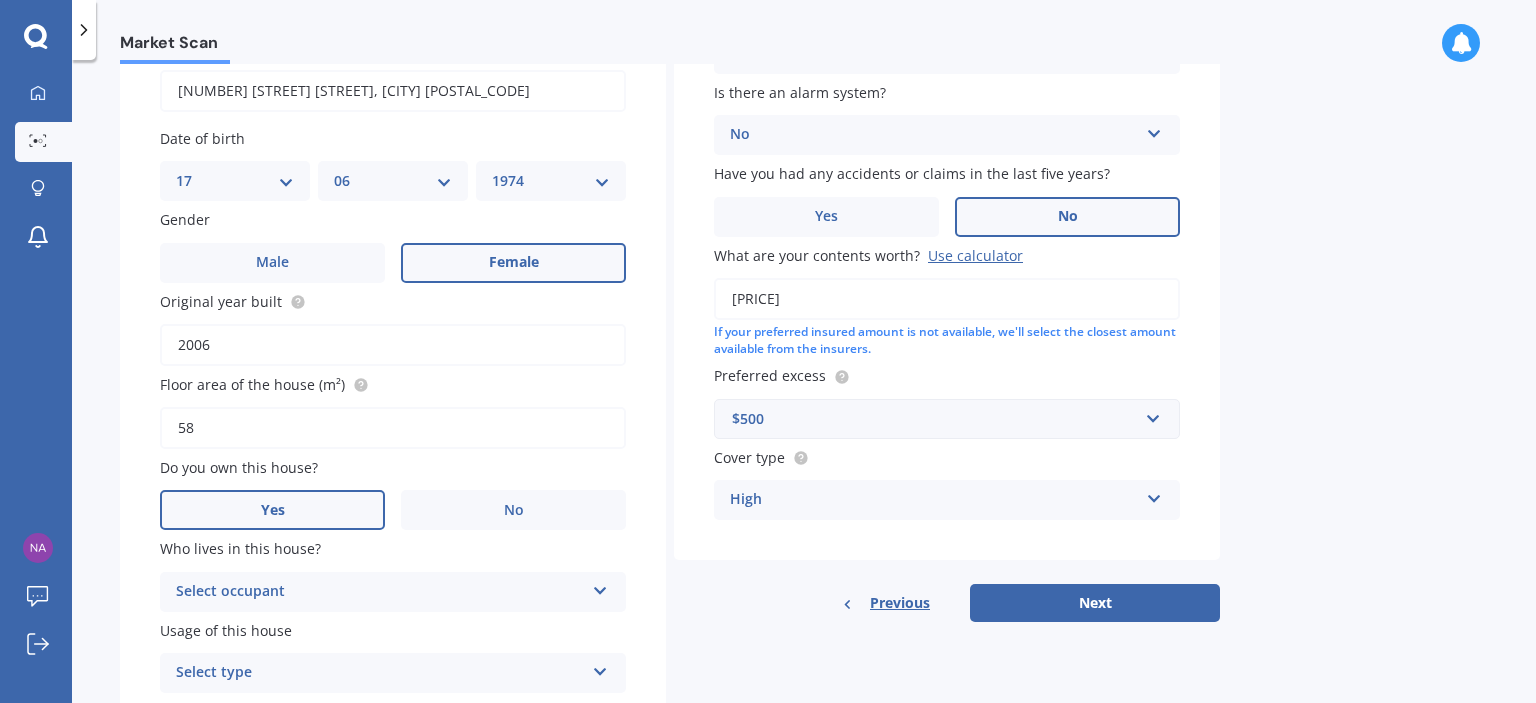 click at bounding box center [1154, 495] 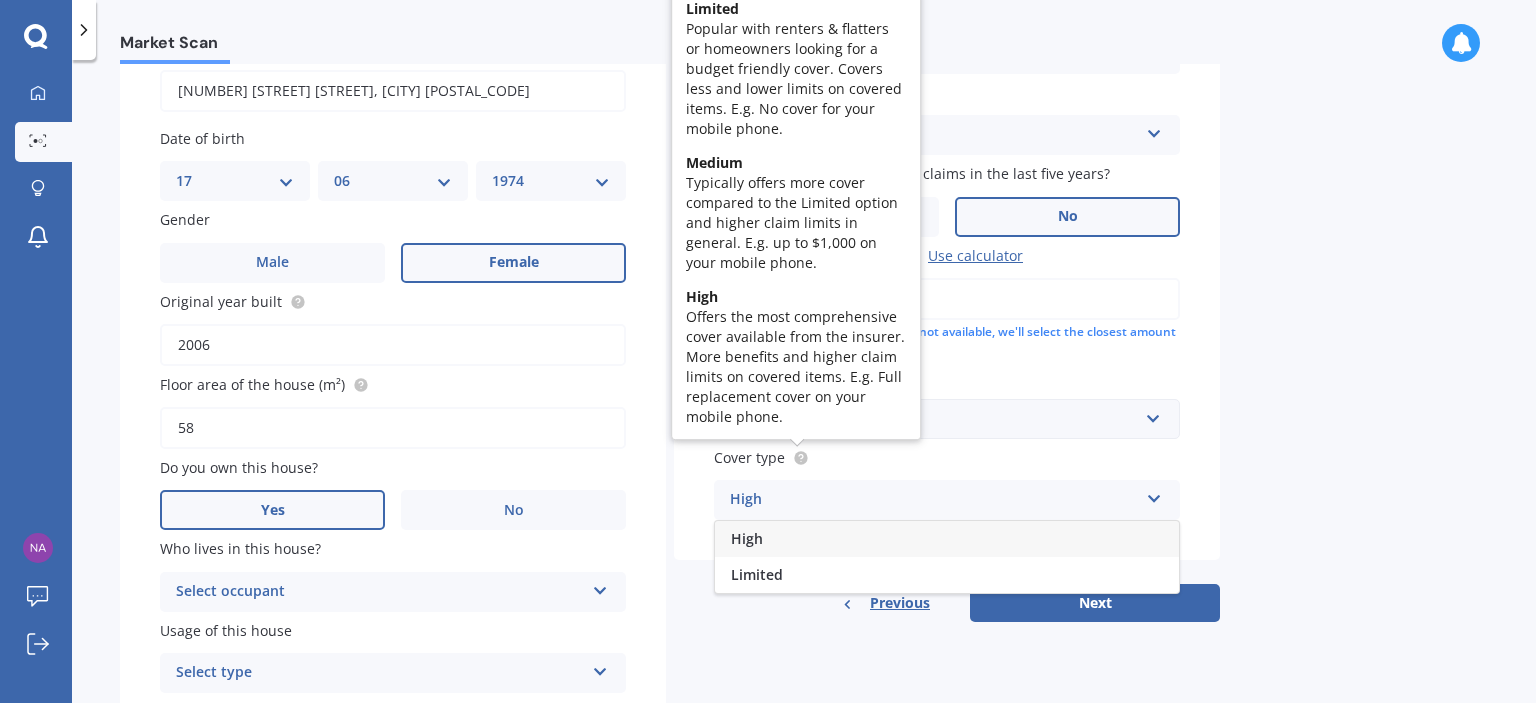 click 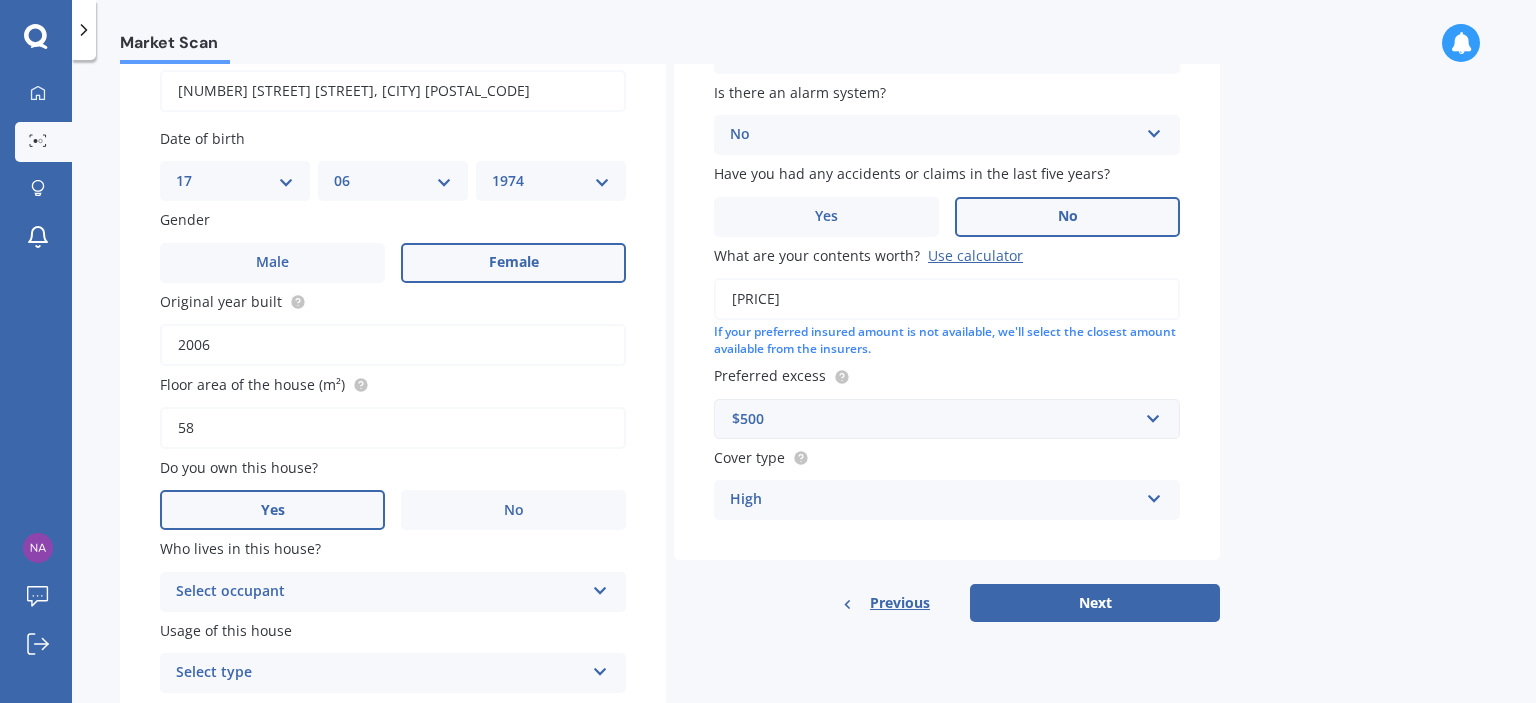 click on "High" at bounding box center [934, 500] 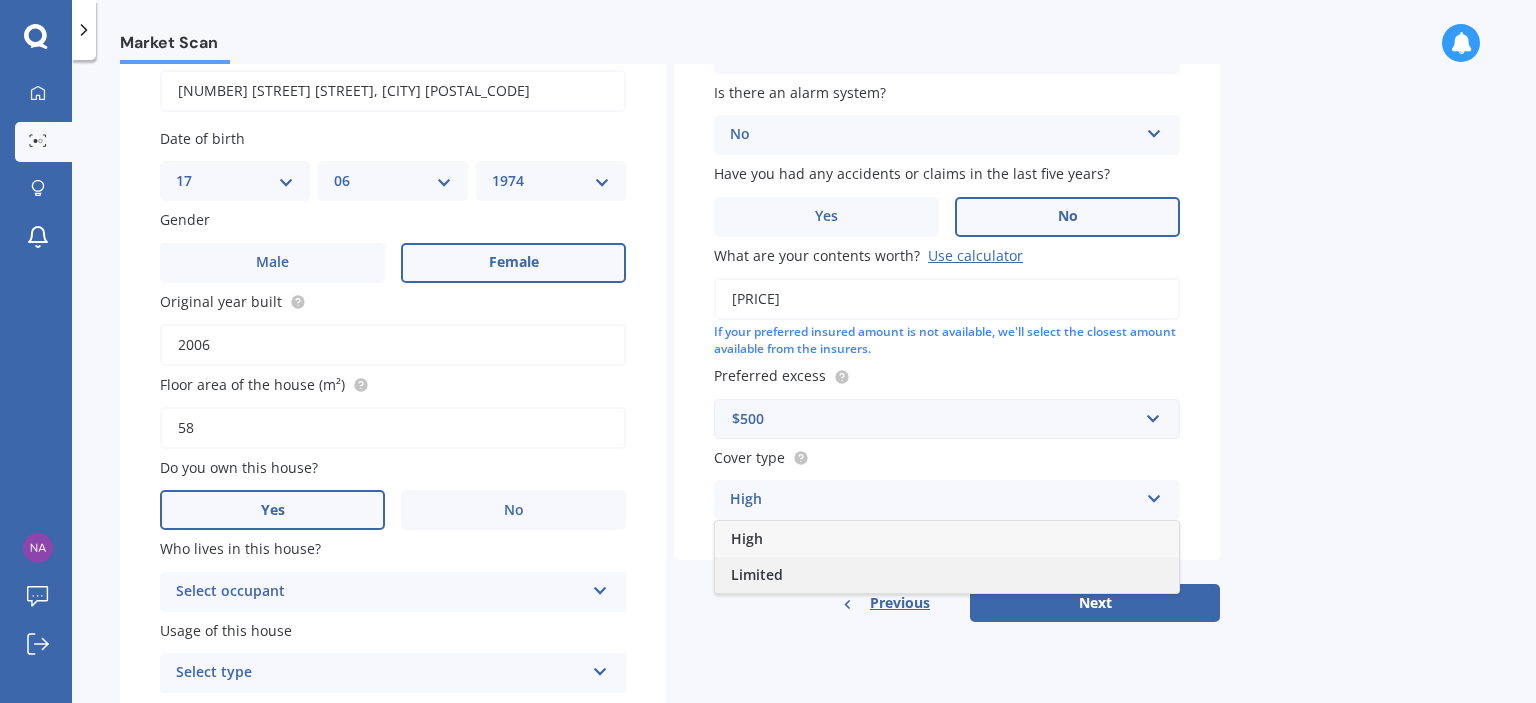 click on "Limited" at bounding box center (757, 574) 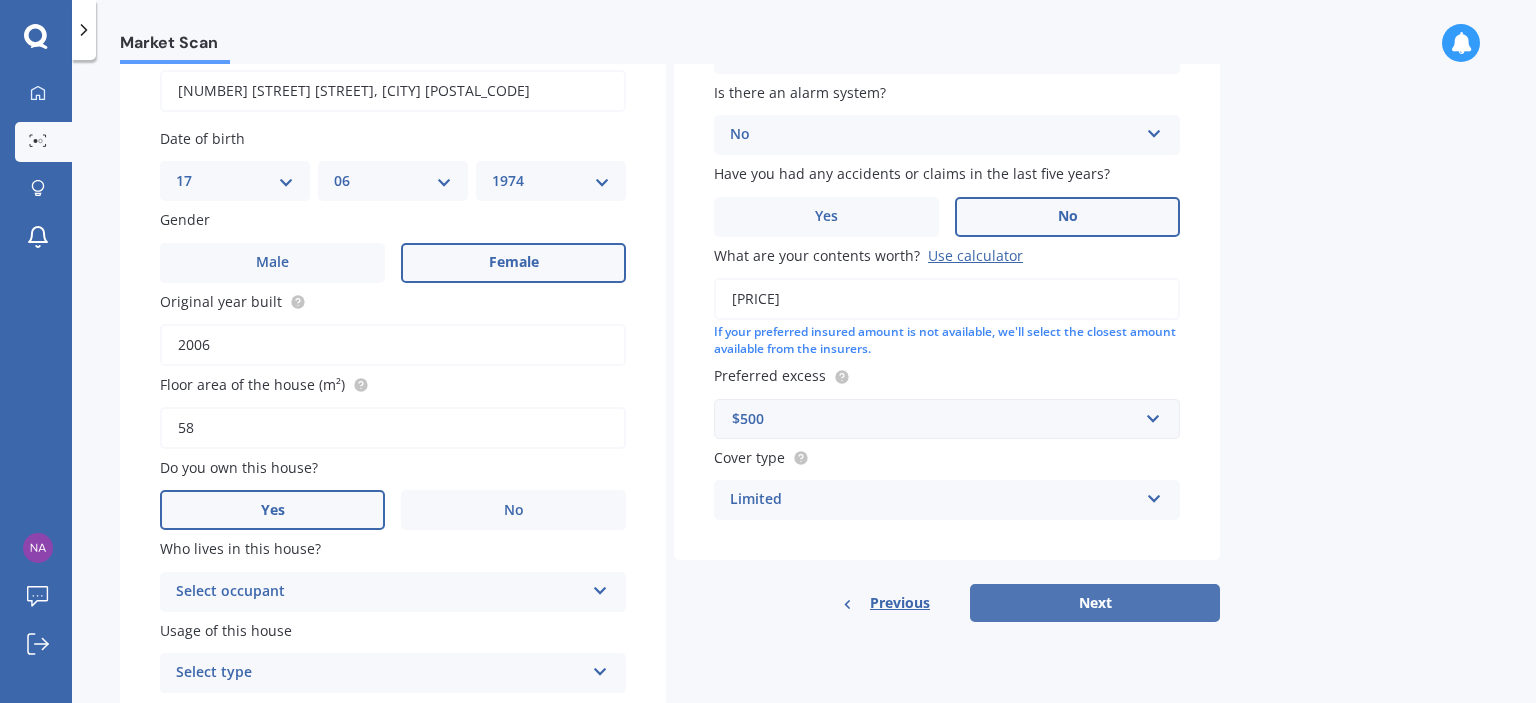 click on "Next" at bounding box center (1095, 603) 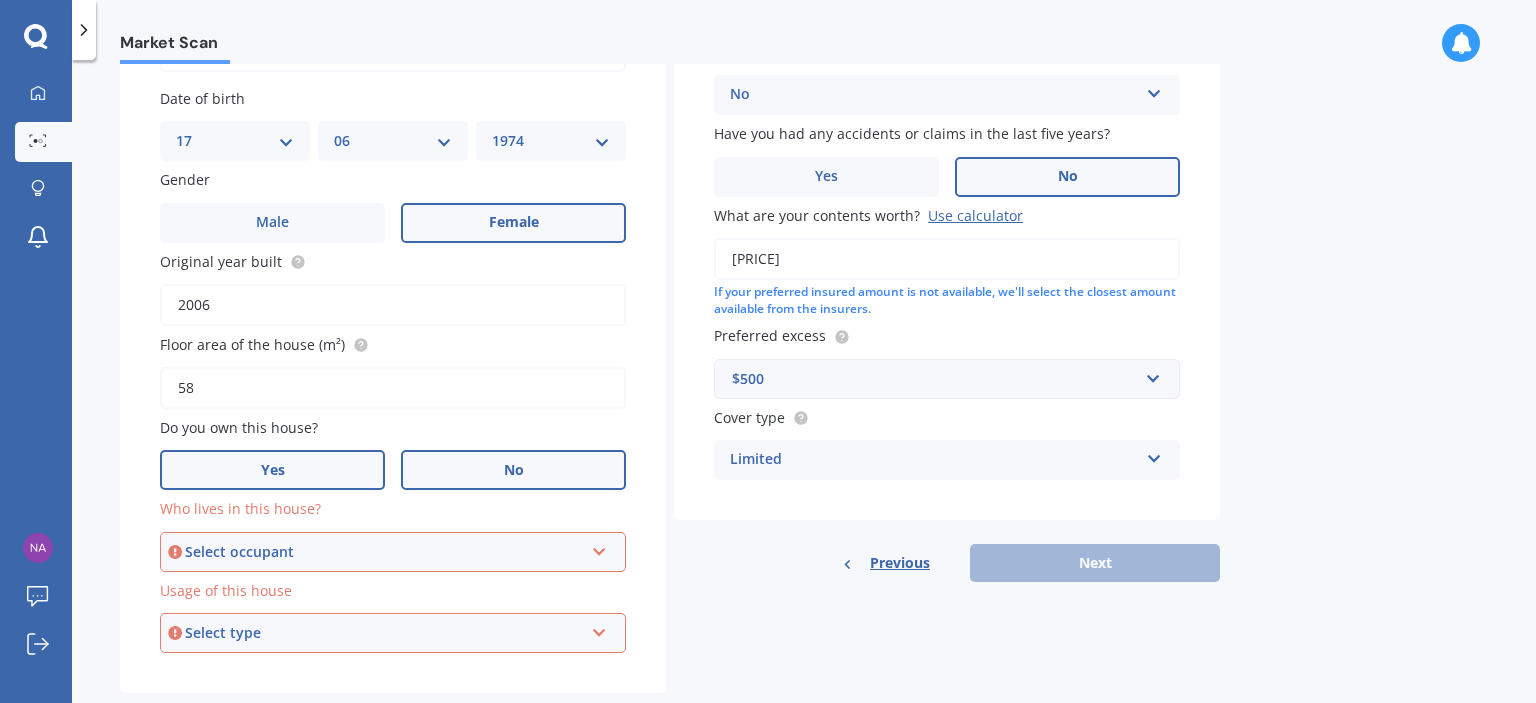 scroll, scrollTop: 280, scrollLeft: 0, axis: vertical 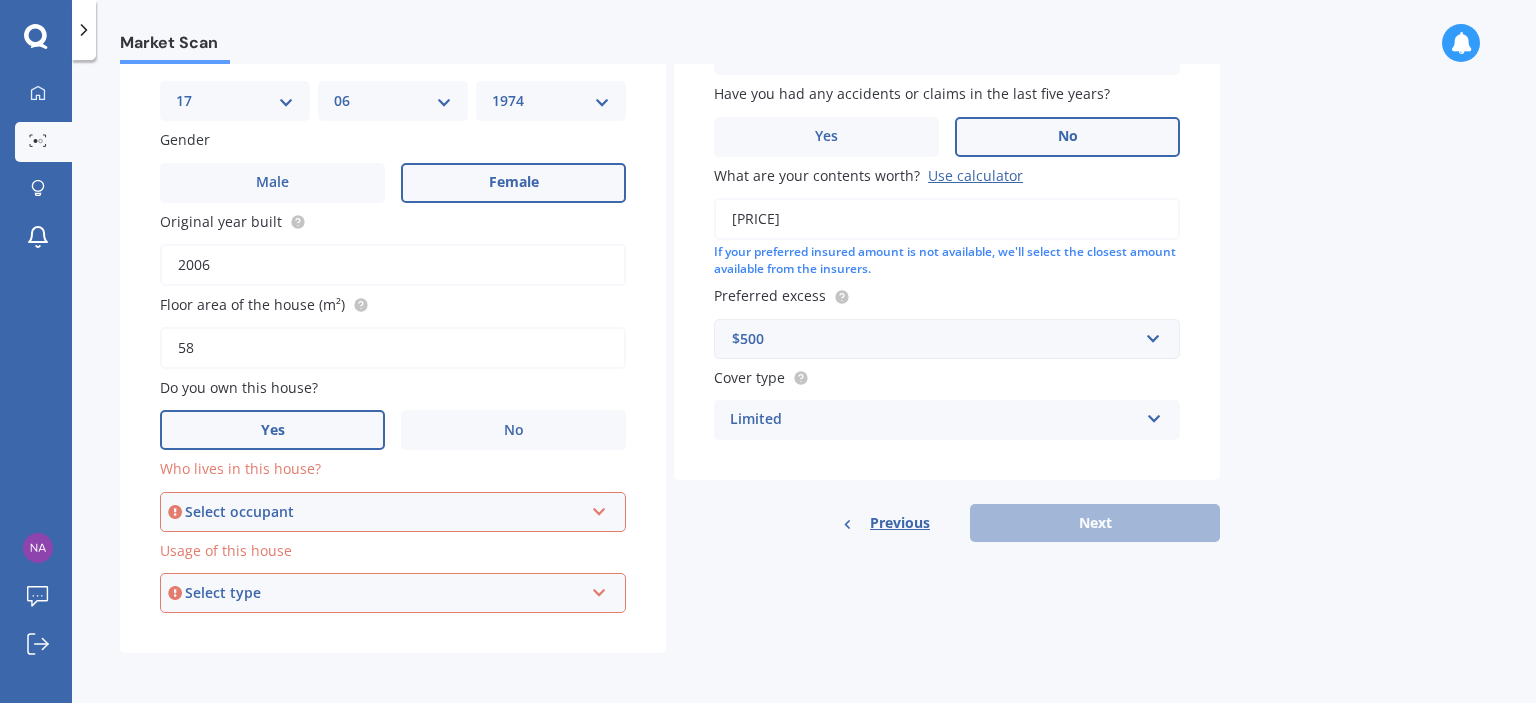 click at bounding box center (599, 508) 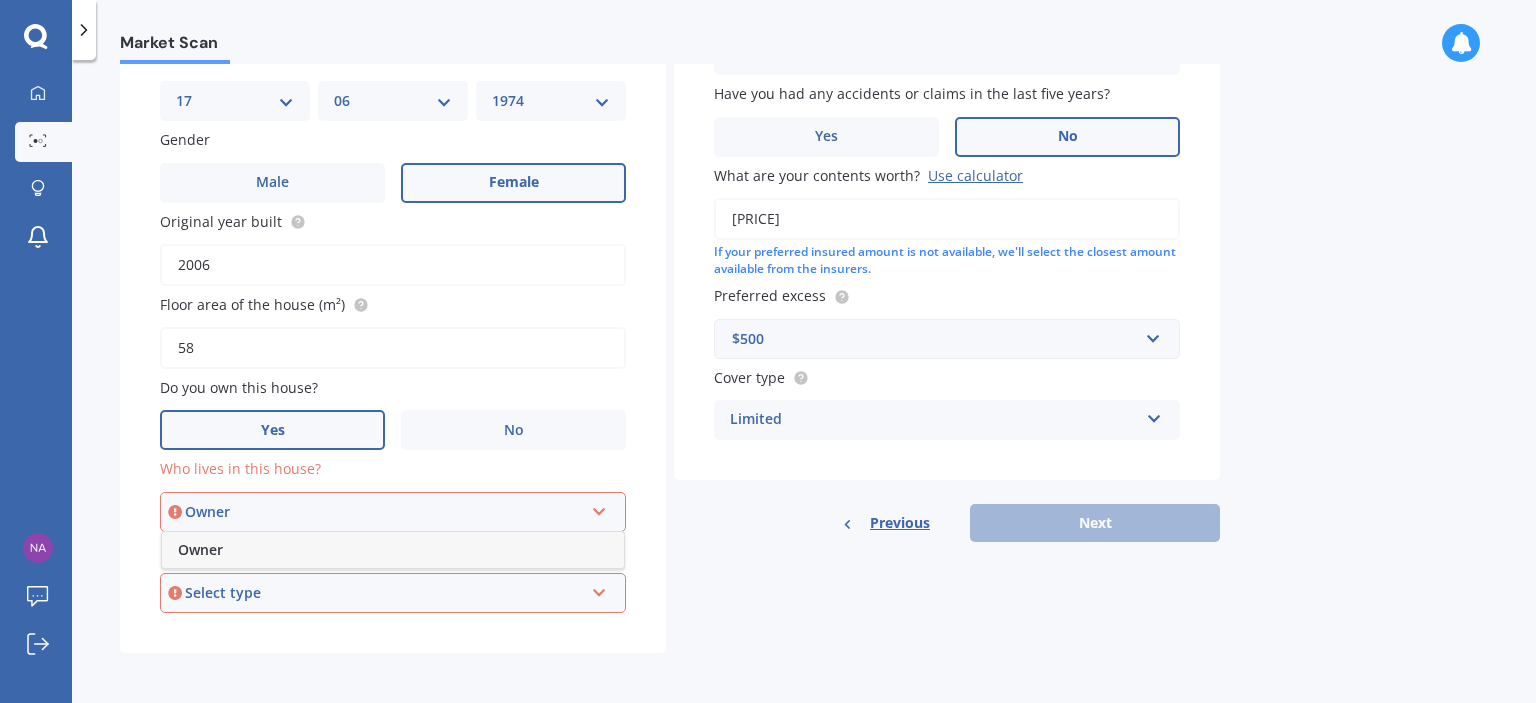click on "Owner" at bounding box center [384, 512] 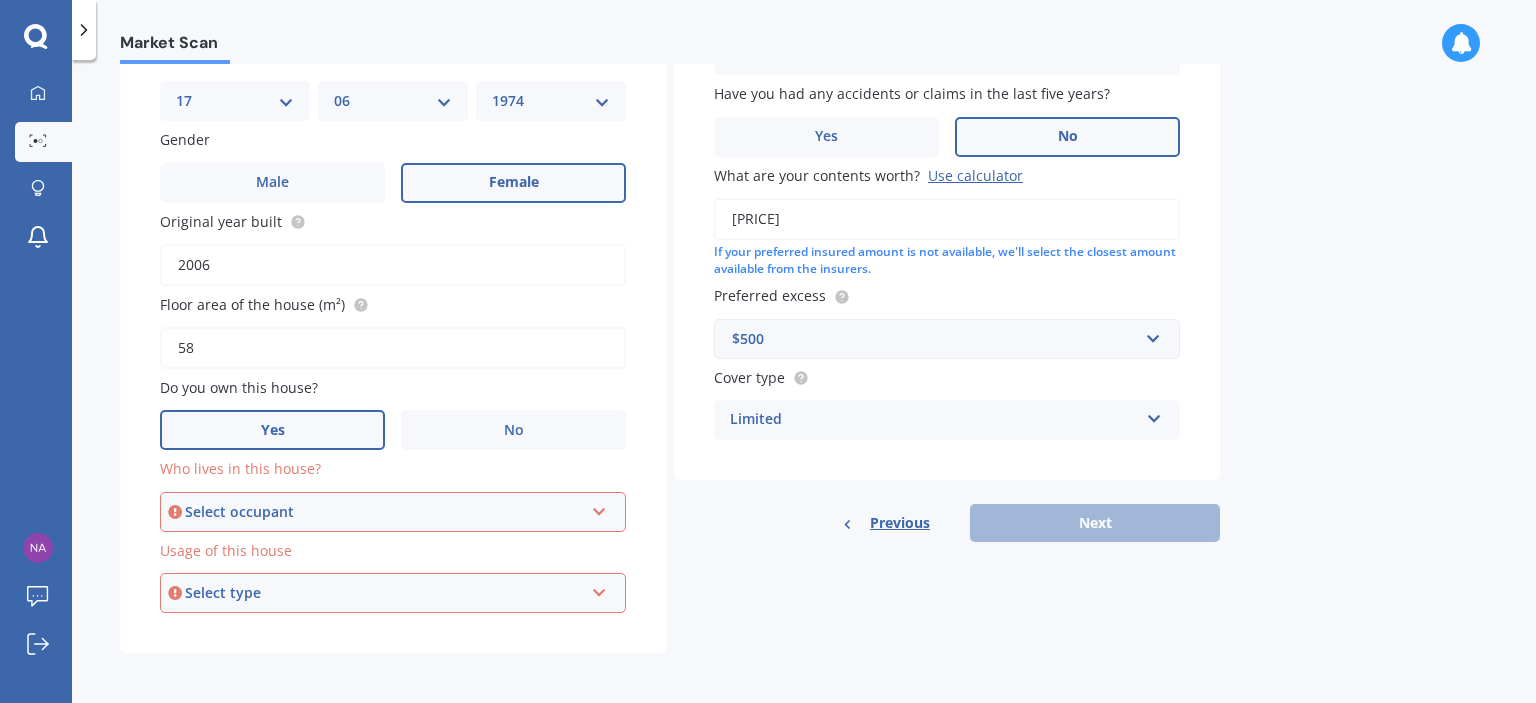 click on "Yes" at bounding box center (273, 430) 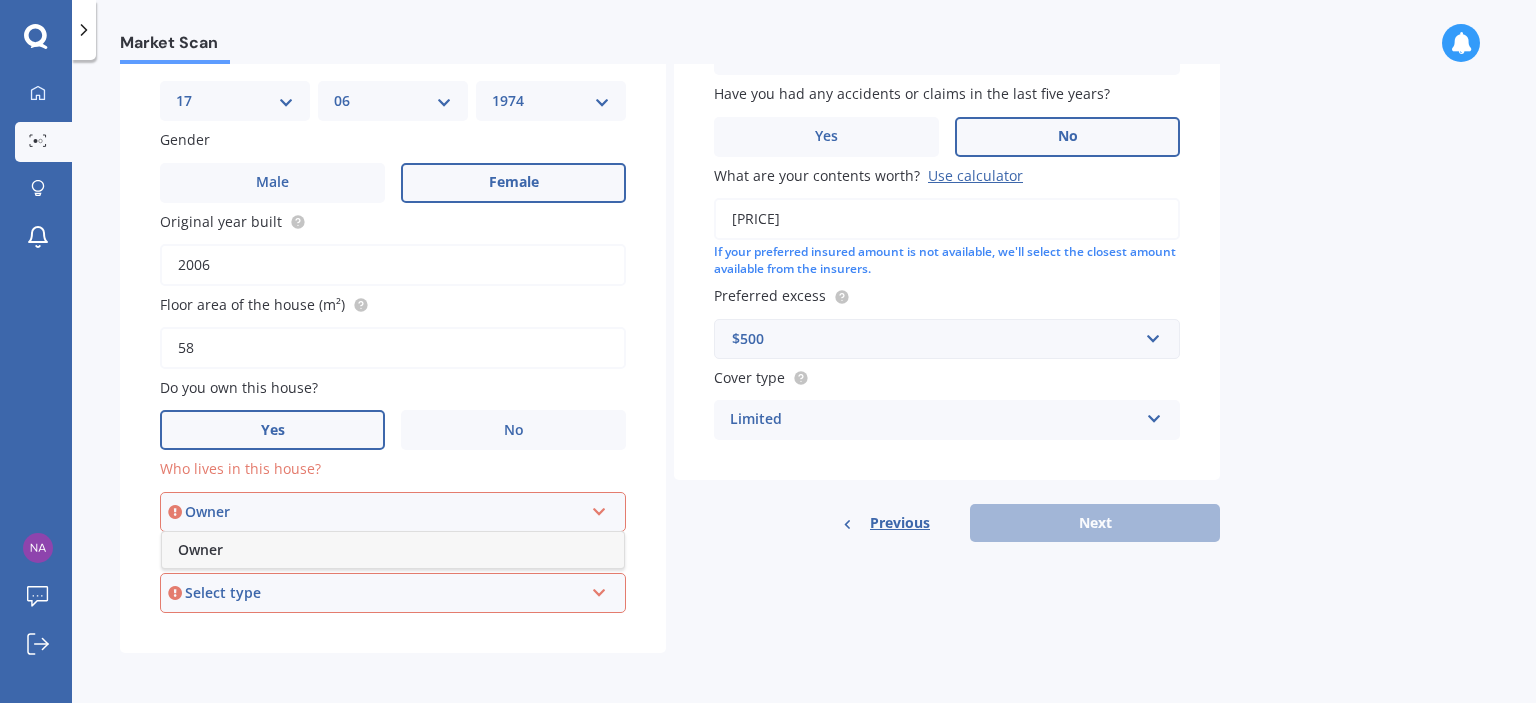 click at bounding box center [599, 508] 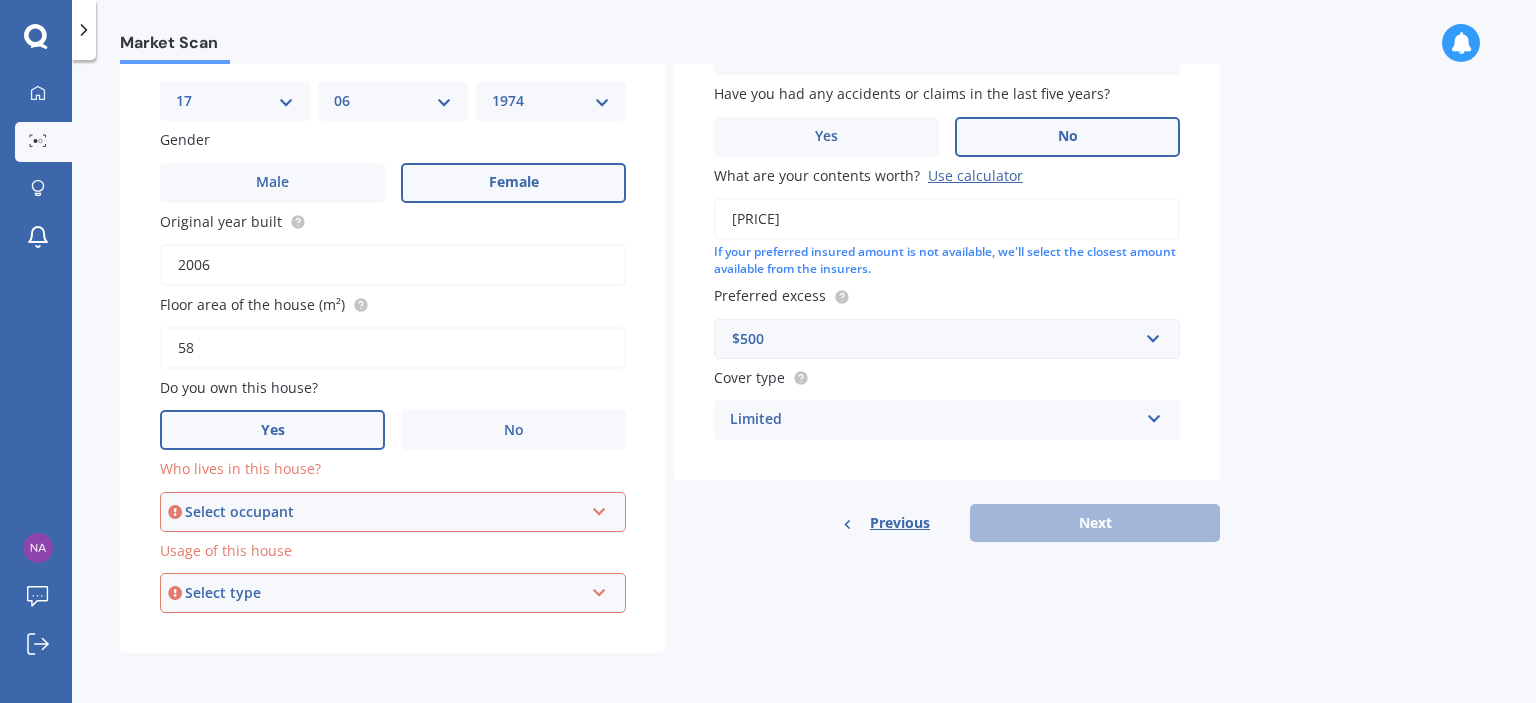 click on "Select type" at bounding box center (384, 593) 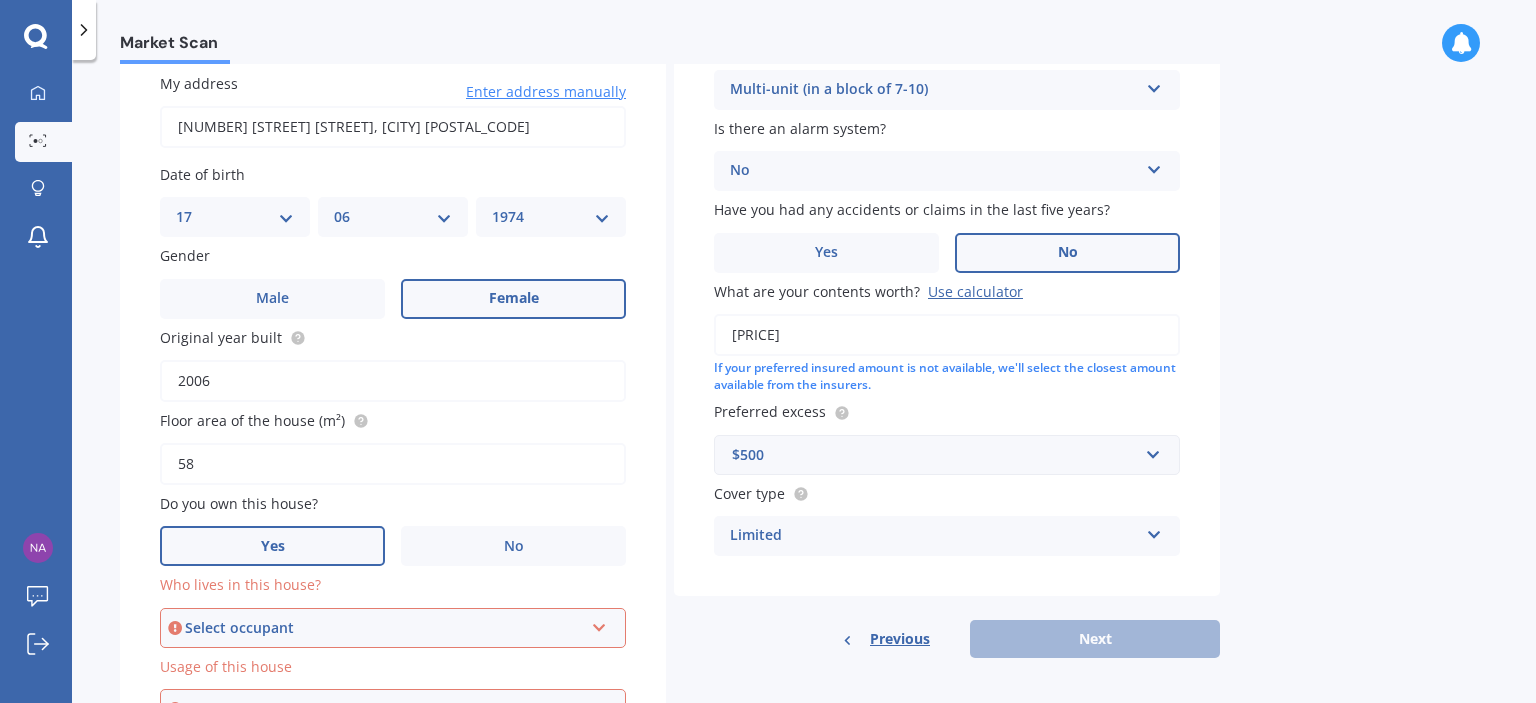 scroll, scrollTop: 280, scrollLeft: 0, axis: vertical 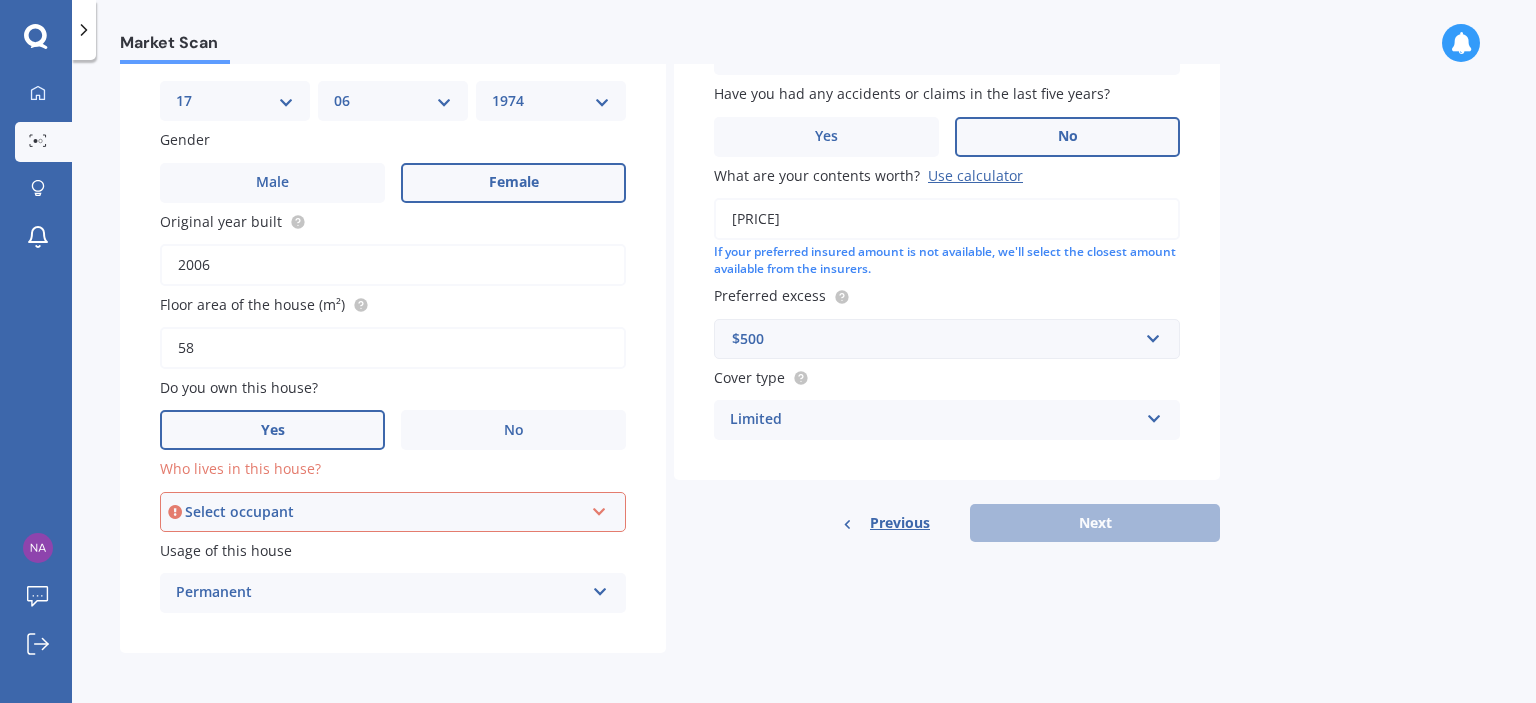 click on "Select occupant" at bounding box center (384, 512) 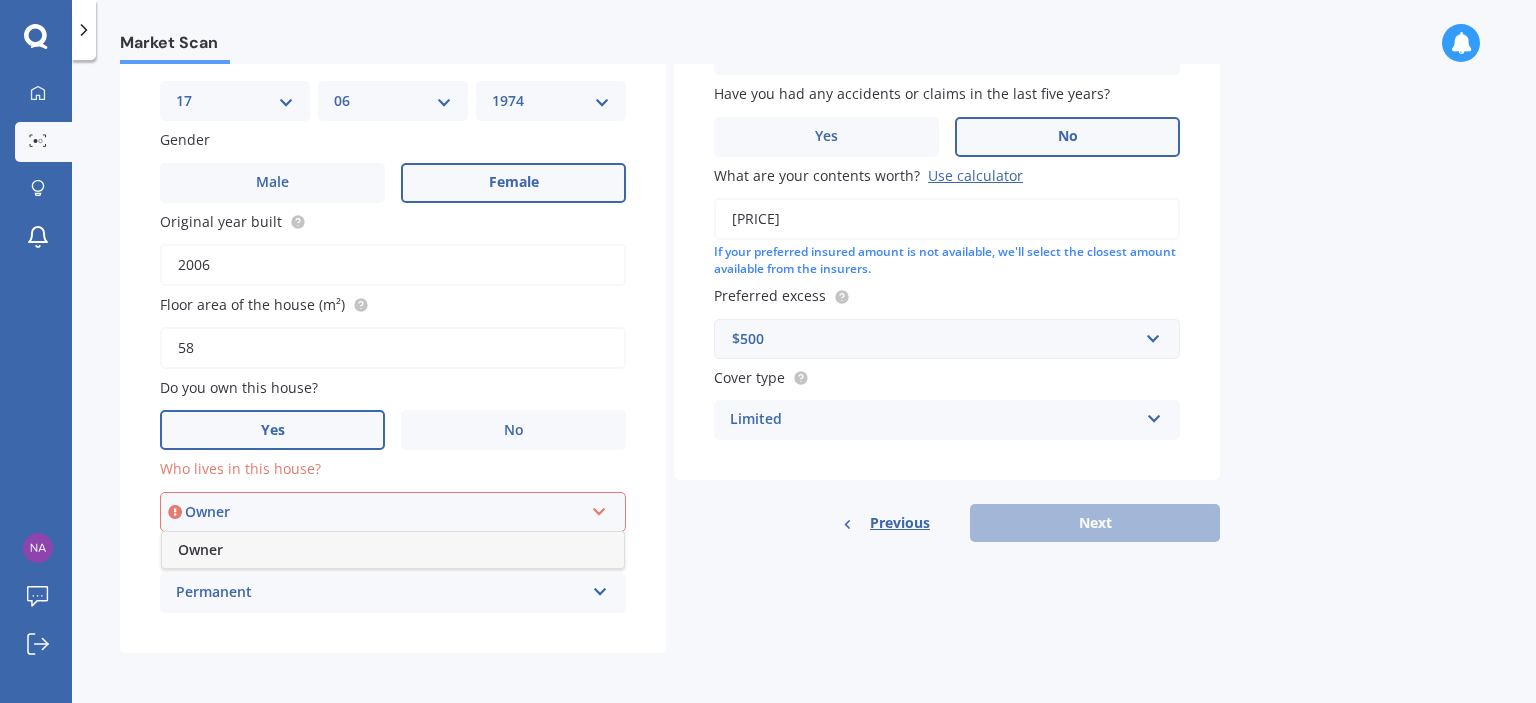 click on "Owner" at bounding box center (393, 550) 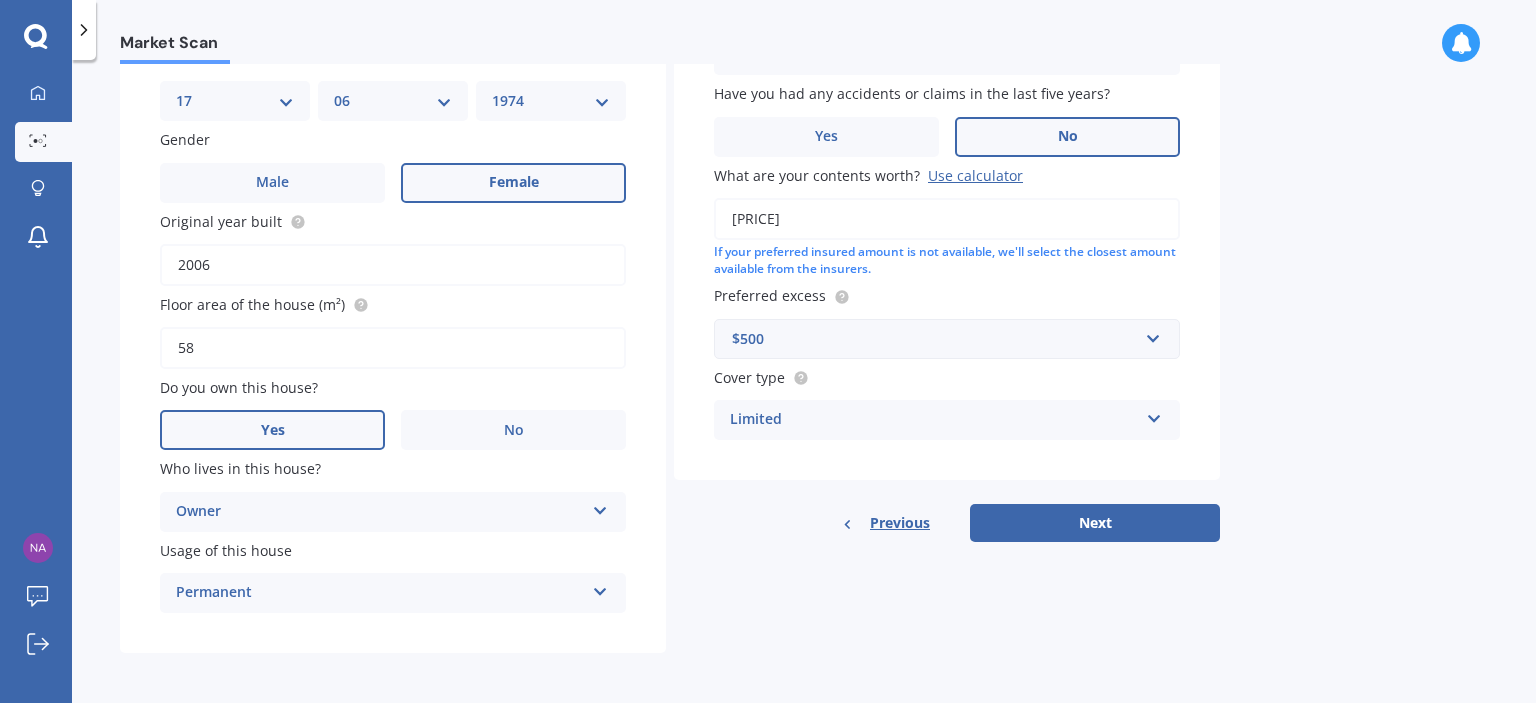 click at bounding box center [600, 588] 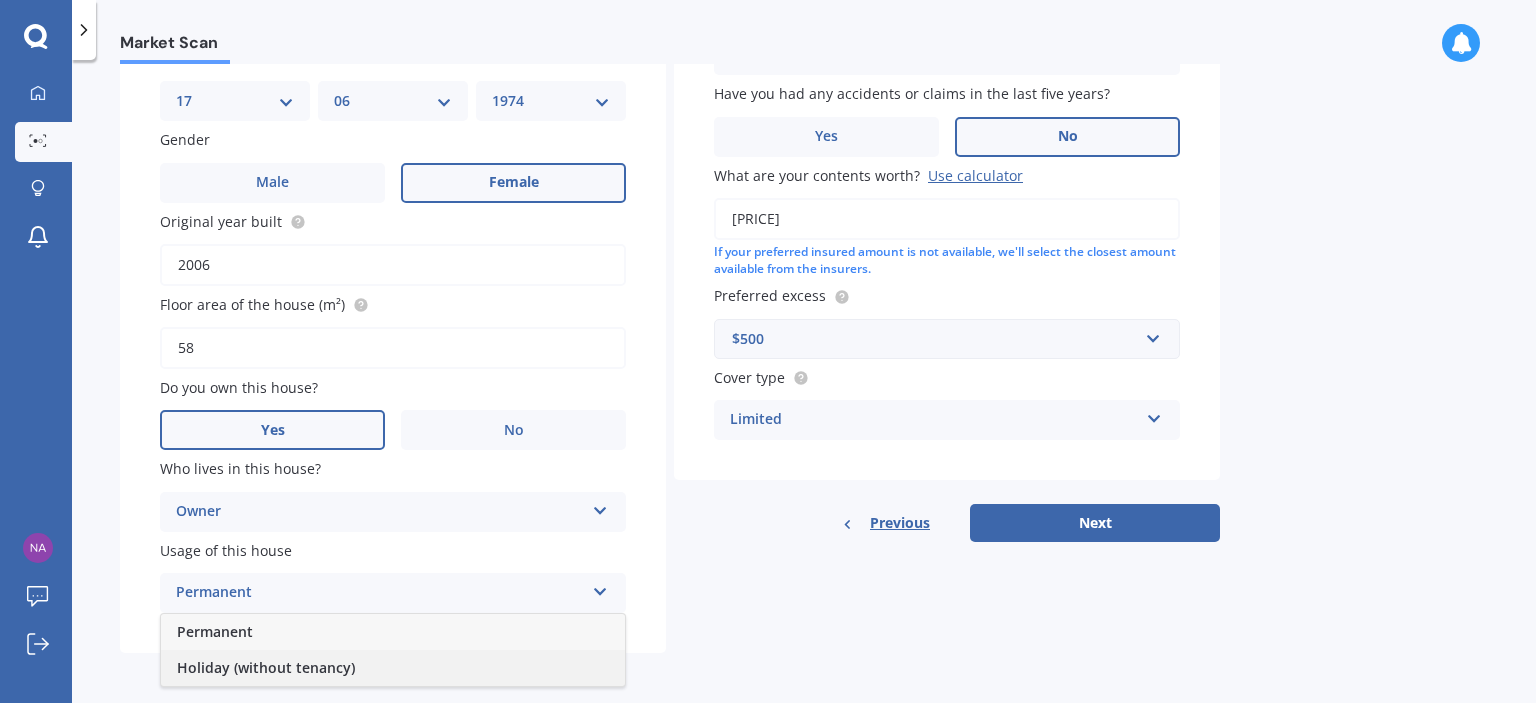 click on "Holiday (without tenancy)" at bounding box center [266, 667] 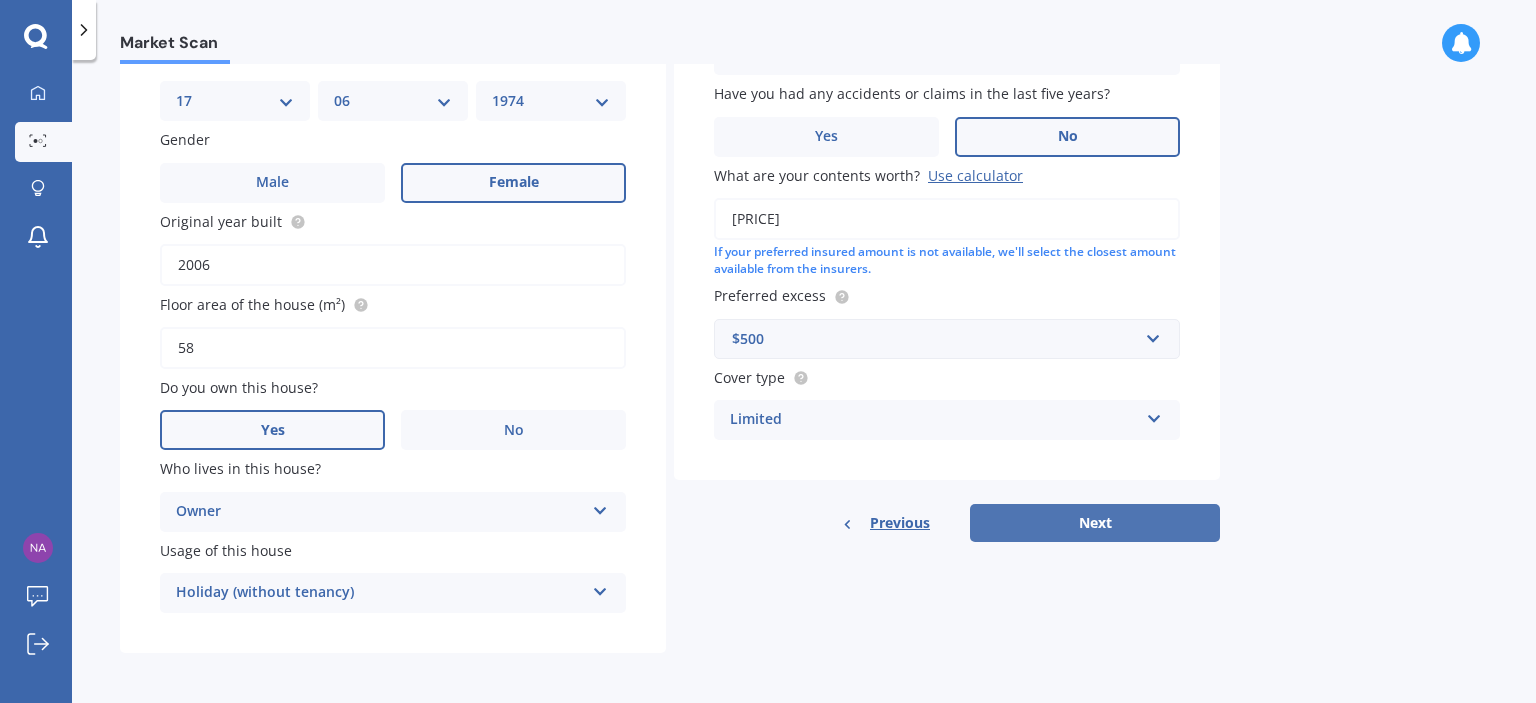 click on "Next" at bounding box center (1095, 523) 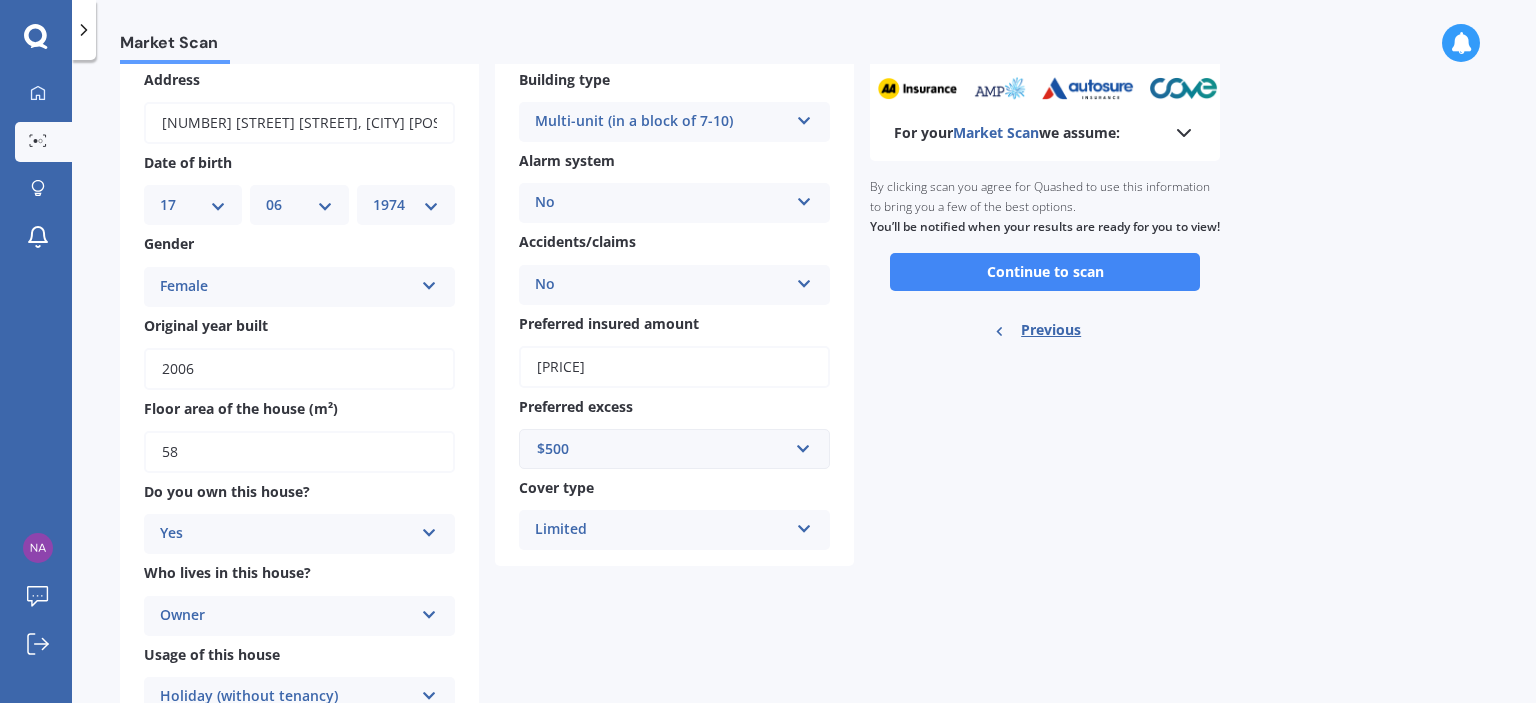 scroll, scrollTop: 0, scrollLeft: 0, axis: both 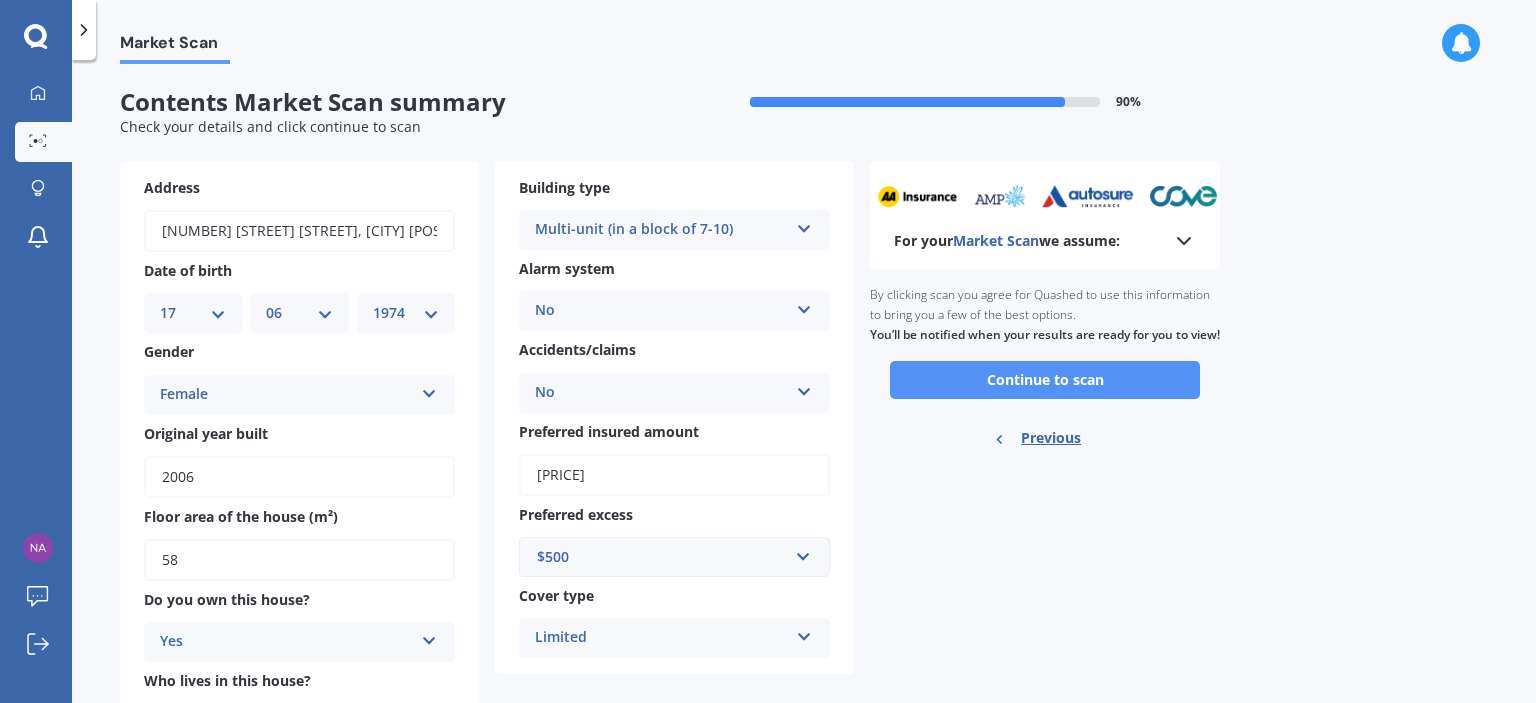 click on "Continue to scan" at bounding box center (1045, 380) 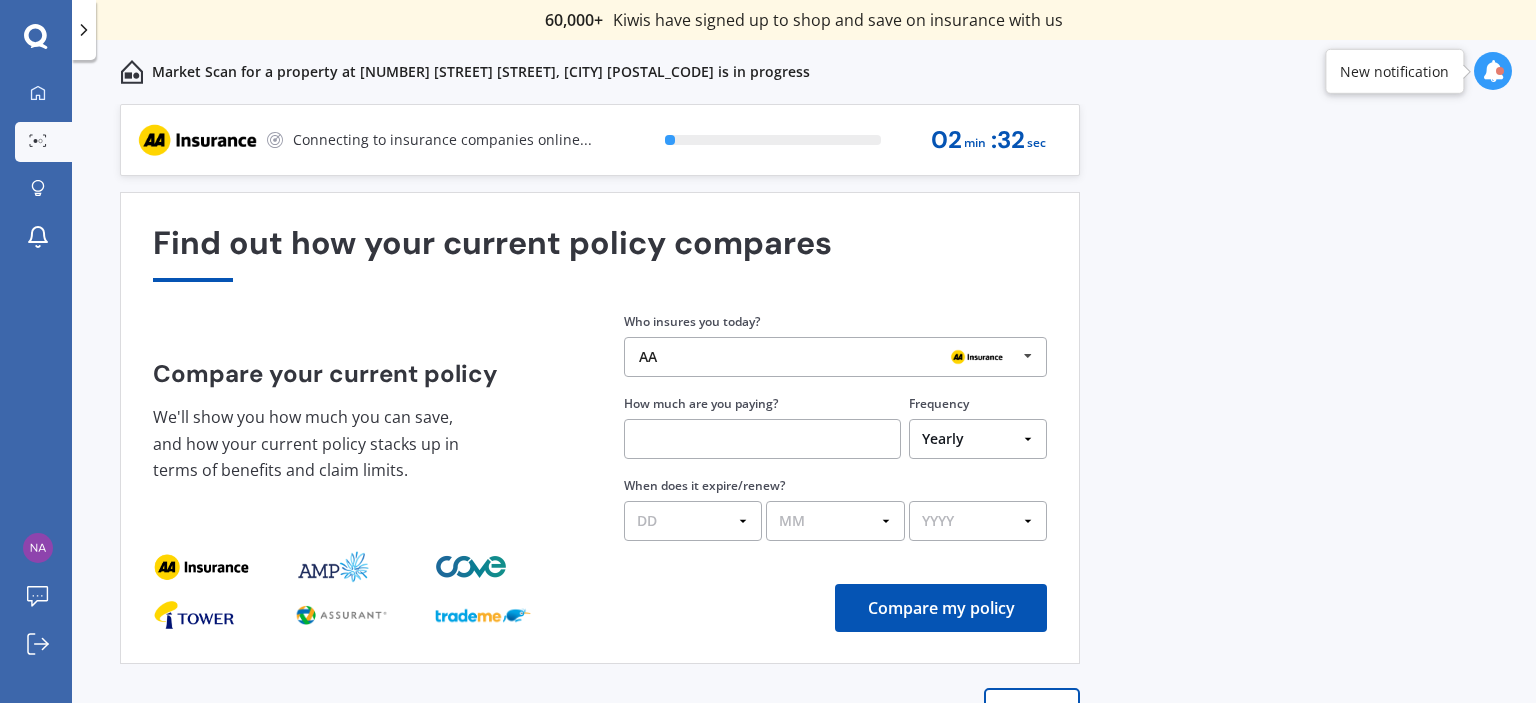 scroll, scrollTop: 20, scrollLeft: 0, axis: vertical 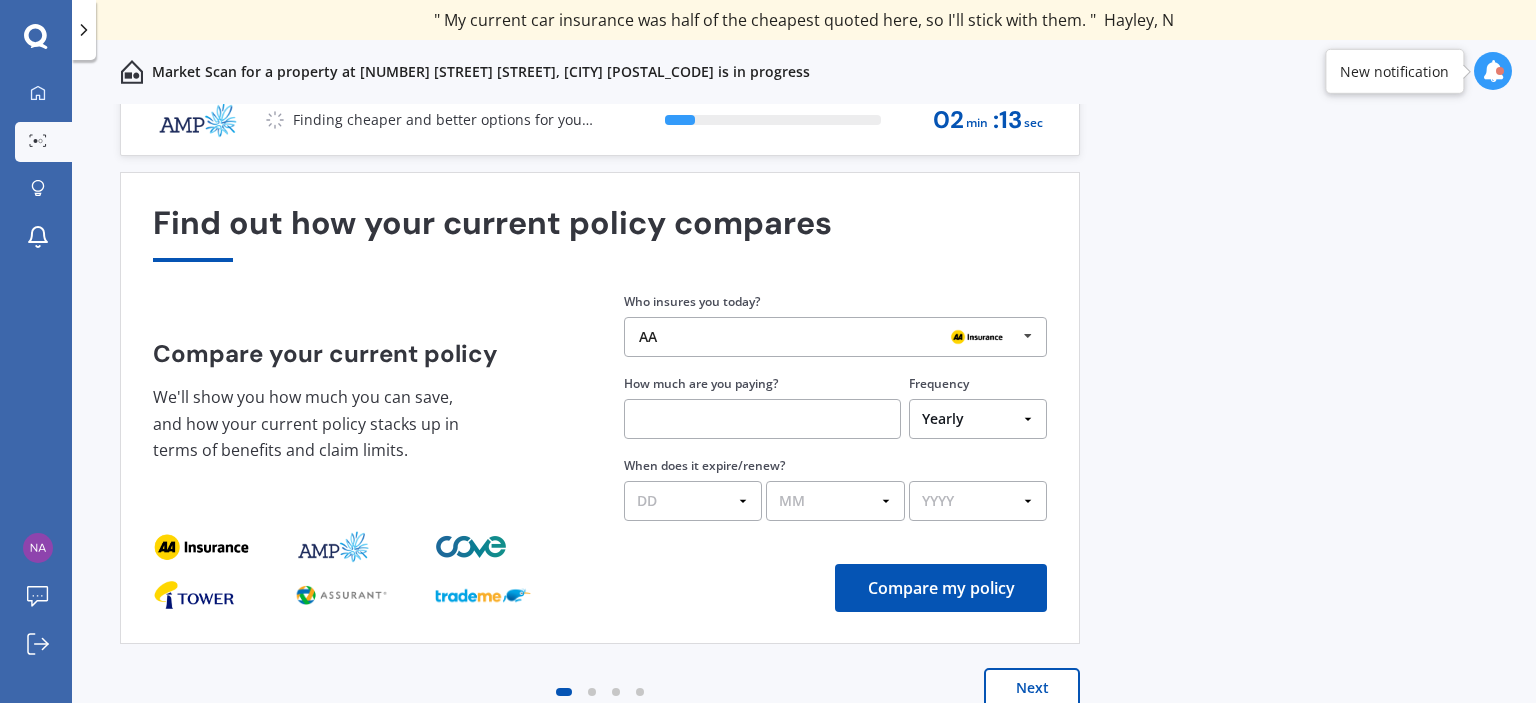 click on "Next" at bounding box center [1032, 688] 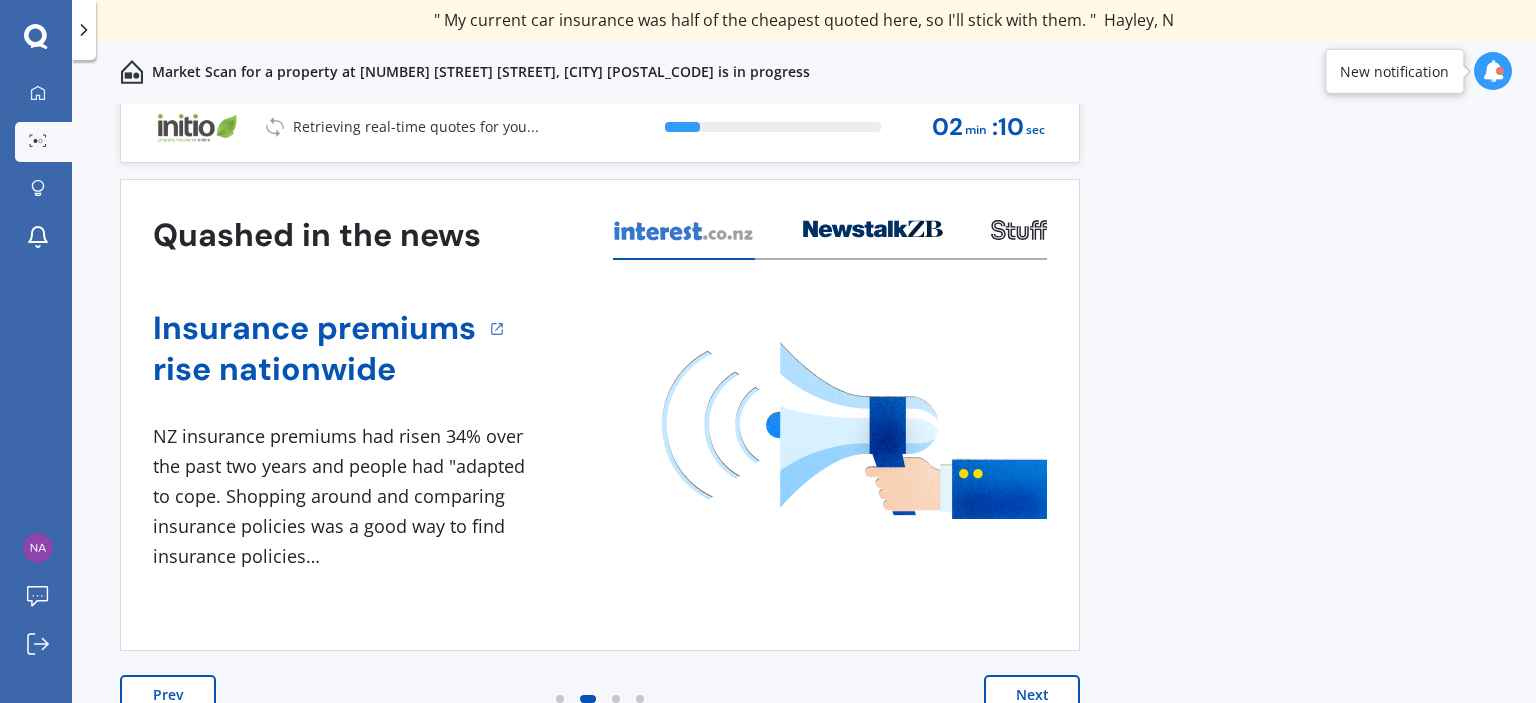 scroll, scrollTop: 20, scrollLeft: 0, axis: vertical 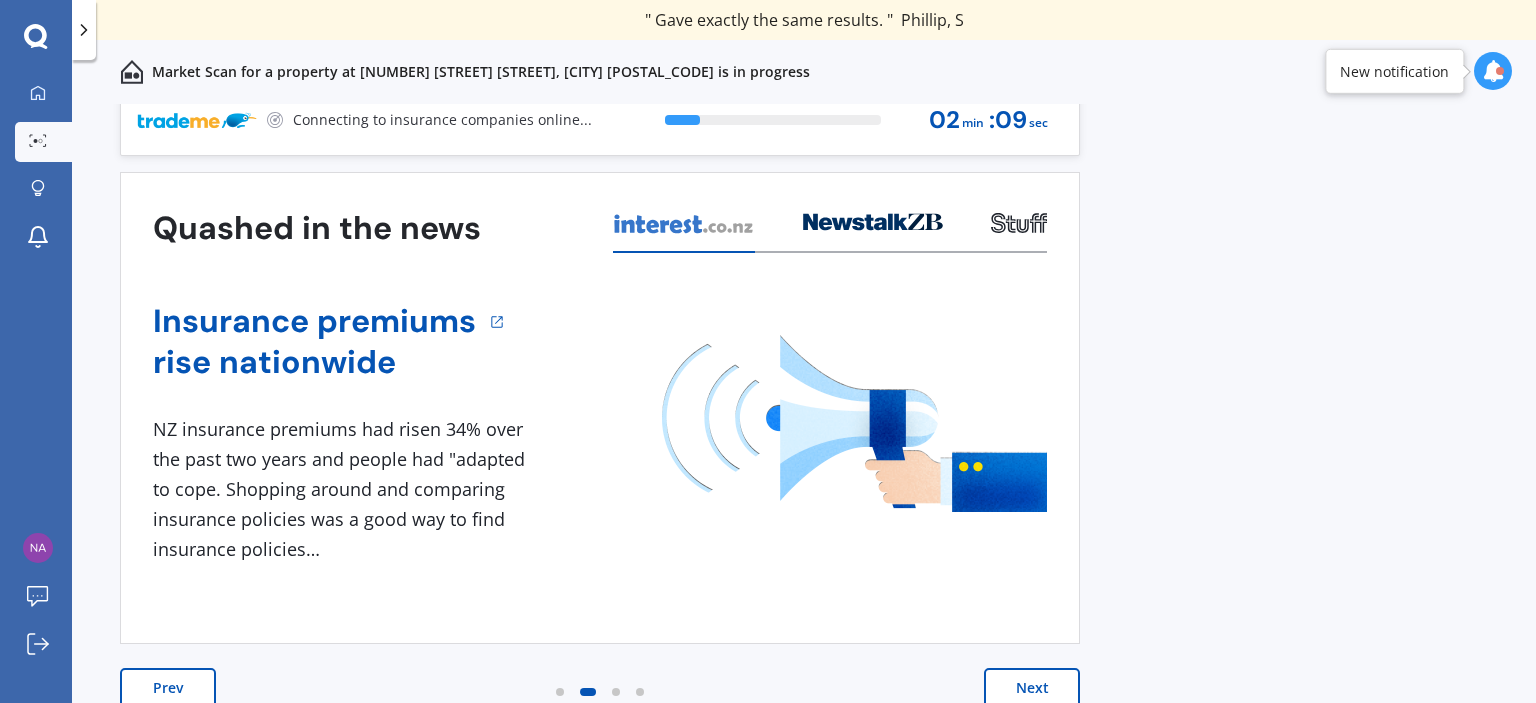 click on "Next" at bounding box center [1032, 688] 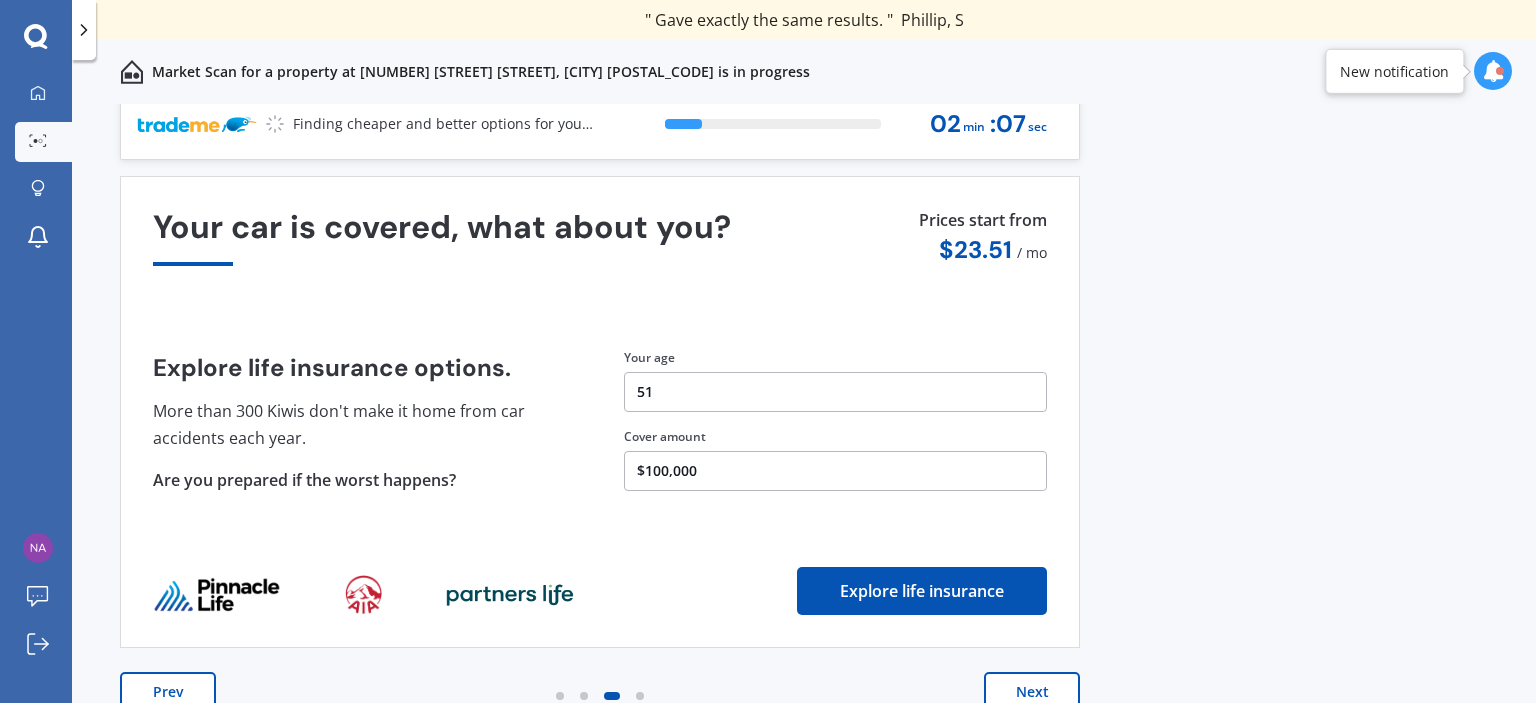 scroll, scrollTop: 20, scrollLeft: 0, axis: vertical 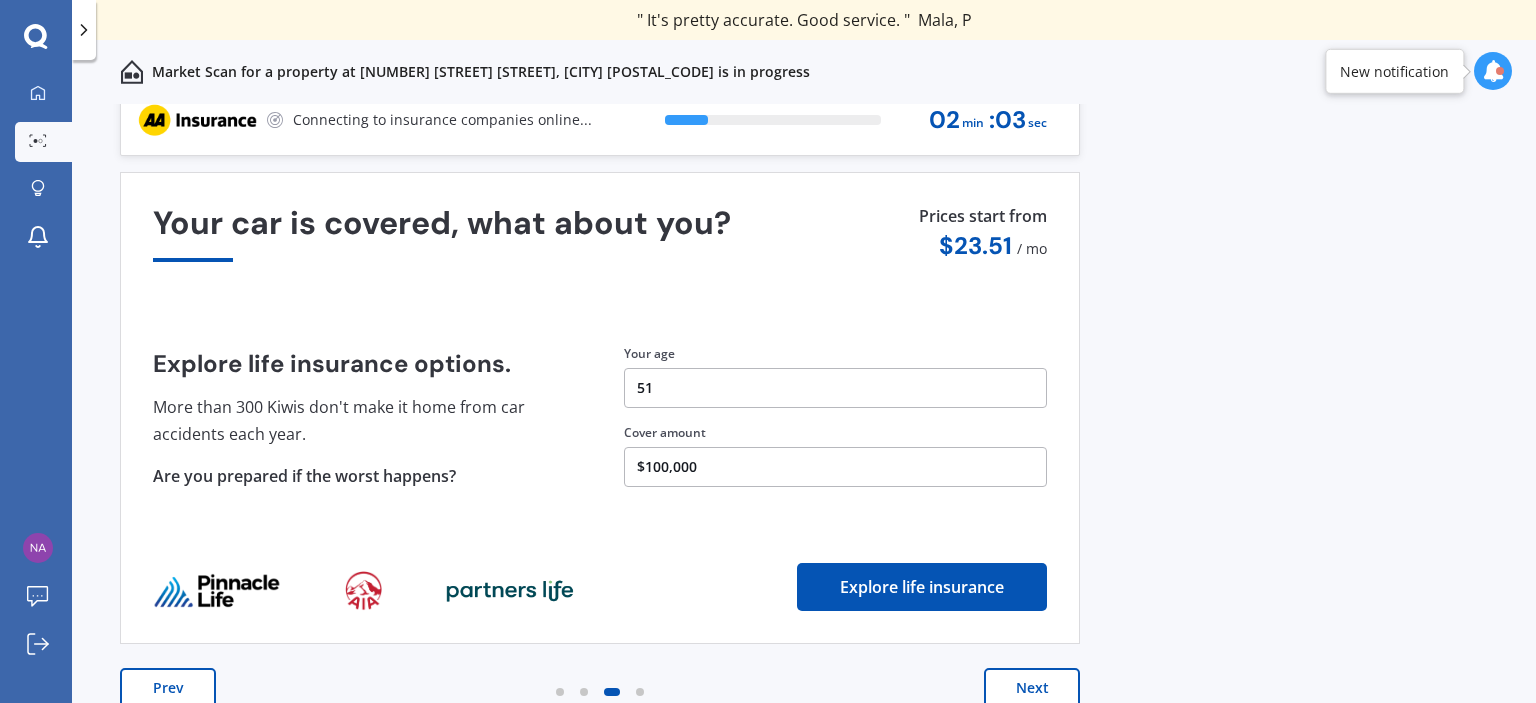 click on "Next" at bounding box center [1032, 688] 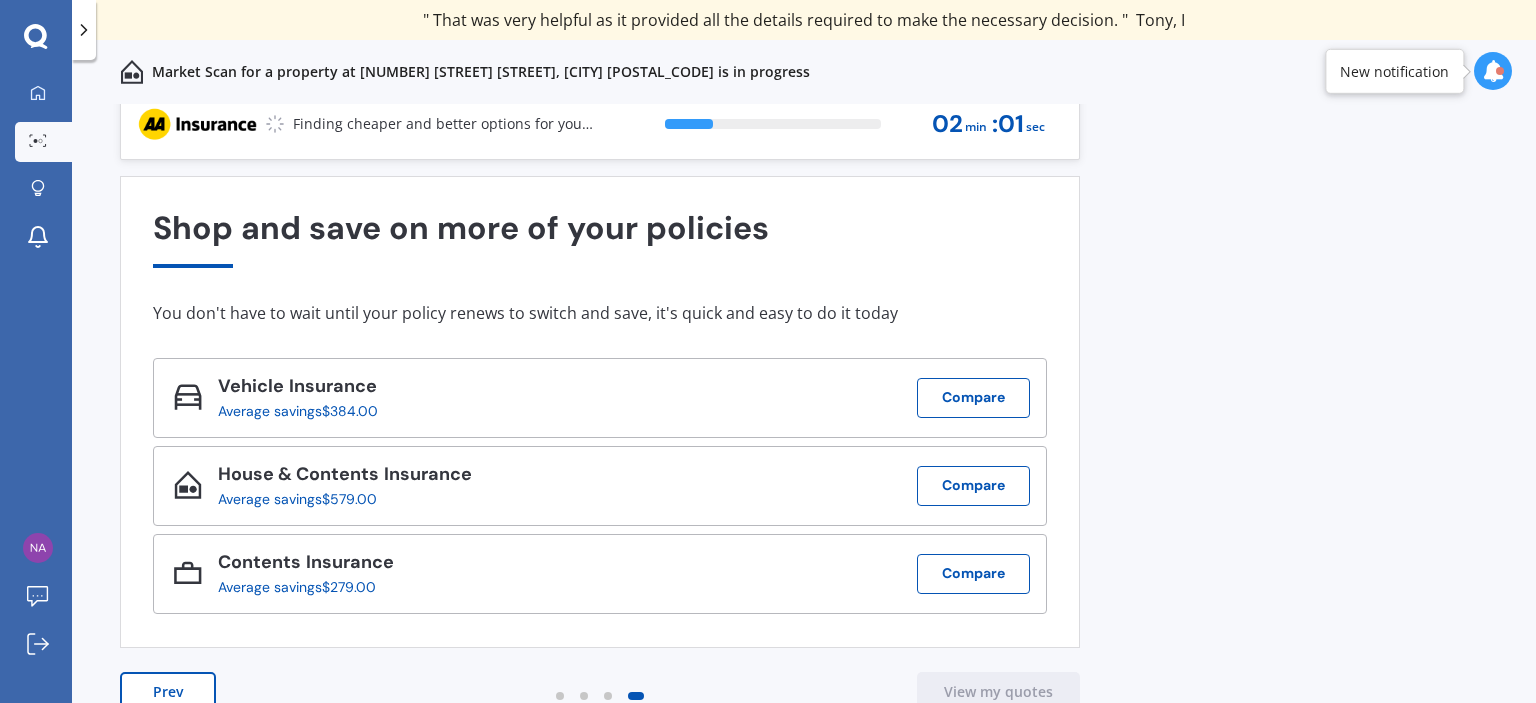 scroll, scrollTop: 20, scrollLeft: 0, axis: vertical 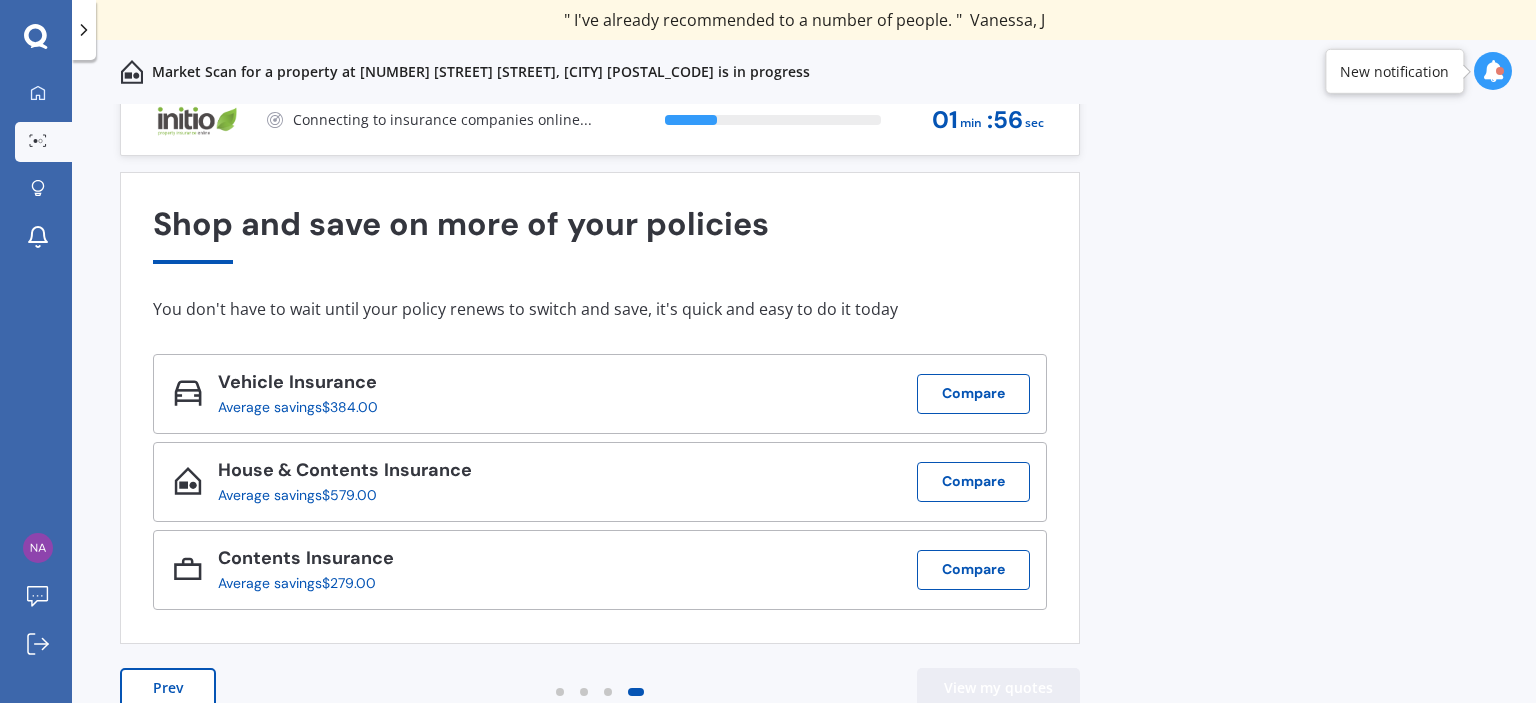 click on "View my quotes" at bounding box center (998, 688) 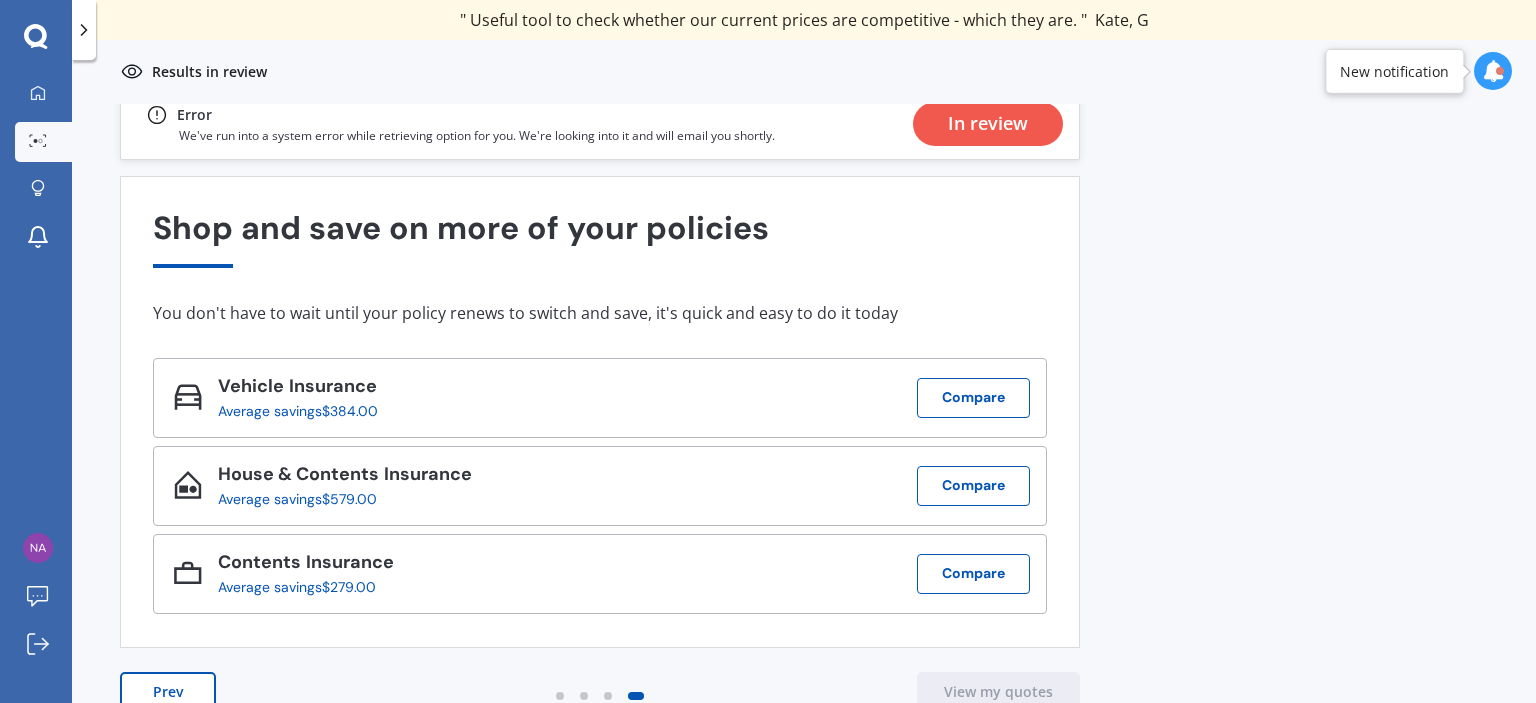 scroll, scrollTop: 20, scrollLeft: 0, axis: vertical 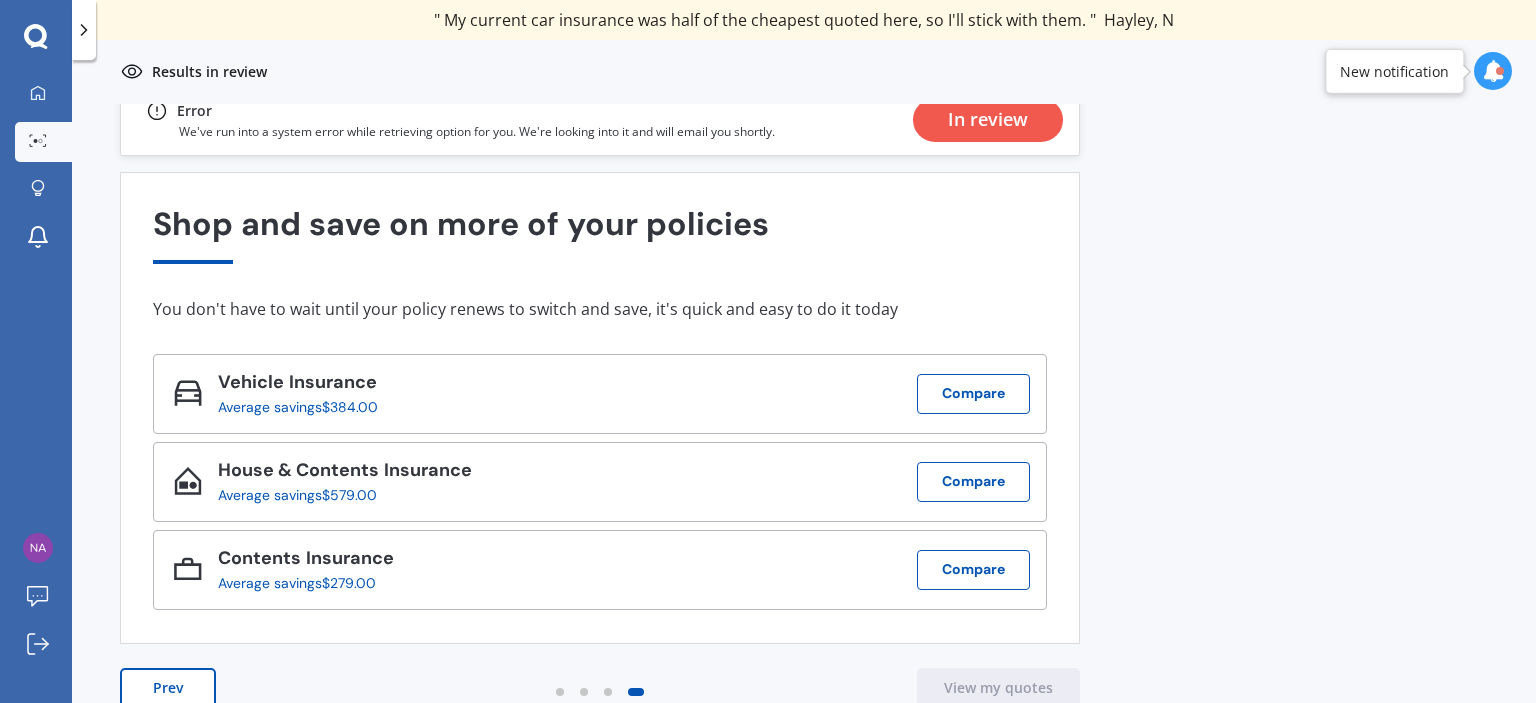 click on "In review" at bounding box center [988, 120] 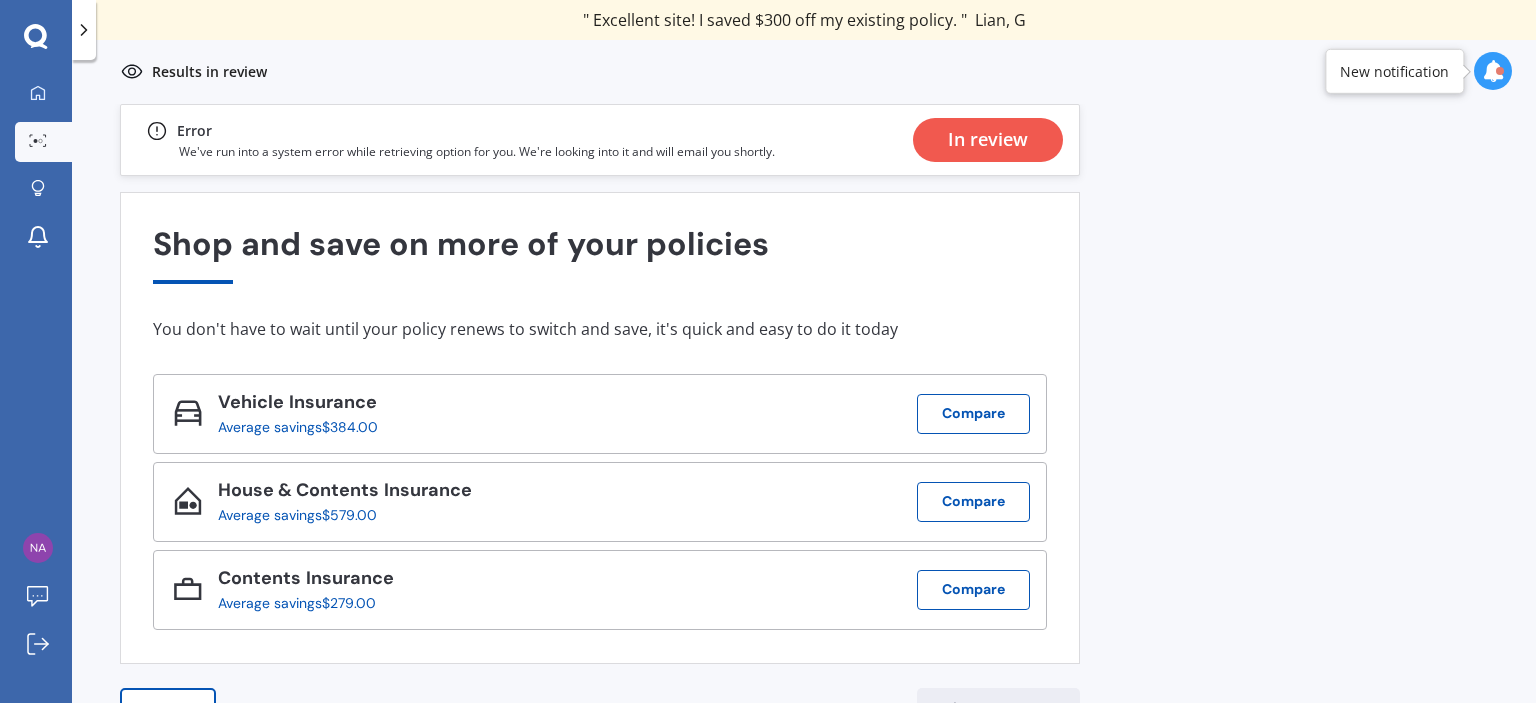 scroll, scrollTop: 20, scrollLeft: 0, axis: vertical 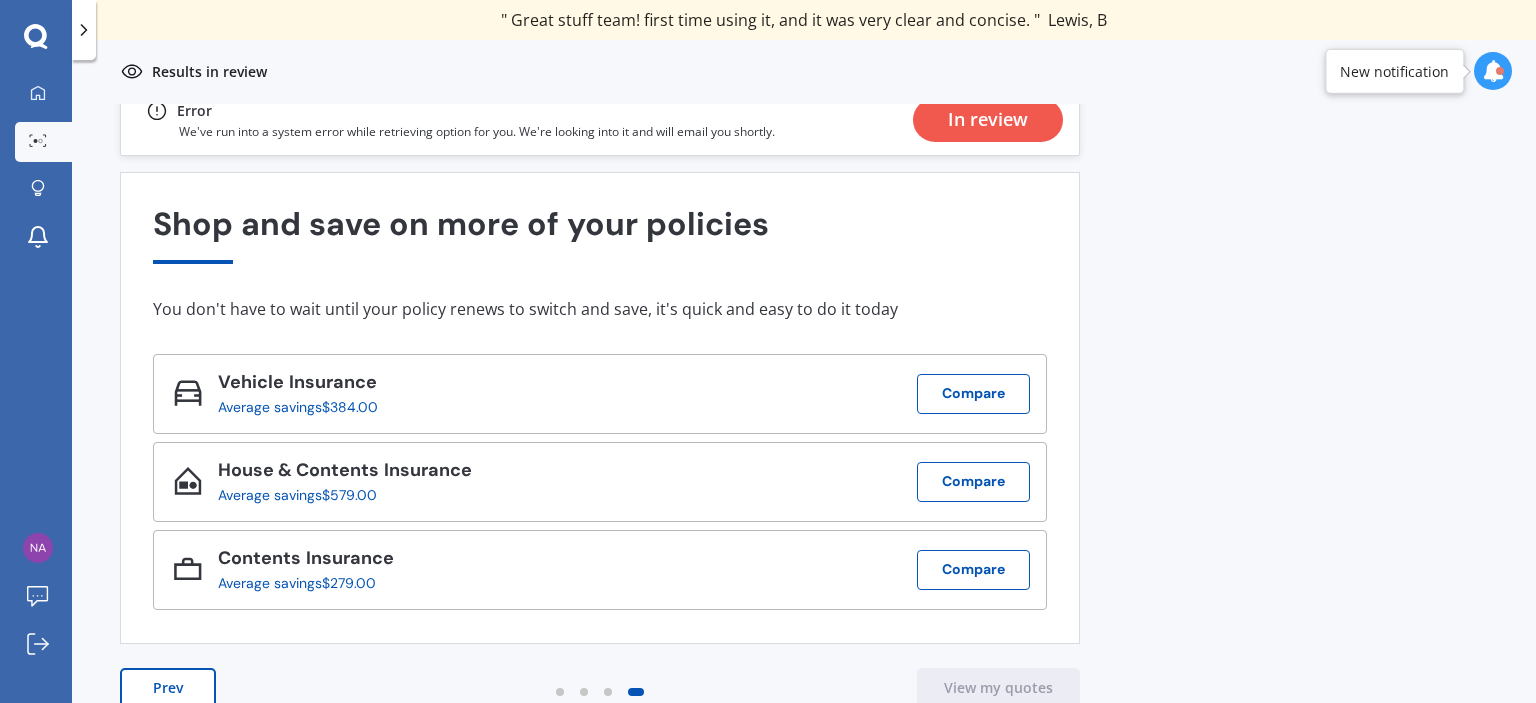 click at bounding box center (1493, 71) 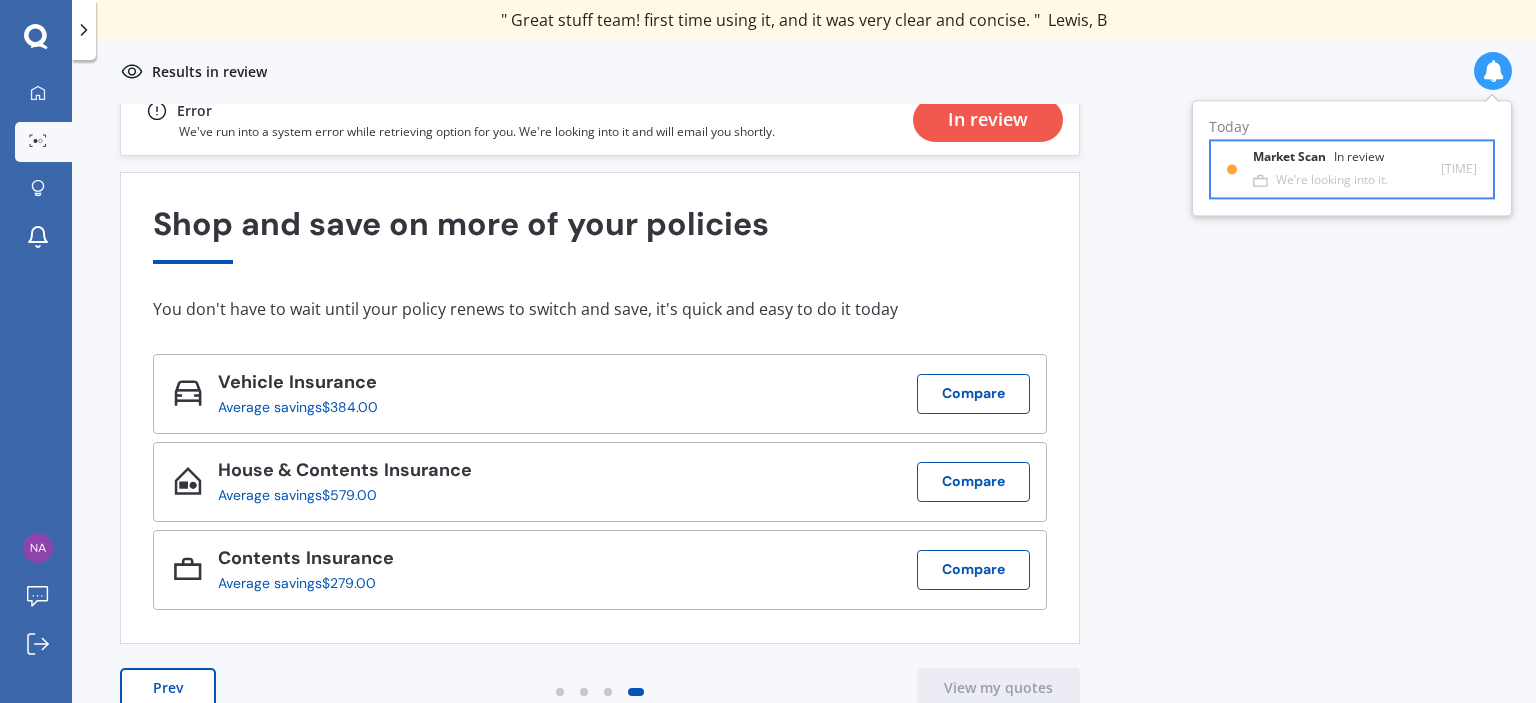 click on "Market Scan In review" at bounding box center [1330, 162] 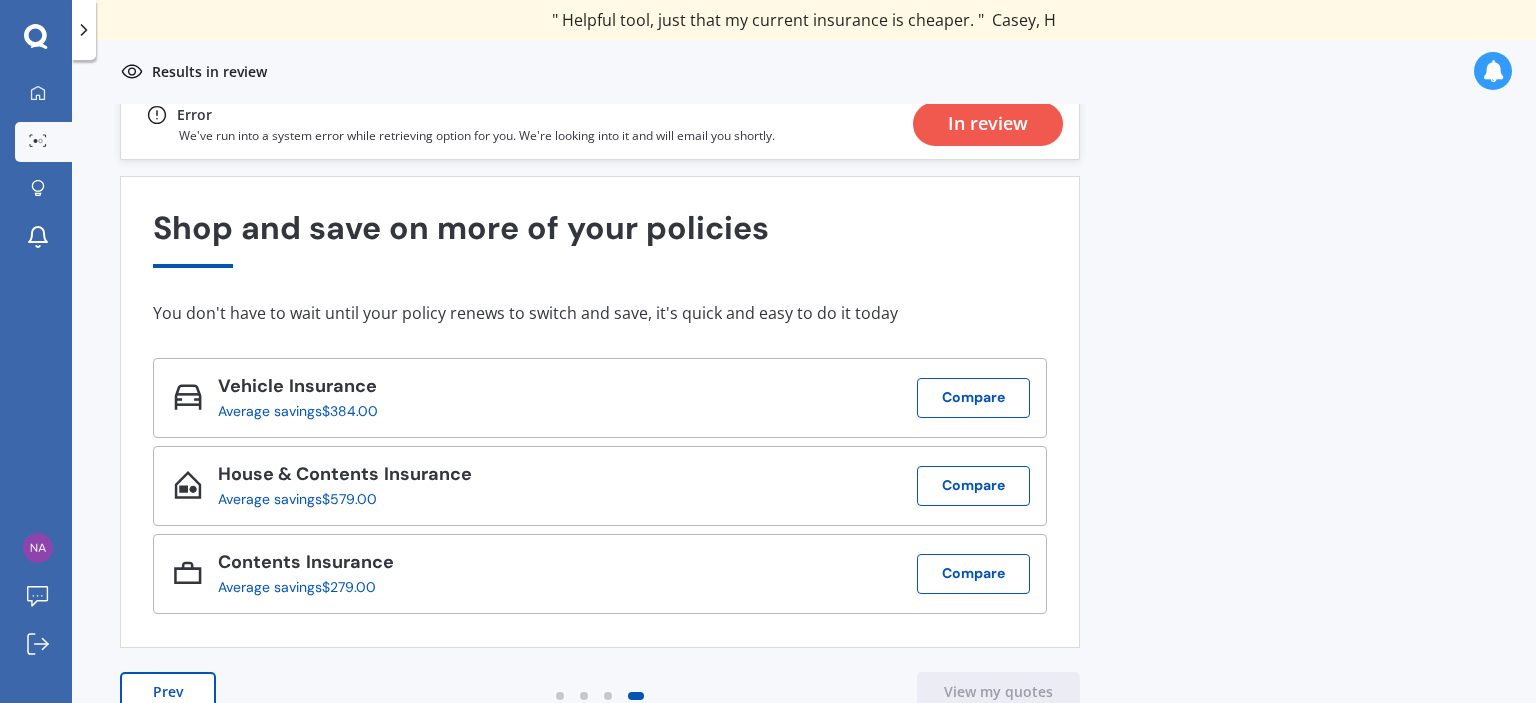 scroll, scrollTop: 20, scrollLeft: 0, axis: vertical 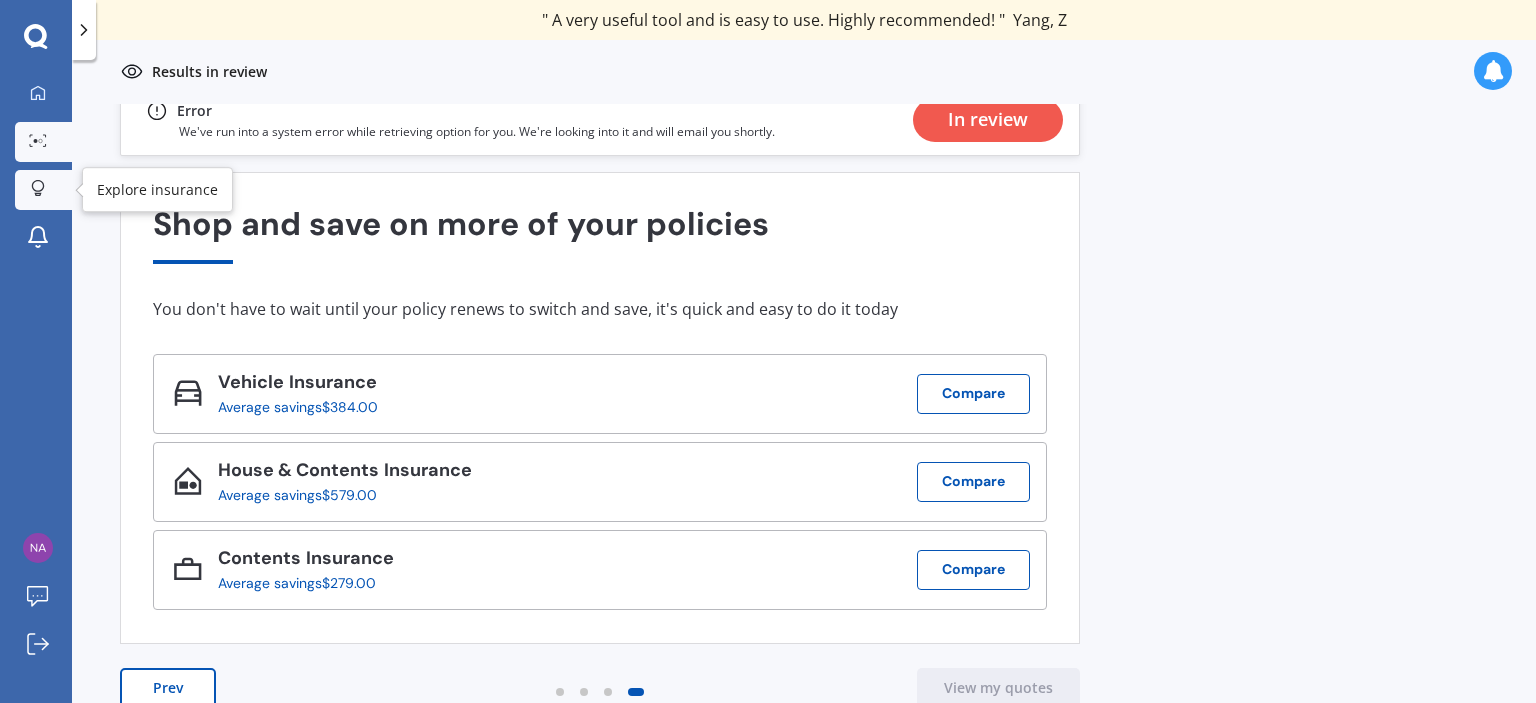 click 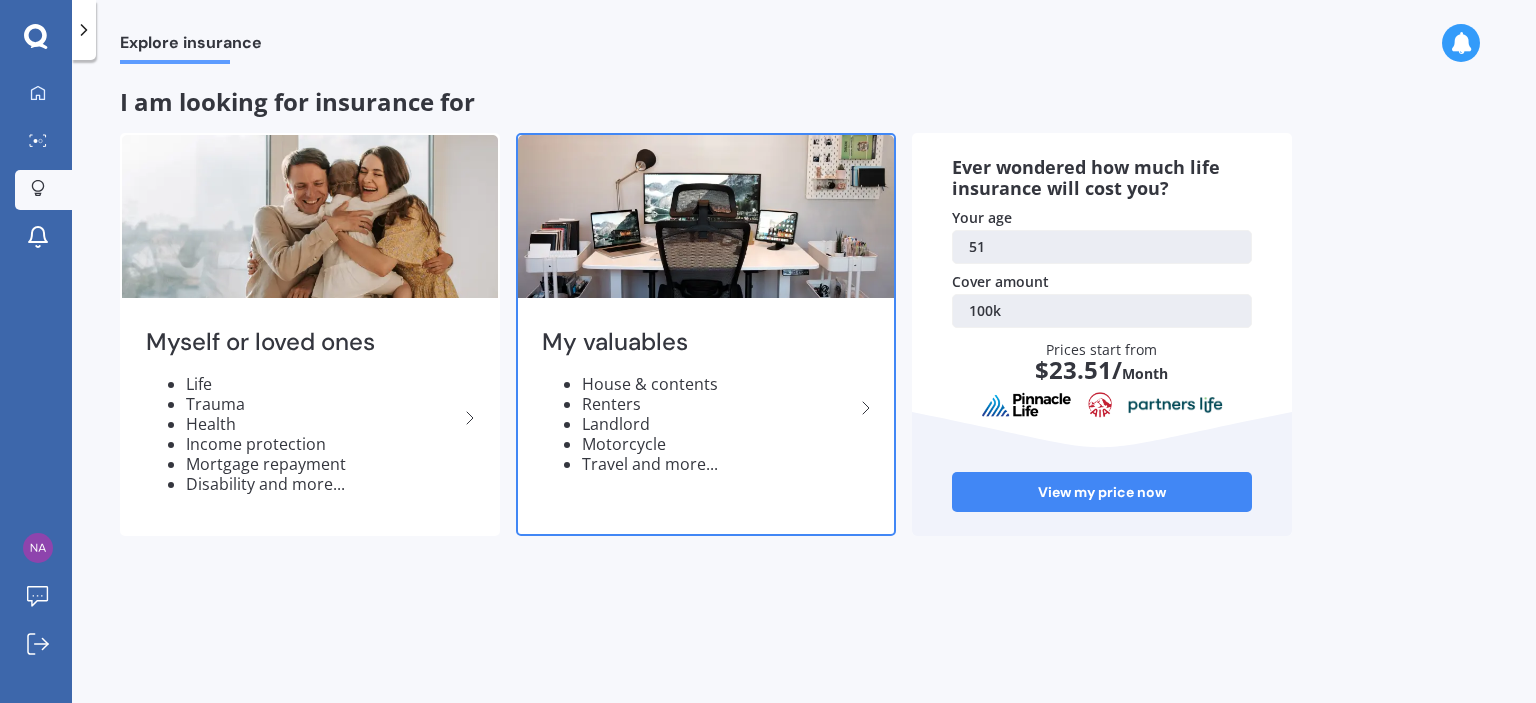 click on "Renters" at bounding box center [718, 404] 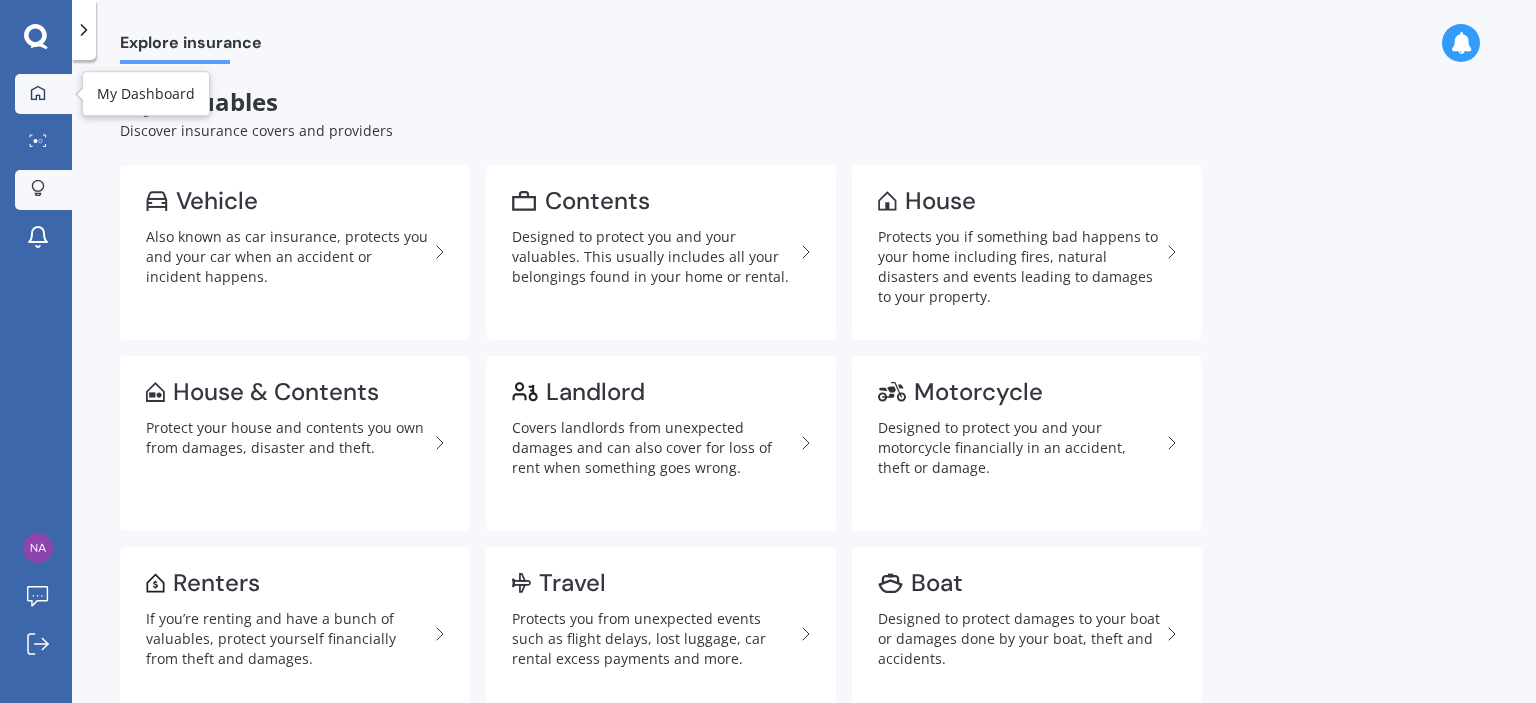 click 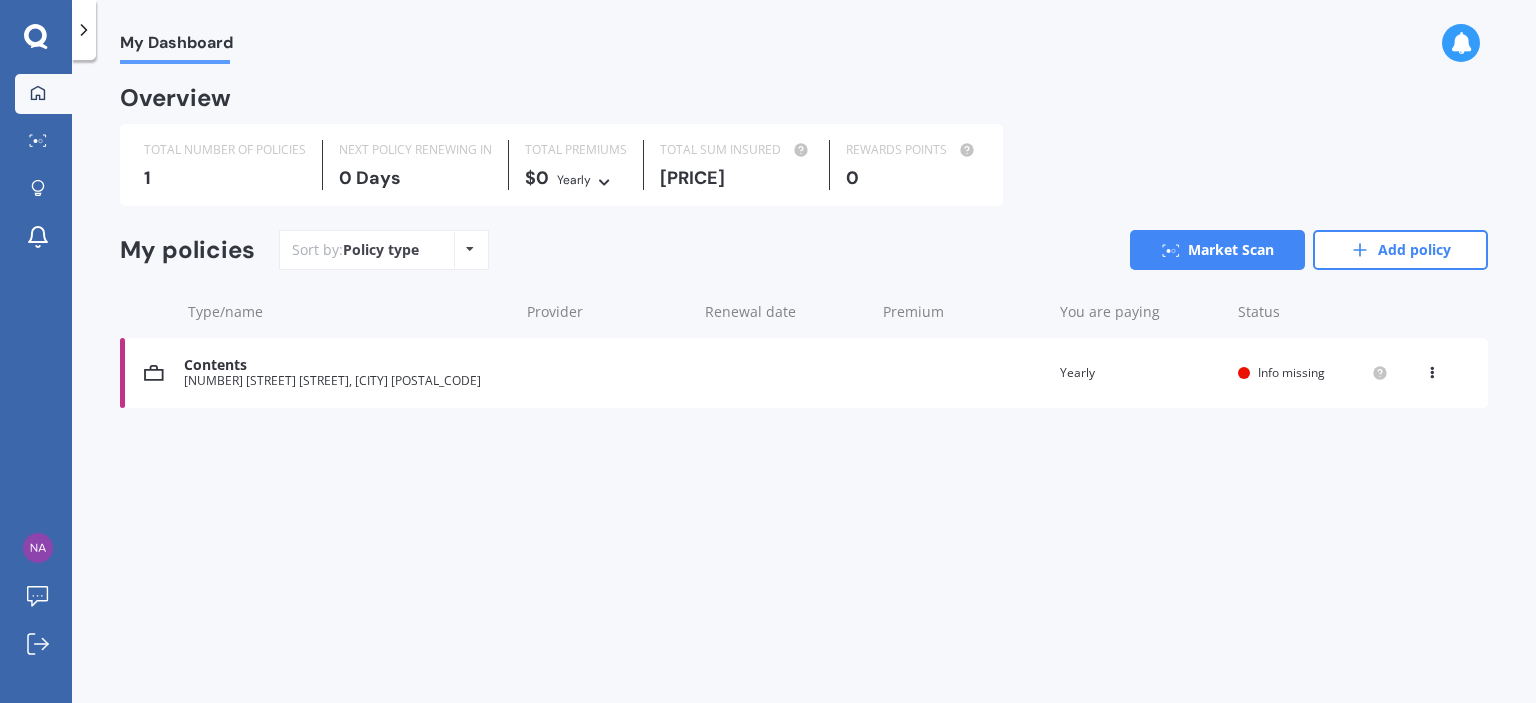 click on "Info missing" at bounding box center (1291, 372) 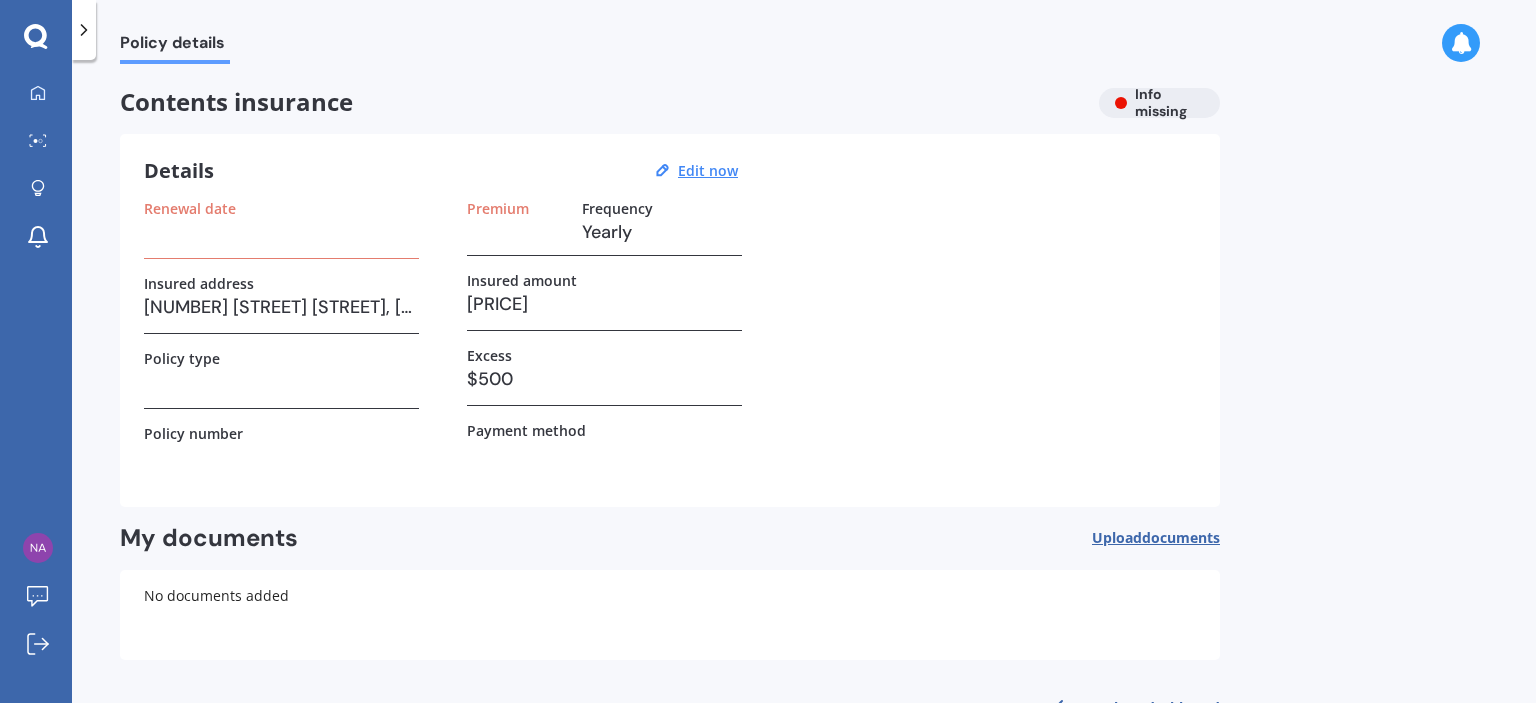 click at bounding box center (281, 232) 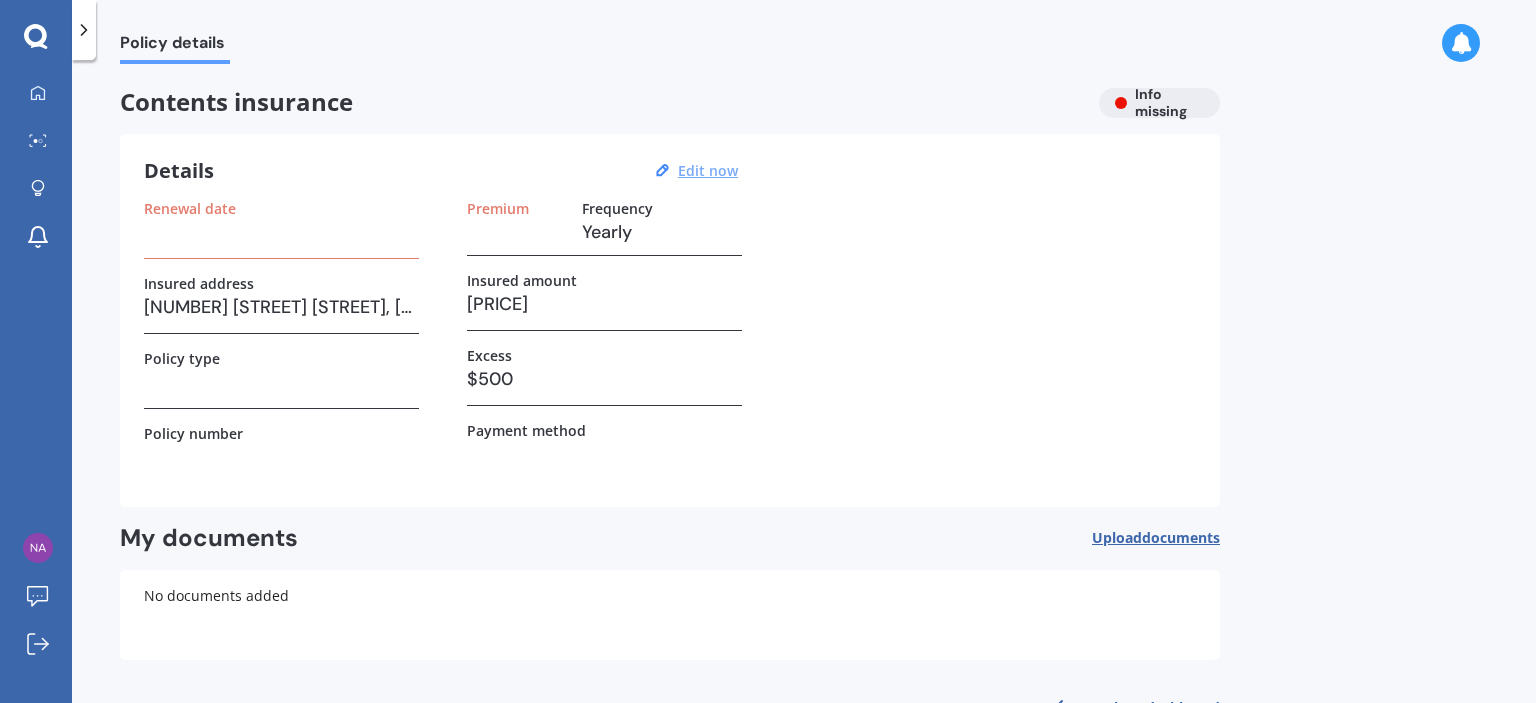 click on "Edit now" at bounding box center [708, 170] 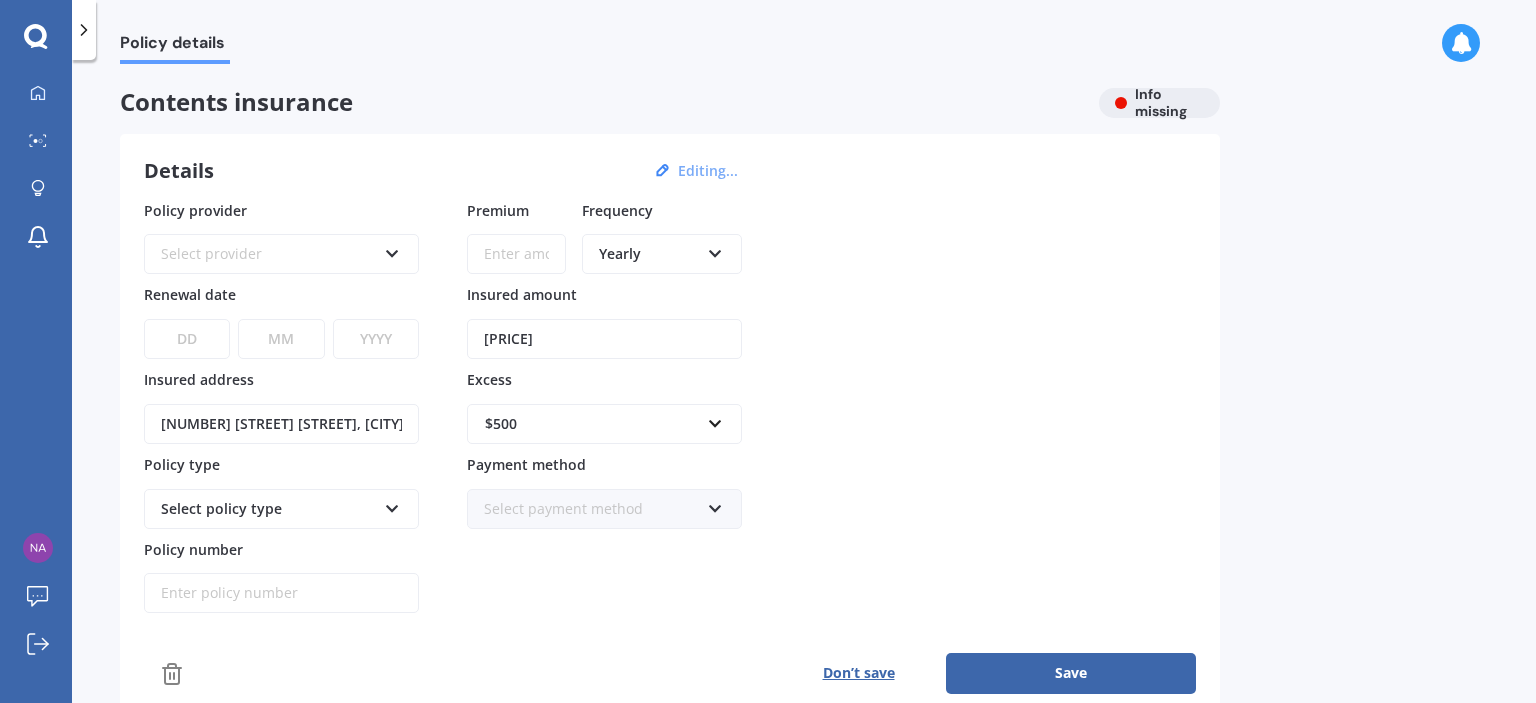 click at bounding box center [392, 250] 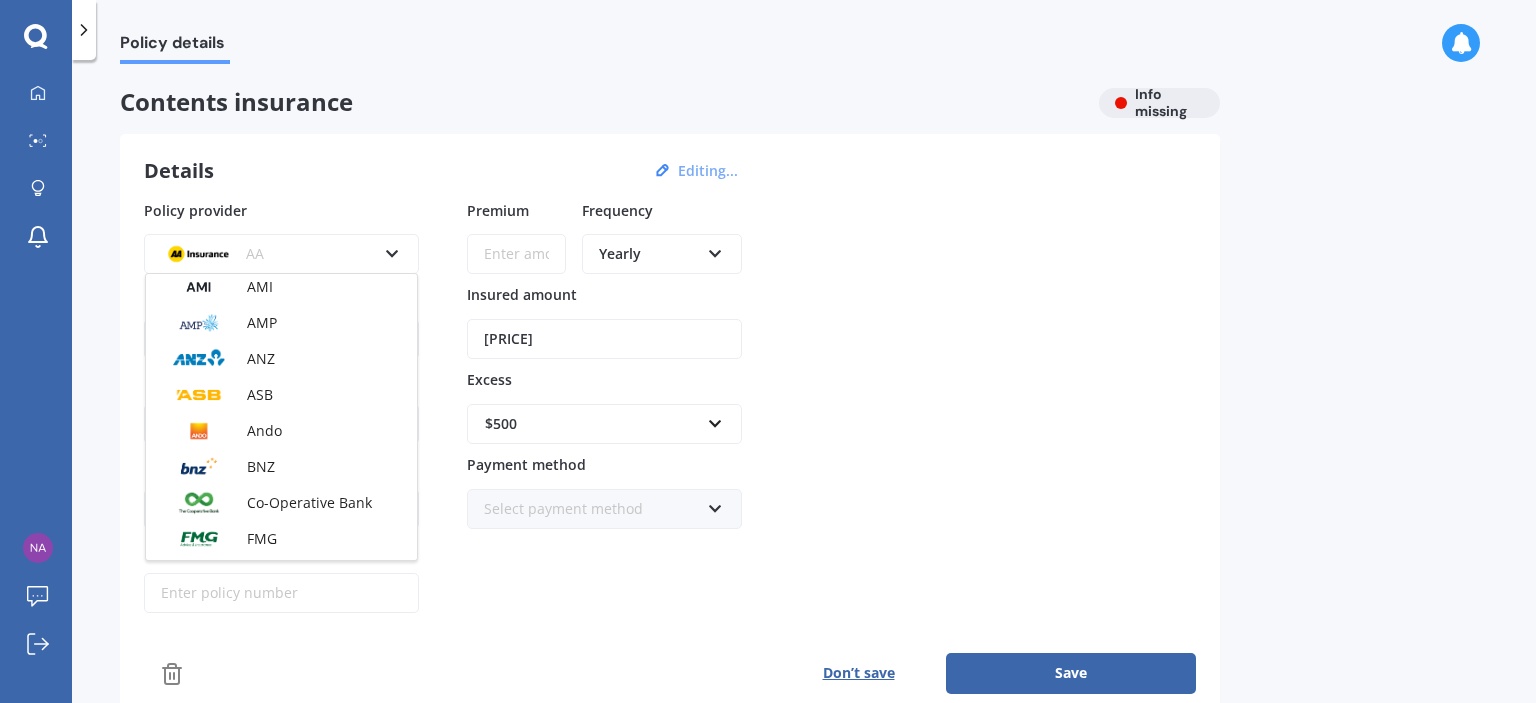 scroll, scrollTop: 0, scrollLeft: 0, axis: both 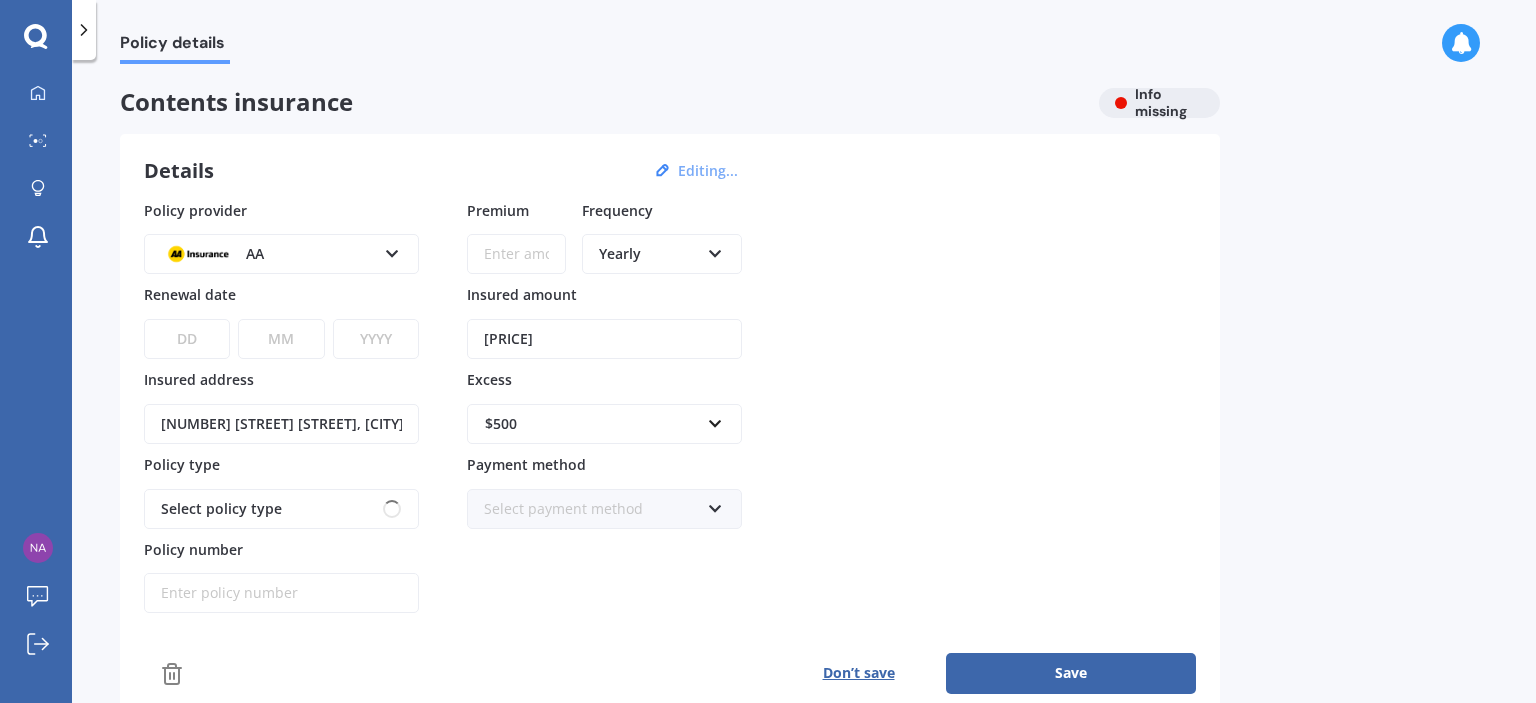 click on "Details Editing... Policy provider AA AA AMI AMP ANZ ASB Ando BNZ Co-Operative Bank FMG Initio Kiwibank Lantern MAS NZI Other SBS State TSB Tower Trade Me Insurance Vero Westpac YOUI Renewal date DD 01 02 03 04 05 06 07 08 09 10 11 12 13 14 15 16 17 18 19 20 21 22 23 24 25 26 27 28 29 30 31 MM 01 02 03 04 05 06 07 08 09 10 11 12 YYYY 2027 2026 2025 2024 2023 2022 2021 2020 2019 2018 2017 2016 2015 2014 2013 2012 2011 2010 2009 2008 2007 2006 2005 2004 2003 2002 2001 2000 1999 1998 1997 1996 1995 1994 1993 1992 1991 1990 1989 1988 1987 1986 1985 1984 1983 1982 1981 1980 1979 1978 1977 1976 1975 1974 1973 1972 1971 1970 1969 1968 1967 1966 1965 1964 1963 1962 1961 1960 1959 1958 1957 1956 1955 1954 1953 1952 1951 1950 1949 1948 1947 1946 1945 1944 1943 1942 1941 1940 1939 1938 1937 1936 1935 1934 1933 1932 1931 1930 1929 1928 Insured address 54/86 Albert Street, Whitianga 3510 Policy type Select policy type Policy number Premium Frequency Yearly Yearly Six-Monthly Quarterly Monthly Fortnightly Weekly $24,500" at bounding box center (670, 426) 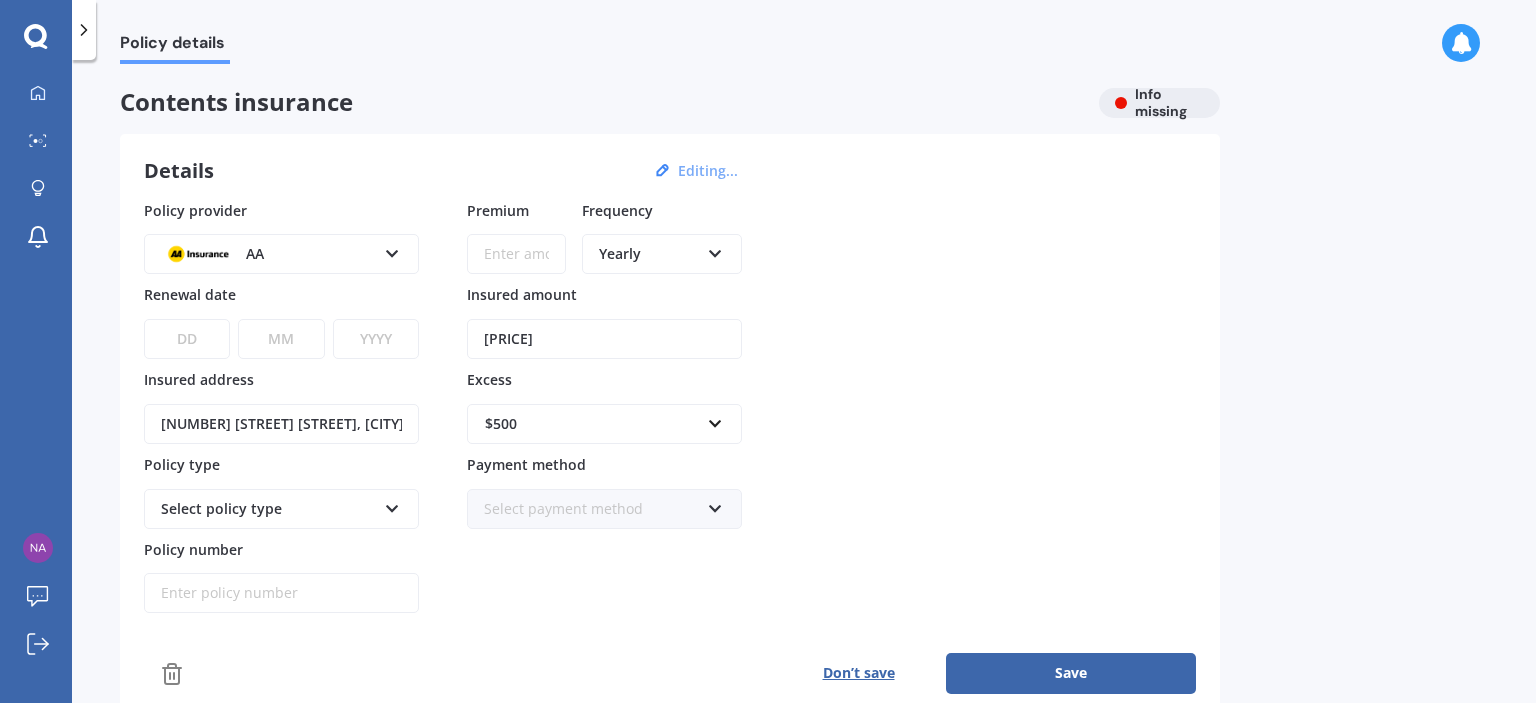 click on "AA" at bounding box center [268, 254] 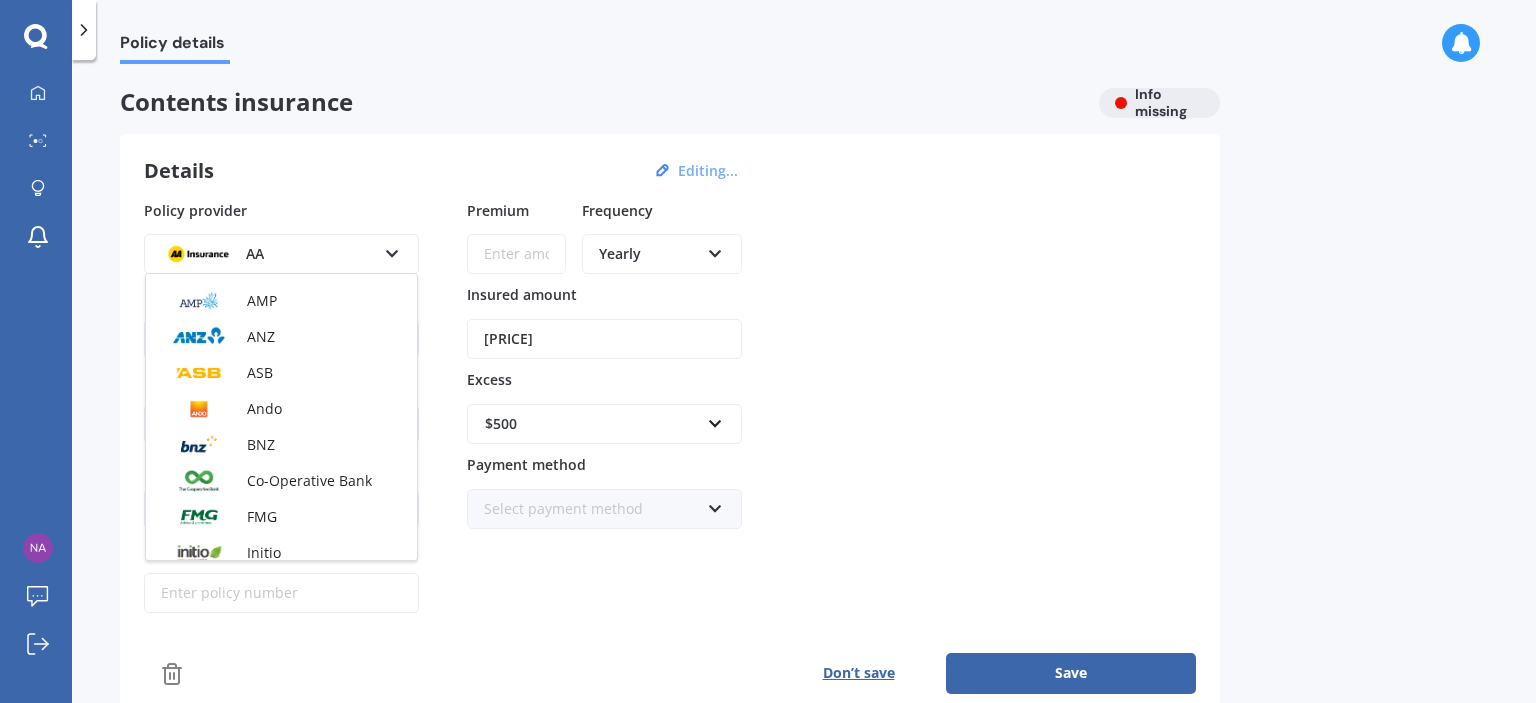 scroll, scrollTop: 0, scrollLeft: 0, axis: both 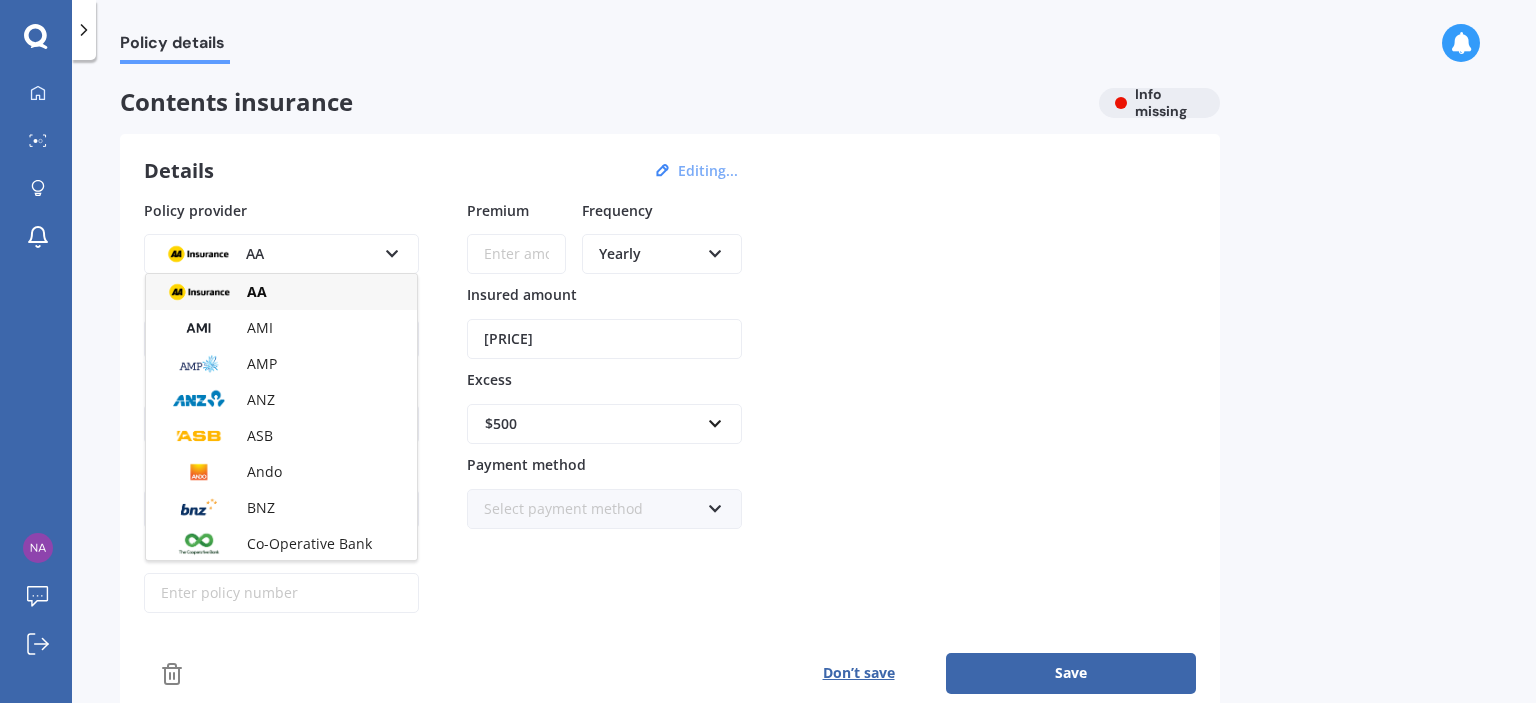 click on "Details Editing... Policy provider AA AA AMI AMP ANZ ASB Ando BNZ Co-Operative Bank FMG Initio Kiwibank Lantern MAS NZI Other SBS State TSB Tower Trade Me Insurance Vero Westpac YOUI Renewal date DD 01 02 03 04 05 06 07 08 09 10 11 12 13 14 15 16 17 18 19 20 21 22 23 24 25 26 27 28 29 30 31 MM 01 02 03 04 05 06 07 08 09 10 11 12 YYYY 2027 2026 2025 2024 2023 2022 2021 2020 2019 2018 2017 2016 2015 2014 2013 2012 2011 2010 2009 2008 2007 2006 2005 2004 2003 2002 2001 2000 1999 1998 1997 1996 1995 1994 1993 1992 1991 1990 1989 1988 1987 1986 1985 1984 1983 1982 1981 1980 1979 1978 1977 1976 1975 1974 1973 1972 1971 1970 1969 1968 1967 1966 1965 1964 1963 1962 1961 1960 1959 1958 1957 1956 1955 1954 1953 1952 1951 1950 1949 1948 1947 1946 1945 1944 1943 1942 1941 1940 1939 1938 1937 1936 1935 1934 1933 1932 1931 1930 1929 1928 Insured address 54/86 Albert Street, Whitianga 3510 Policy type Select policy type Contents Insurance Limited Contents Policy number Premium Frequency Yearly Yearly Six-Monthly Quarterly" at bounding box center (670, 426) 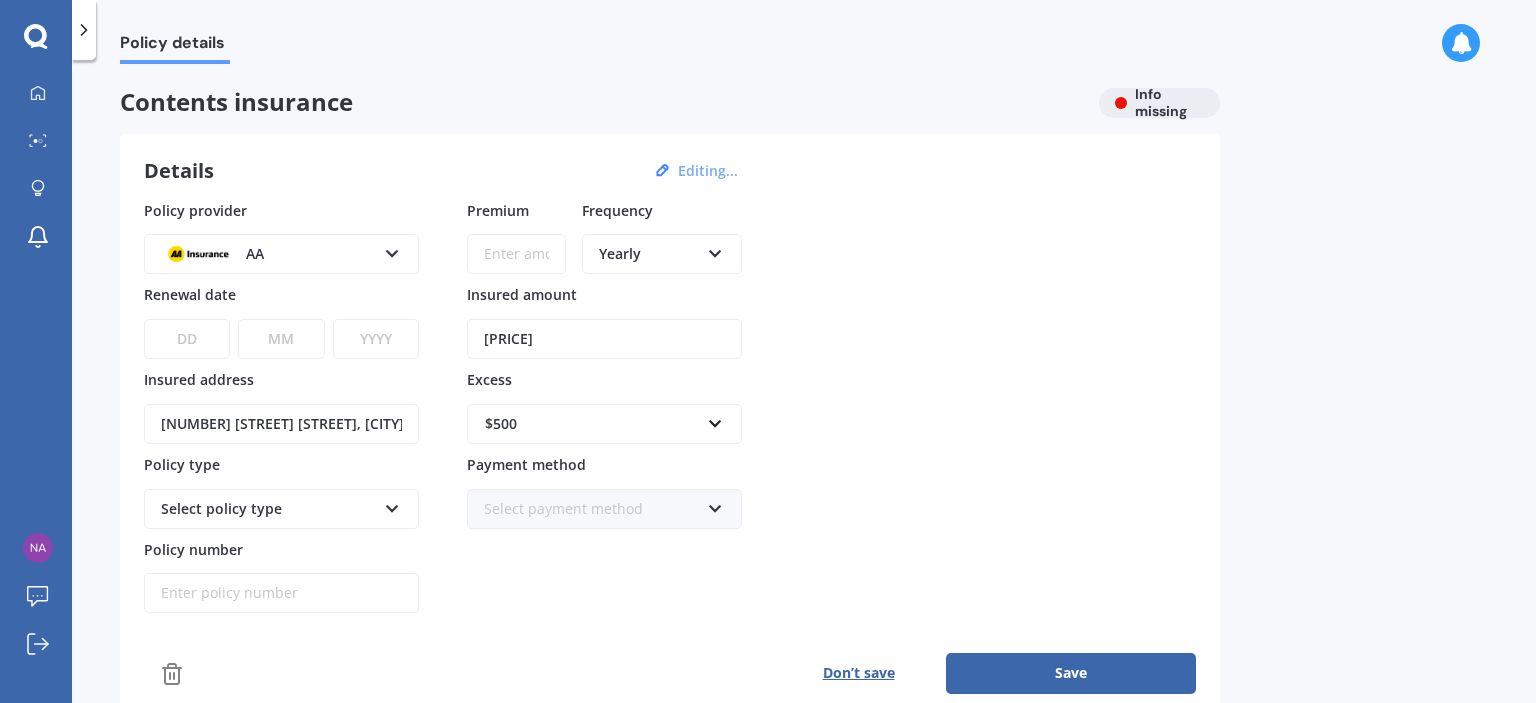 click at bounding box center (516, 241) 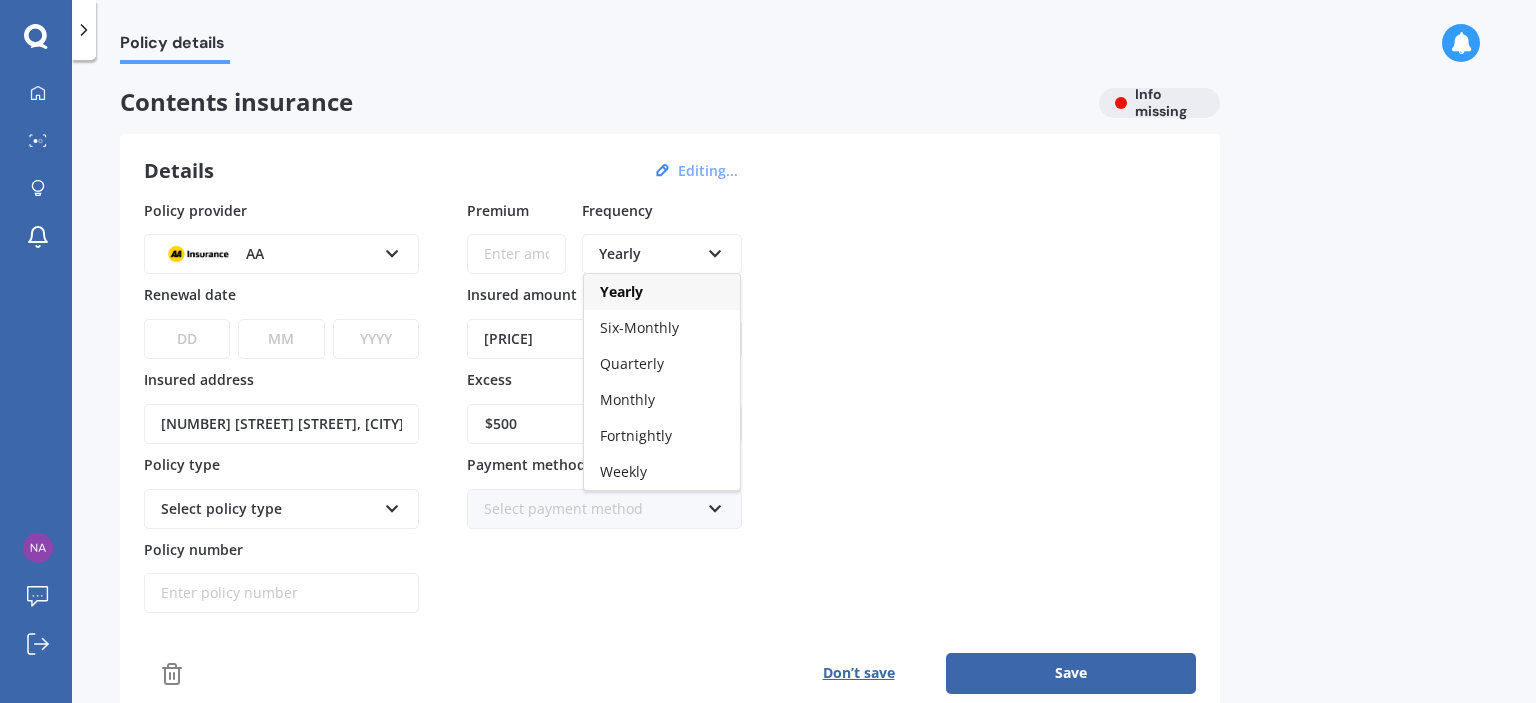 click on "Yearly" at bounding box center (649, 254) 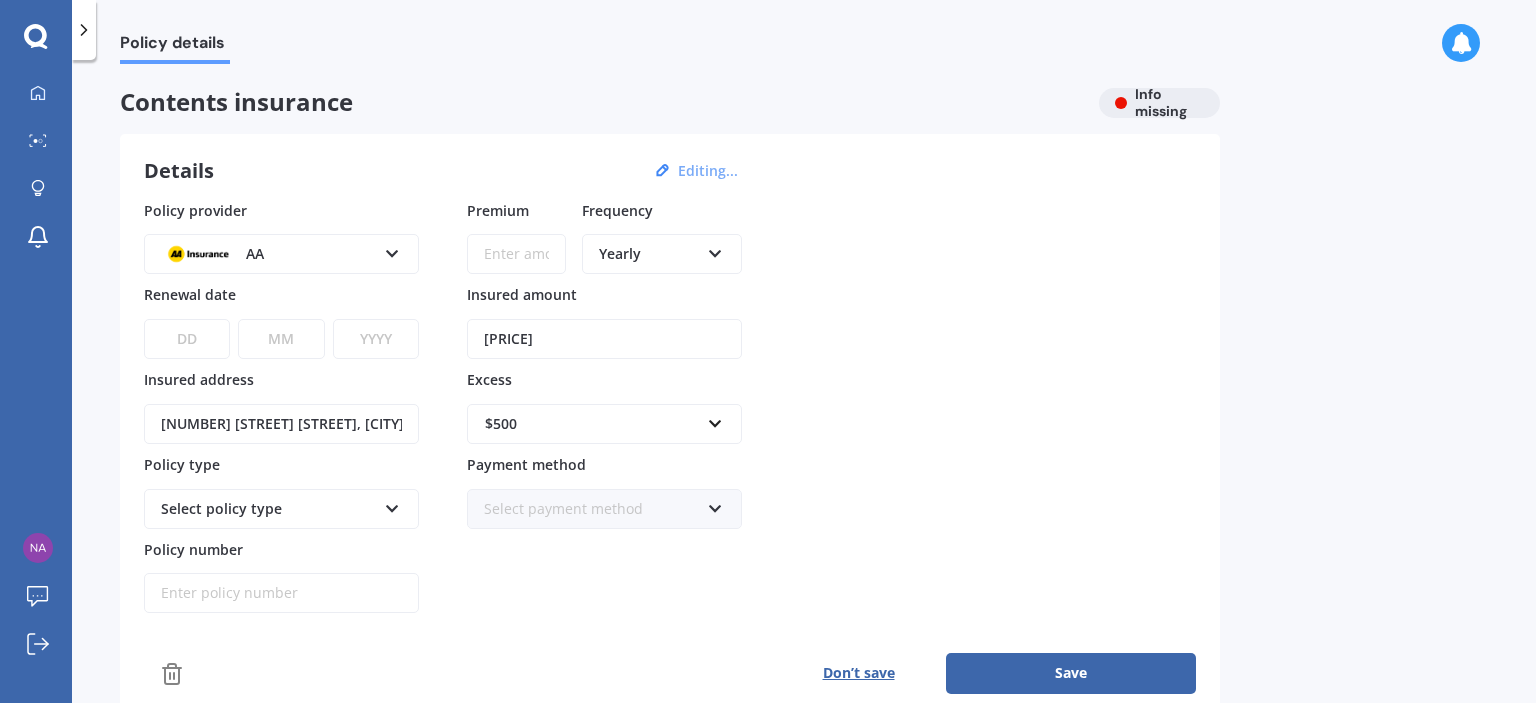 click on "Select policy type" at bounding box center (268, 509) 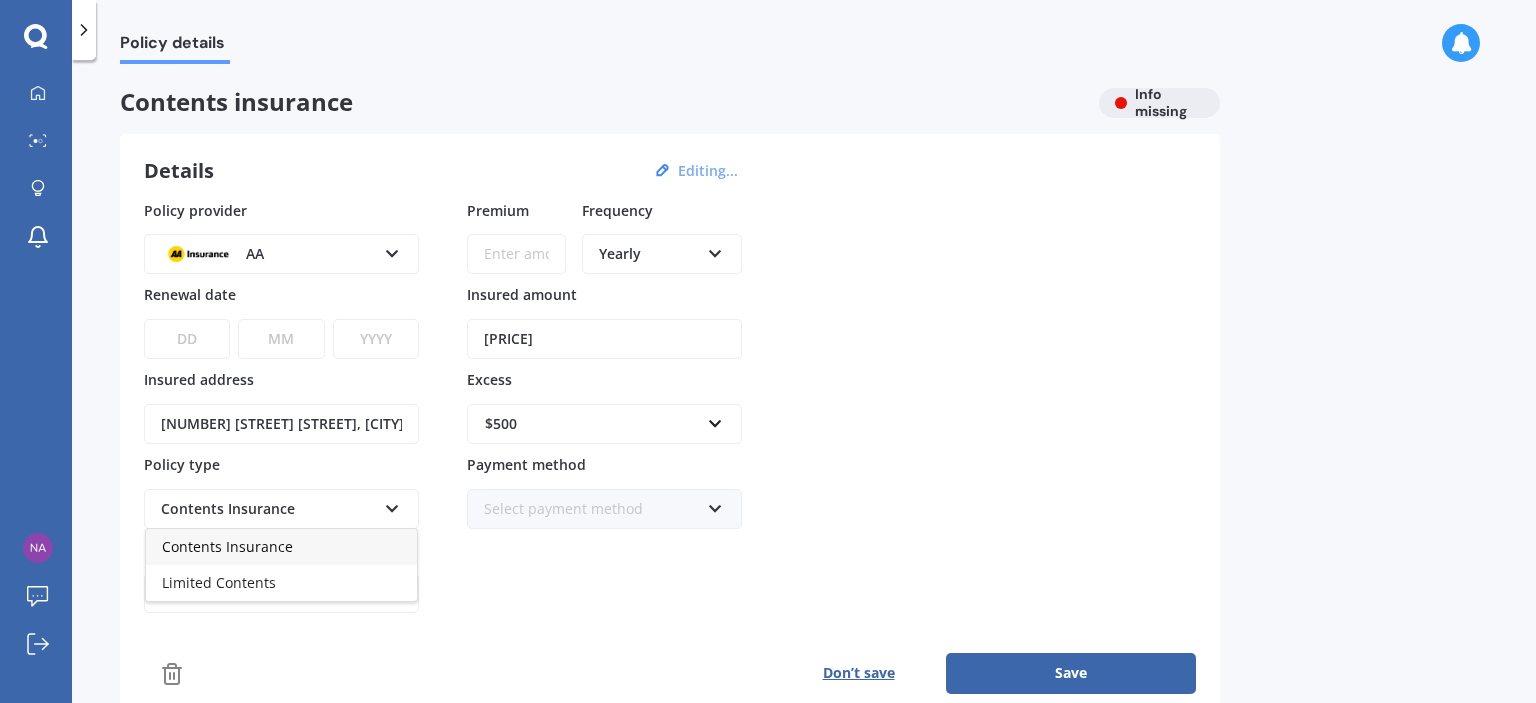 click on "Contents Insurance" at bounding box center (227, 546) 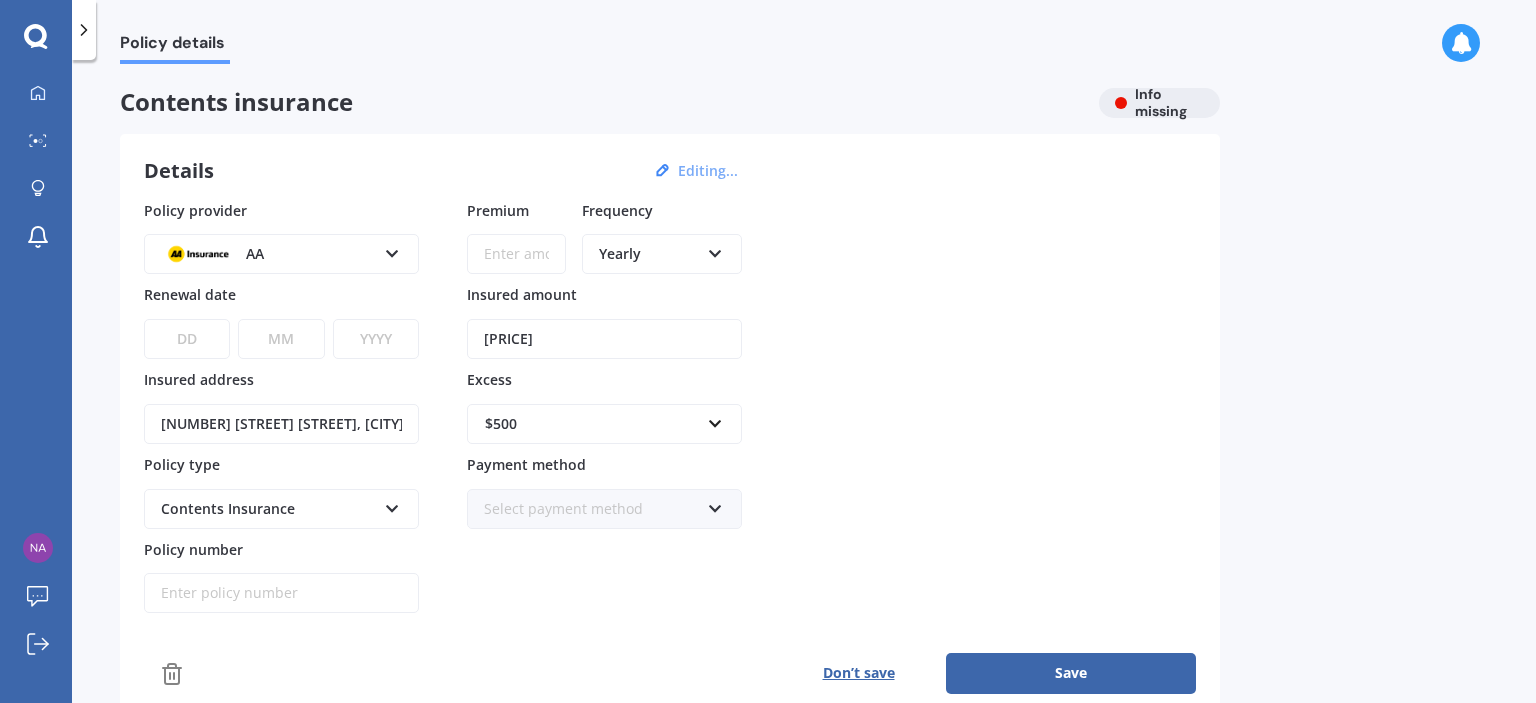click on "Select payment method Direct debit - bank account Direct debit - credit/debit card Online payment Internet banking transfer Cheque" at bounding box center (604, 496) 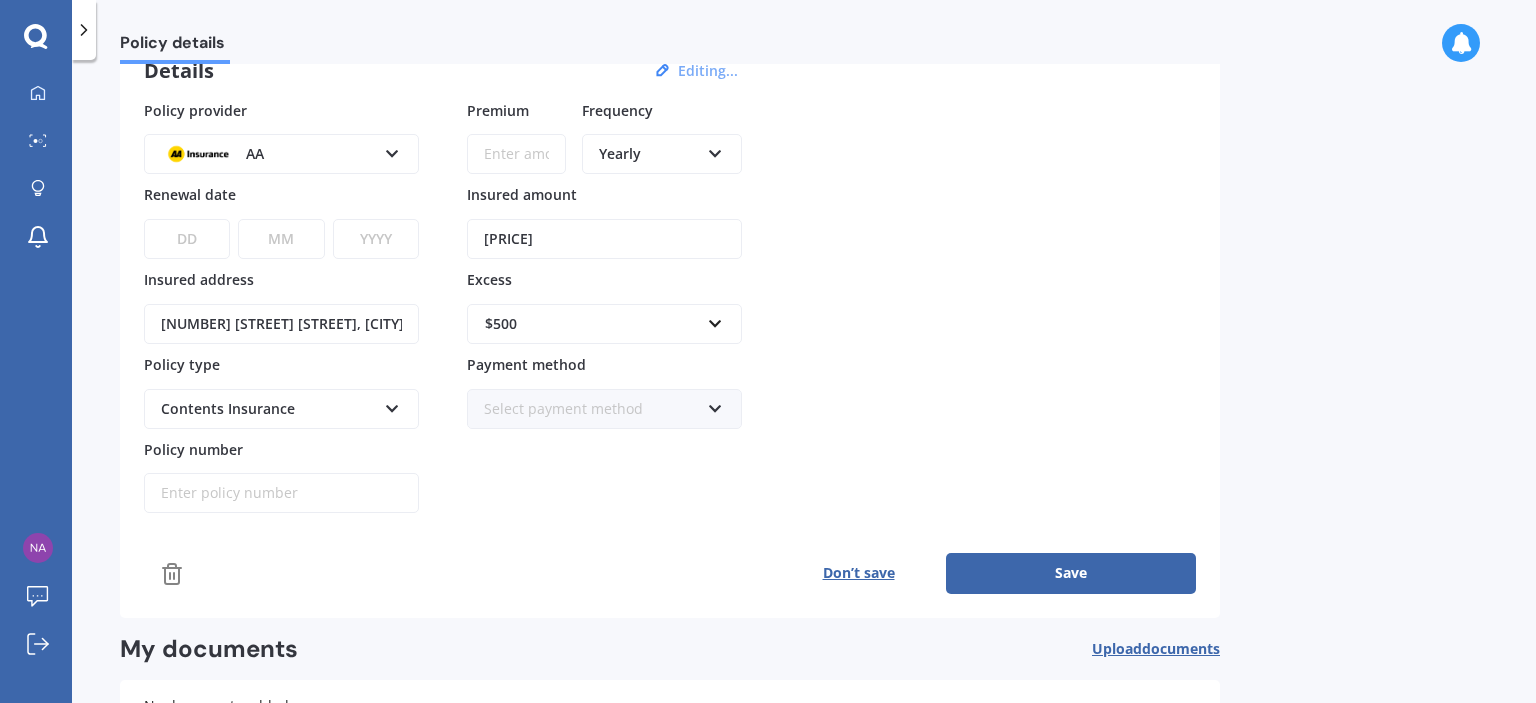 scroll, scrollTop: 0, scrollLeft: 0, axis: both 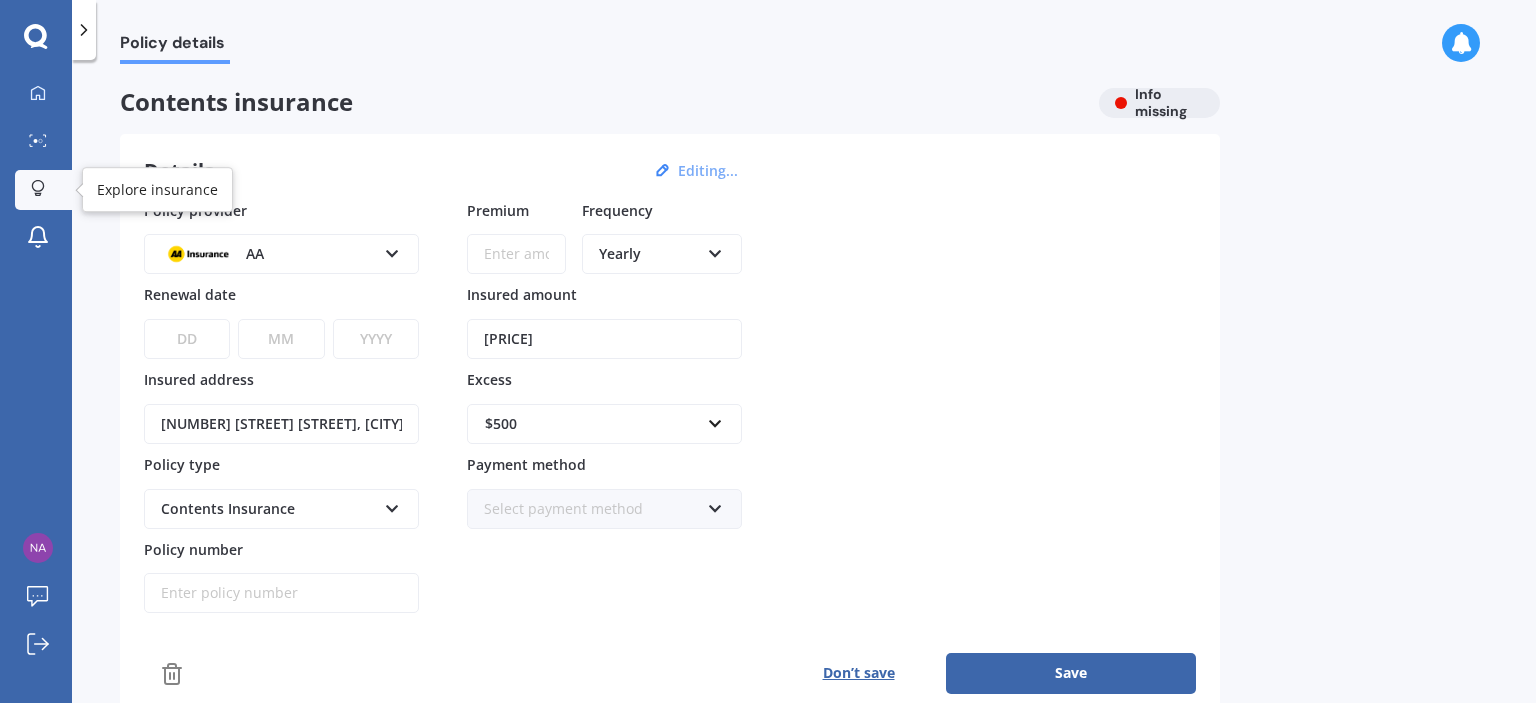 click 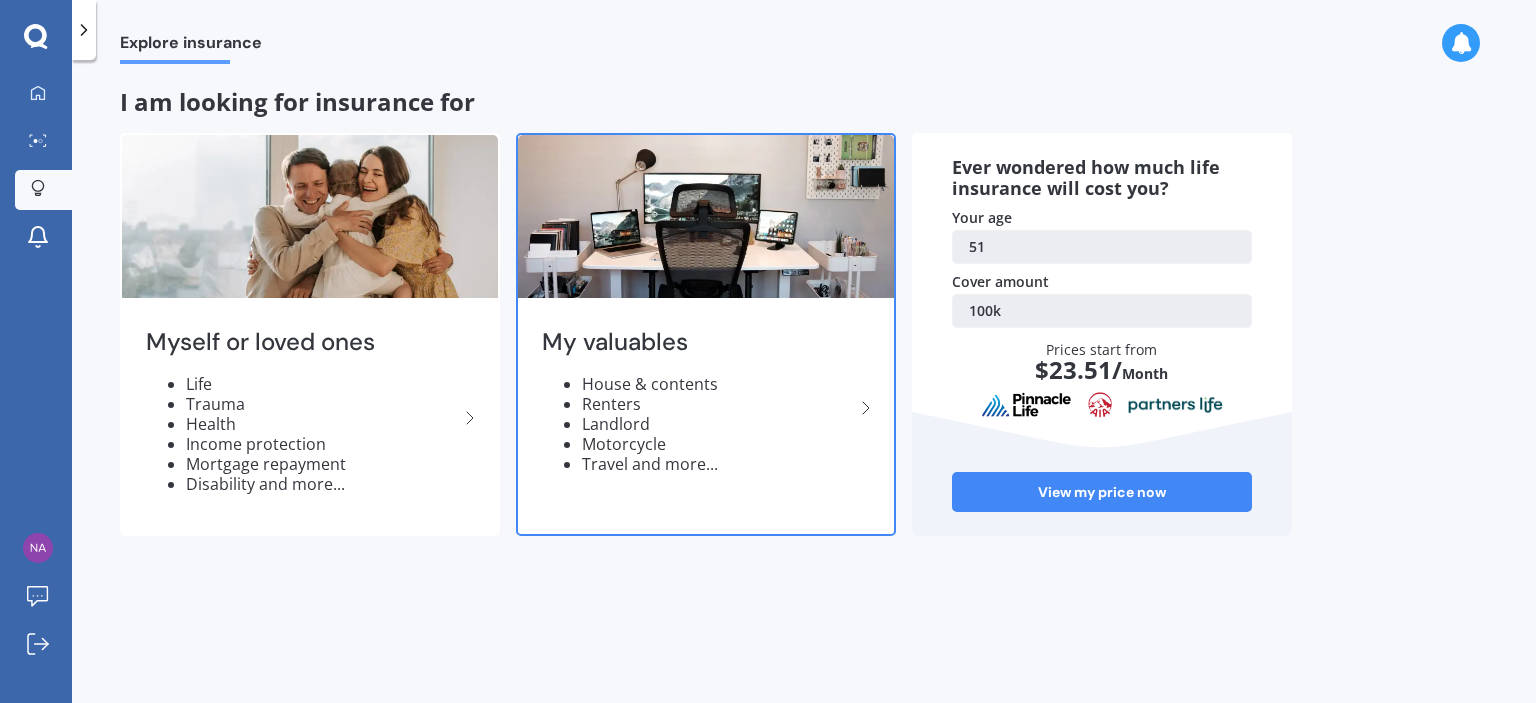 click on "My valuables" at bounding box center (698, 342) 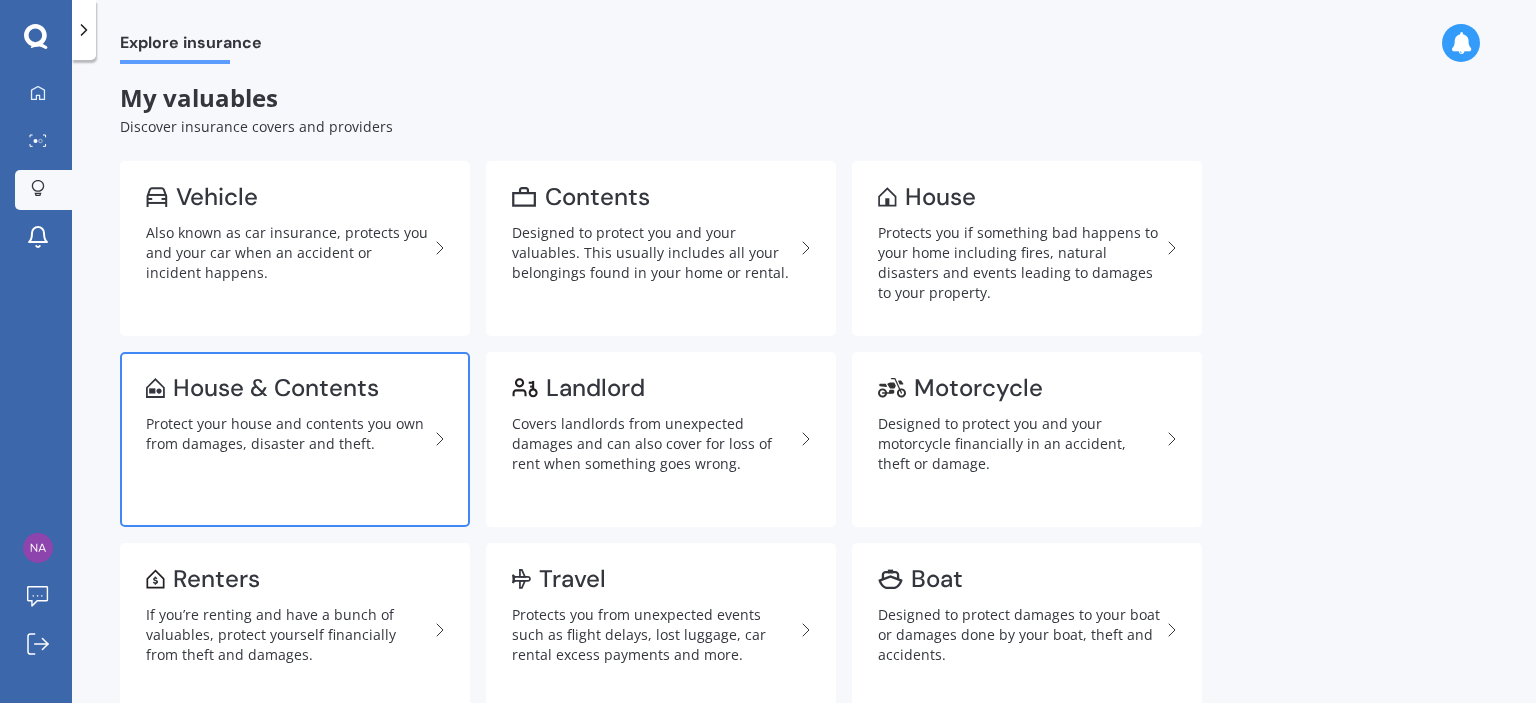 scroll, scrollTop: 0, scrollLeft: 0, axis: both 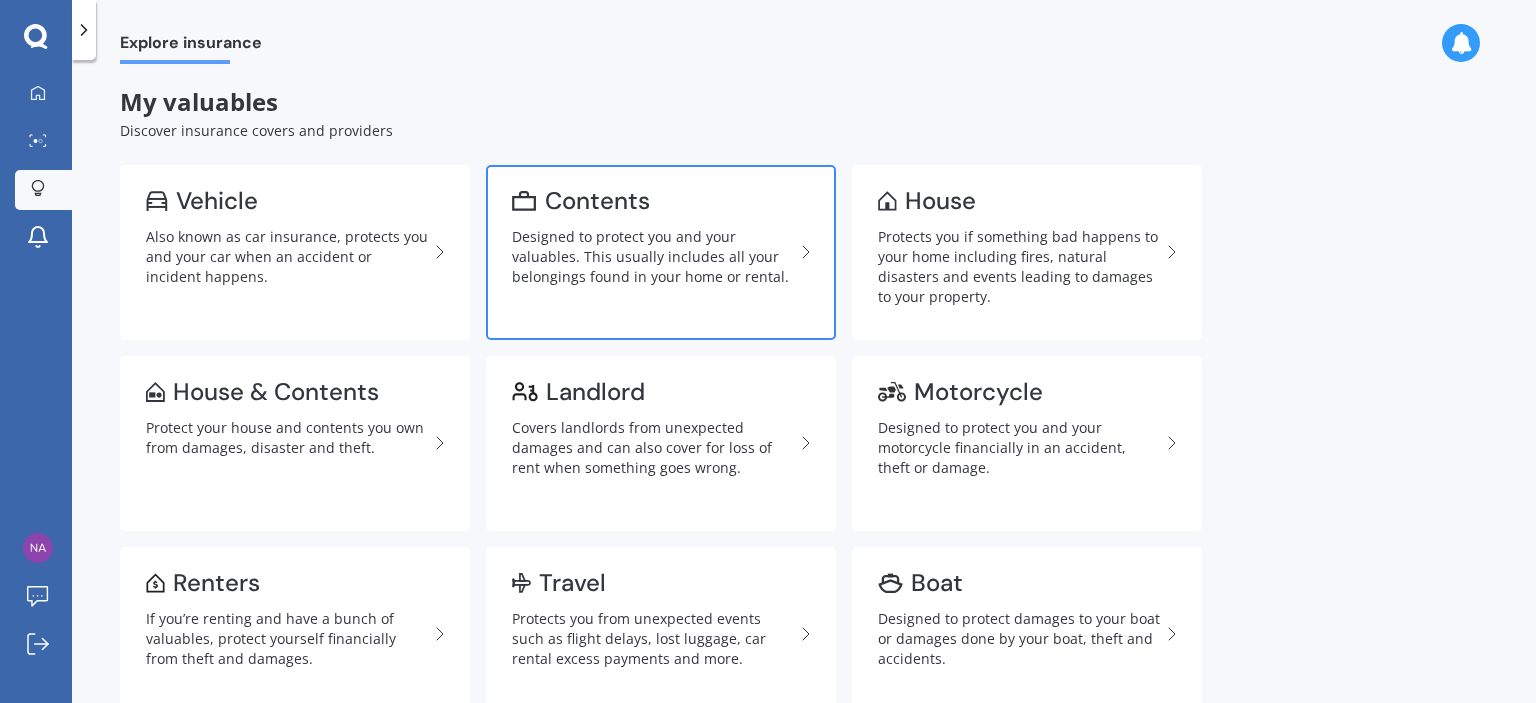 click on "Designed to protect you and your valuables. This usually includes all your belongings found in your home or rental." at bounding box center (653, 257) 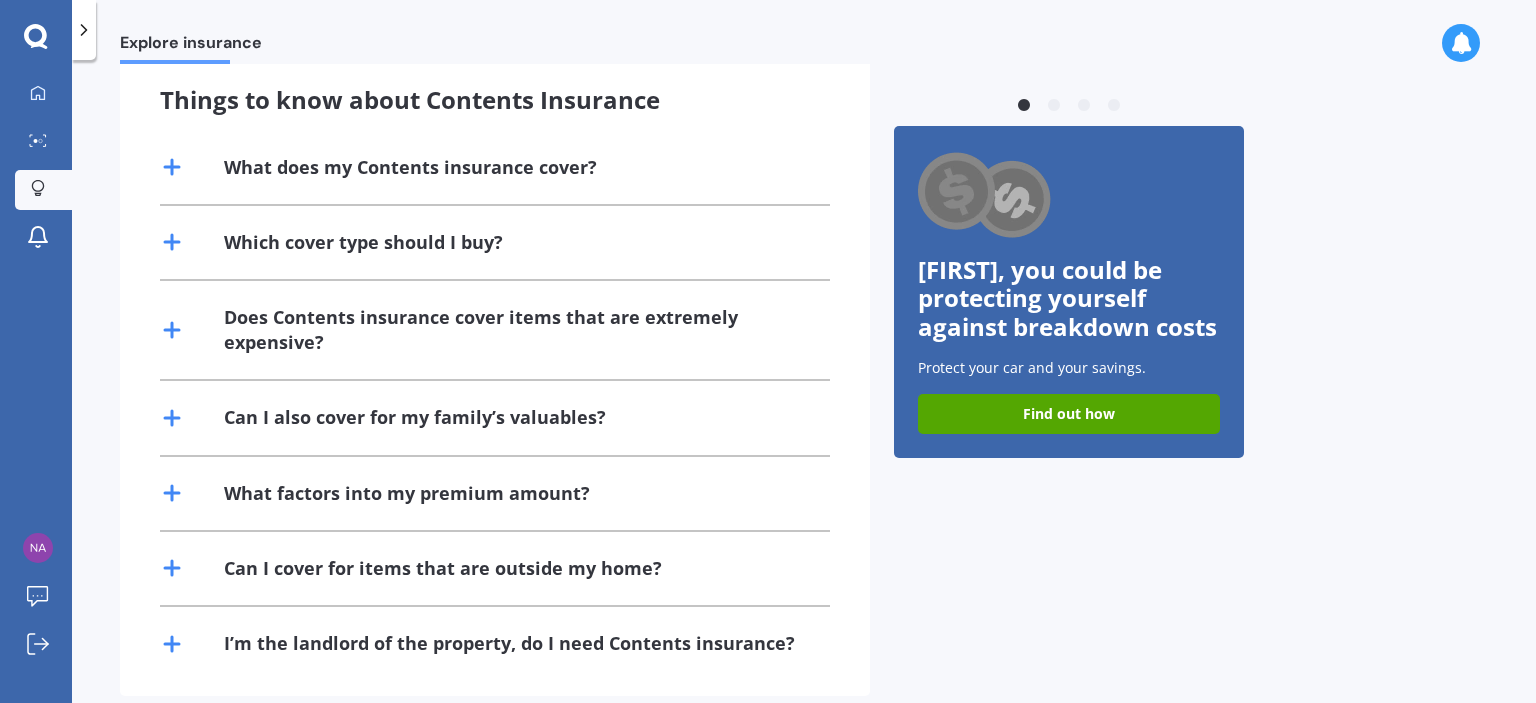 scroll, scrollTop: 426, scrollLeft: 0, axis: vertical 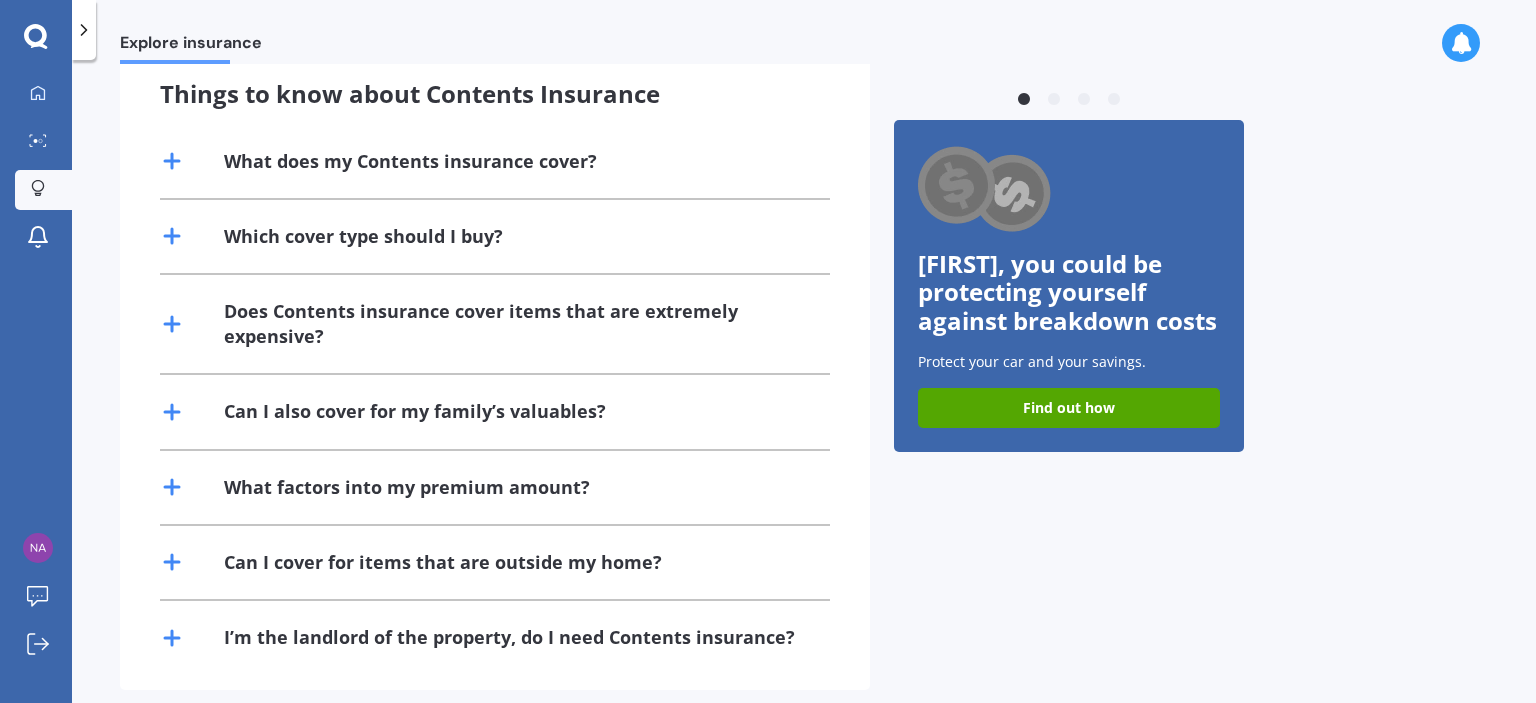 click 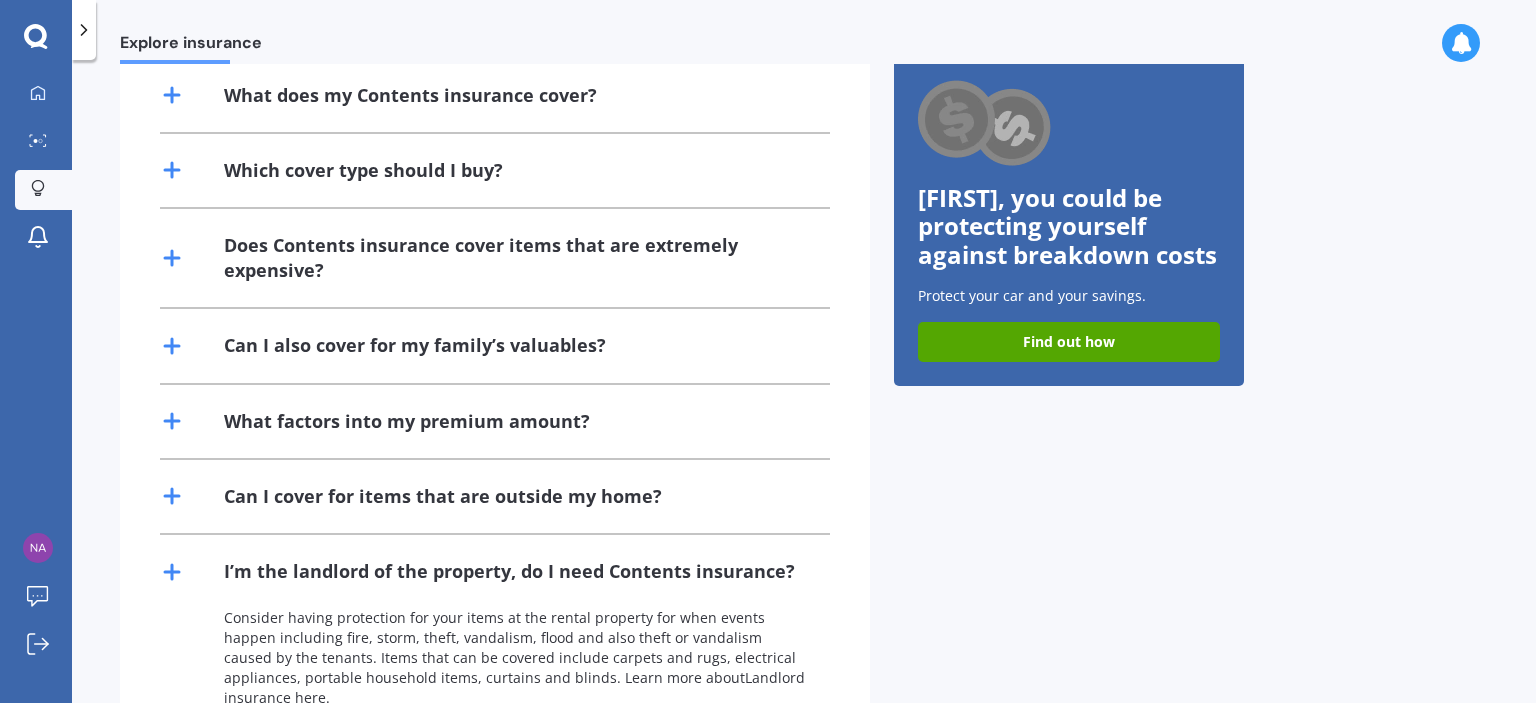 scroll, scrollTop: 550, scrollLeft: 0, axis: vertical 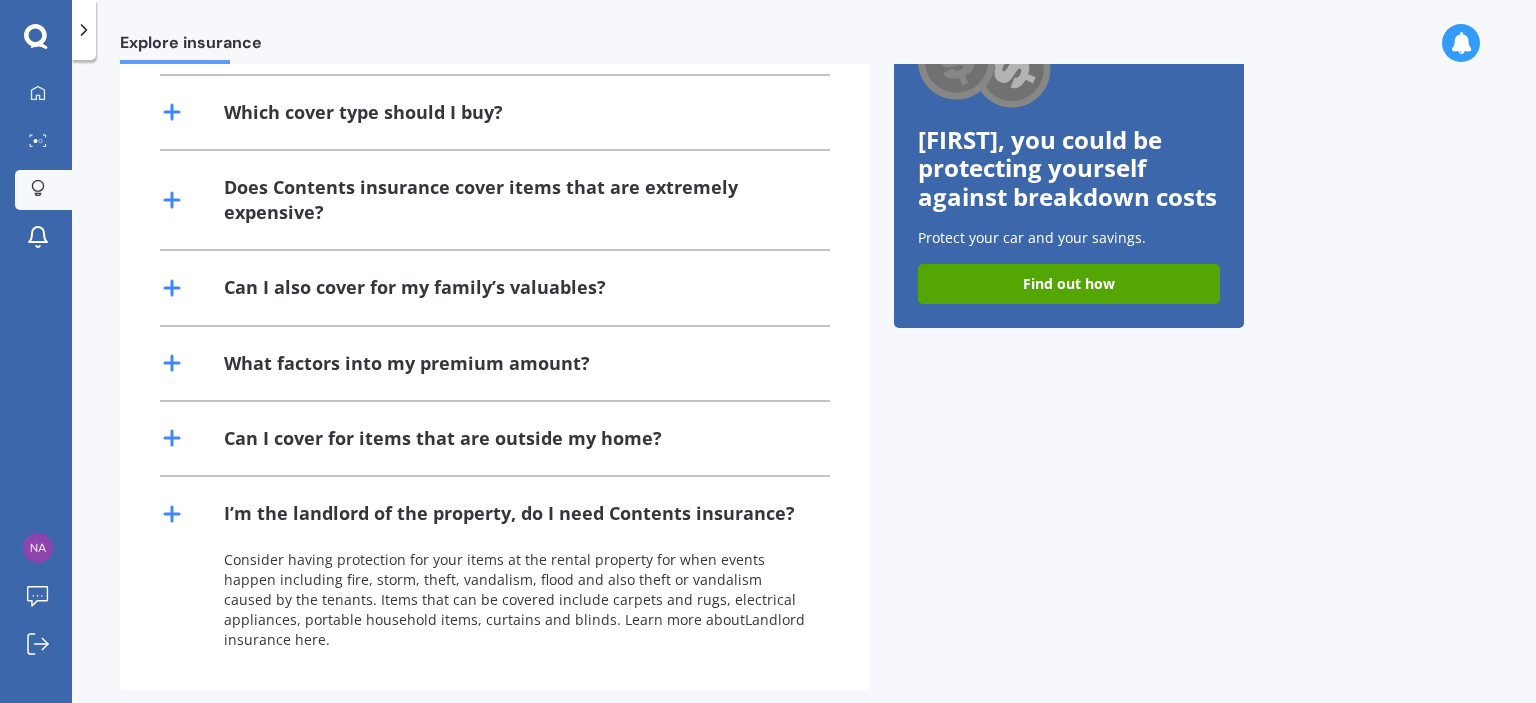 click on "Landlord insurance here." at bounding box center (514, 629) 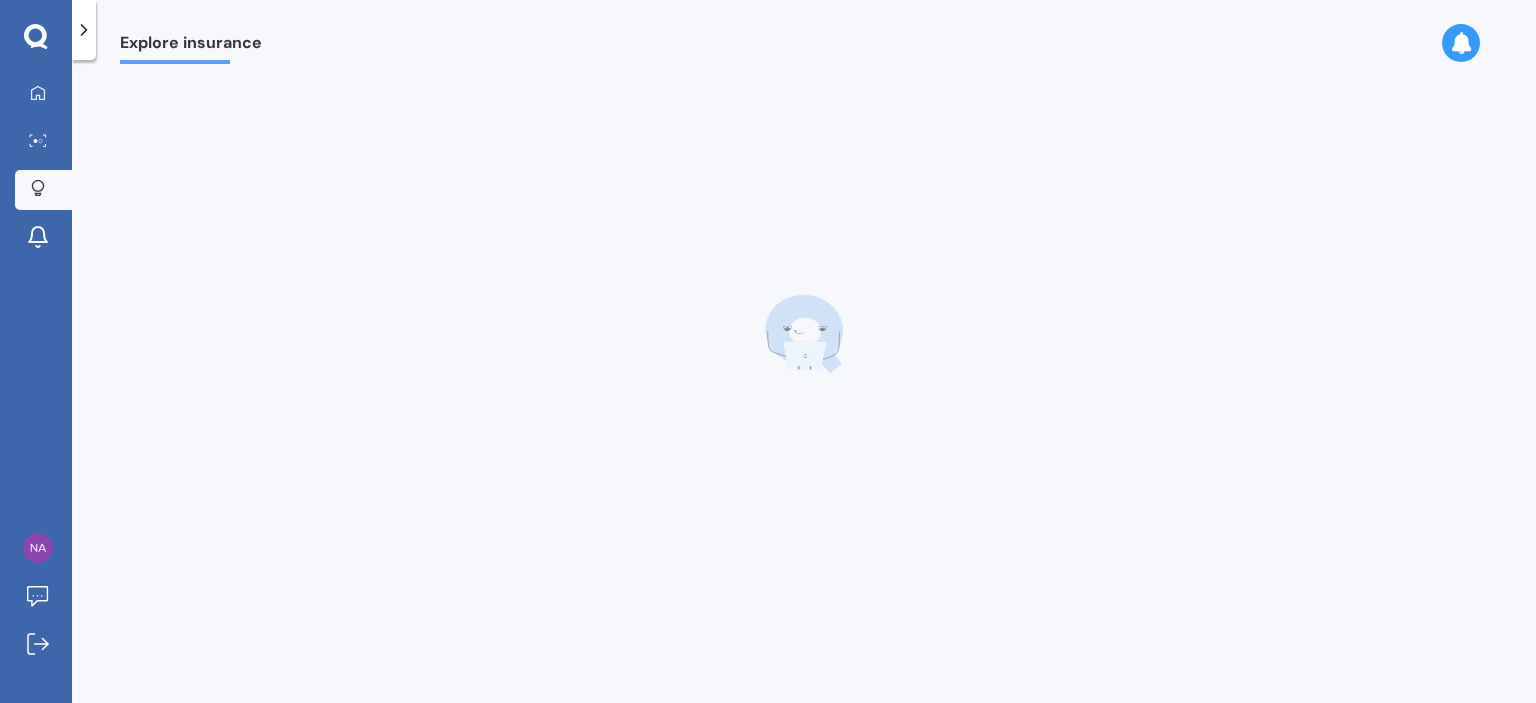 scroll, scrollTop: 0, scrollLeft: 0, axis: both 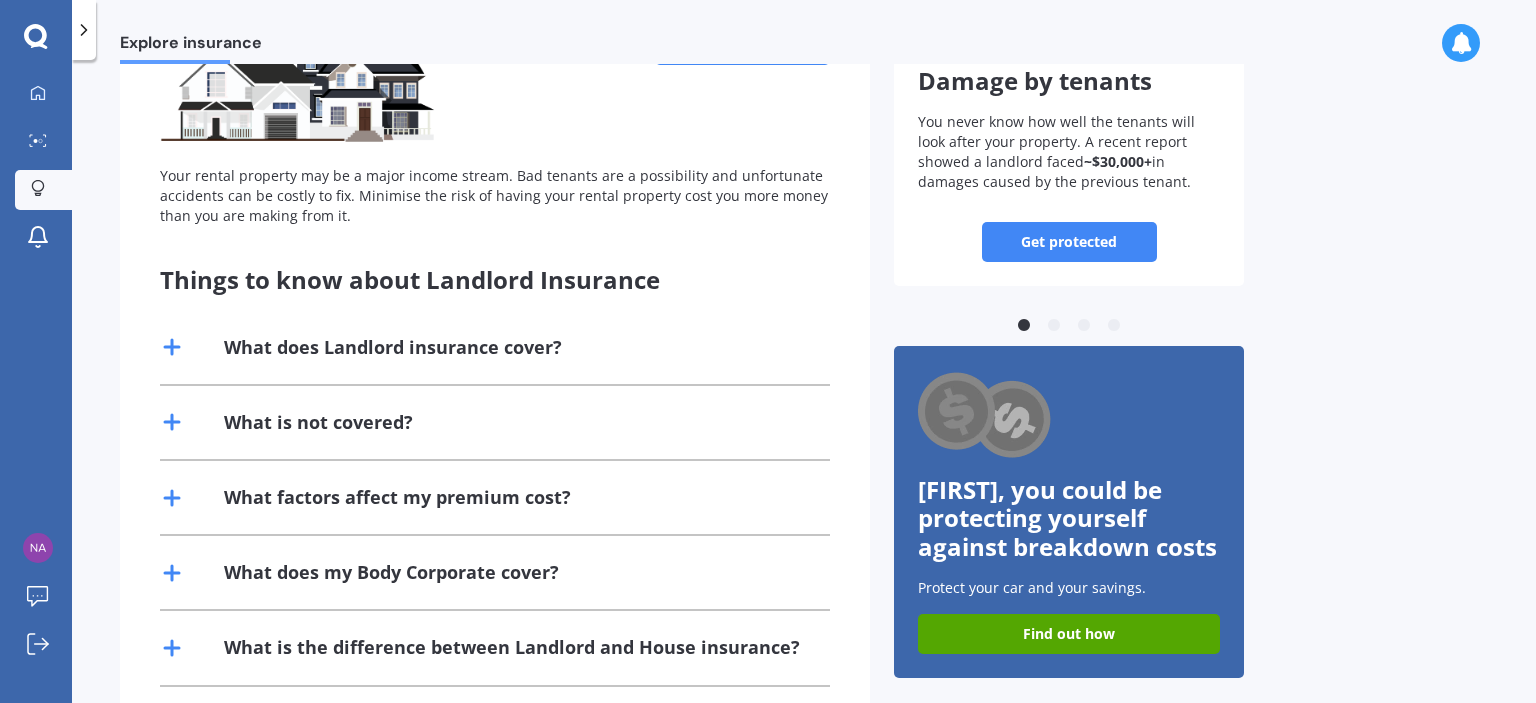 click 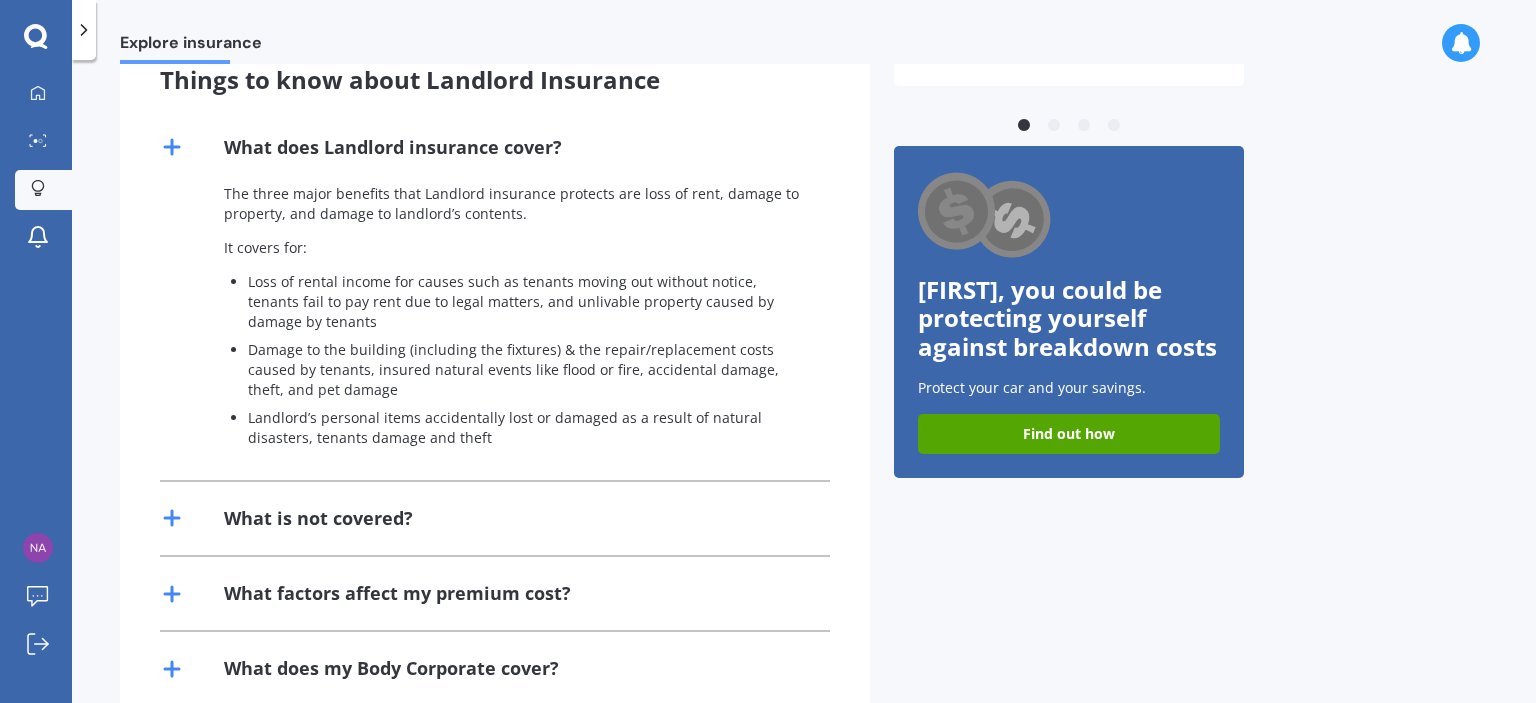 scroll, scrollTop: 600, scrollLeft: 0, axis: vertical 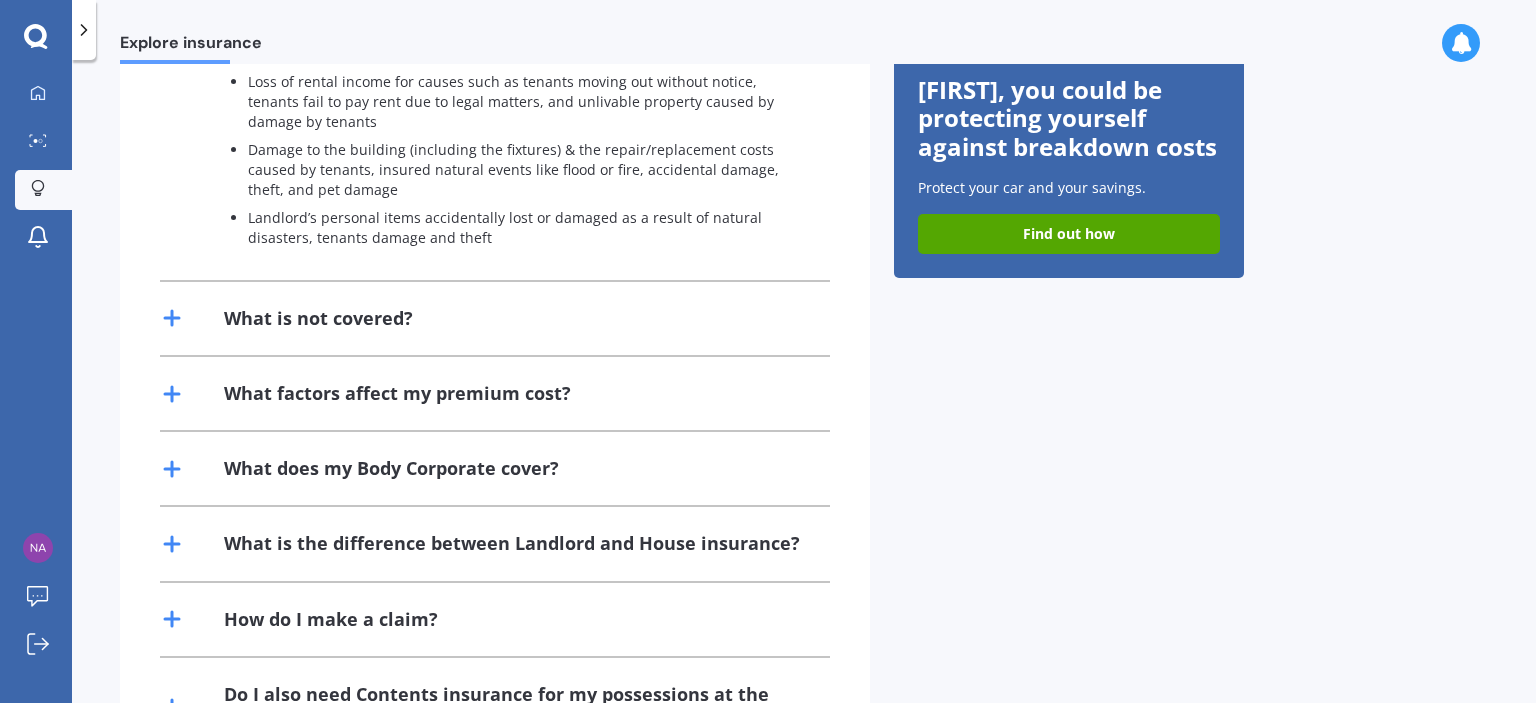 click 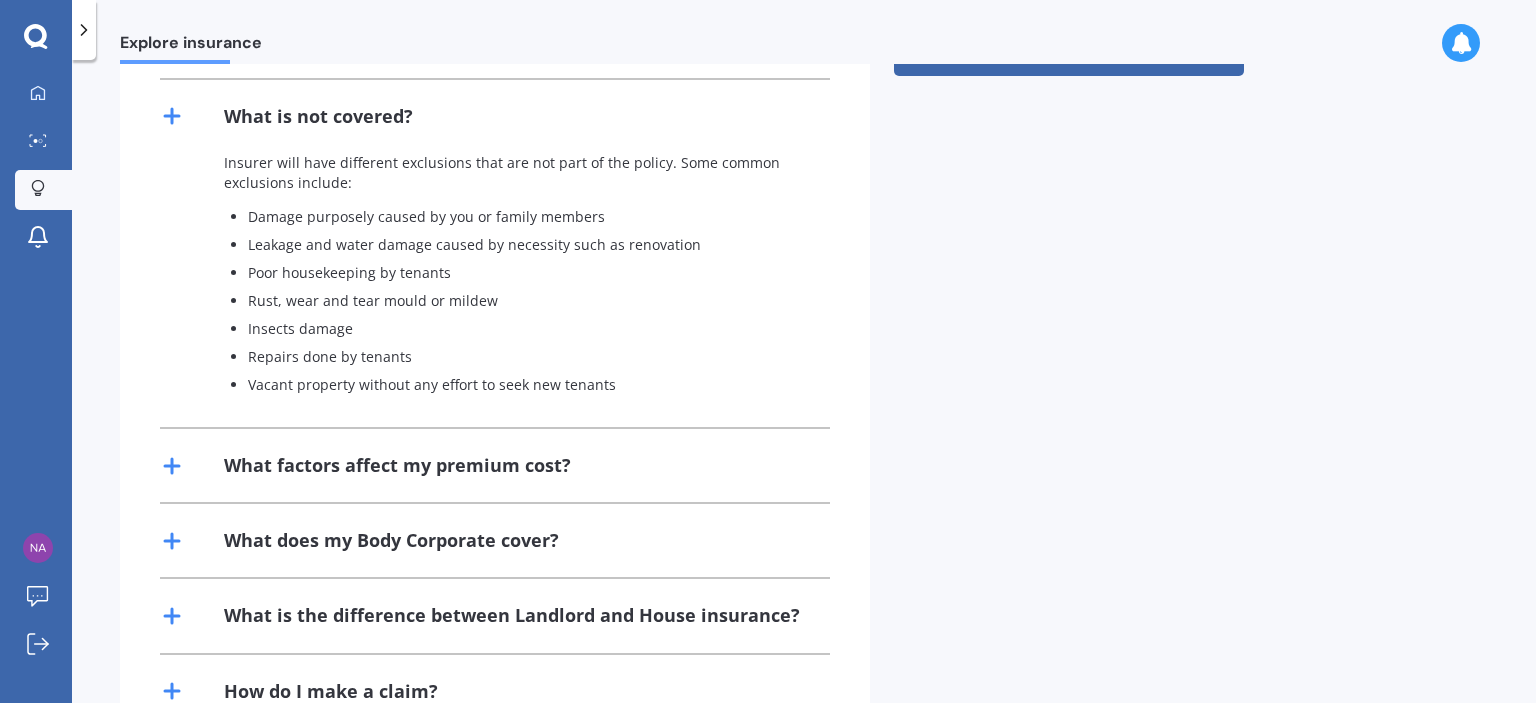 scroll, scrollTop: 900, scrollLeft: 0, axis: vertical 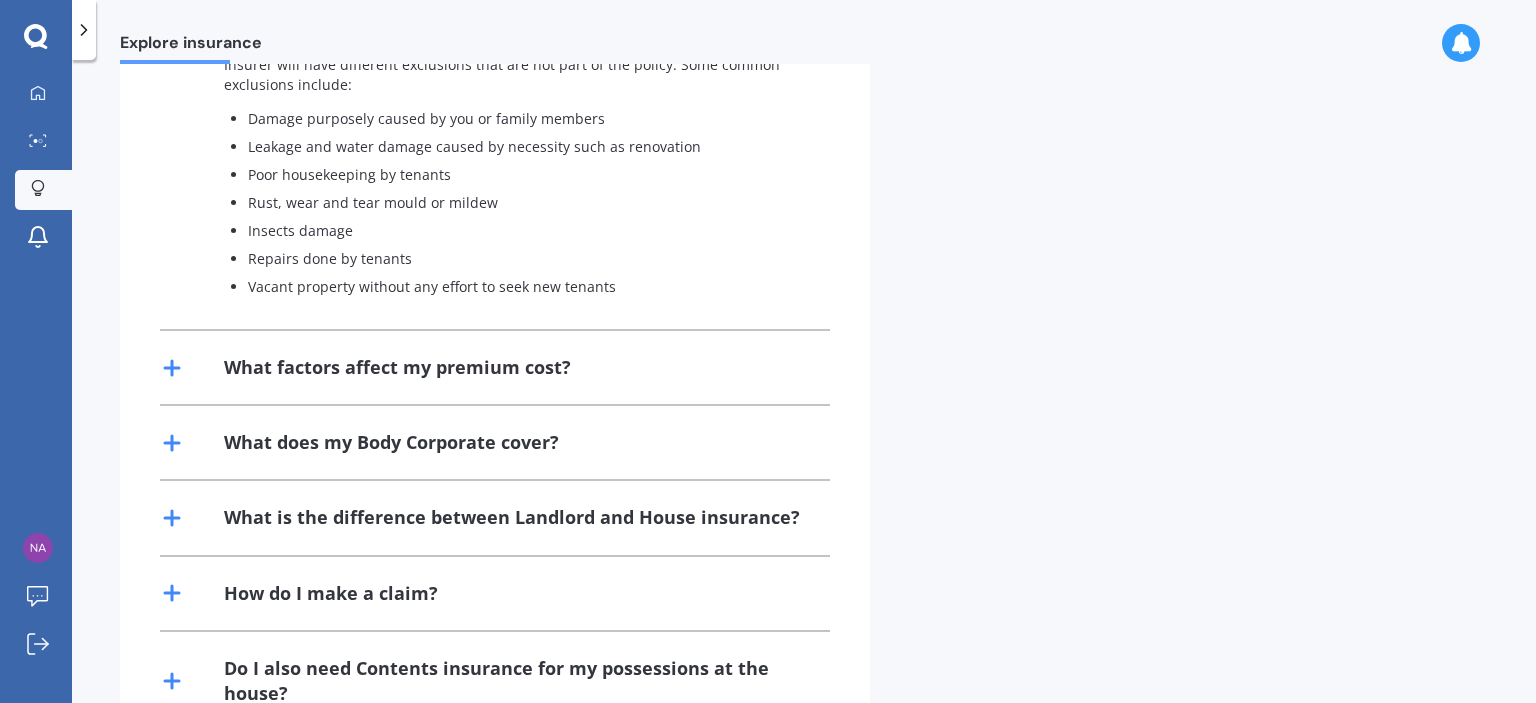 click 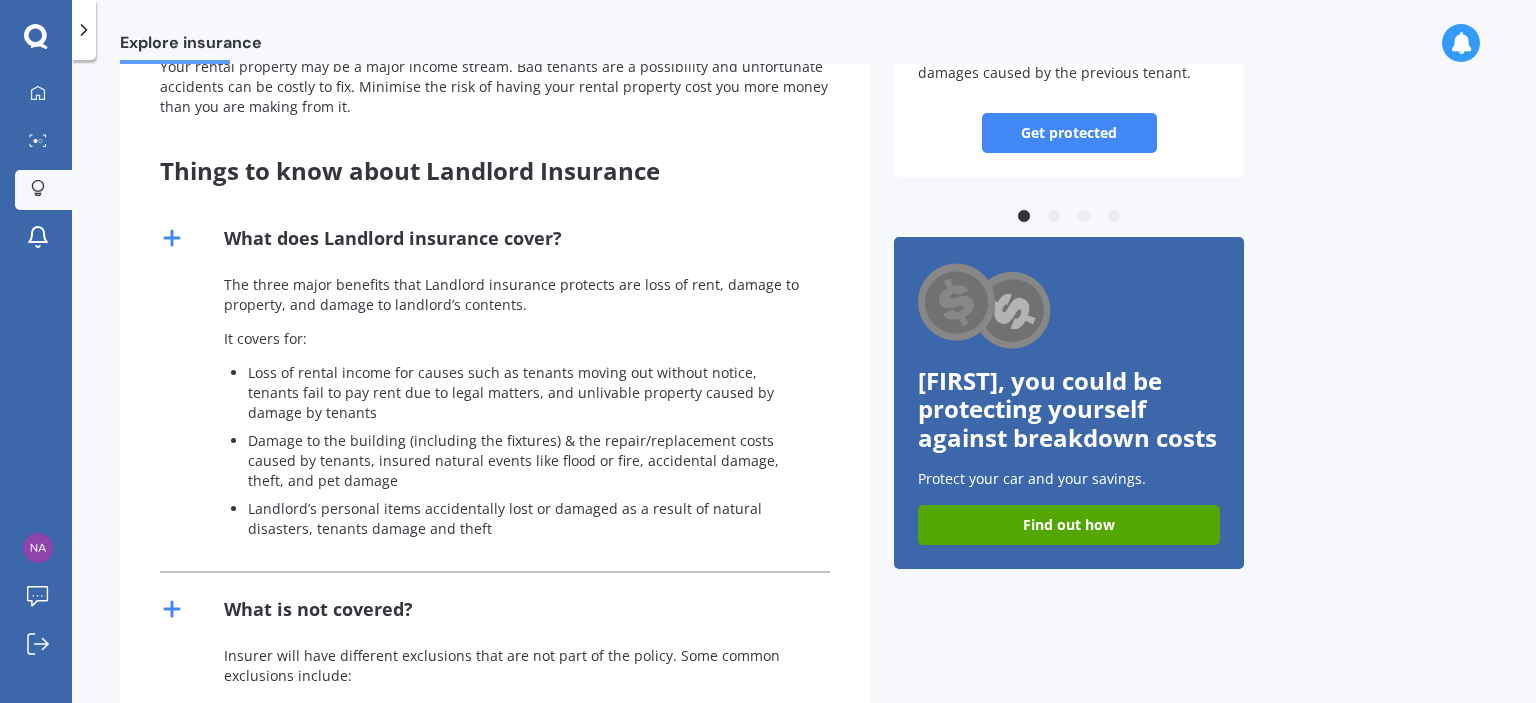 scroll, scrollTop: 0, scrollLeft: 0, axis: both 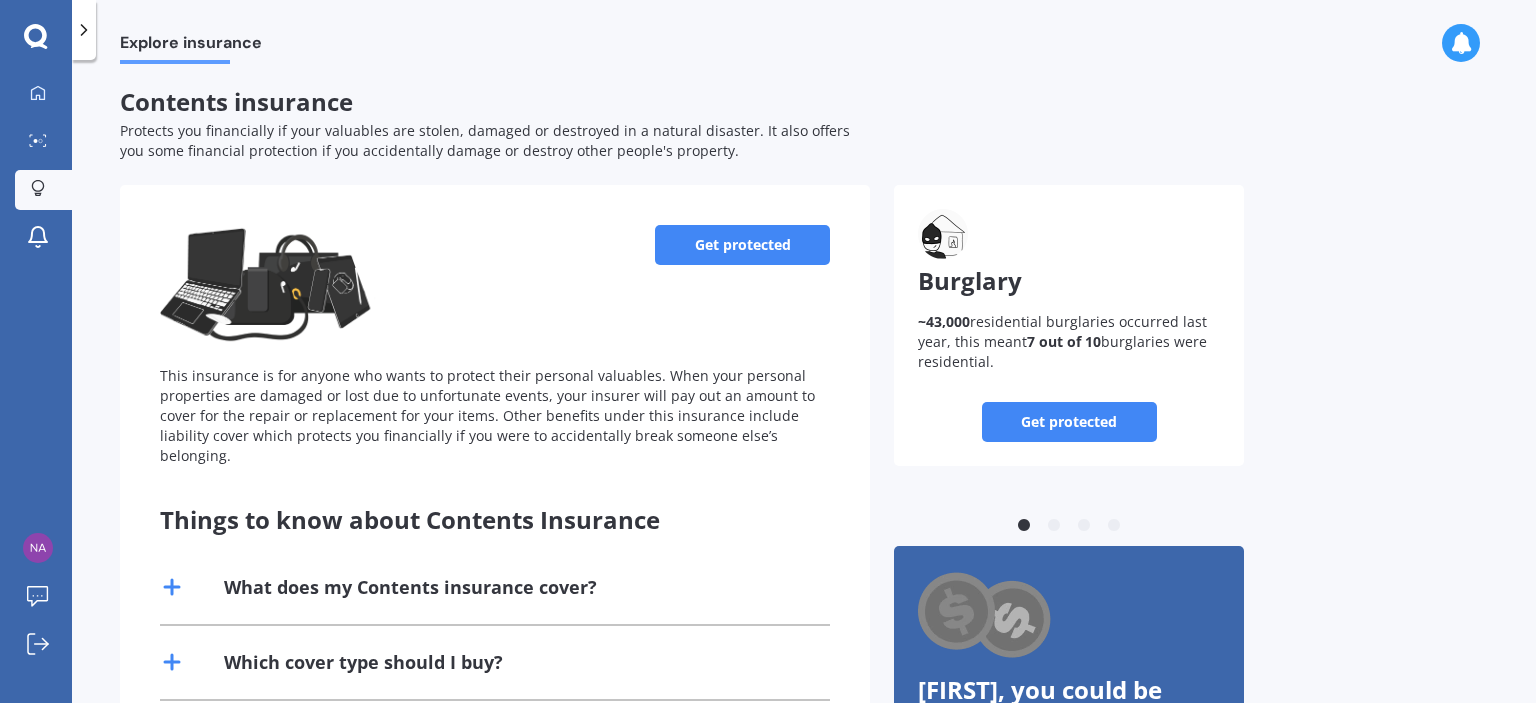 click 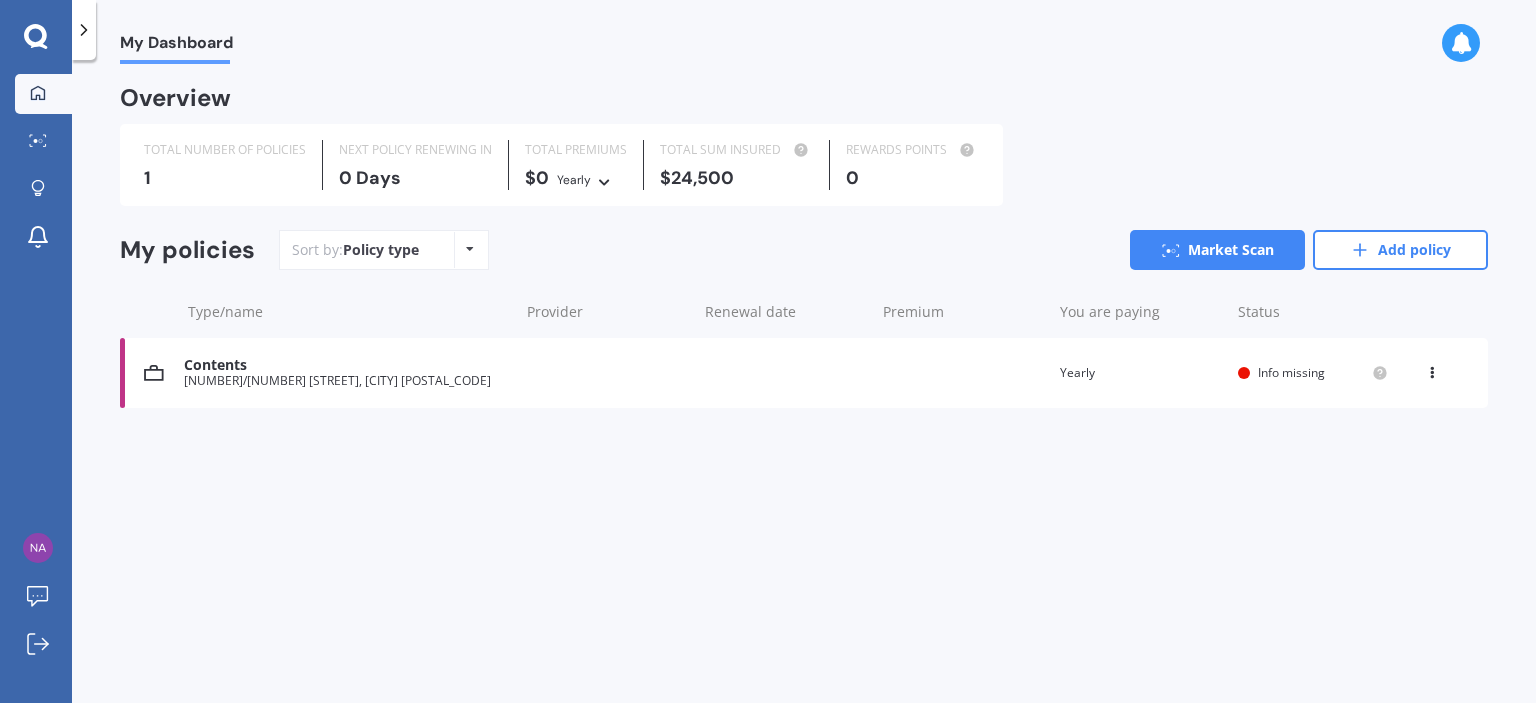 click 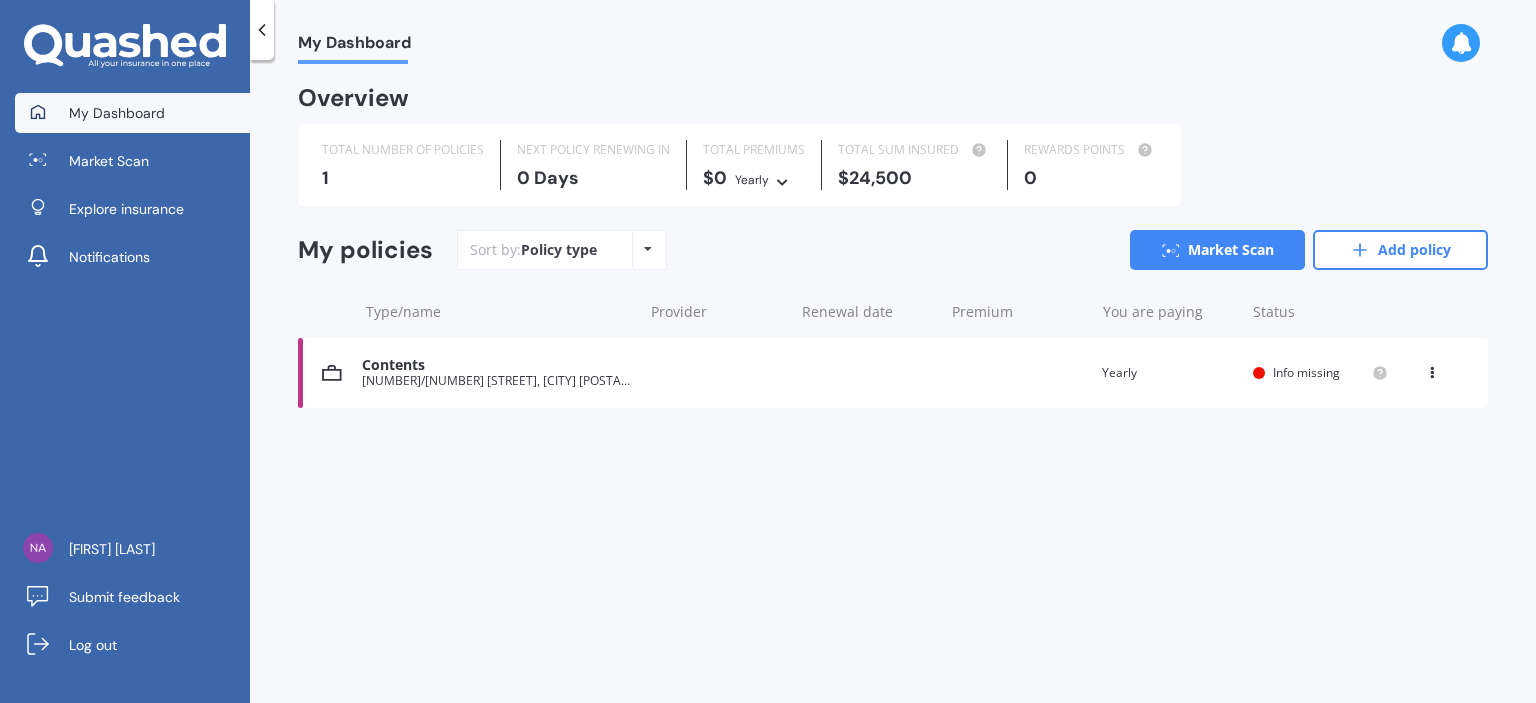 click at bounding box center (262, 30) 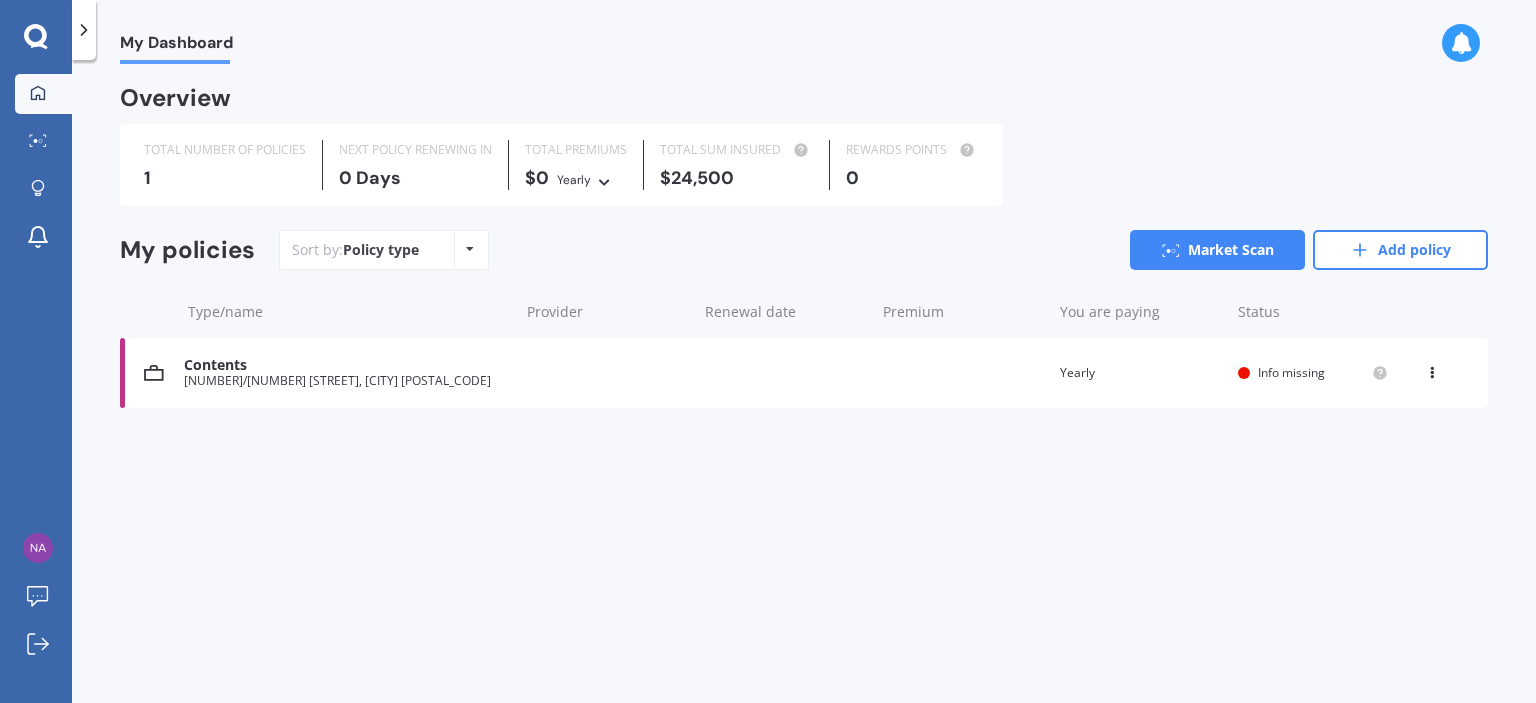 click 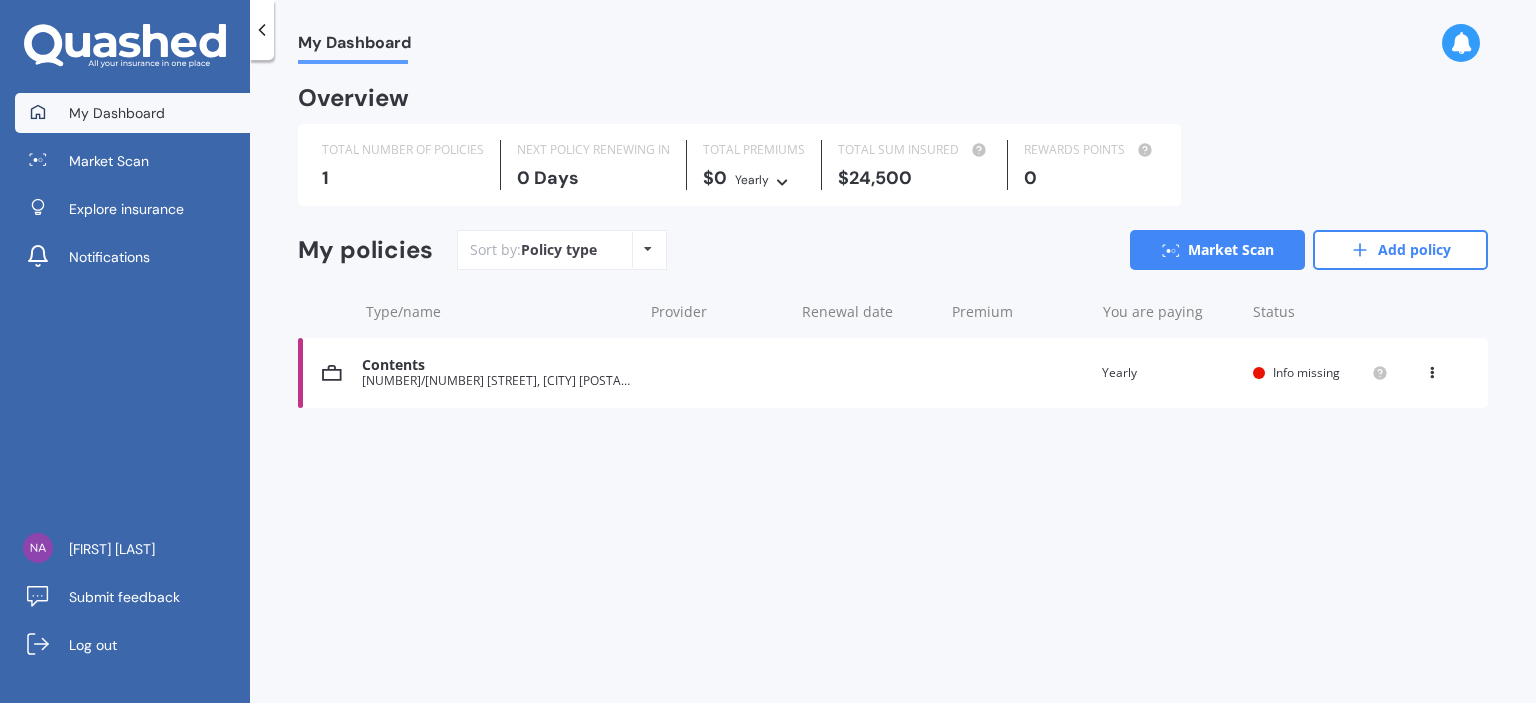 click on "My Dashboard" at bounding box center (117, 113) 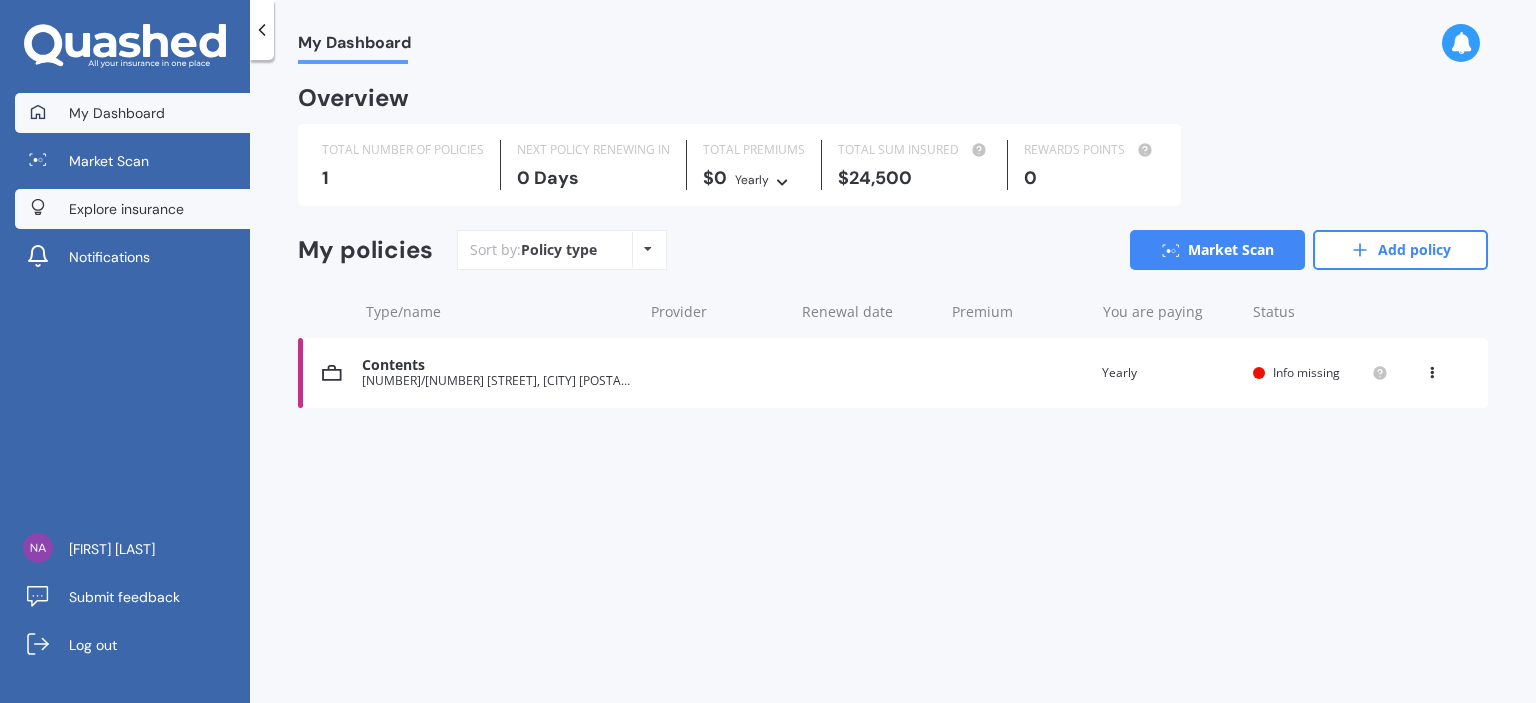 click on "Explore insurance" at bounding box center [126, 209] 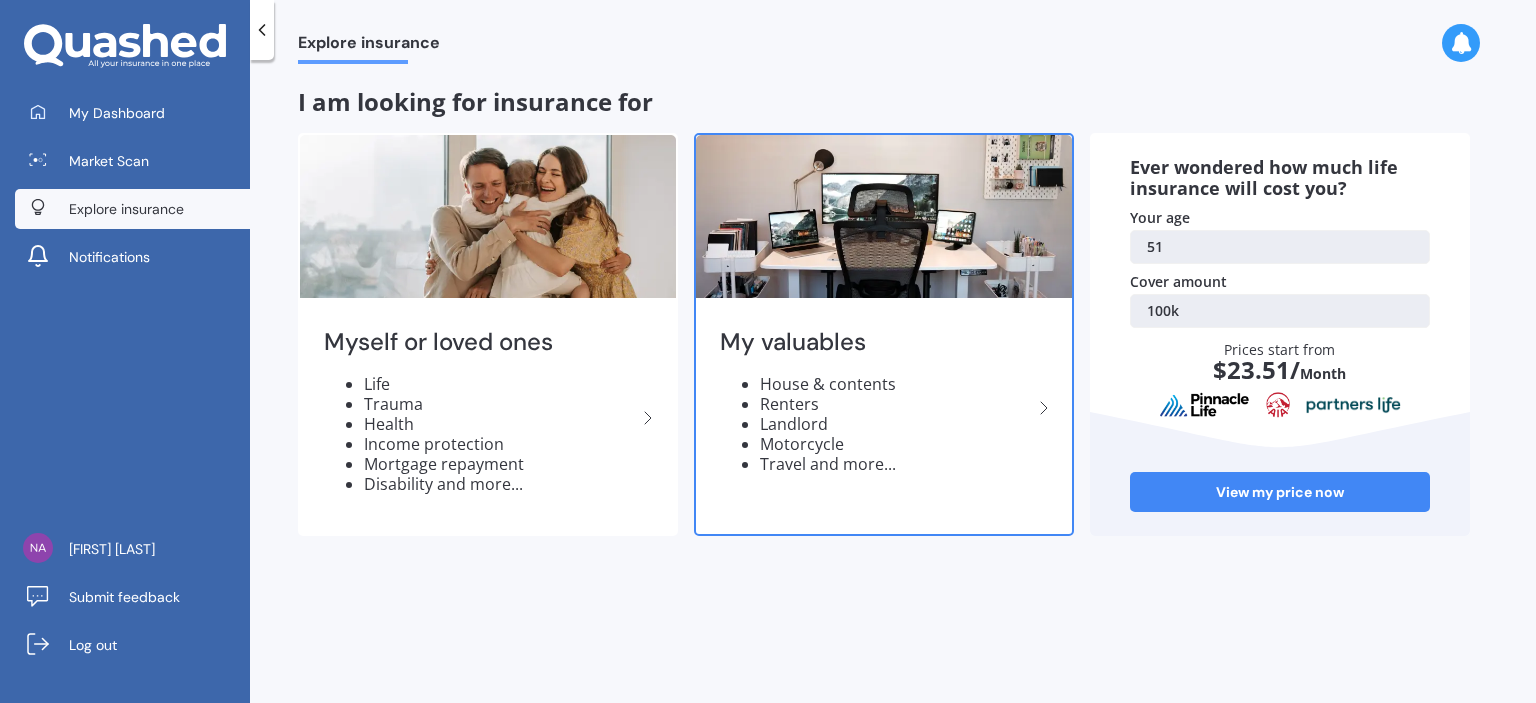 click on "Renters" at bounding box center [896, 404] 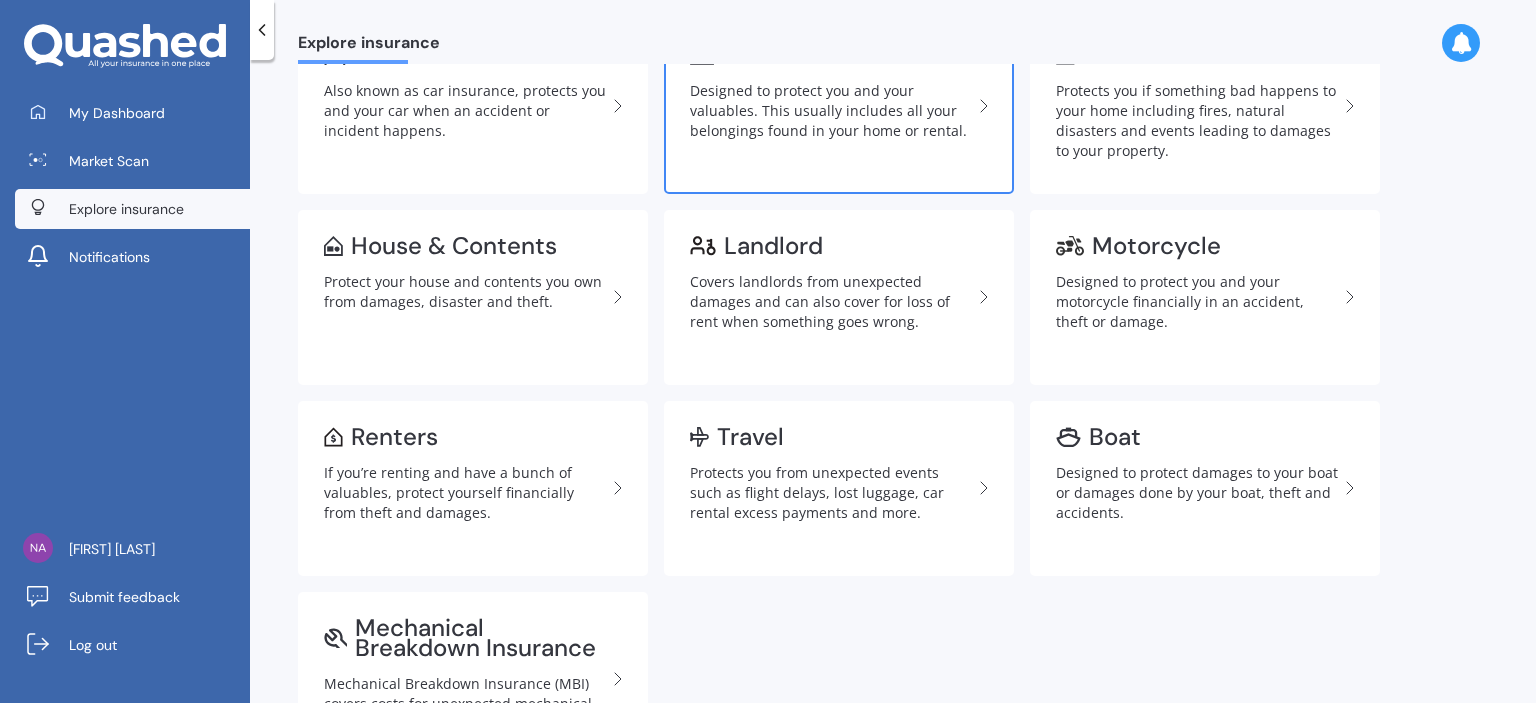 scroll, scrollTop: 200, scrollLeft: 0, axis: vertical 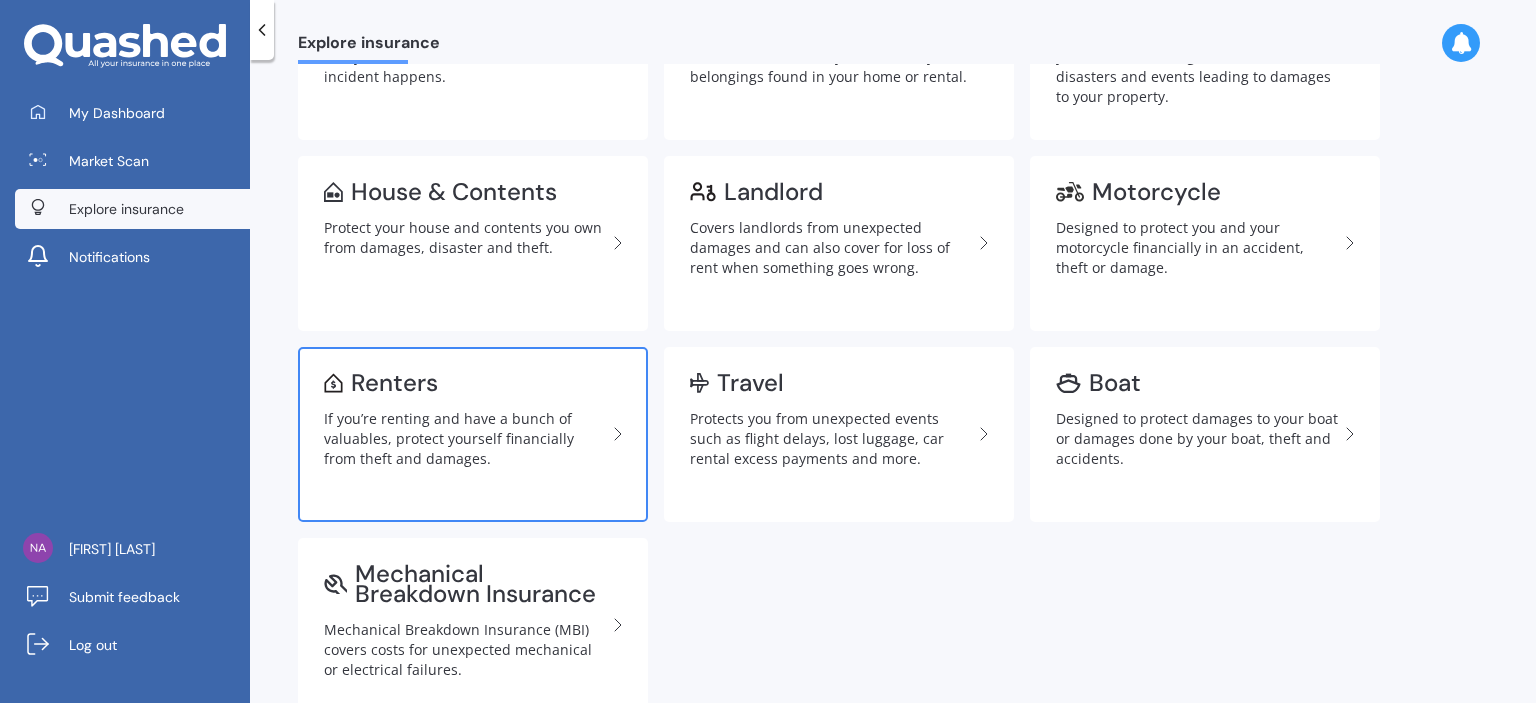 click on "If you’re renting and have a bunch of valuables, protect yourself financially from theft and damages." at bounding box center (465, 439) 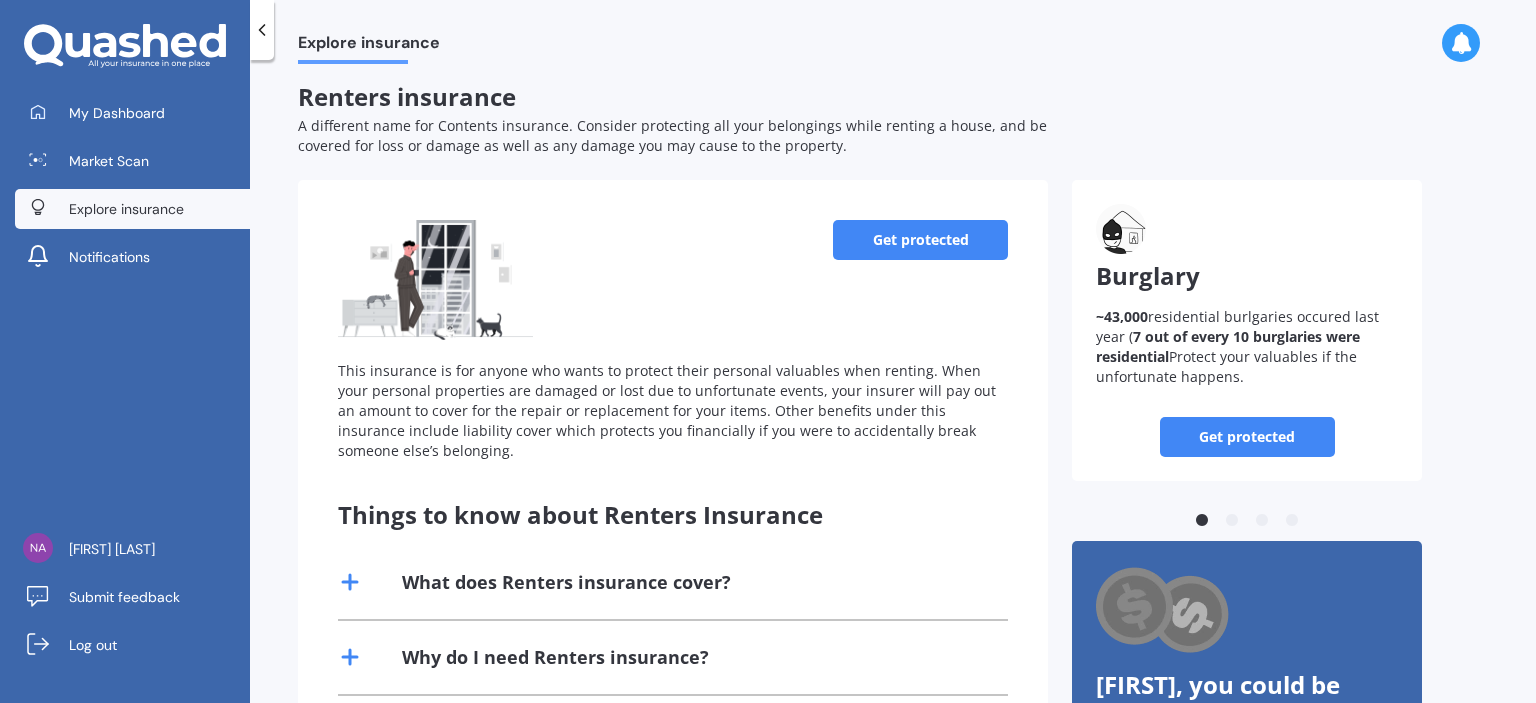 scroll, scrollTop: 0, scrollLeft: 0, axis: both 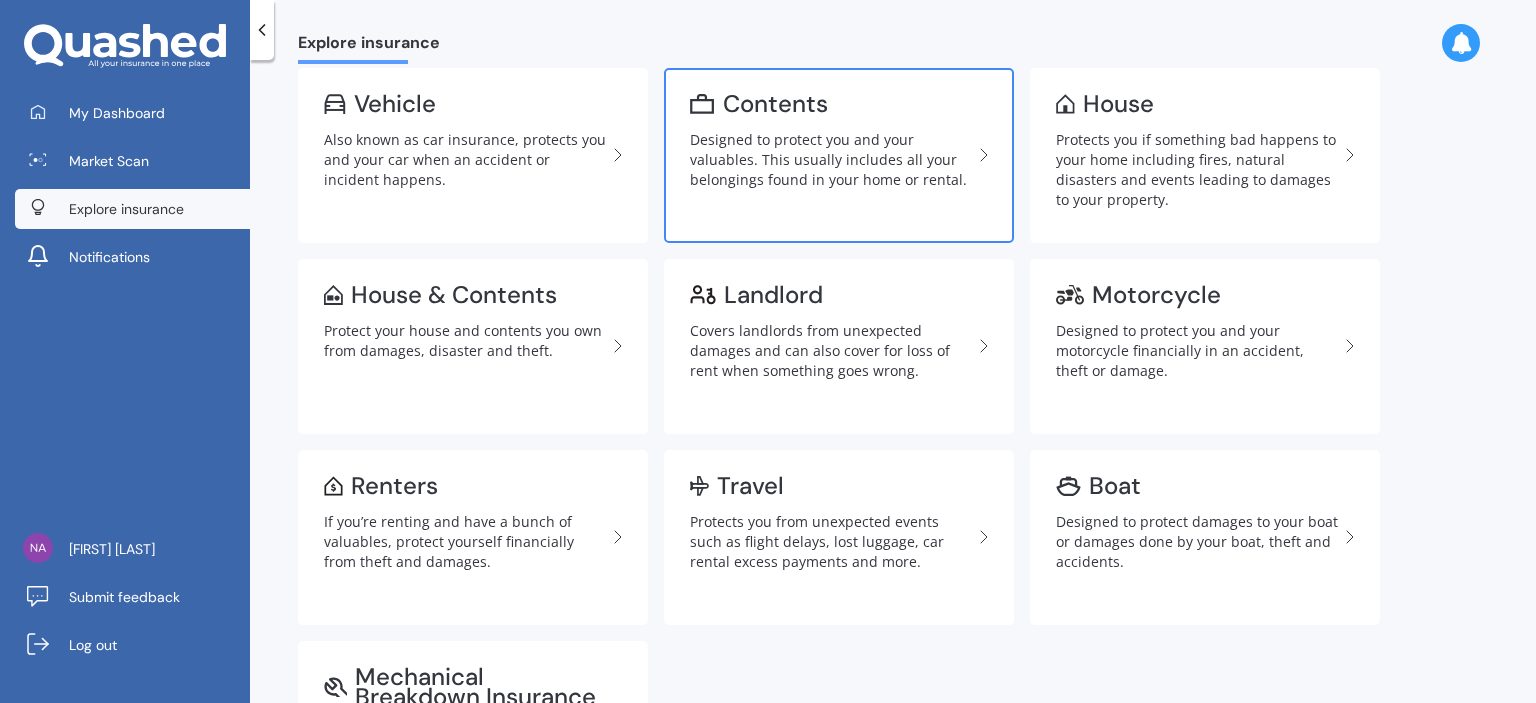click on "Designed to protect you and your valuables. This usually includes all your belongings found in your home or rental." at bounding box center [831, 160] 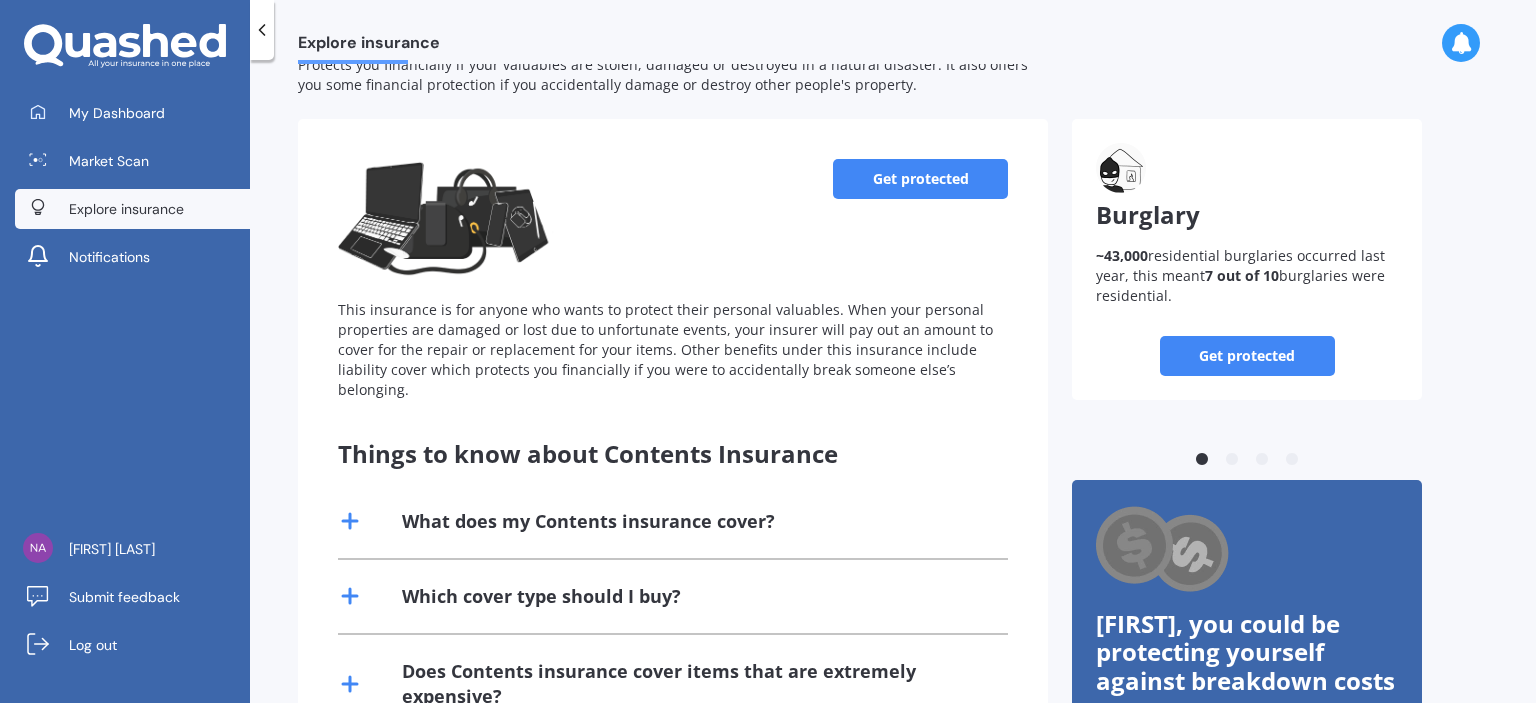 scroll, scrollTop: 0, scrollLeft: 0, axis: both 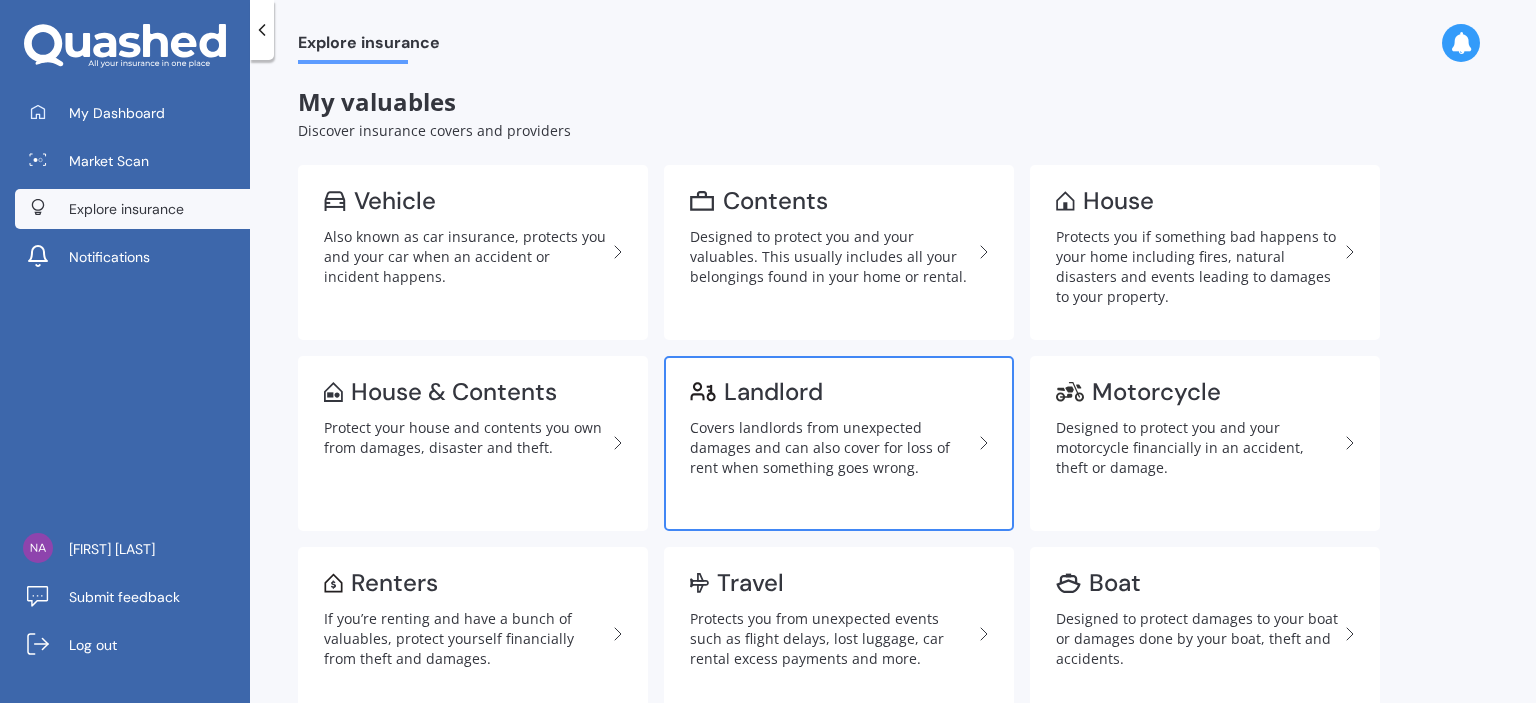 click on "Covers landlords from unexpected damages and can also cover for loss of rent when something goes wrong." at bounding box center (831, 448) 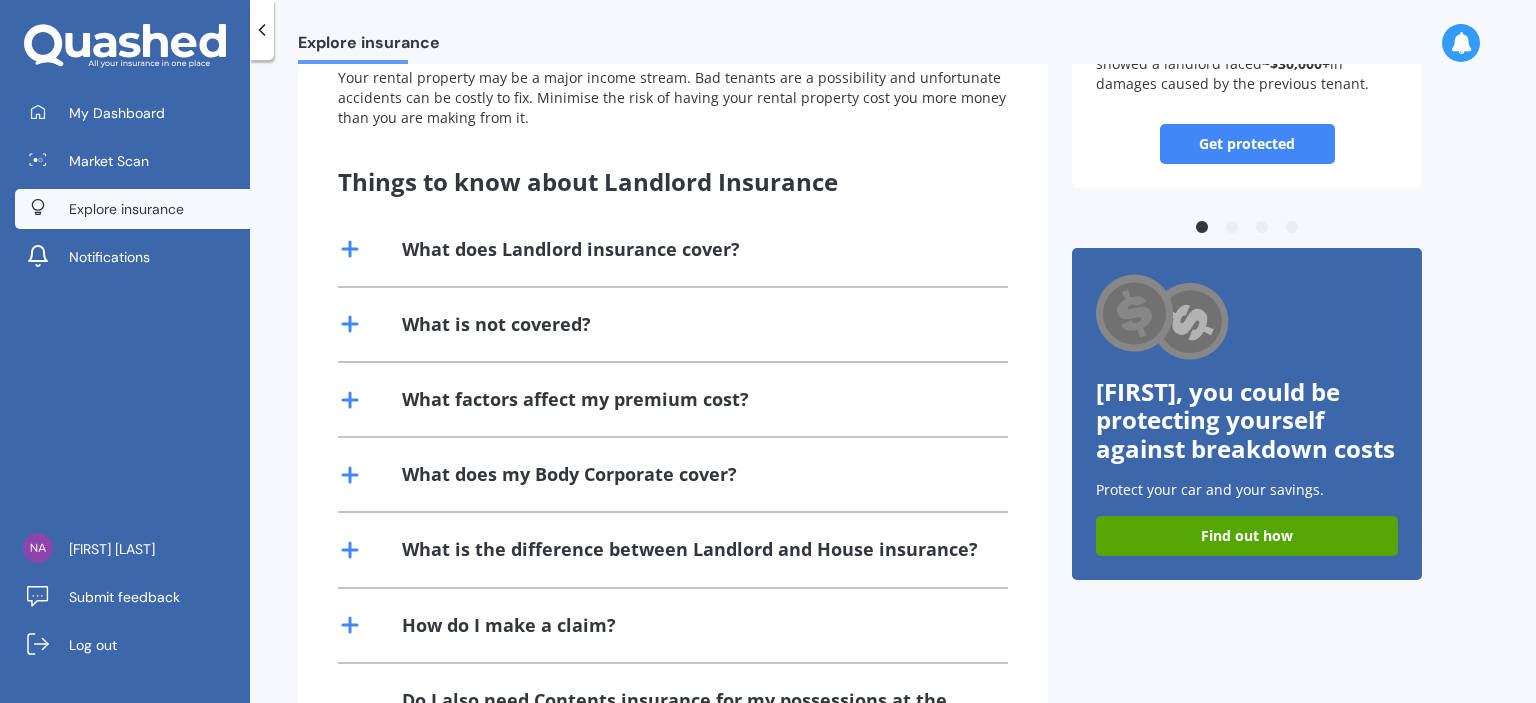 scroll, scrollTop: 300, scrollLeft: 0, axis: vertical 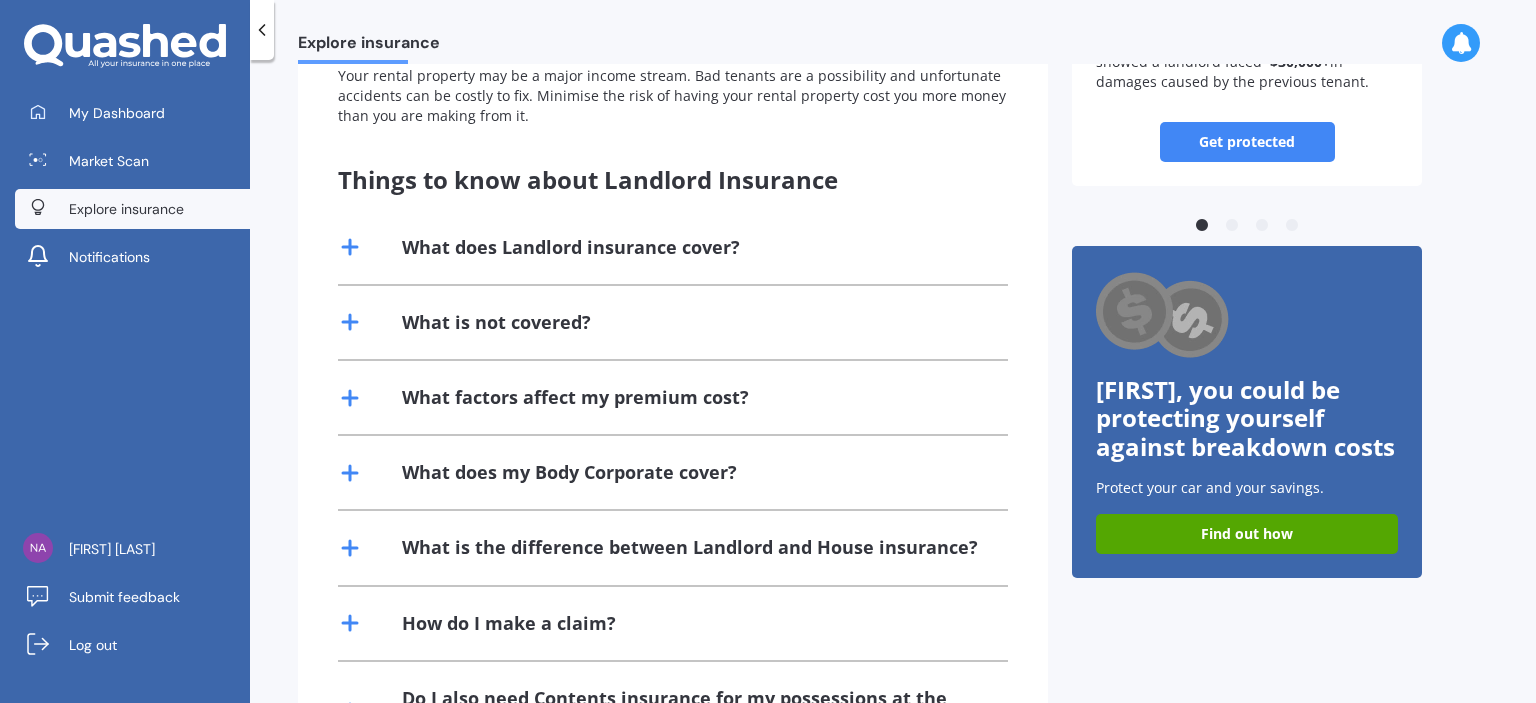 click on "Find out how" at bounding box center (1247, 534) 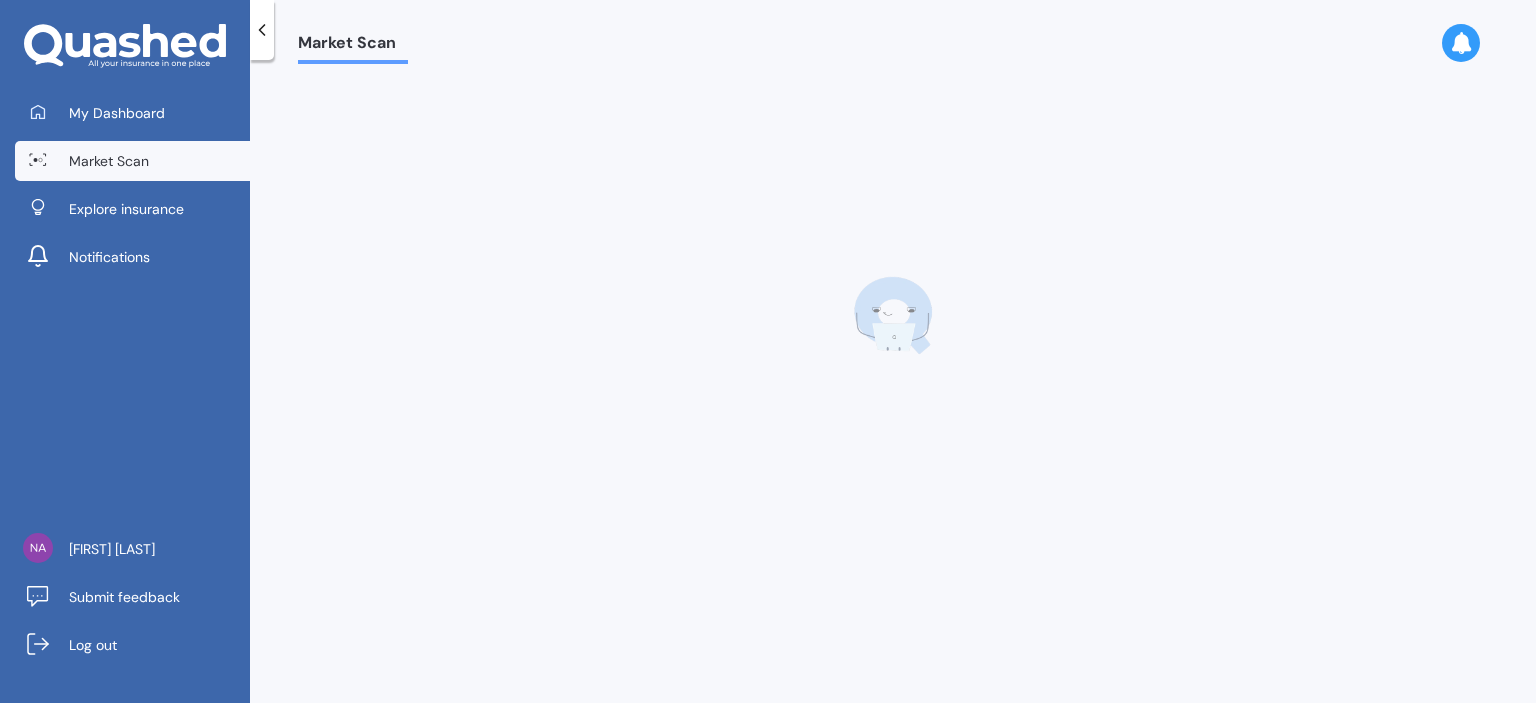 scroll, scrollTop: 0, scrollLeft: 0, axis: both 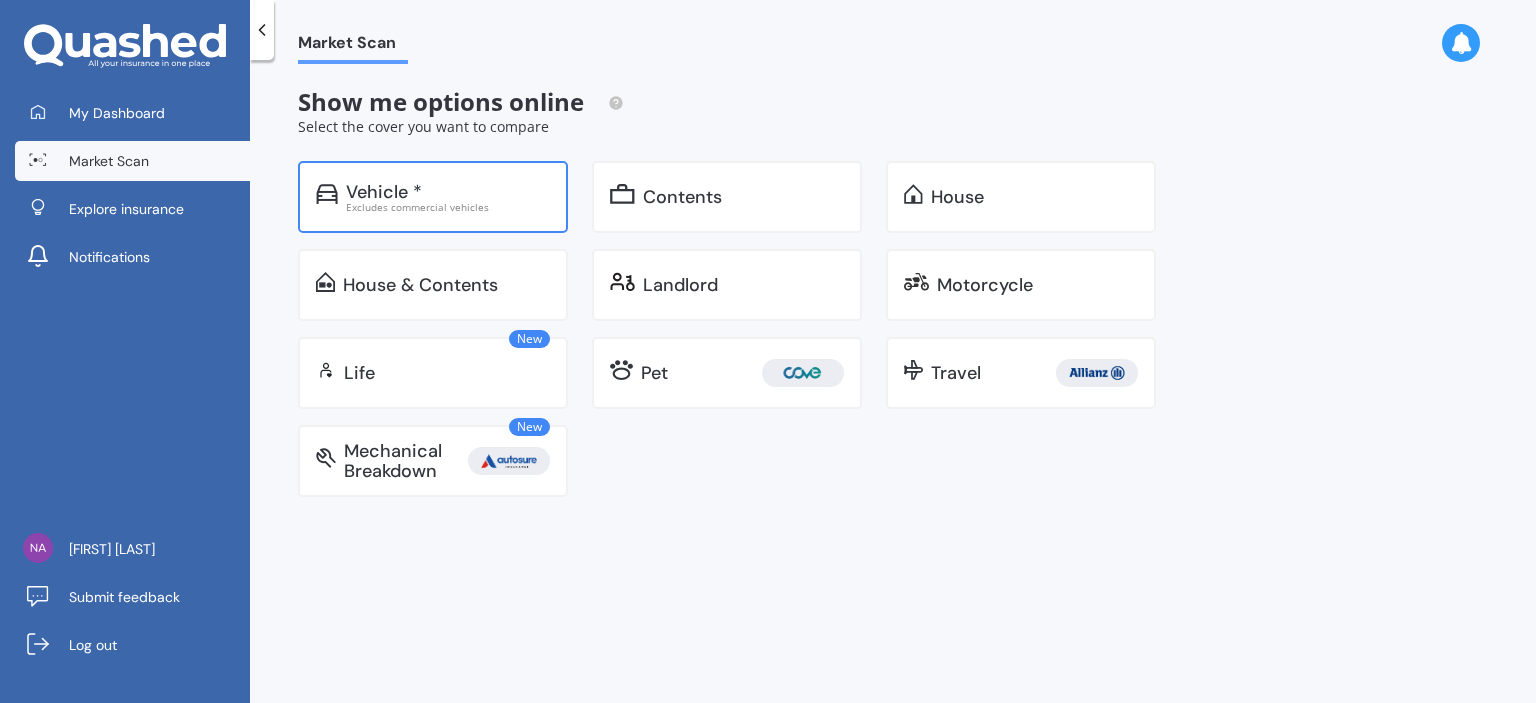 click on "Vehicle *" at bounding box center [384, 192] 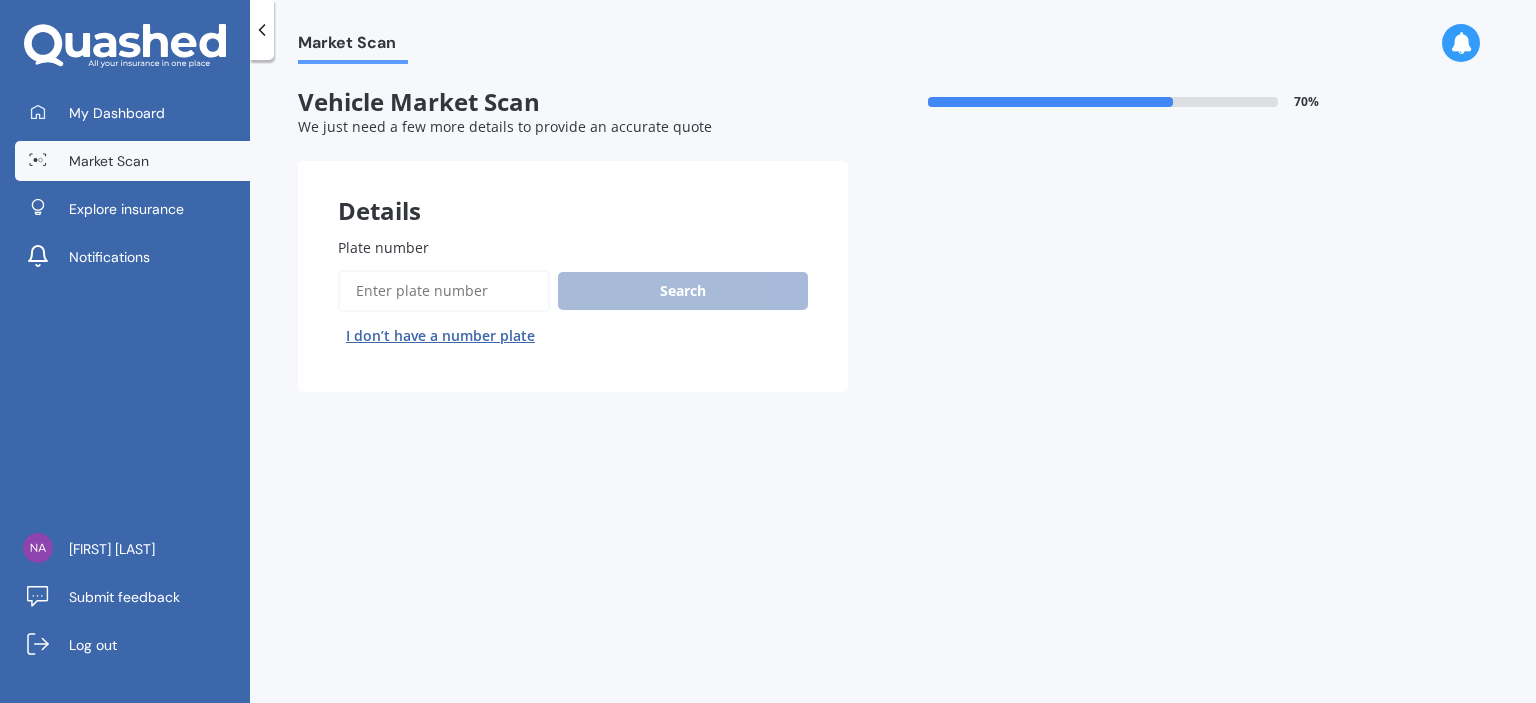 click on "Search I don’t have a number plate" at bounding box center [573, 311] 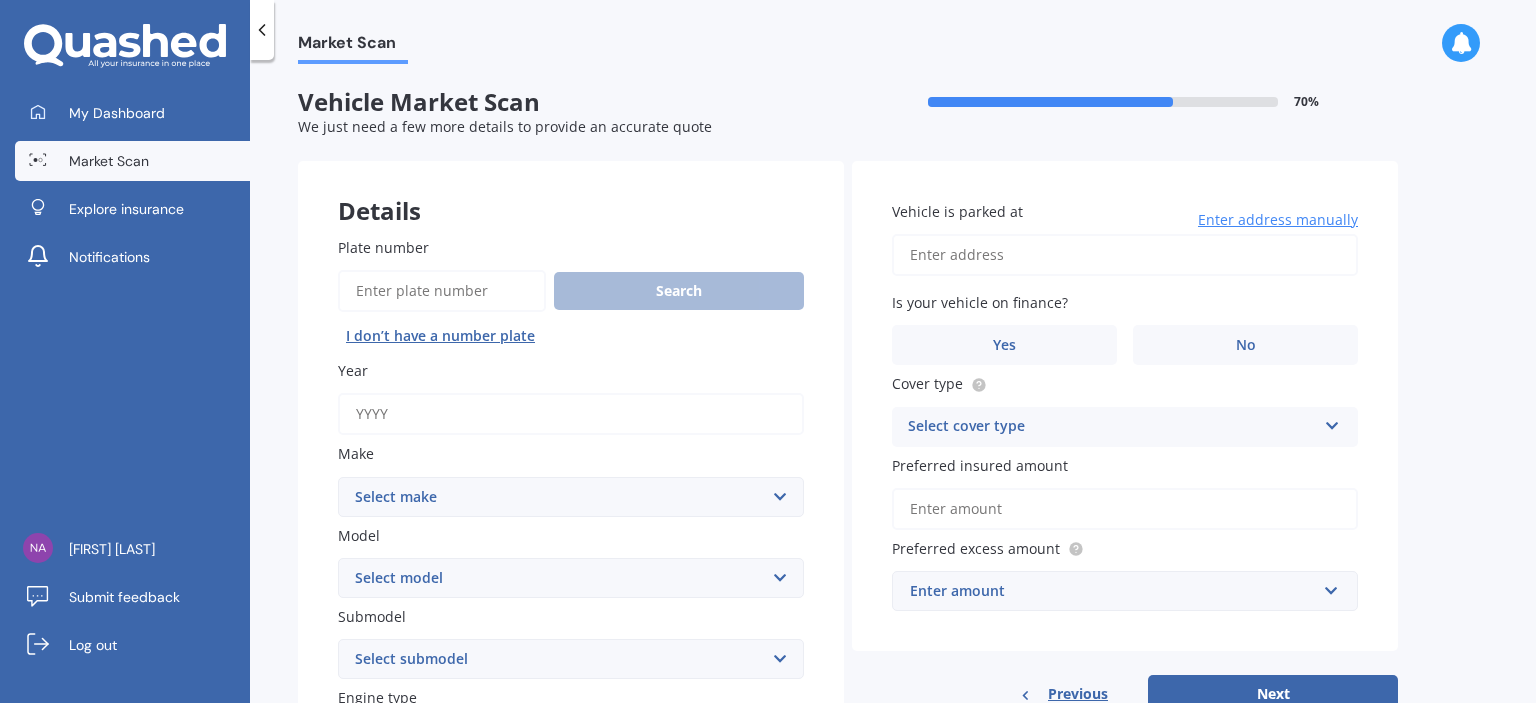 click on "Year" at bounding box center [571, 414] 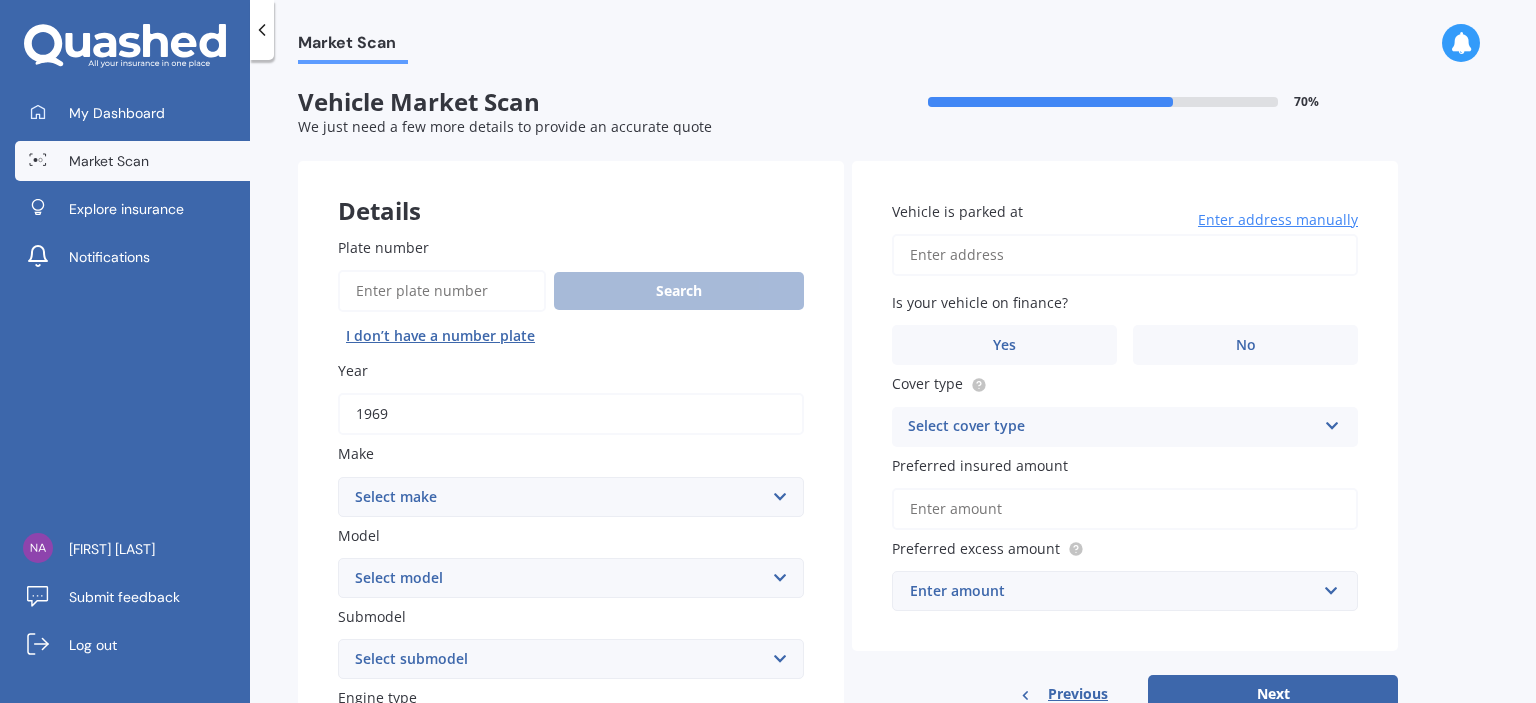 type on "1969" 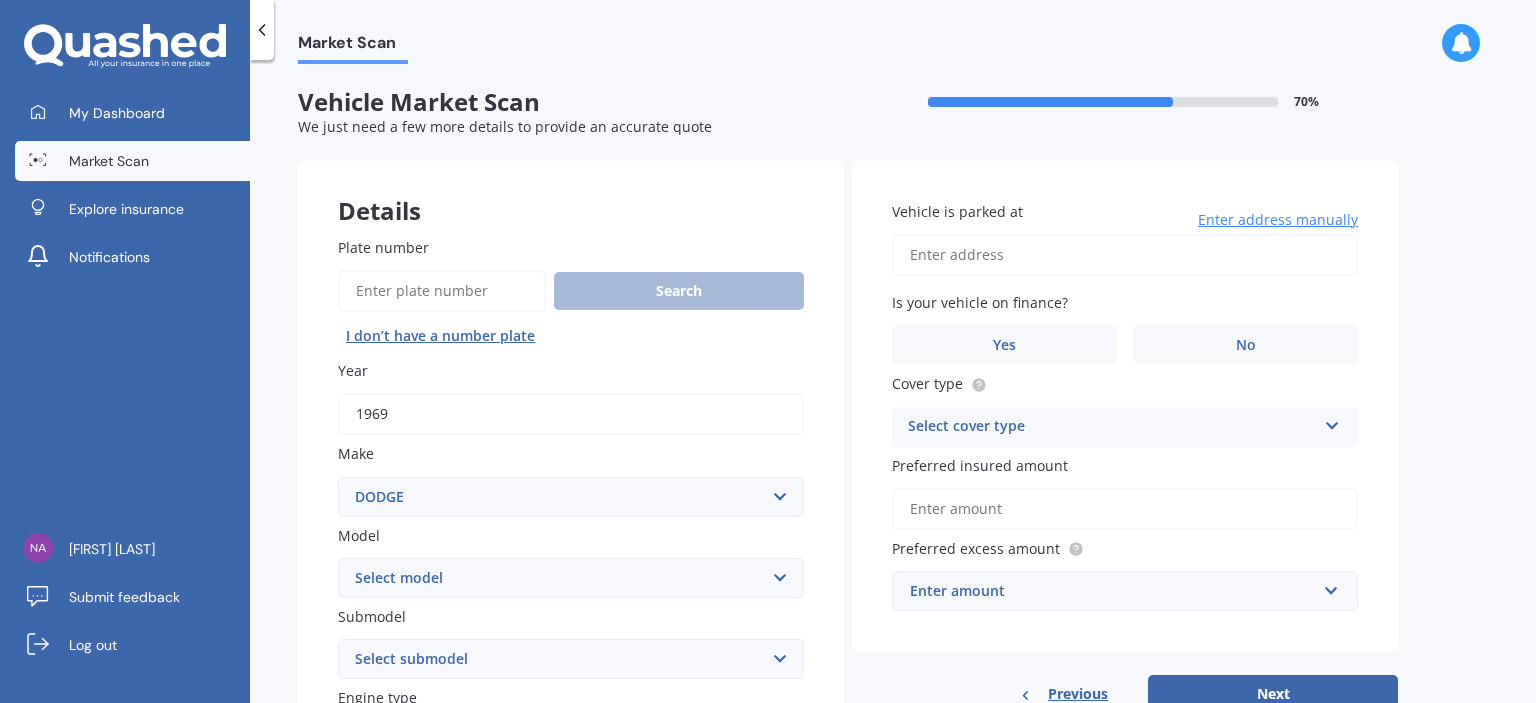 click on "Select make AC ALFA ROMEO ASTON MARTIN AUDI AUSTIN BEDFORD Bentley BMW BYD CADILLAC CAN-AM CHERY CHEVROLET CHRYSLER Citroen CRUISEAIR CUPRA DAEWOO DAIHATSU DAIMLER DAMON DIAHATSU DODGE EXOCET FACTORY FIVE FERRARI FIAT Fiord FLEETWOOD FORD FOTON FRASER GEELY GENESIS GEORGIE BOY GMC GREAT WALL GWM HAVAL HILLMAN HINO HOLDEN HOLIDAY RAMBLER HONDA HUMMER HYUNDAI INFINITI ISUZU IVECO JAC JAECOO JAGUAR JEEP KGM KIA LADA LAMBORGHINI LANCIA LANDROVER LDV LEAPMOTOR LEXUS LINCOLN LOTUS LUNAR M.G M.G. MAHINDRA MASERATI MAZDA MCLAREN MERCEDES AMG Mercedes Benz MERCEDES-AMG MERCURY MINI Mitsubishi MORGAN MORRIS NEWMAR Nissan OMODA OPEL OXFORD PEUGEOT Plymouth Polestar PONTIAC PORSCHE PROTON RAM Range Rover Rayne RENAULT ROLLS ROYCE ROVER SAAB SATURN SEAT SHELBY SKODA SMART SSANGYONG SUBARU SUZUKI TATA TESLA TIFFIN Toyota TRIUMPH TVR Vauxhall VOLKSWAGEN VOLVO WESTFIELD WINNEBAGO ZX" at bounding box center [571, 497] 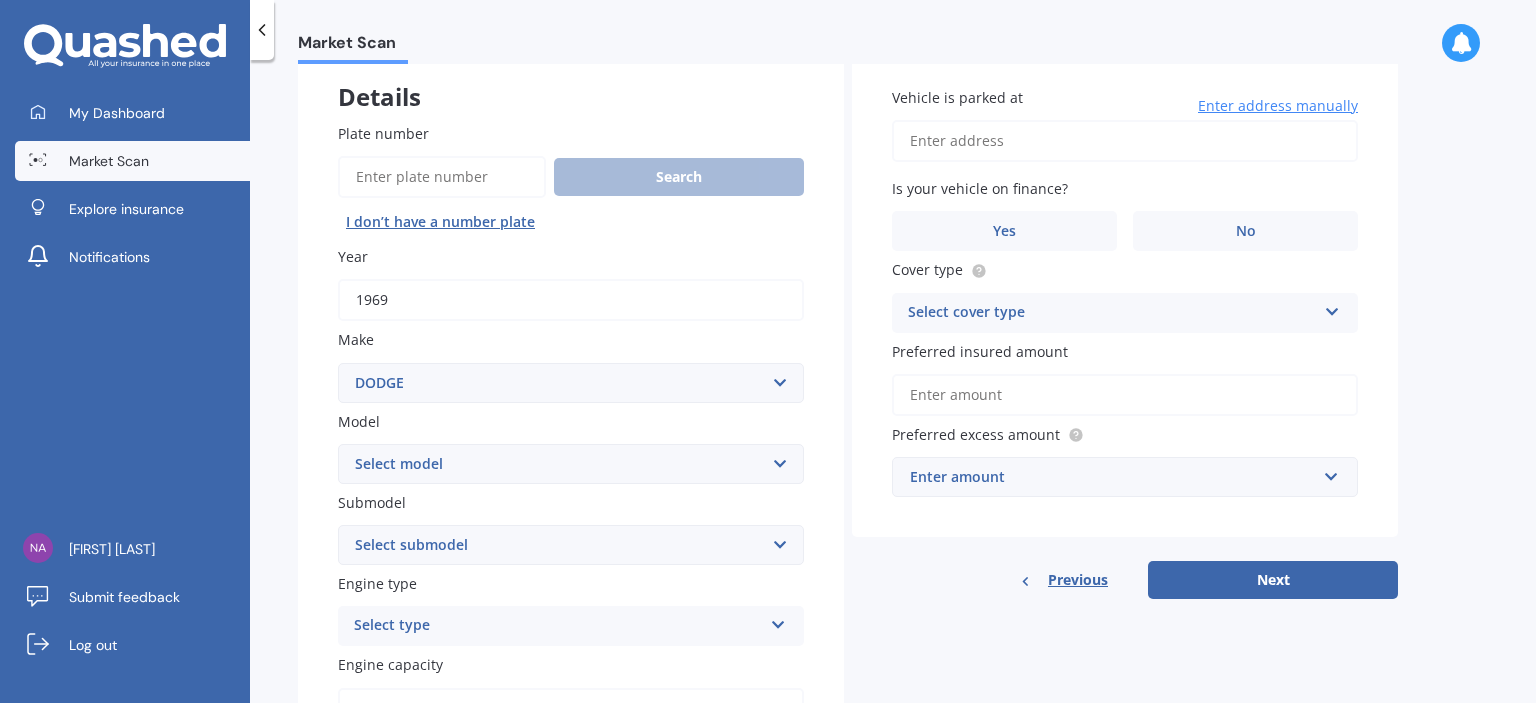 scroll, scrollTop: 0, scrollLeft: 0, axis: both 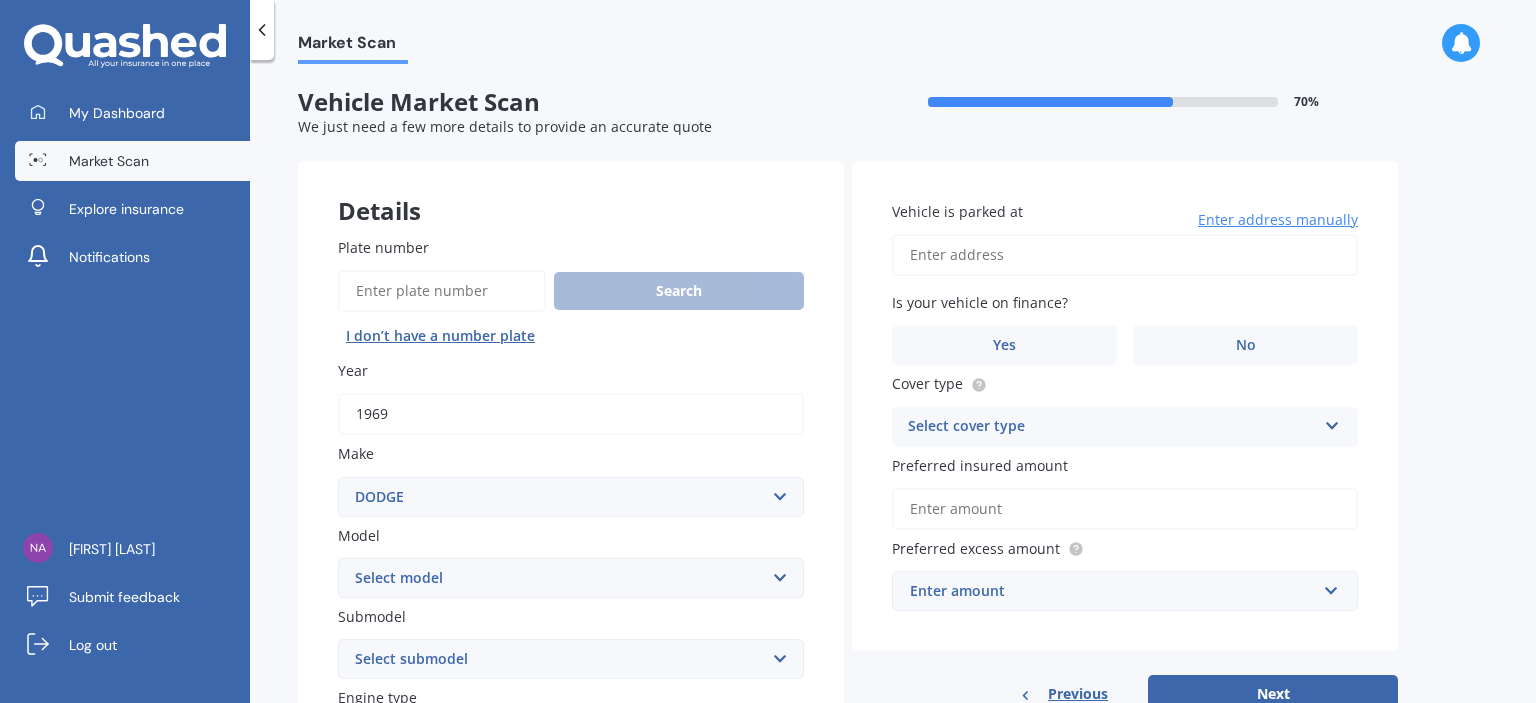 click on "Search I don’t have a number plate" at bounding box center [571, 311] 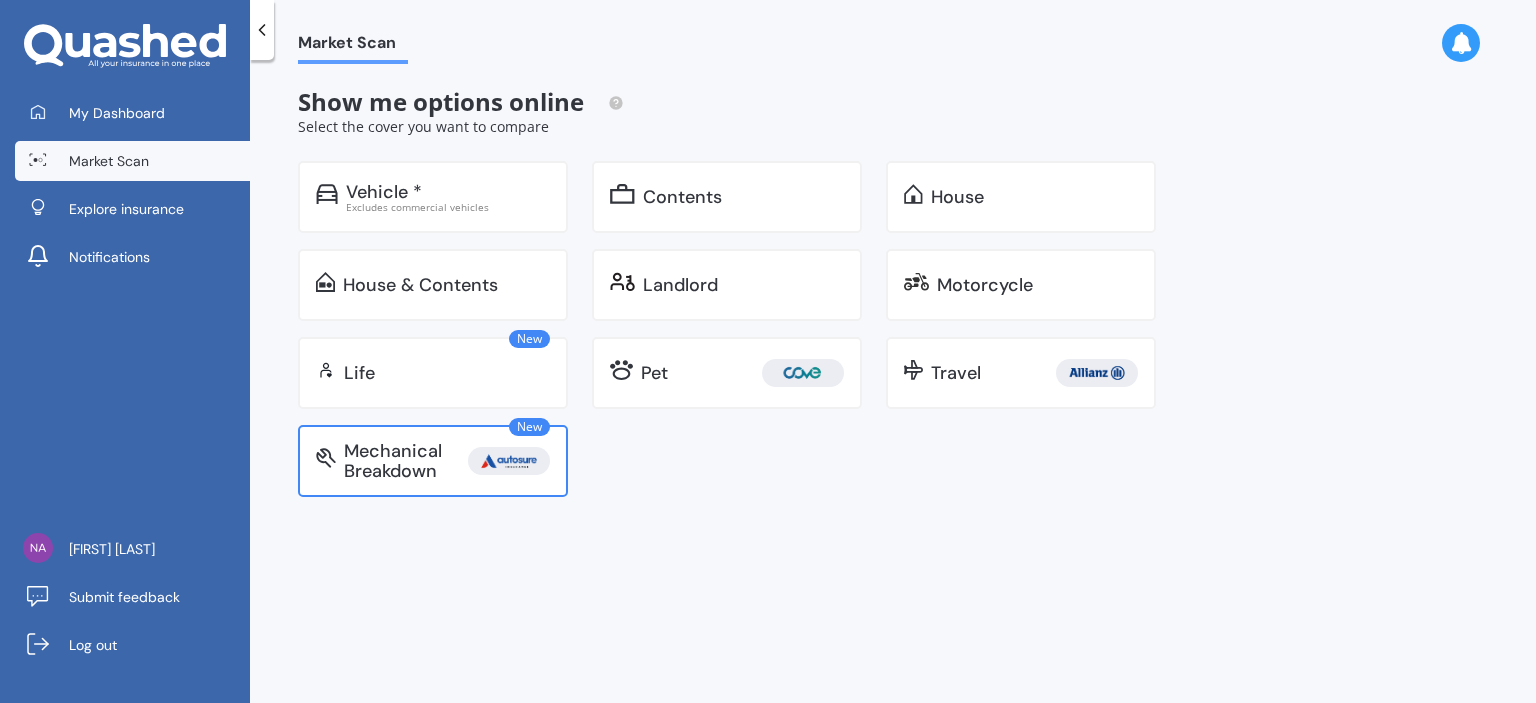 click on "Mechanical Breakdown" at bounding box center [406, 461] 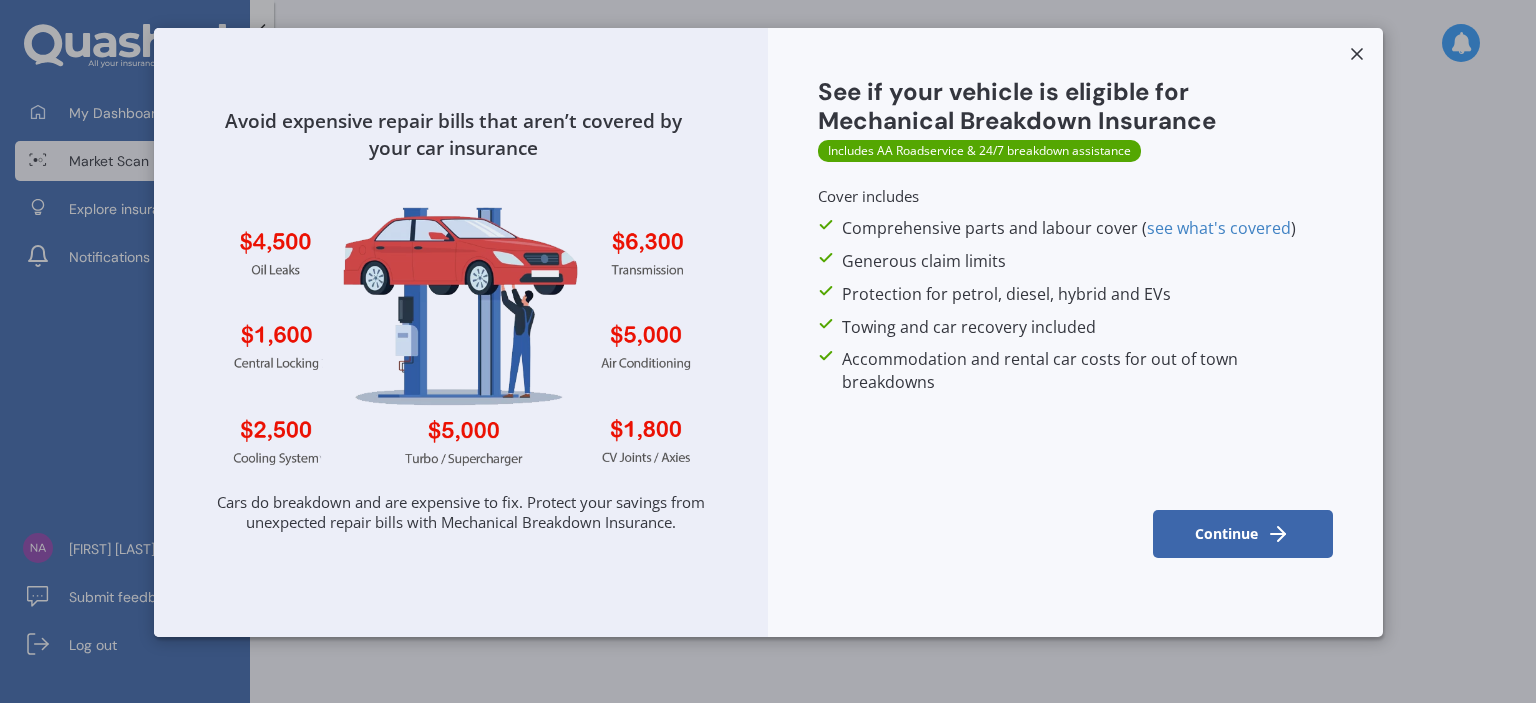 click on "Continue" at bounding box center (1242, 534) 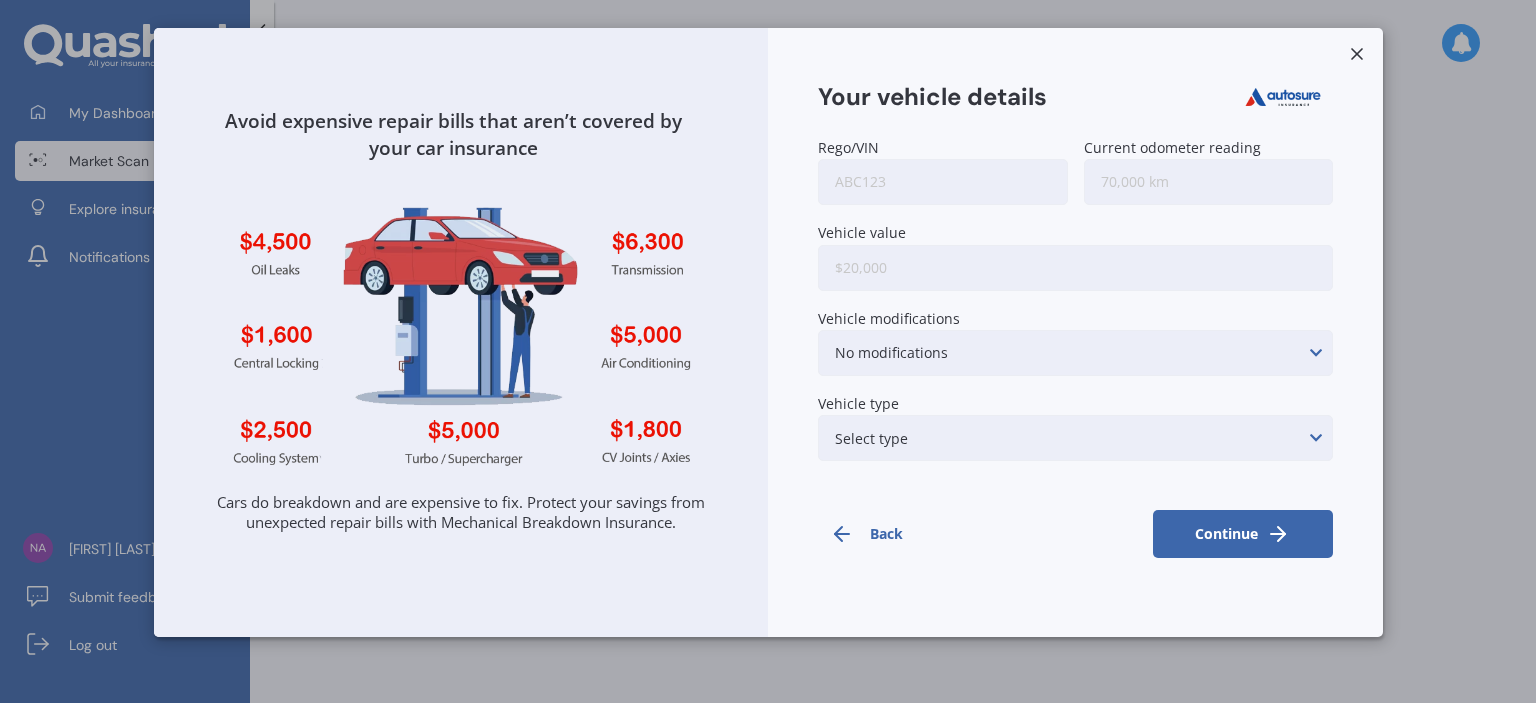 click 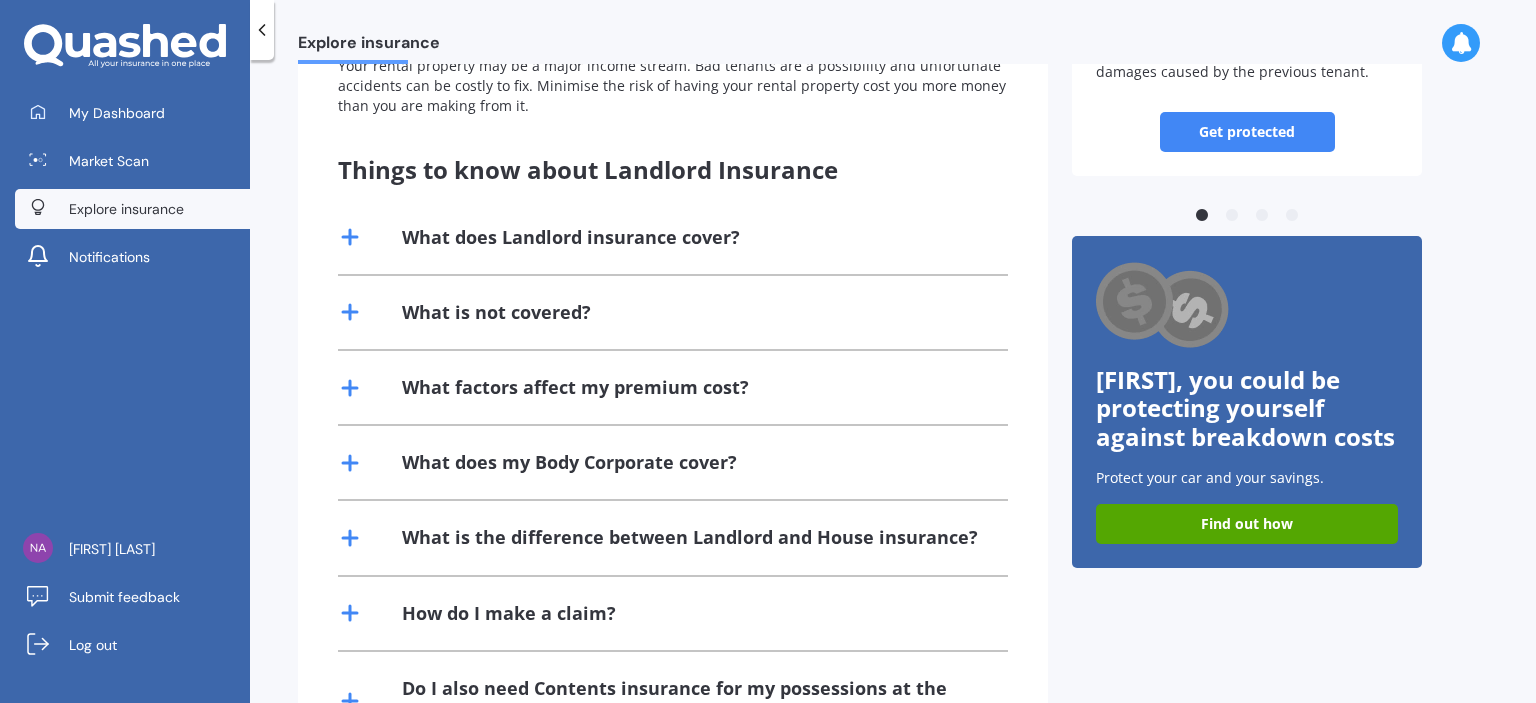 scroll, scrollTop: 400, scrollLeft: 0, axis: vertical 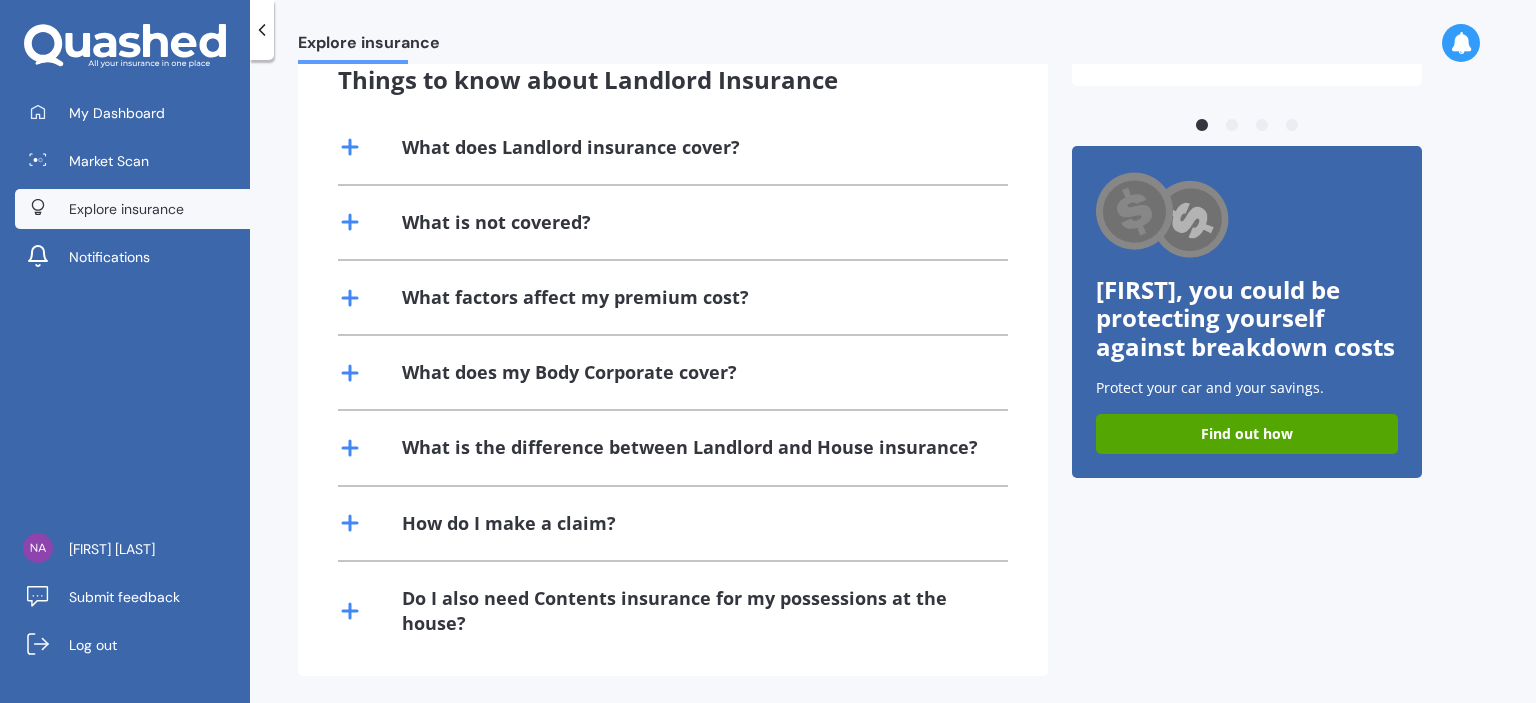 click 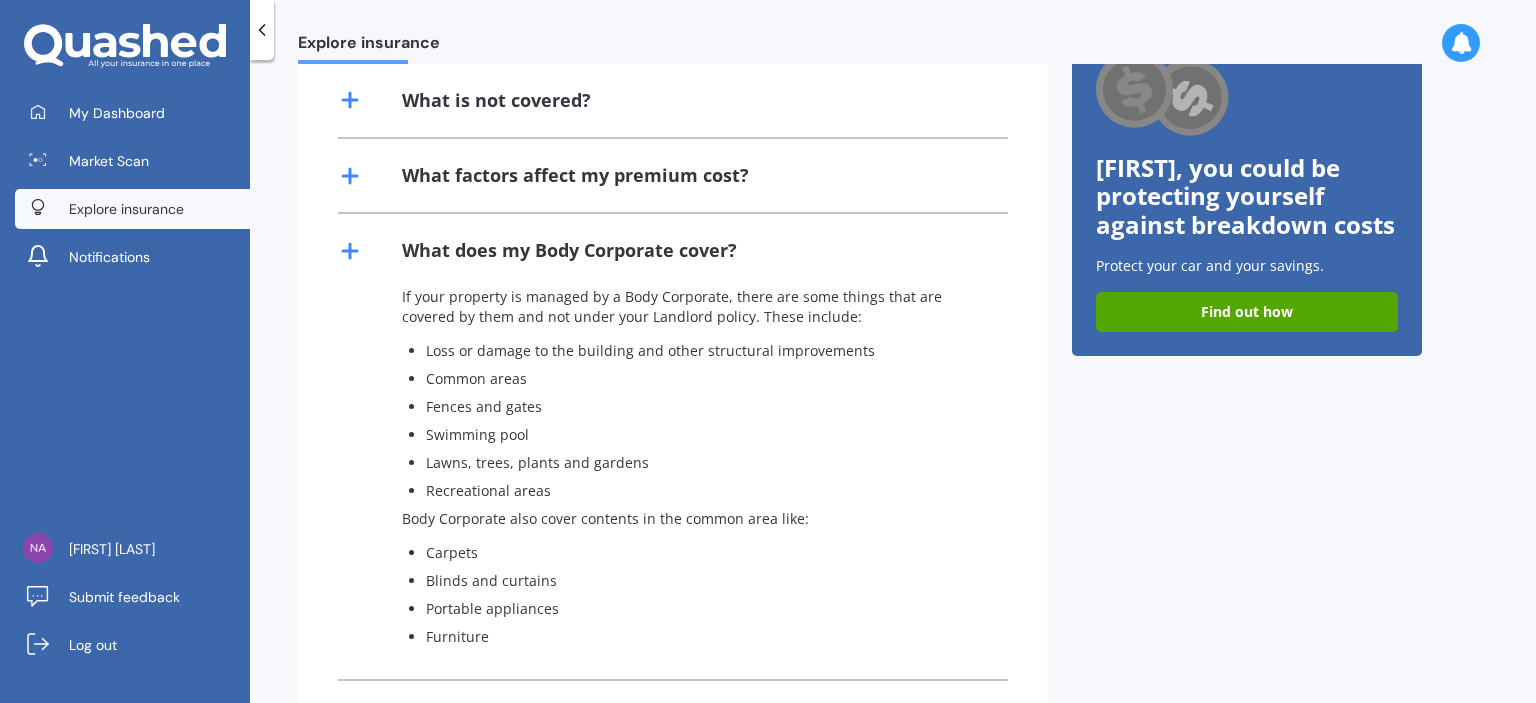 scroll, scrollTop: 700, scrollLeft: 0, axis: vertical 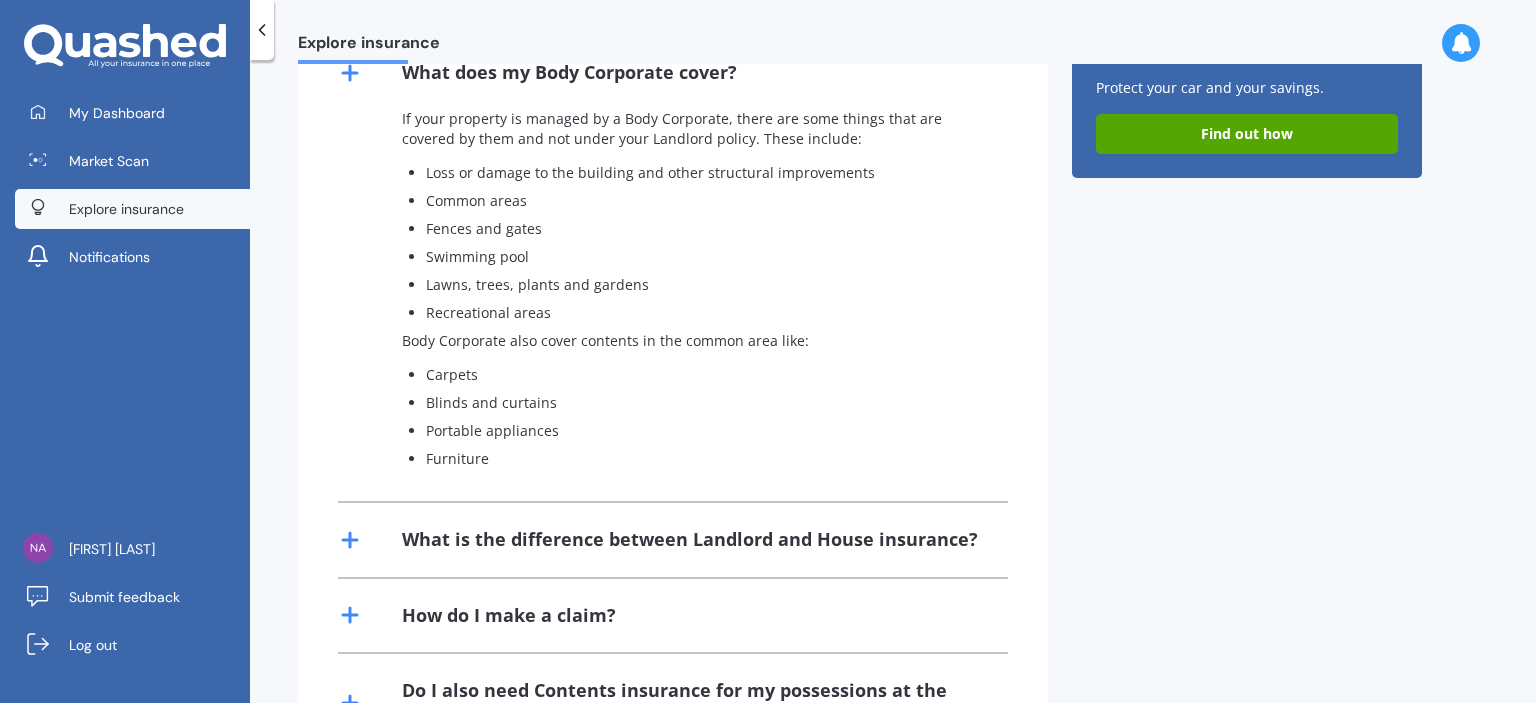 click 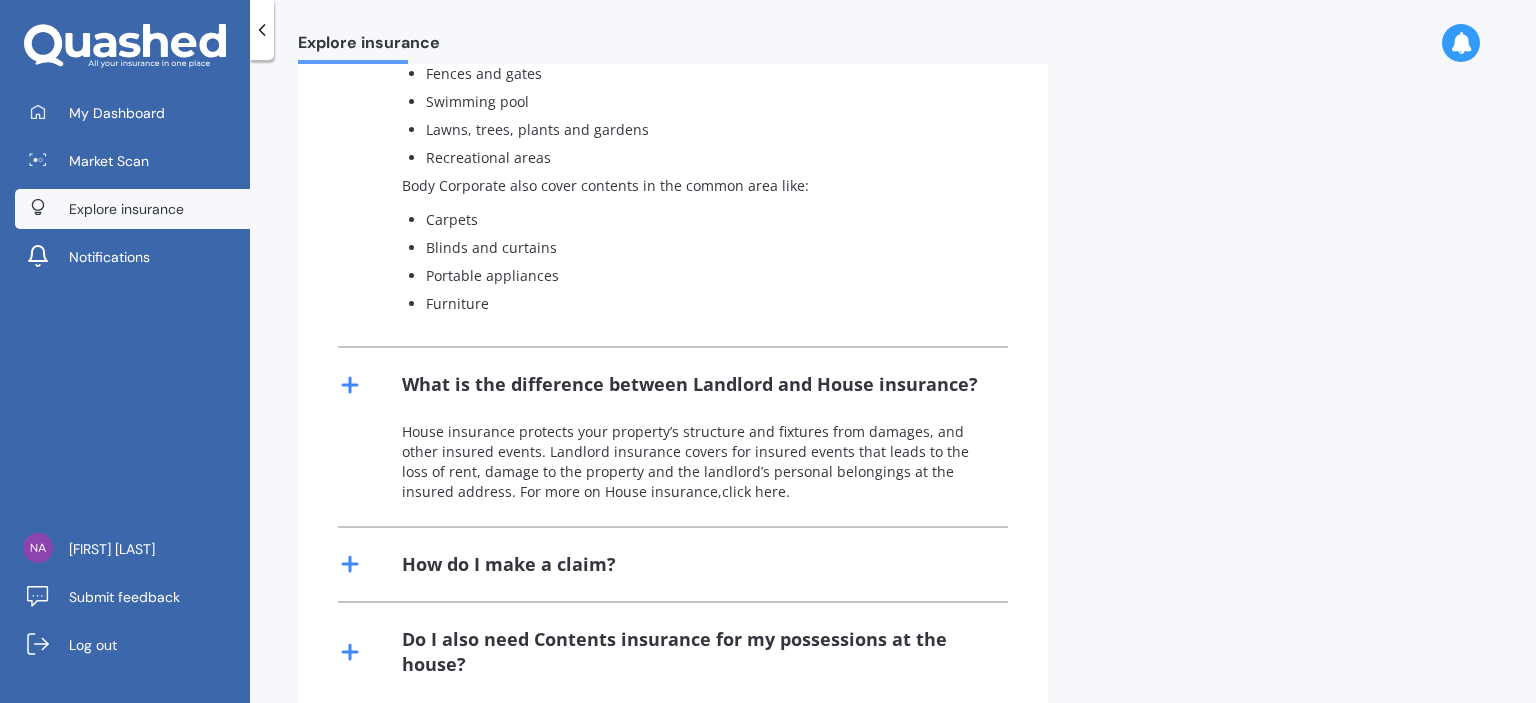 scroll, scrollTop: 900, scrollLeft: 0, axis: vertical 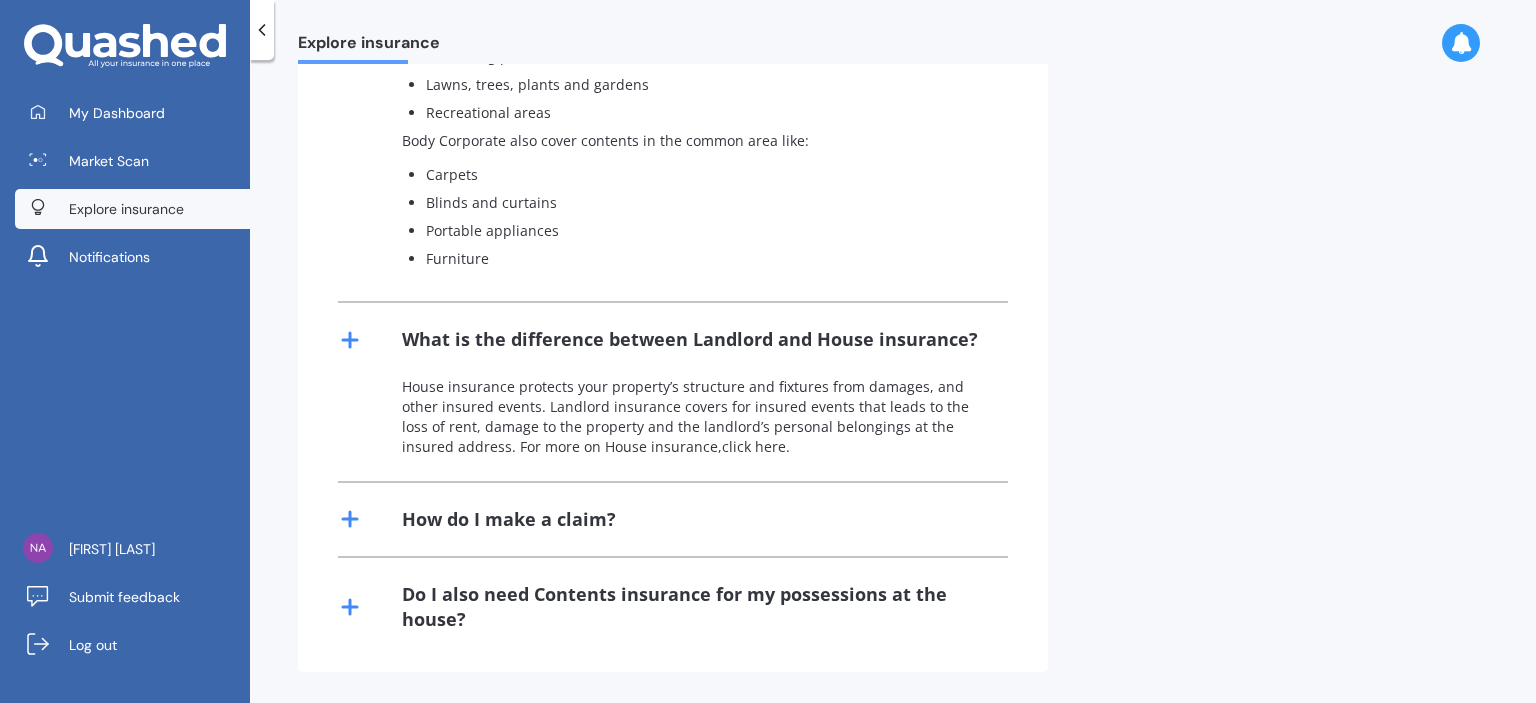 click 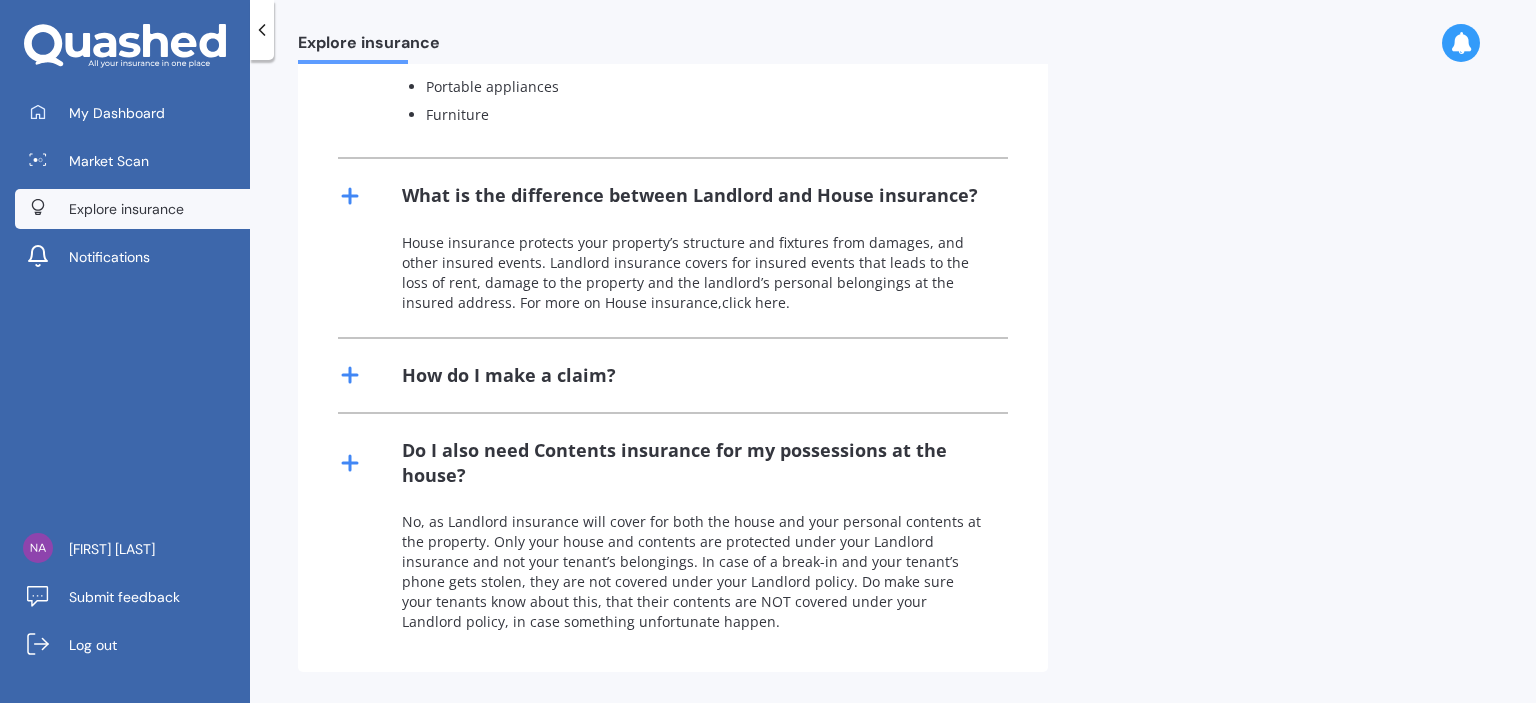 scroll, scrollTop: 1046, scrollLeft: 0, axis: vertical 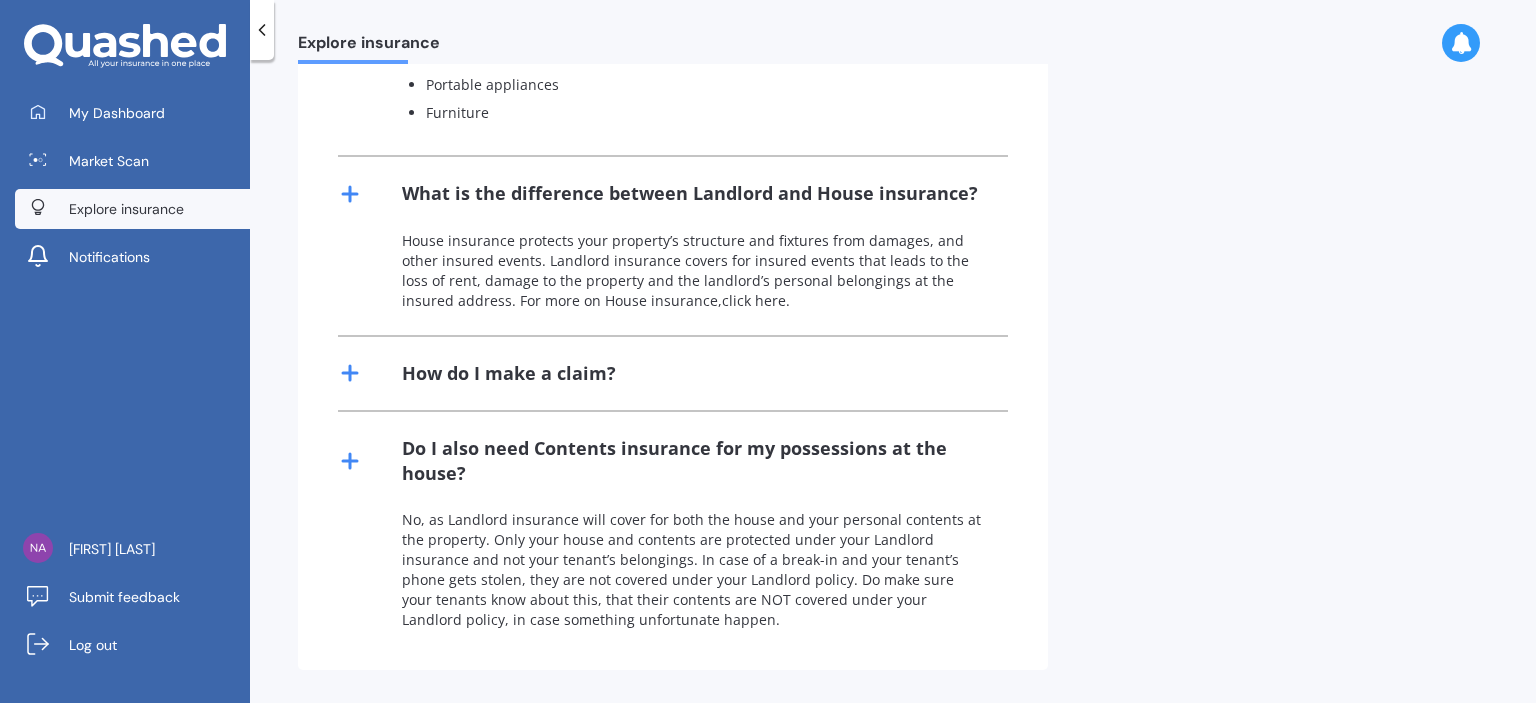 click on "click here." at bounding box center [756, 300] 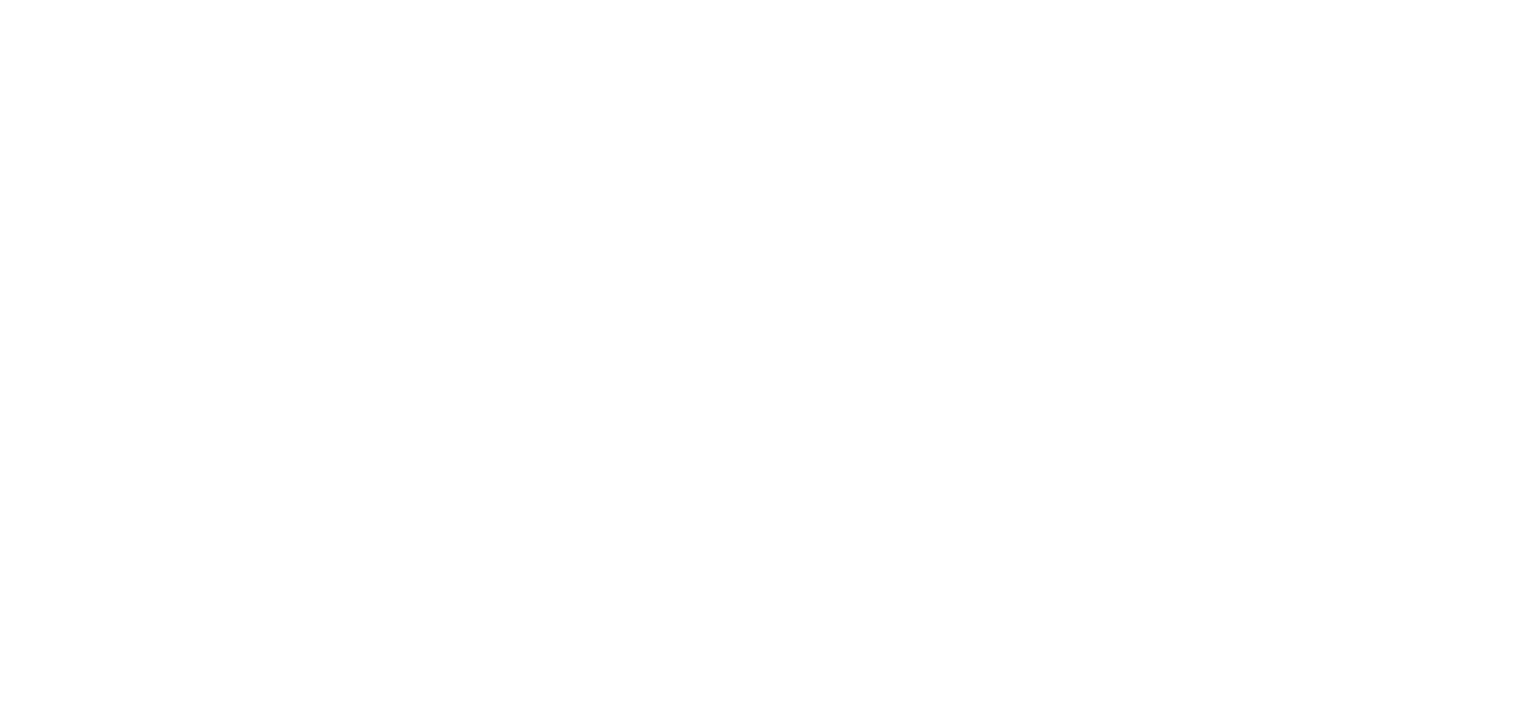 scroll, scrollTop: 0, scrollLeft: 0, axis: both 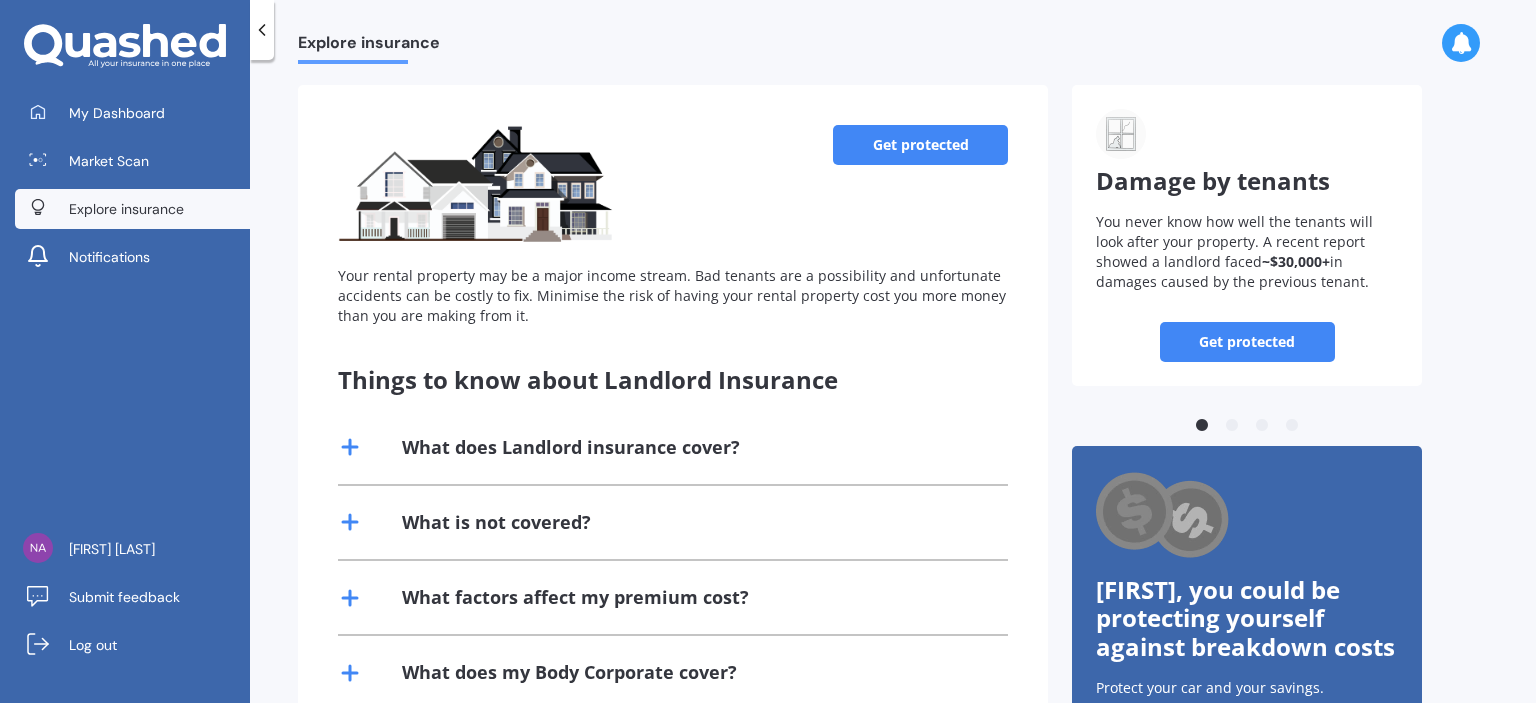 click 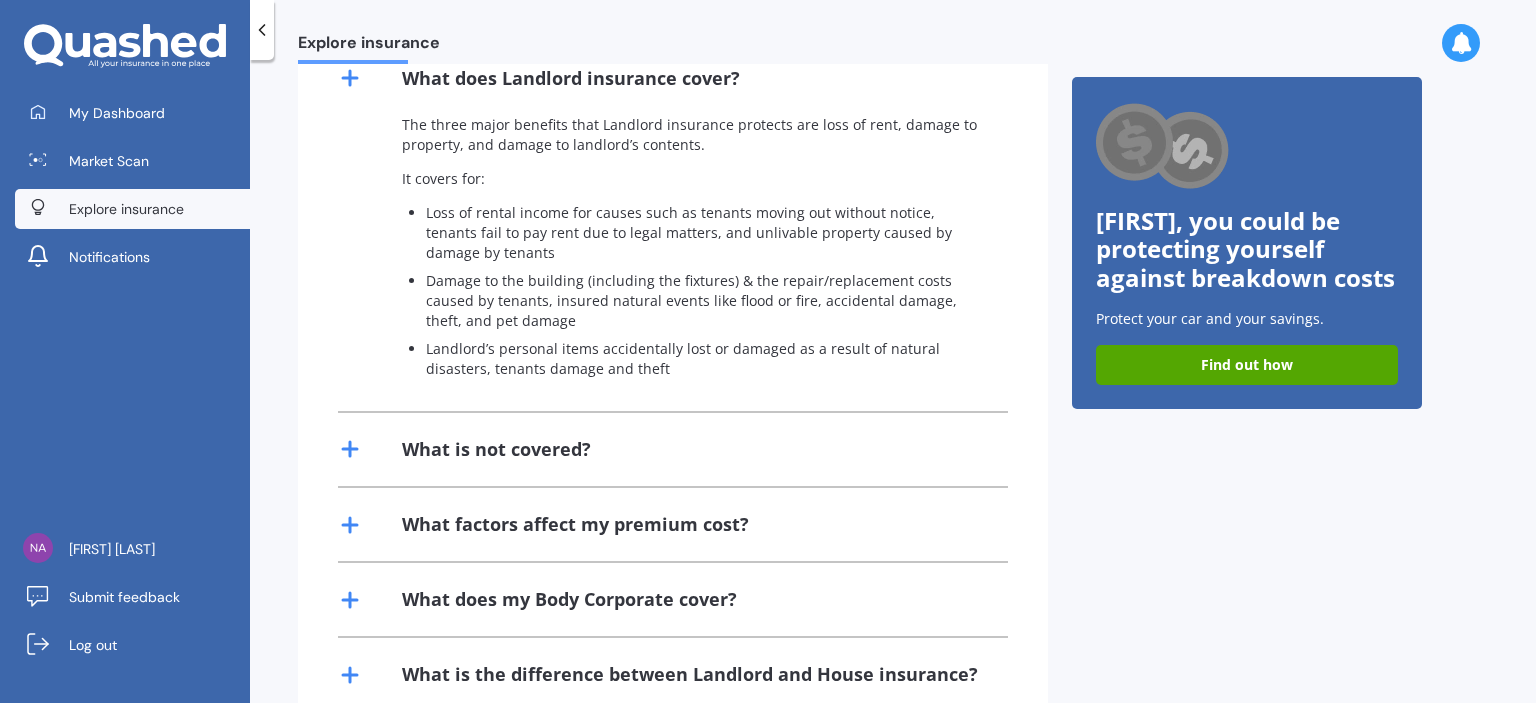 scroll, scrollTop: 500, scrollLeft: 0, axis: vertical 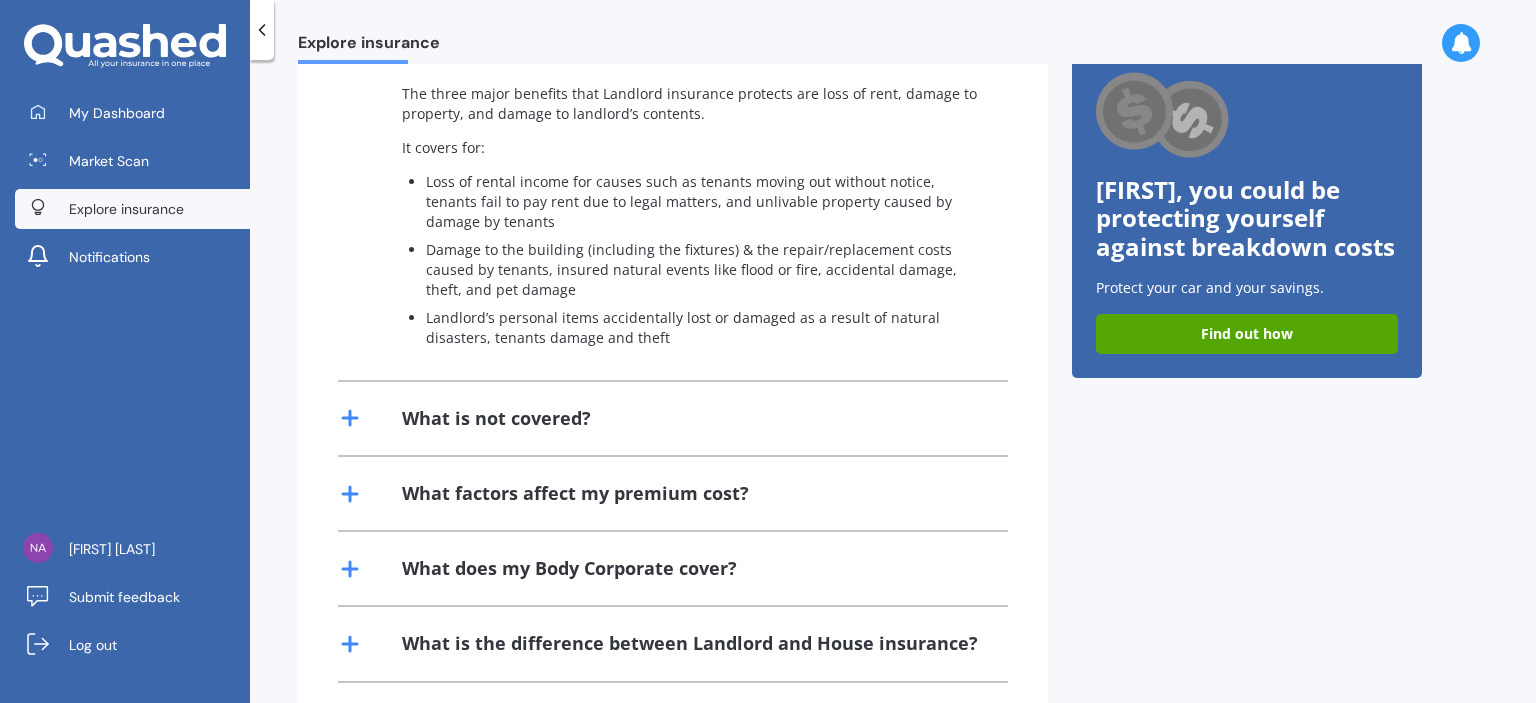 click 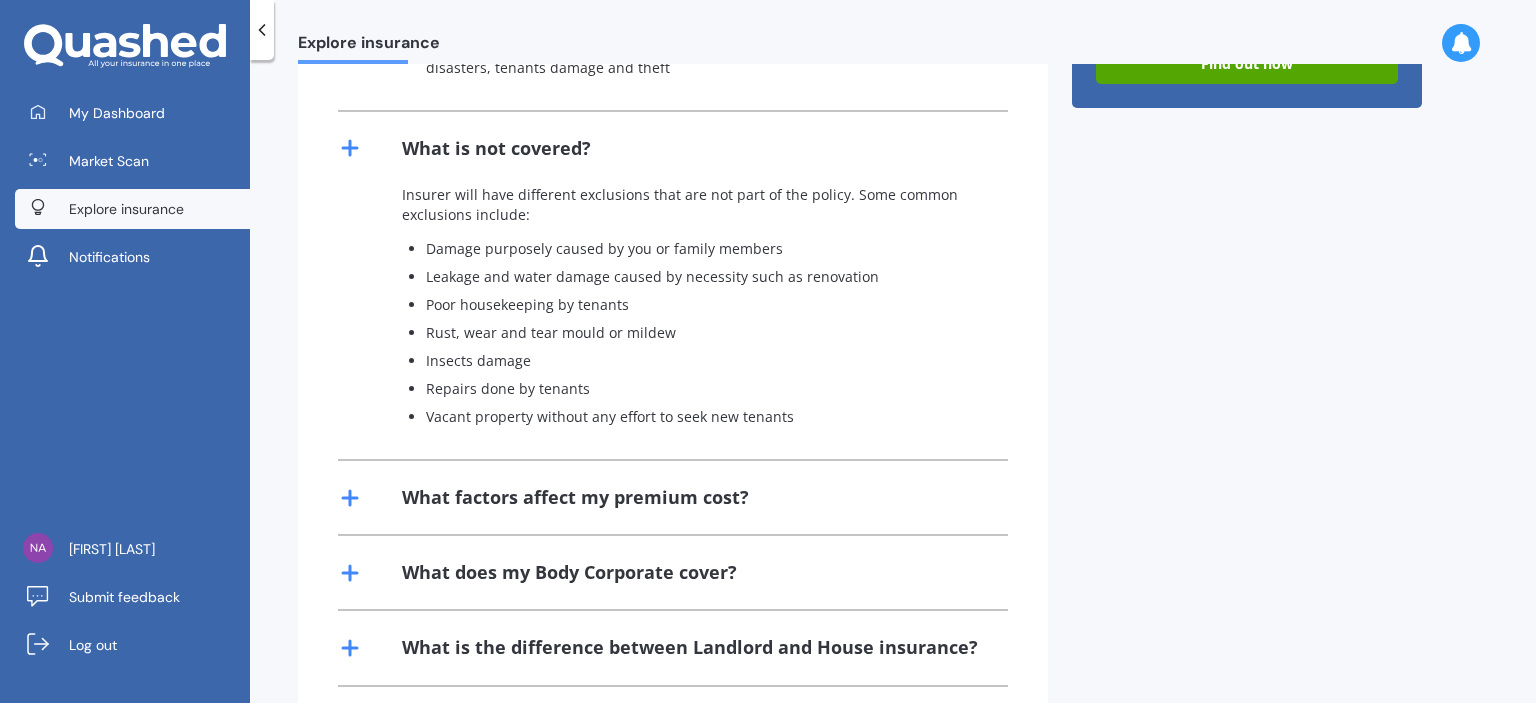 scroll, scrollTop: 800, scrollLeft: 0, axis: vertical 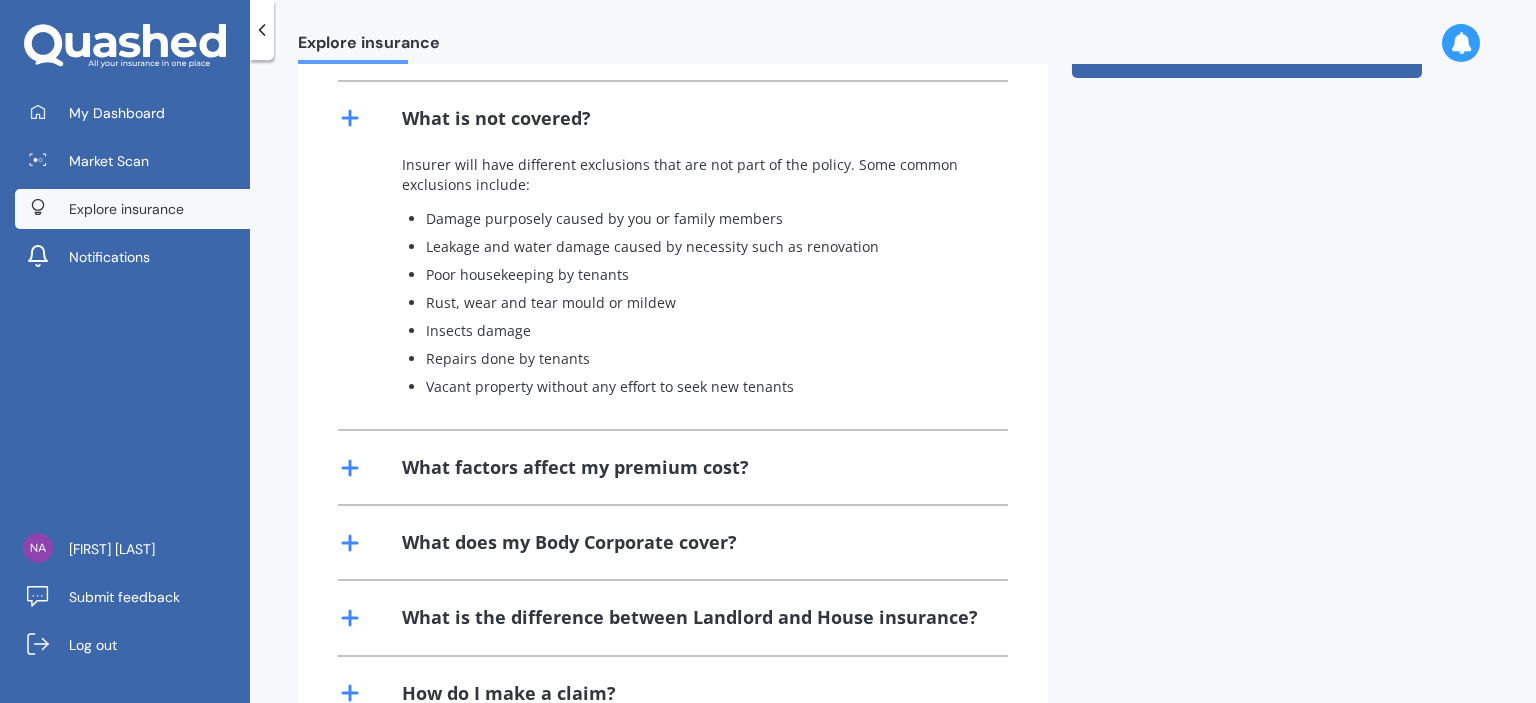 click 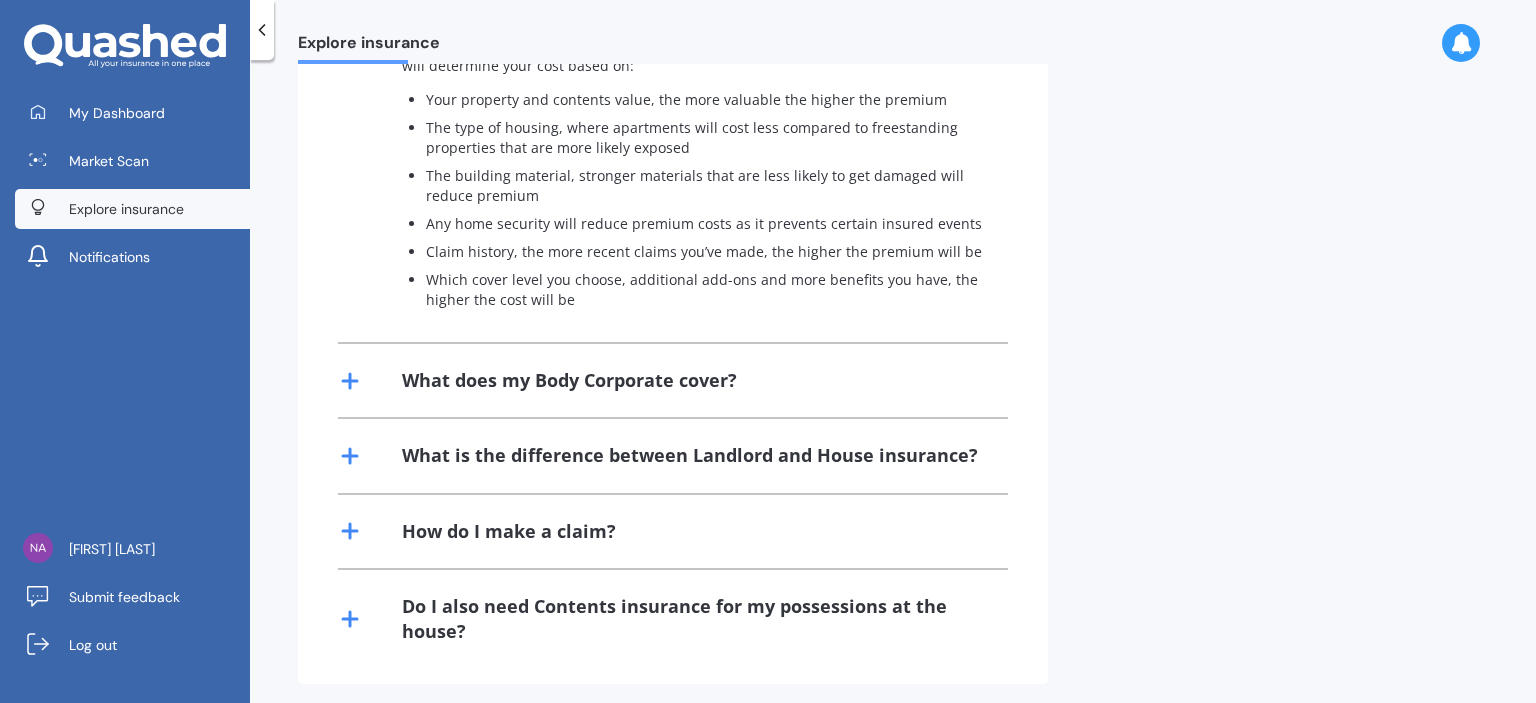 scroll, scrollTop: 1282, scrollLeft: 0, axis: vertical 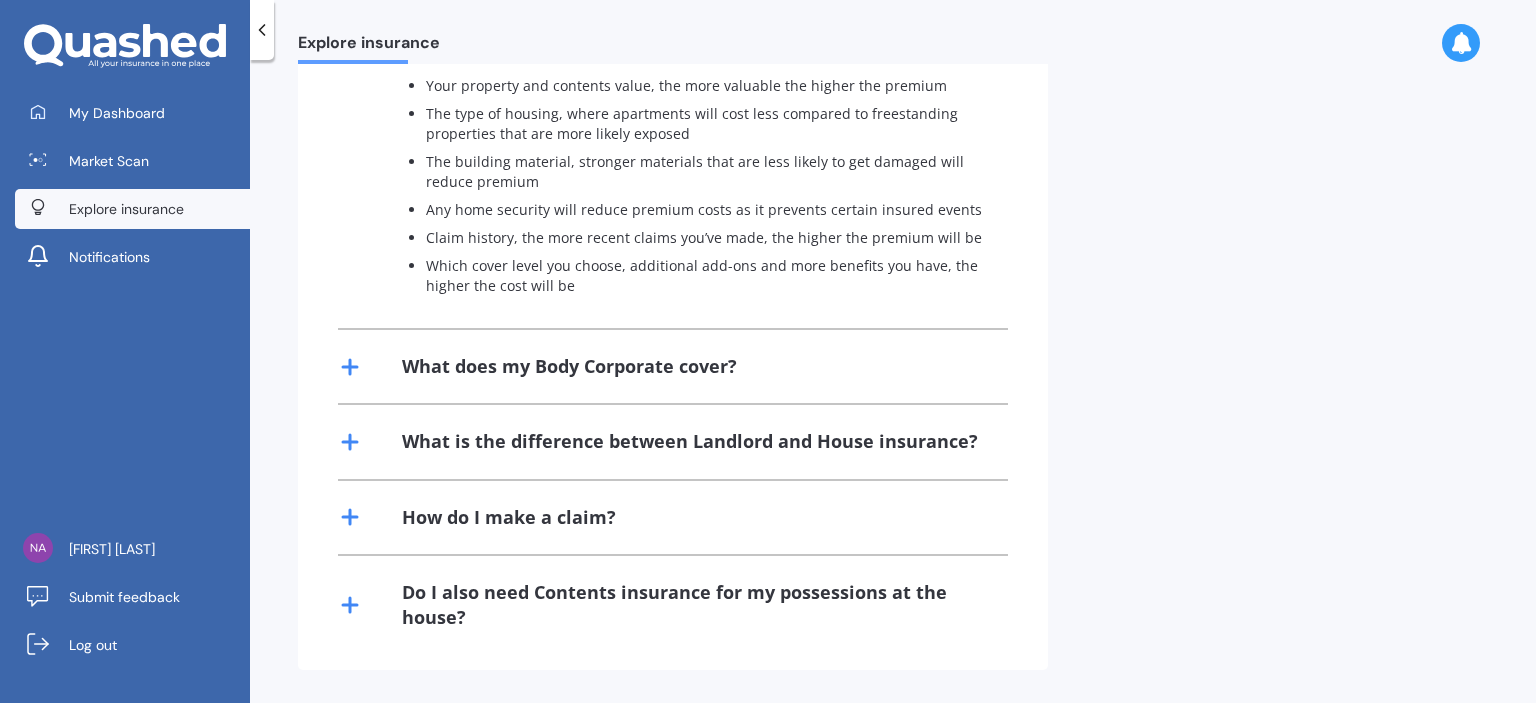 click 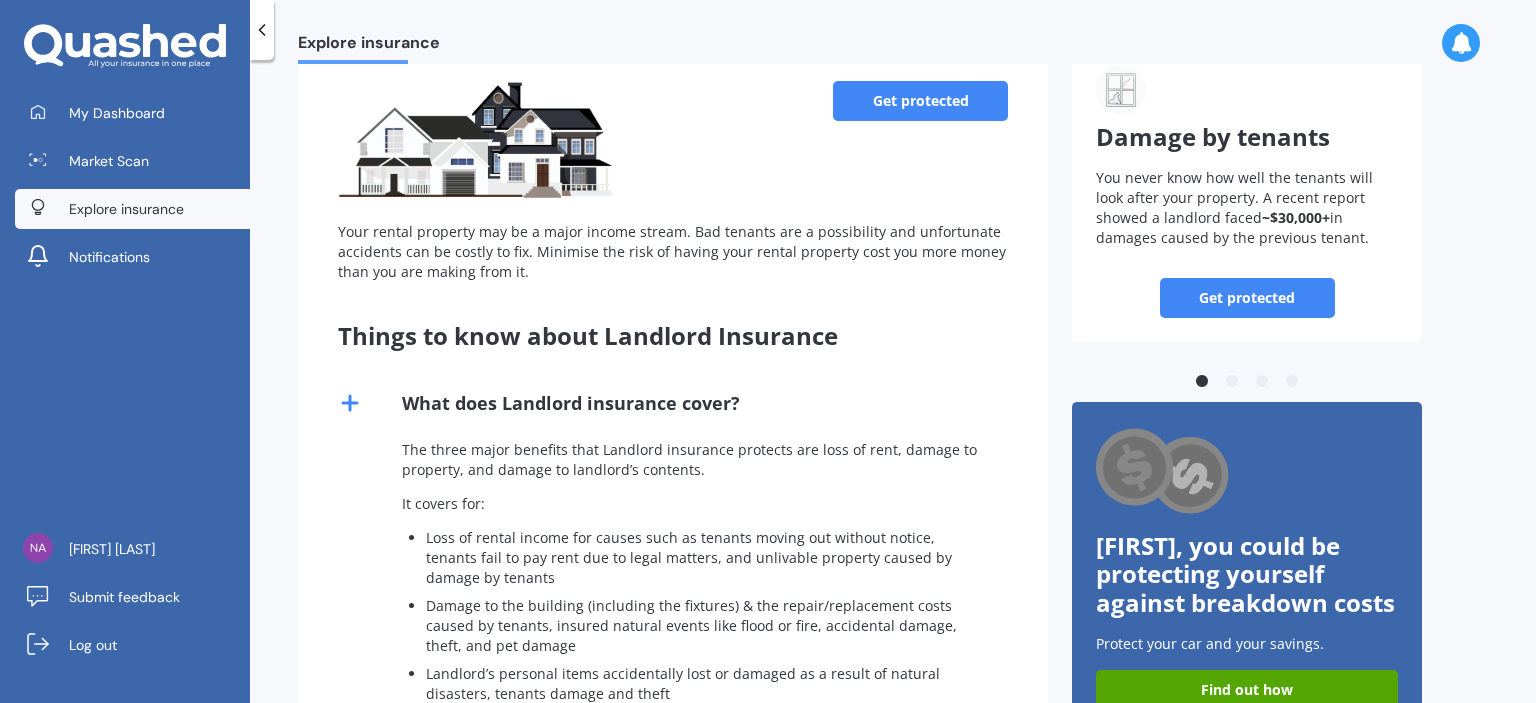scroll, scrollTop: 0, scrollLeft: 0, axis: both 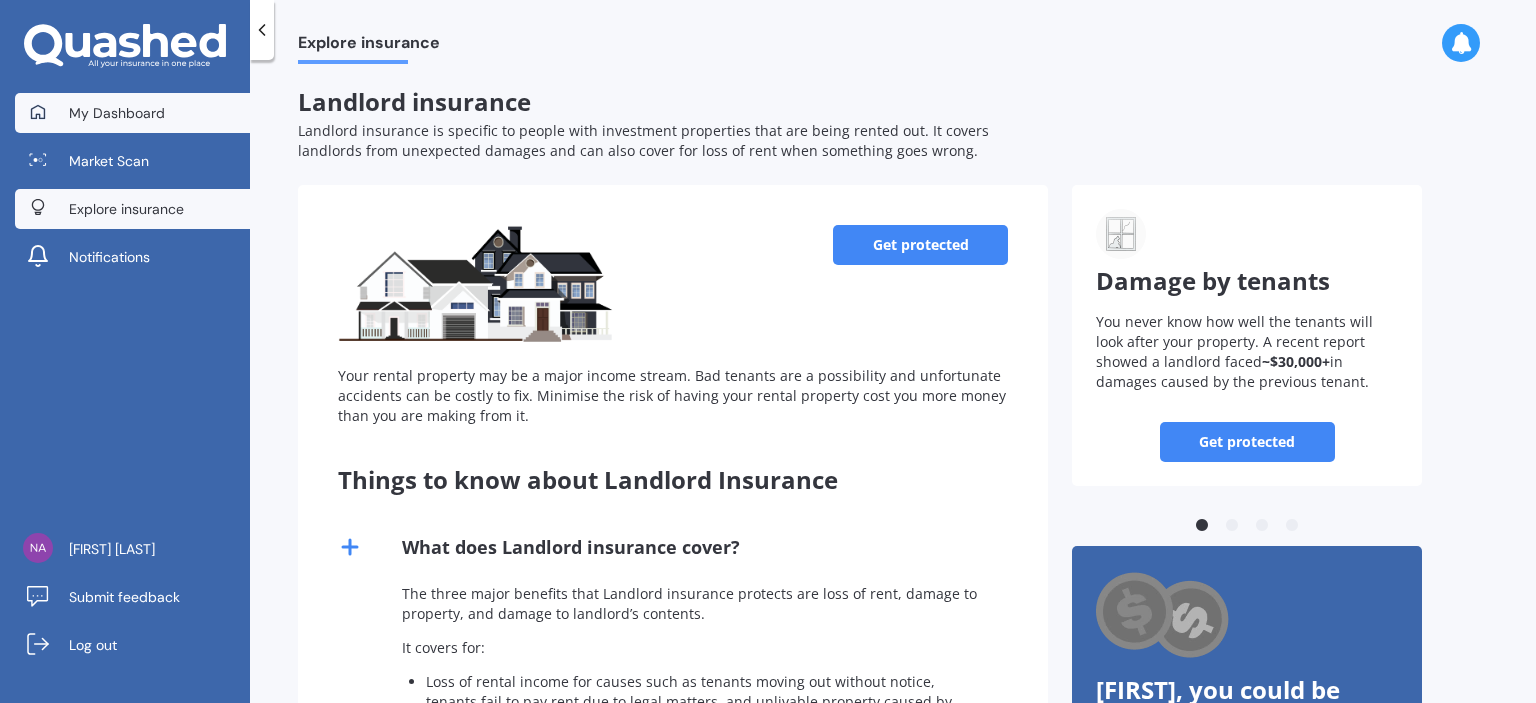 click on "My Dashboard" at bounding box center [117, 113] 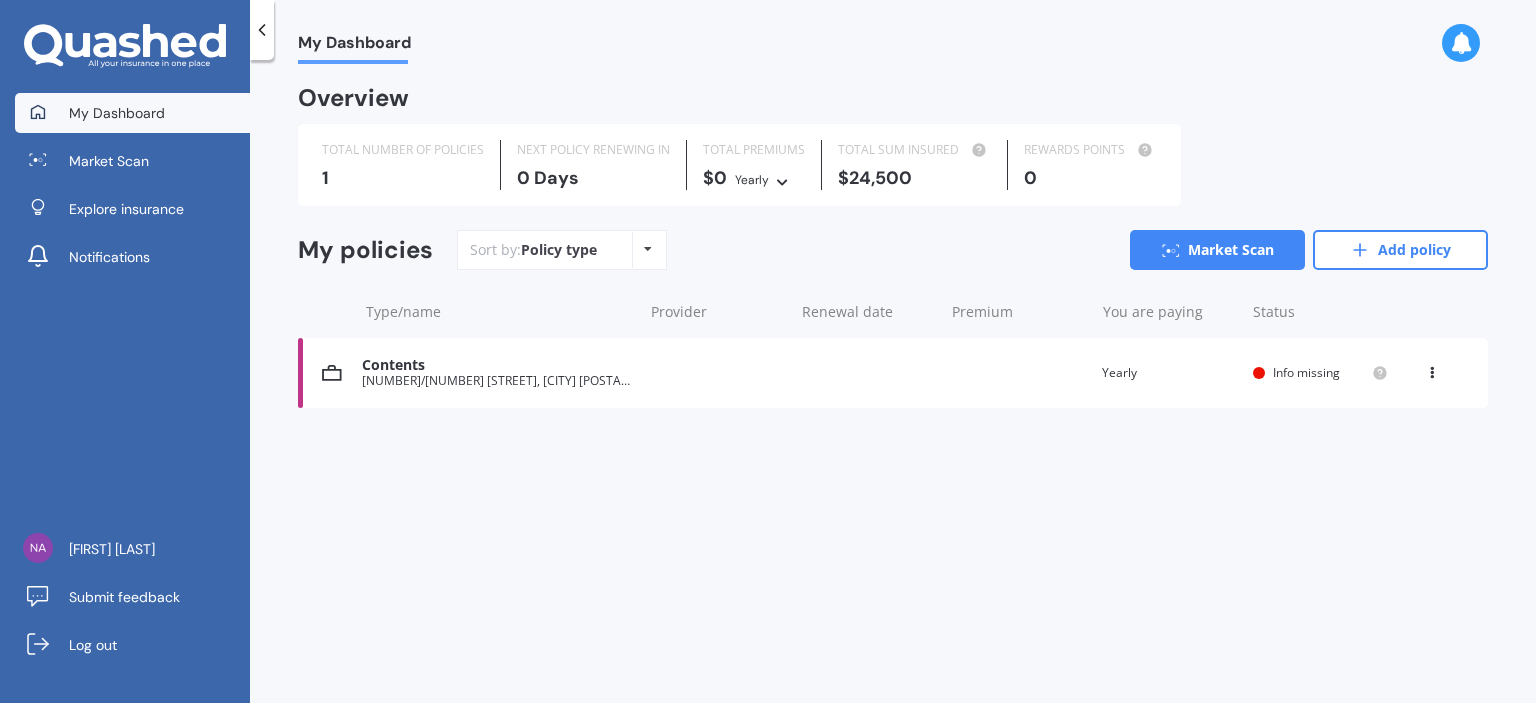 click at bounding box center [1432, 369] 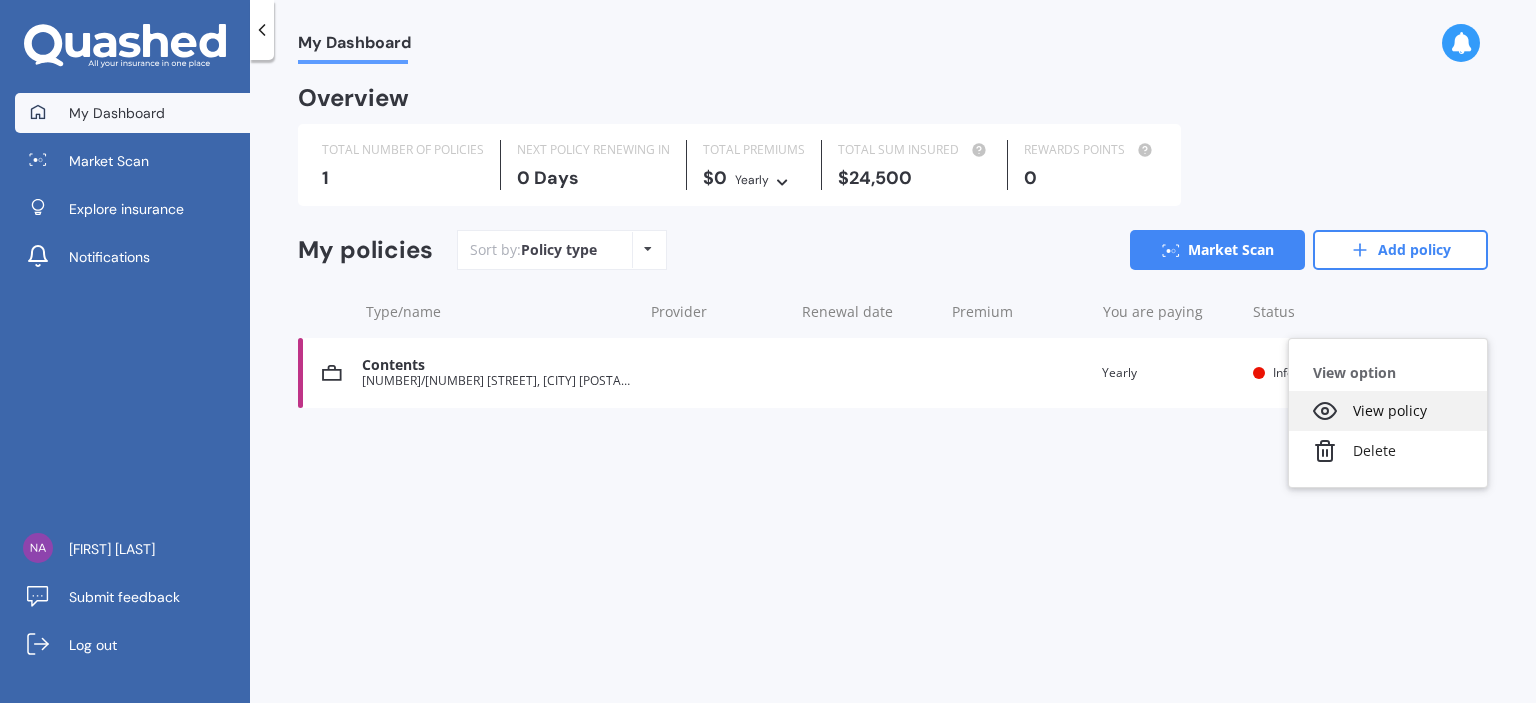 click on "View policy" at bounding box center [1388, 411] 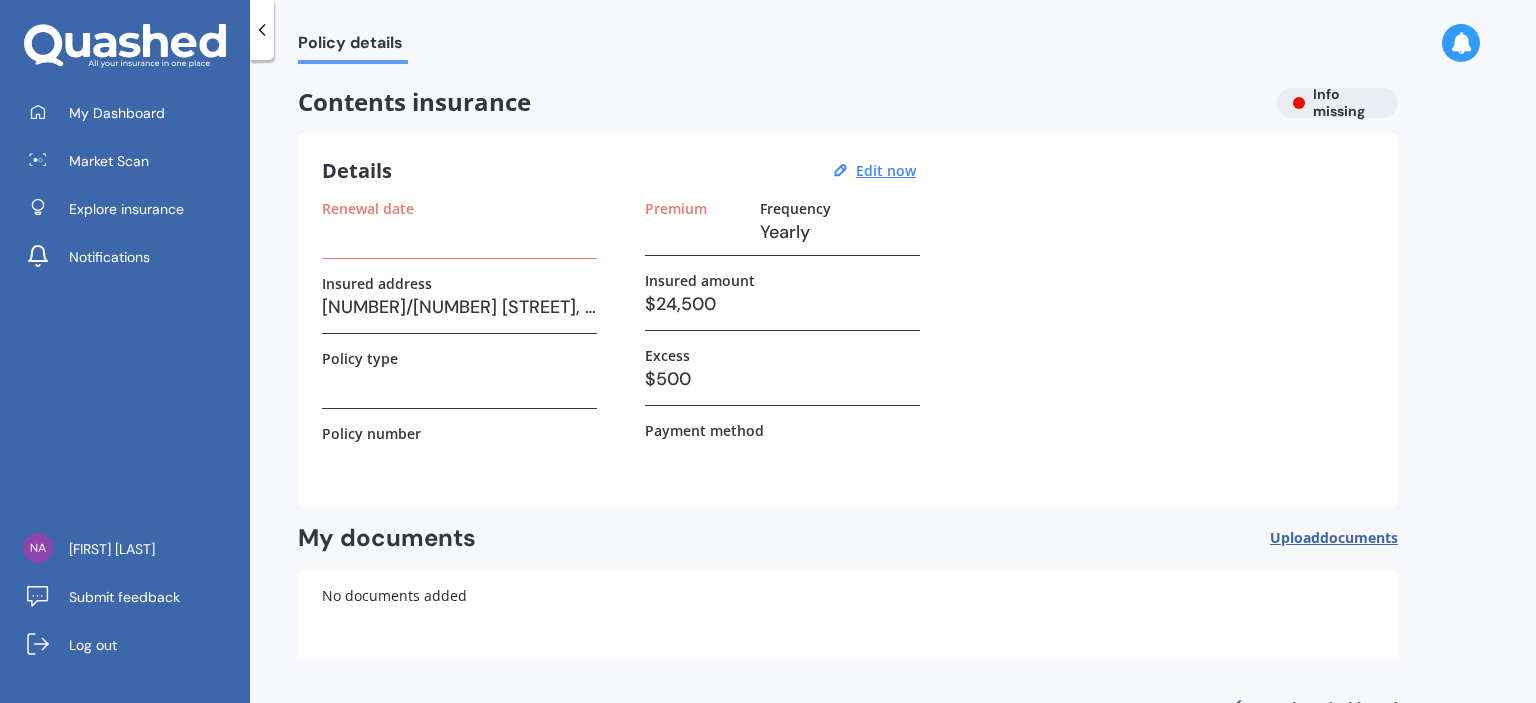 click at bounding box center [459, 232] 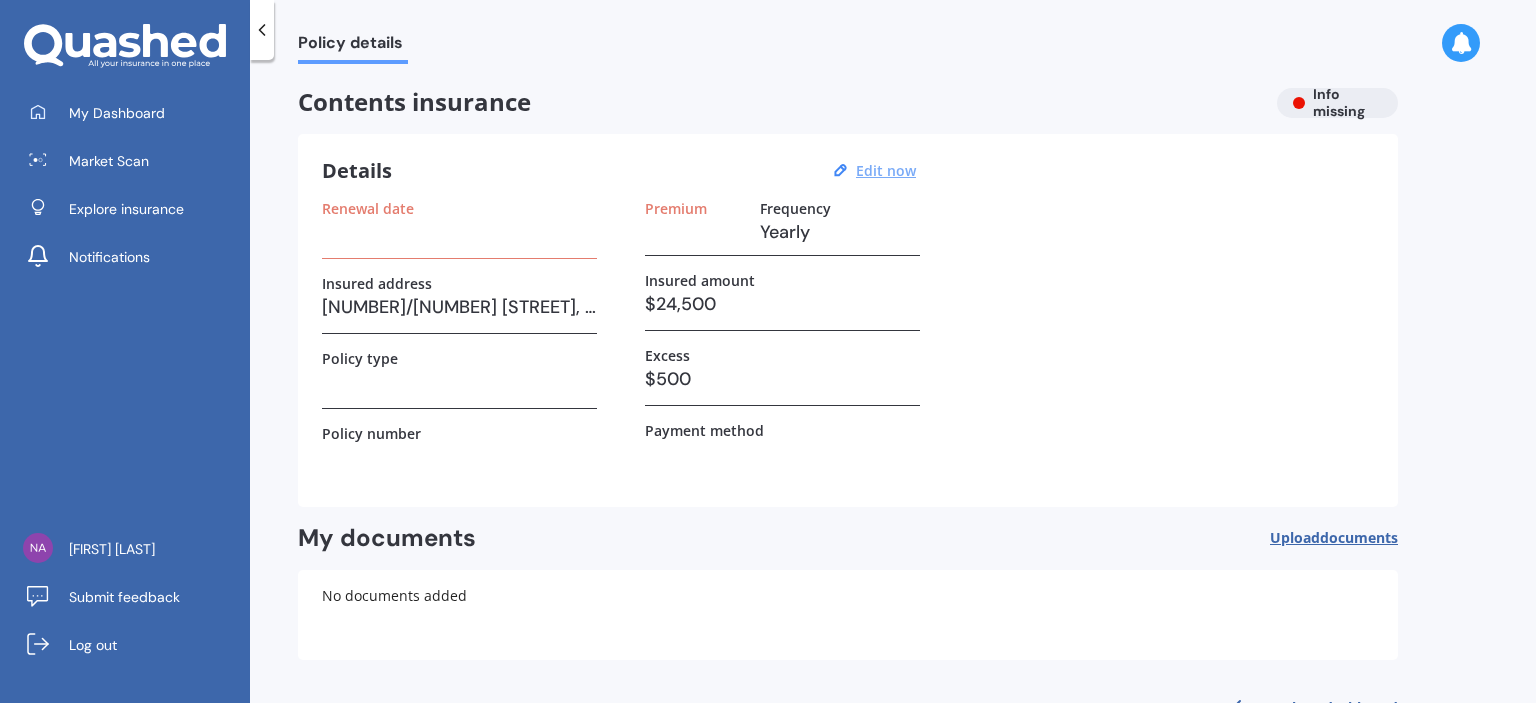 click on "Edit now" at bounding box center [886, 170] 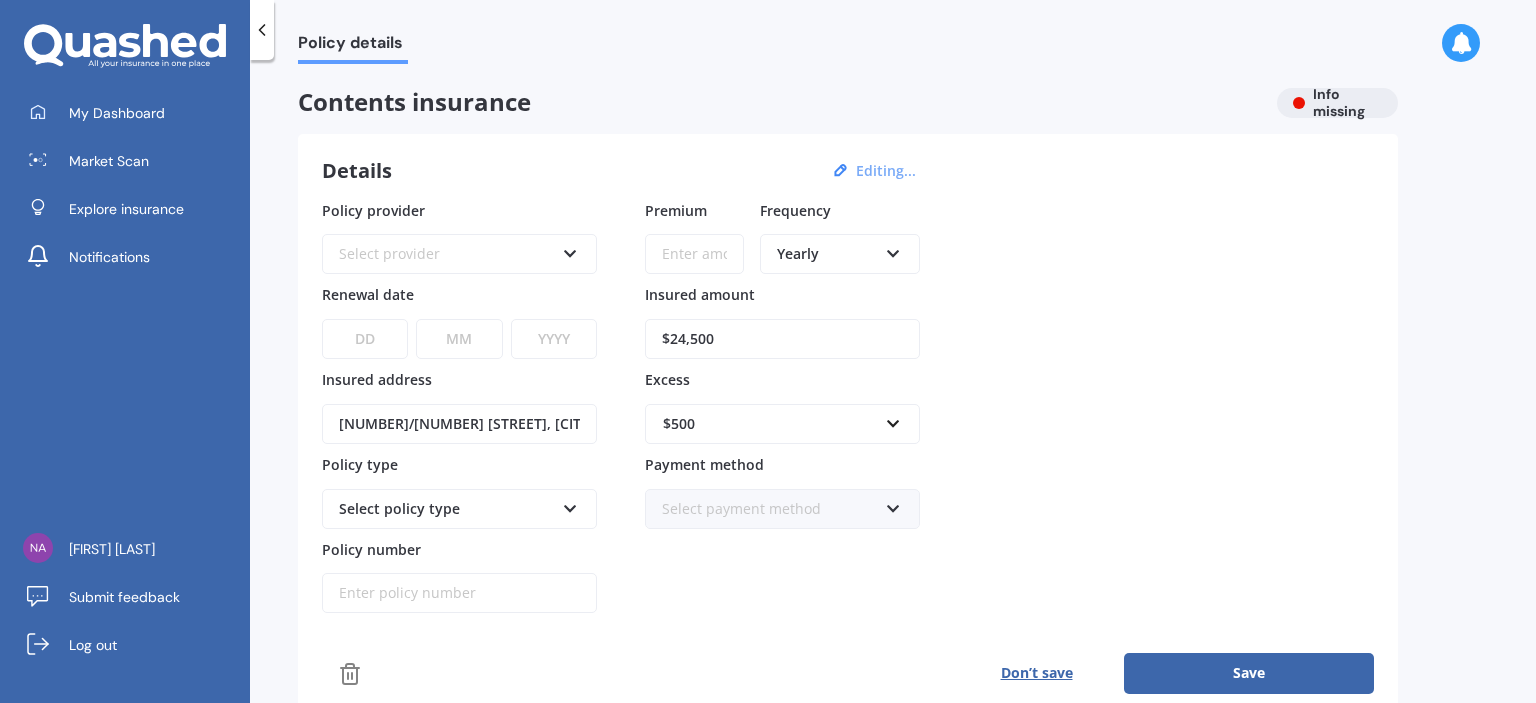 click on "Select provider AA AMI AMP ANZ ASB Ando BNZ Co-Operative Bank FMG Initio Kiwibank Lantern MAS NZI Other SBS State TSB Tower Trade Me Insurance Vero Westpac YOUI" at bounding box center (459, 254) 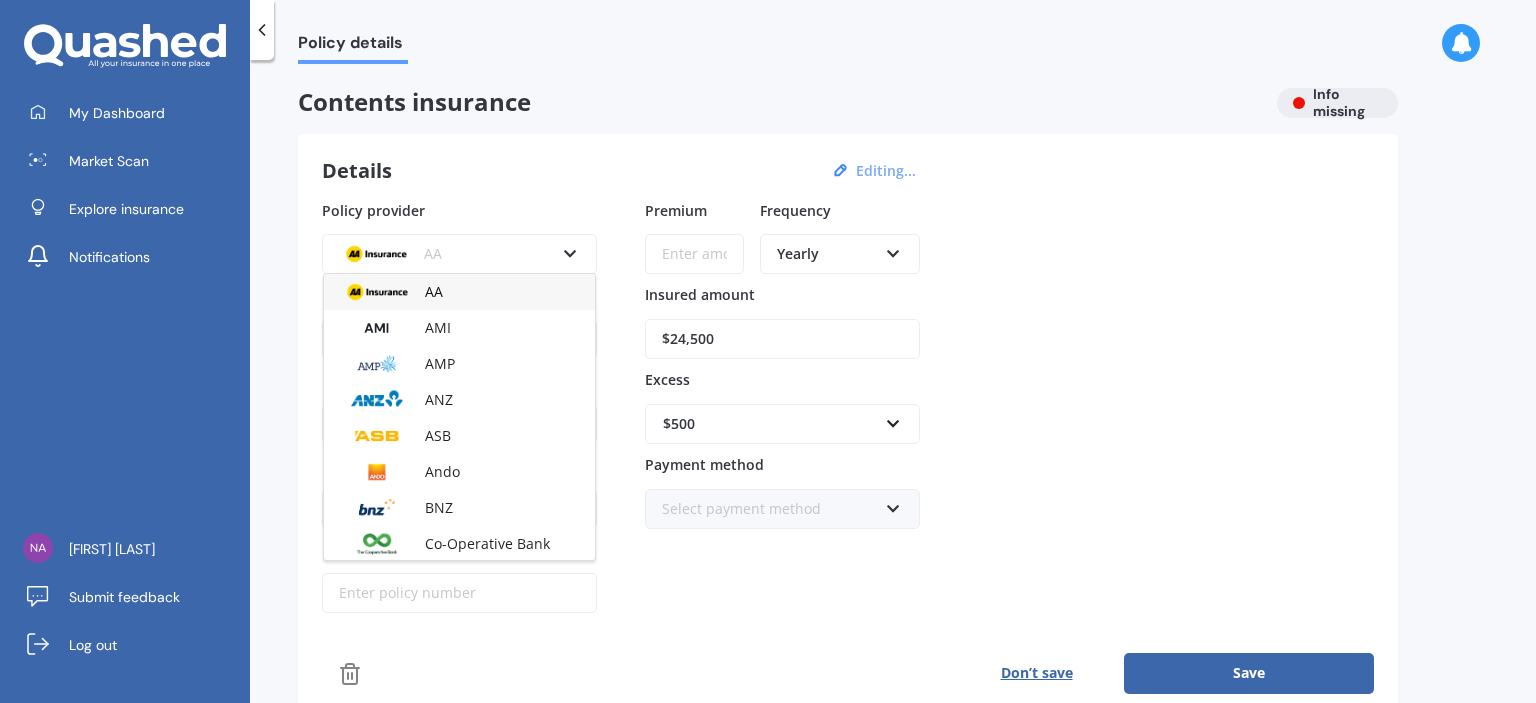 click on "AA" at bounding box center (459, 292) 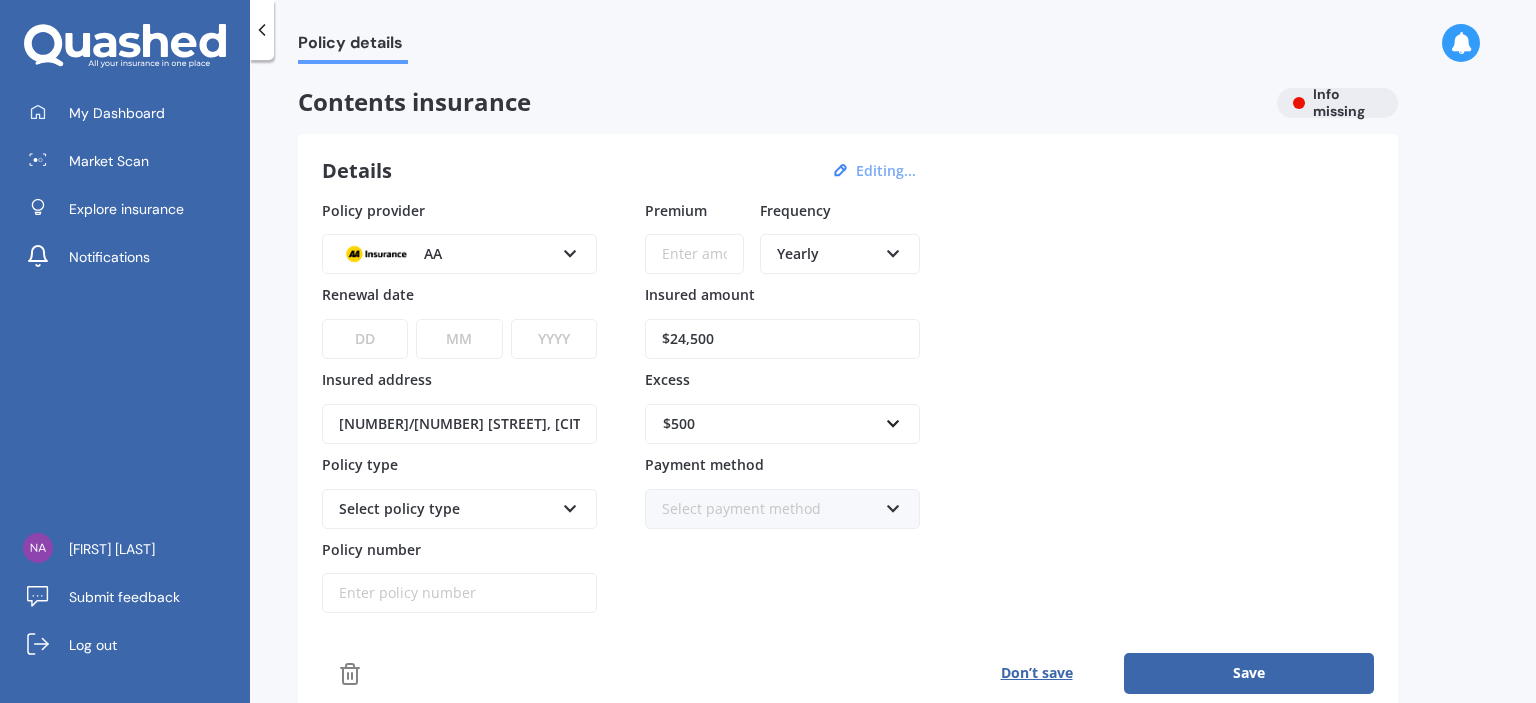 click on "DD 01 02 03 04 05 06 07 08 09 10 11 12 13 14 15 16 17 18 19 20 21 22 23 24 25 26 27 28 29 30 31" at bounding box center (365, 339) 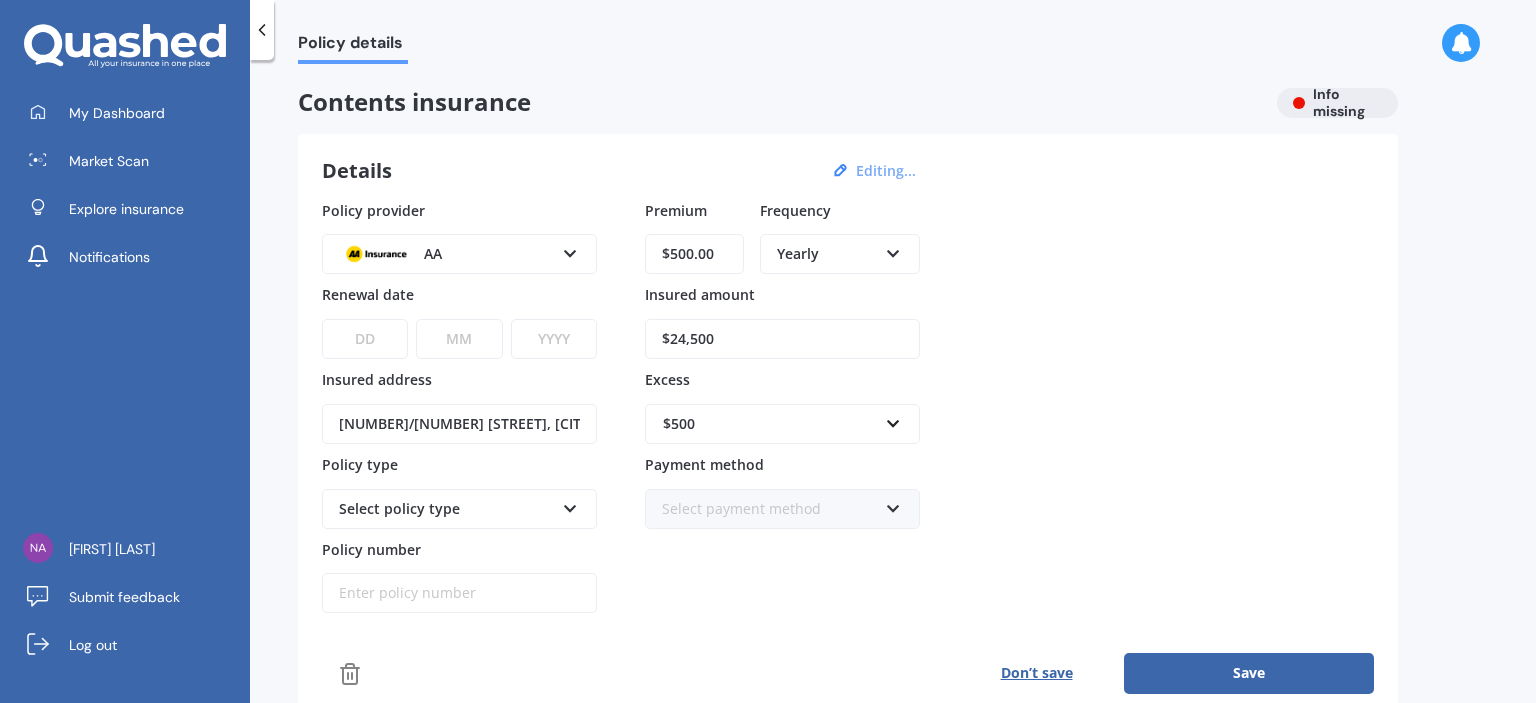 type on "$500.00" 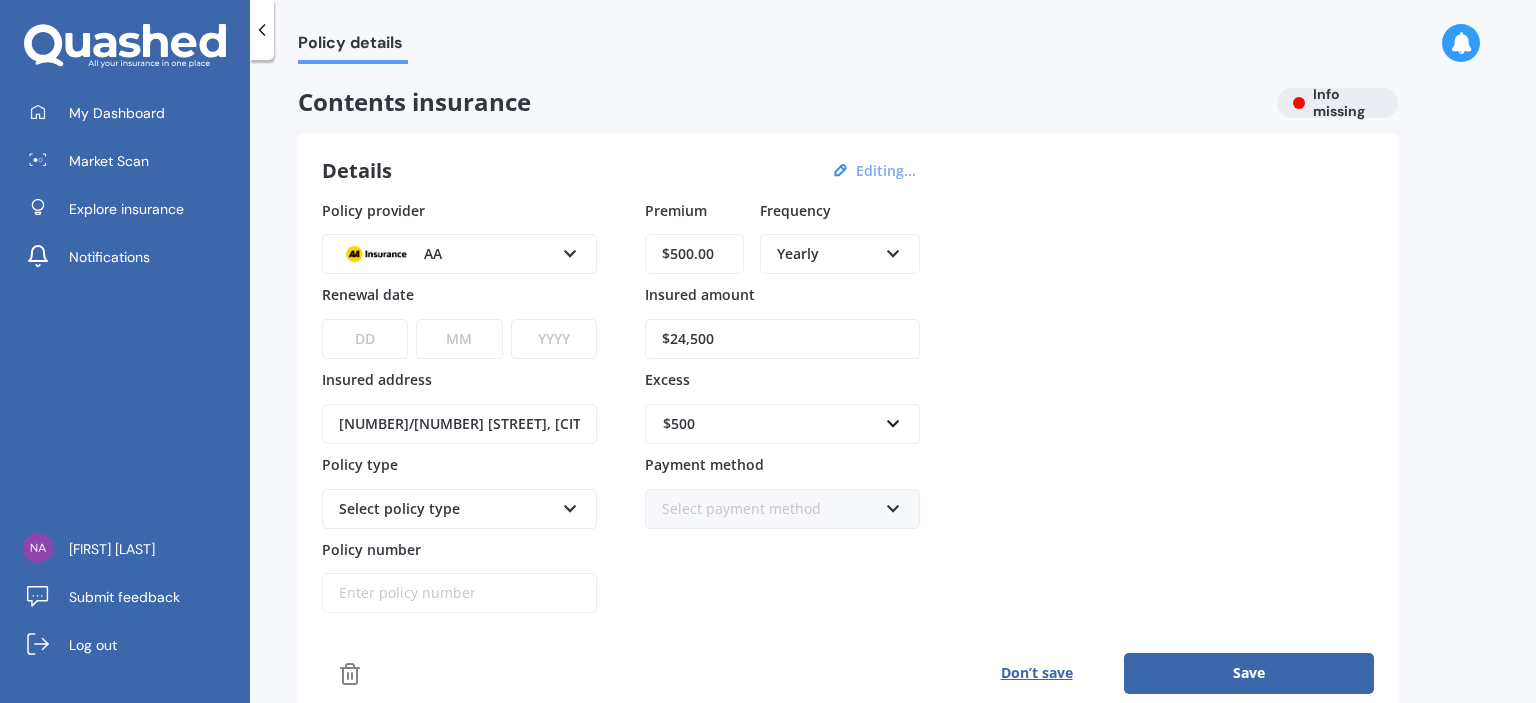 click on "DD 01 02 03 04 05 06 07 08 09 10 11 12 13 14 15 16 17 18 19 20 21 22 23 24 25 26 27 28 29 30 31" at bounding box center (365, 339) 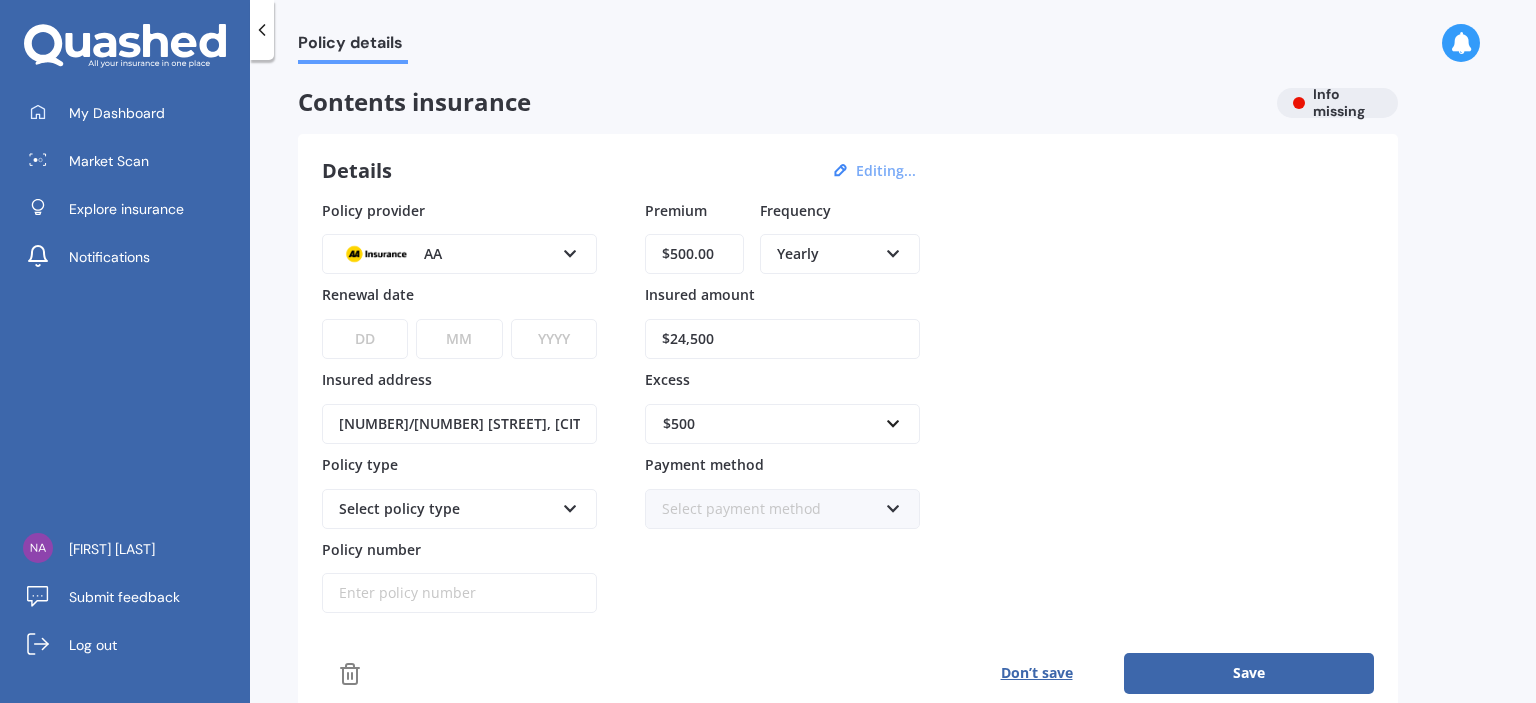 click on "$24,500" at bounding box center [782, 326] 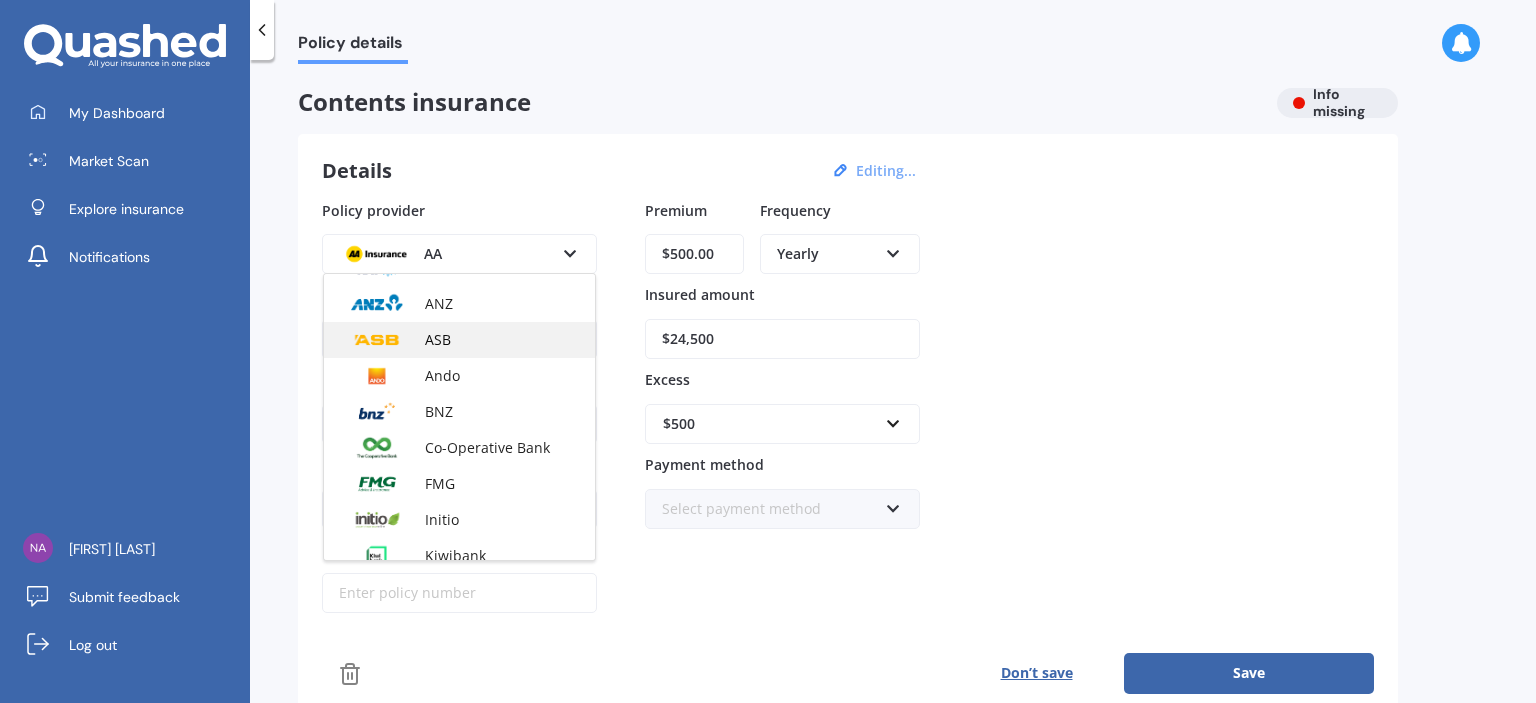 scroll, scrollTop: 0, scrollLeft: 0, axis: both 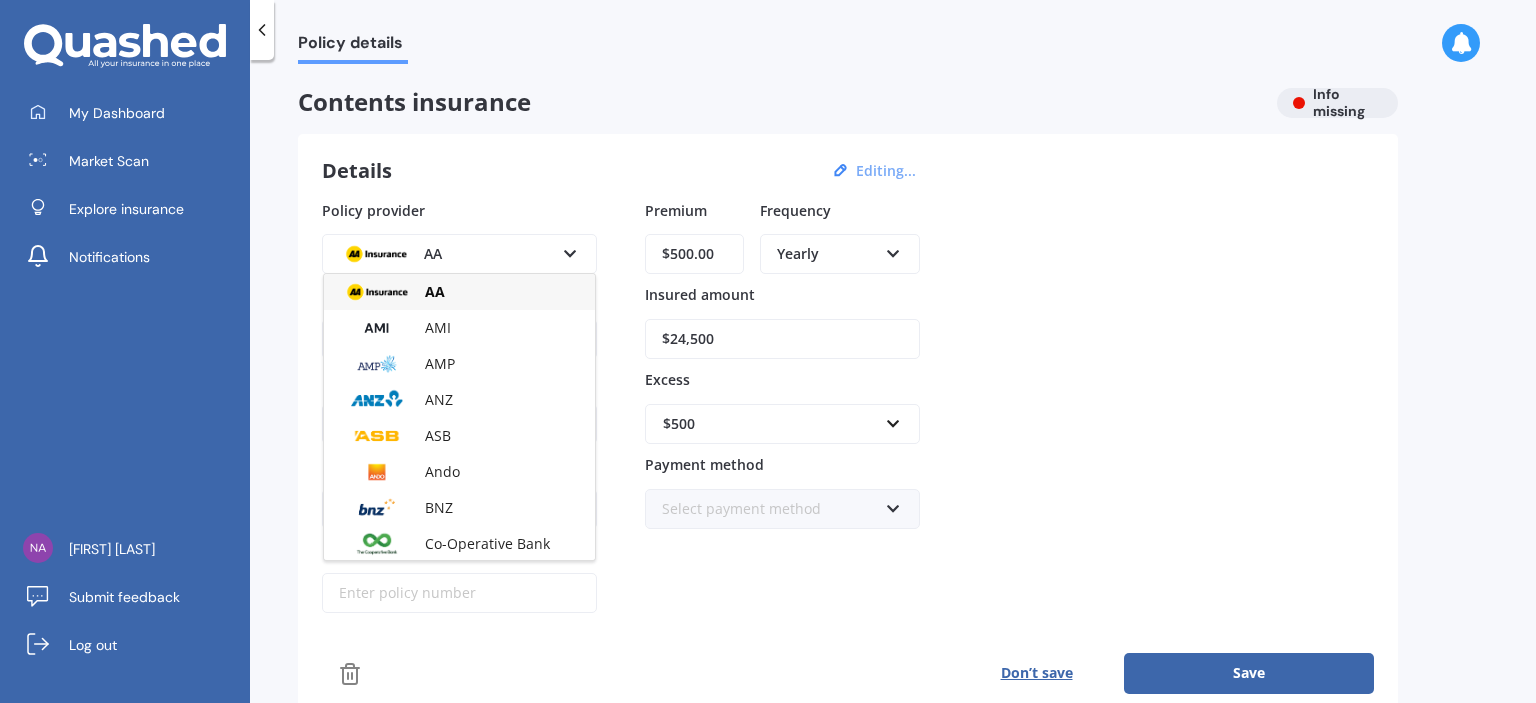 click on "AA" at bounding box center (459, 292) 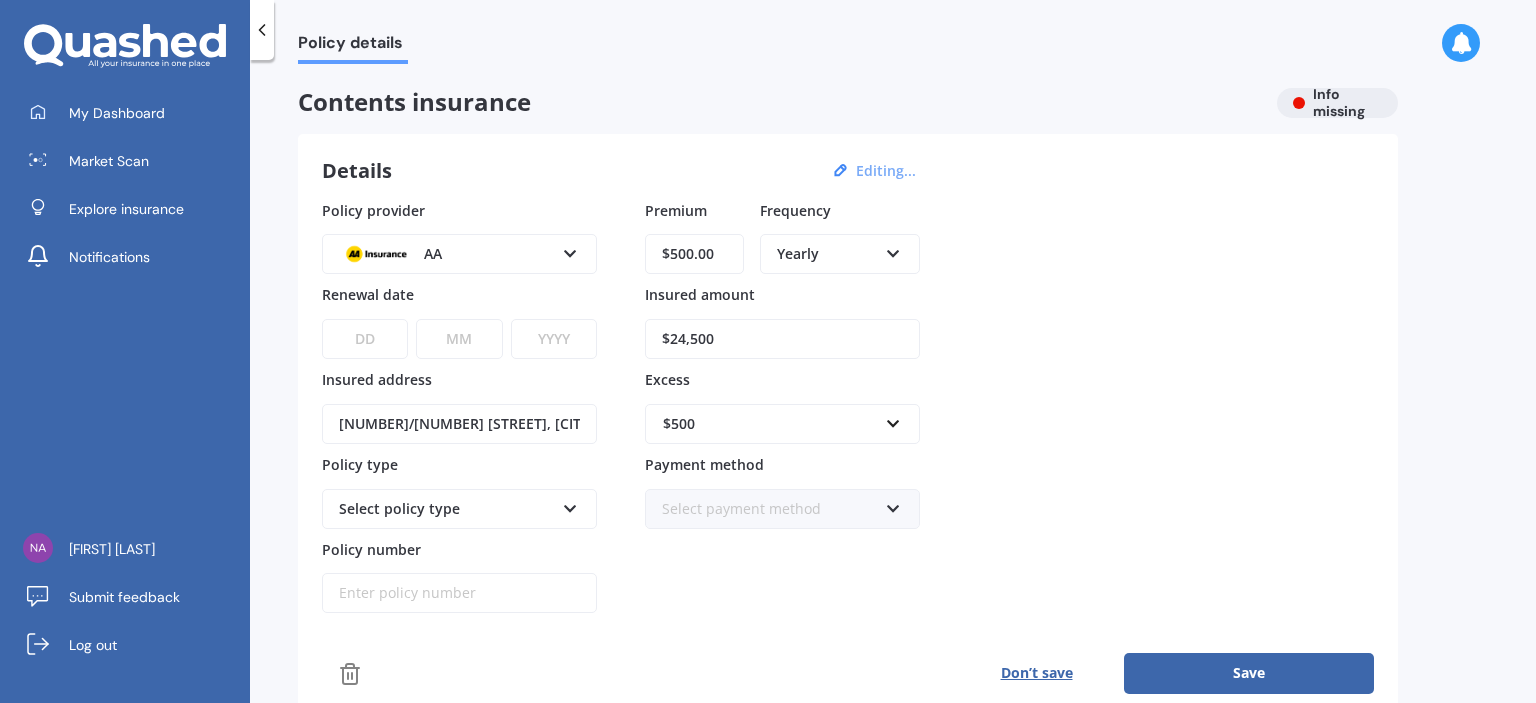 click on "DD 01 02 03 04 05 06 07 08 09 10 11 12 13 14 15 16 17 18 19 20 21 22 23 24 25 26 27 28 29 30 31" at bounding box center [365, 339] 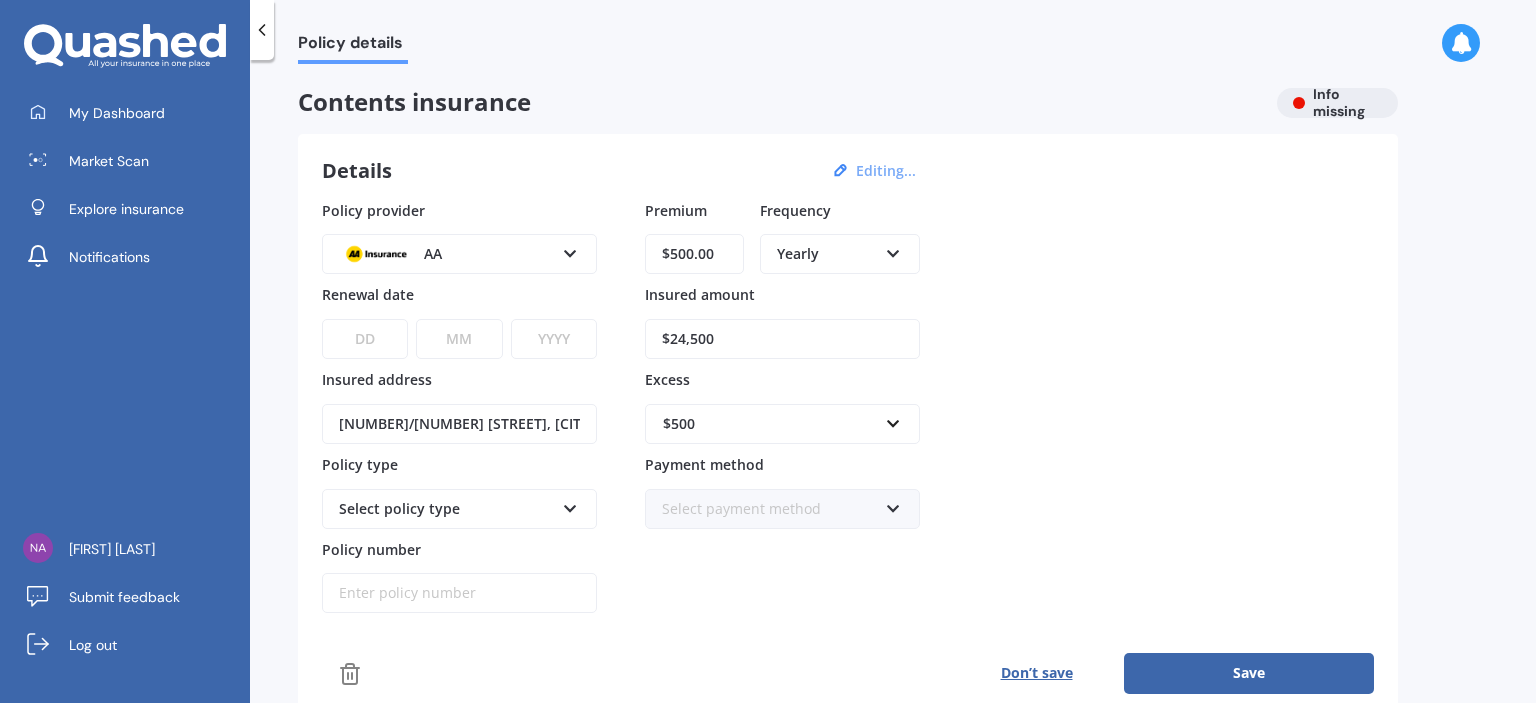 click on "$500" at bounding box center (770, 424) 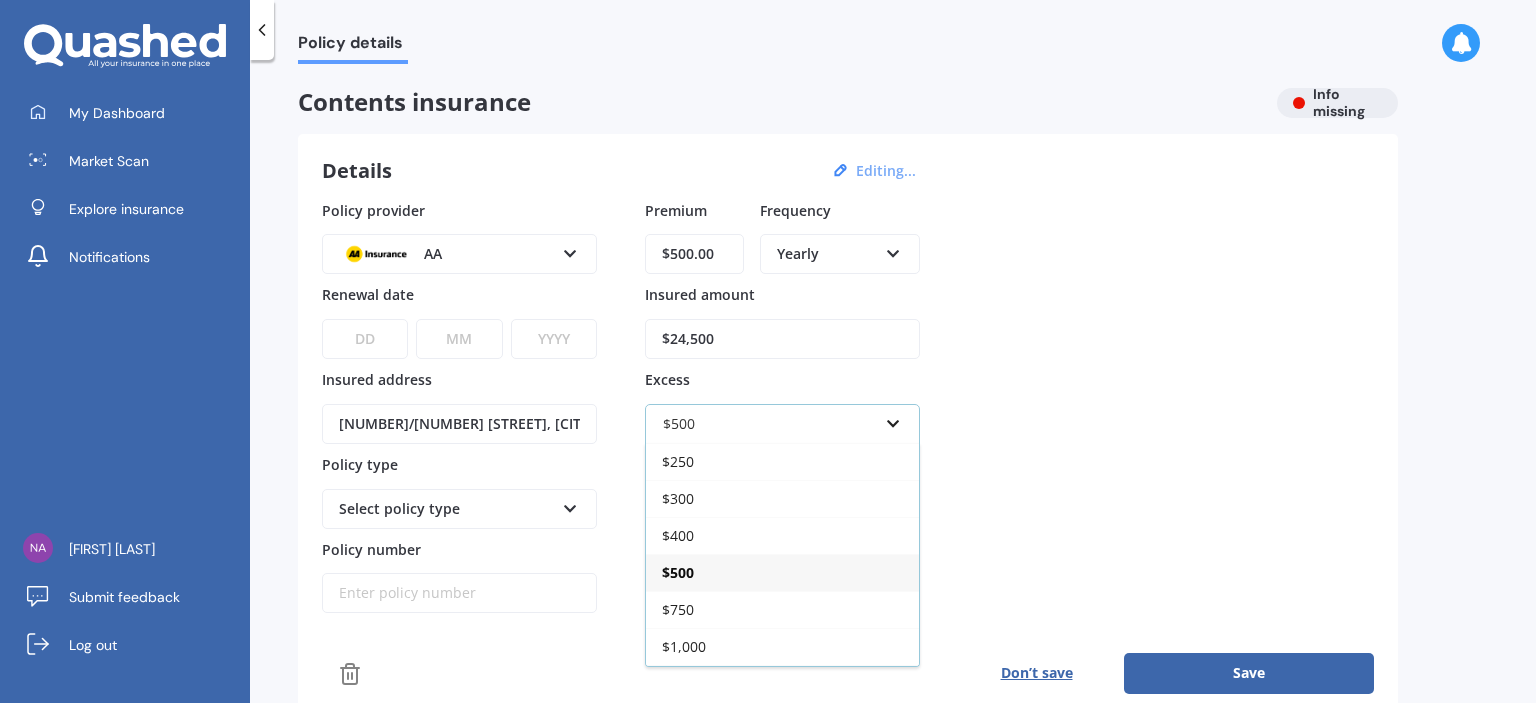 click on "$500" at bounding box center [678, 572] 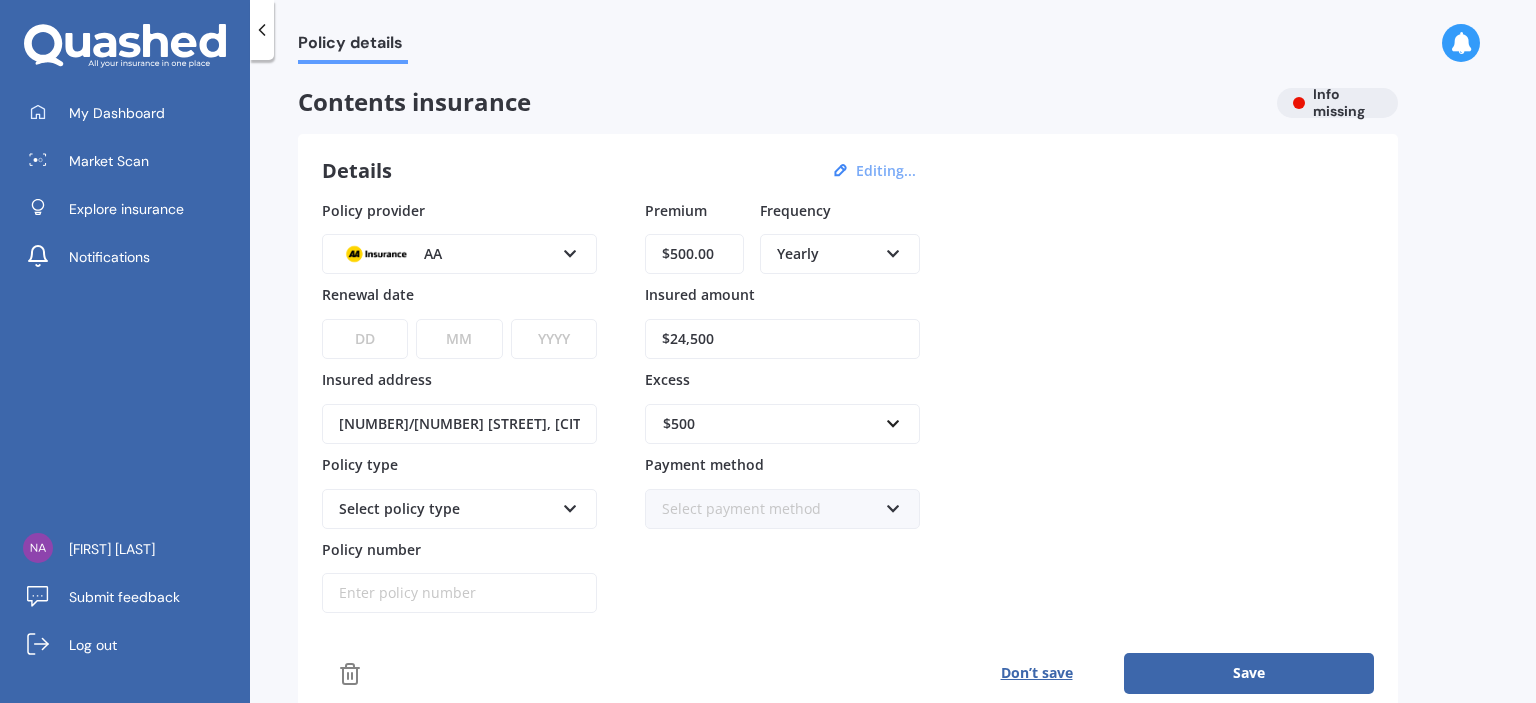 click on "Select policy type Contents Insurance Limited Contents" at bounding box center (459, 496) 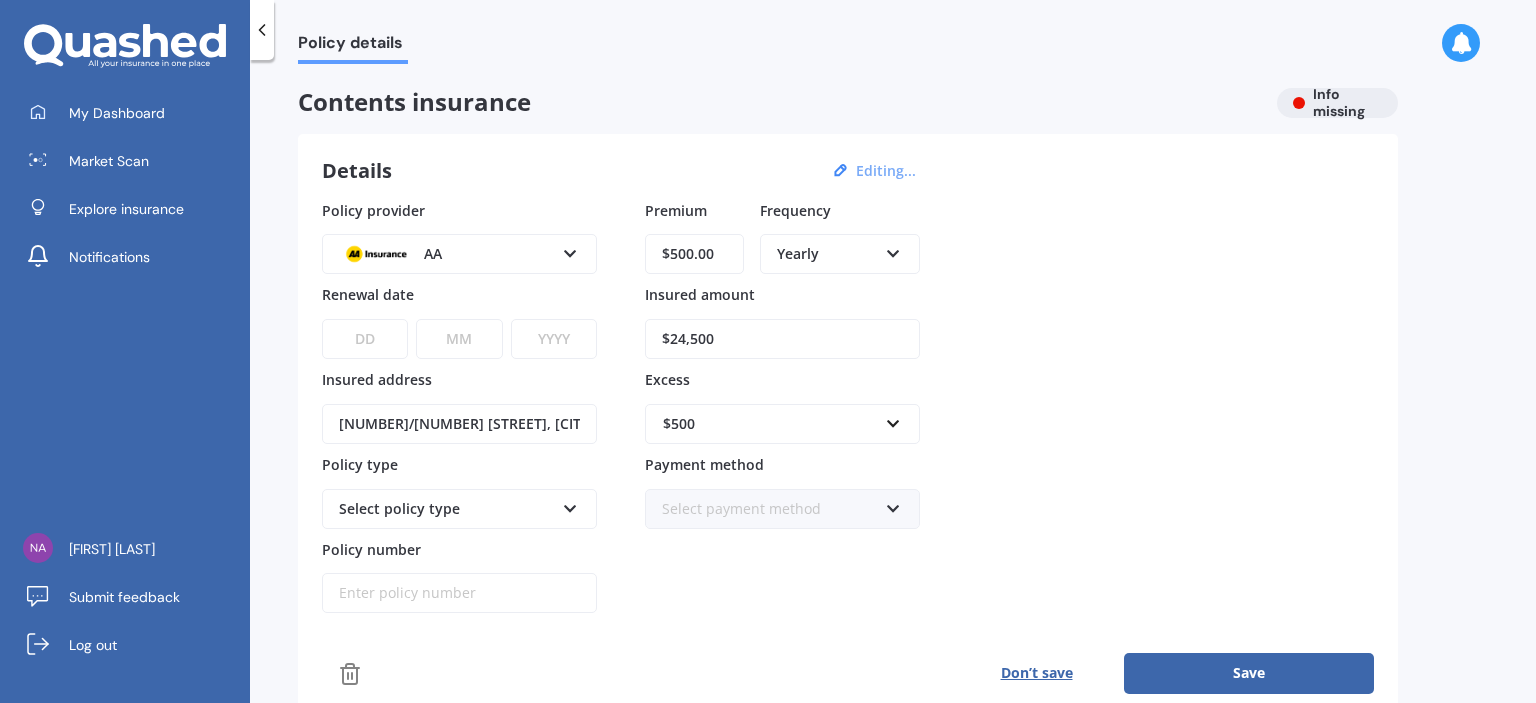click on "Select policy type" at bounding box center (446, 509) 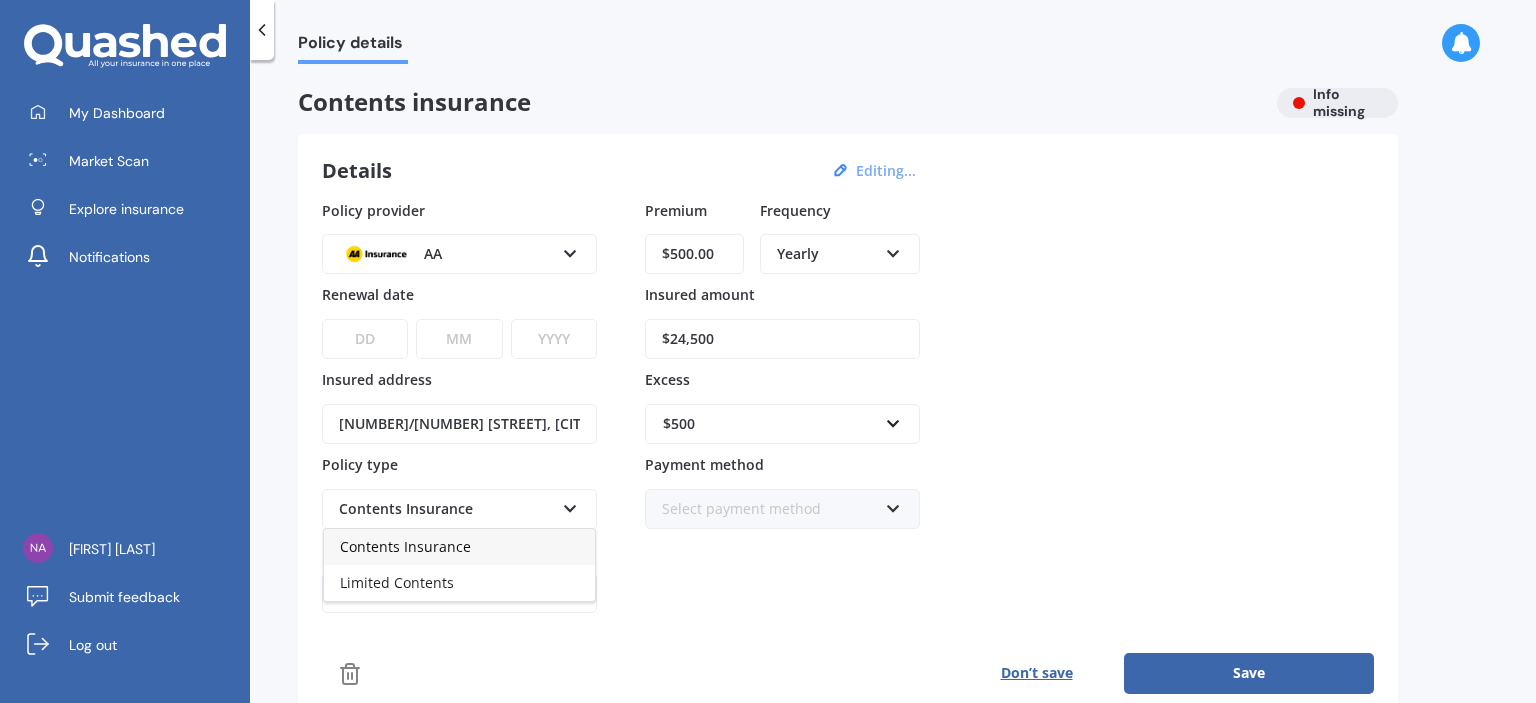 click on "Contents Insurance" at bounding box center (405, 546) 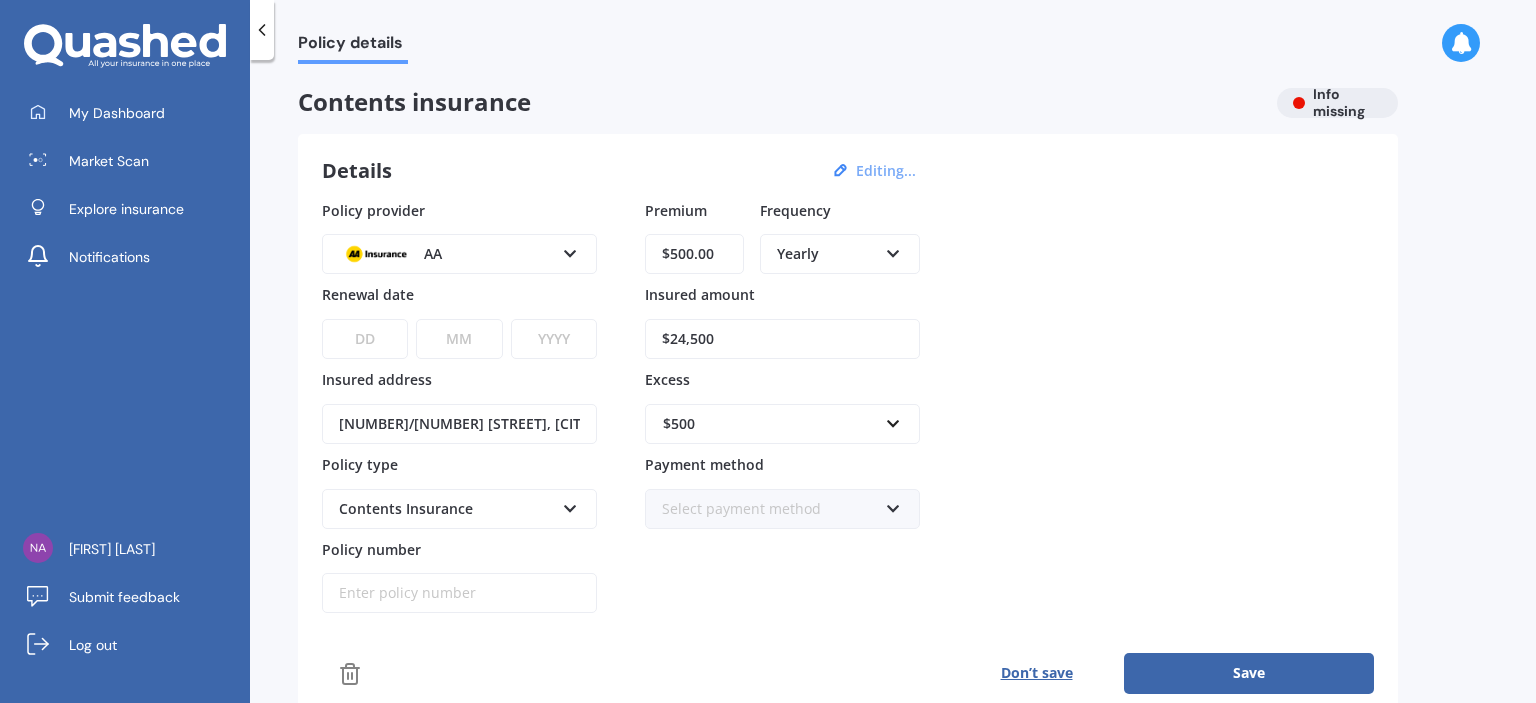 click on "Select payment method" at bounding box center [769, 509] 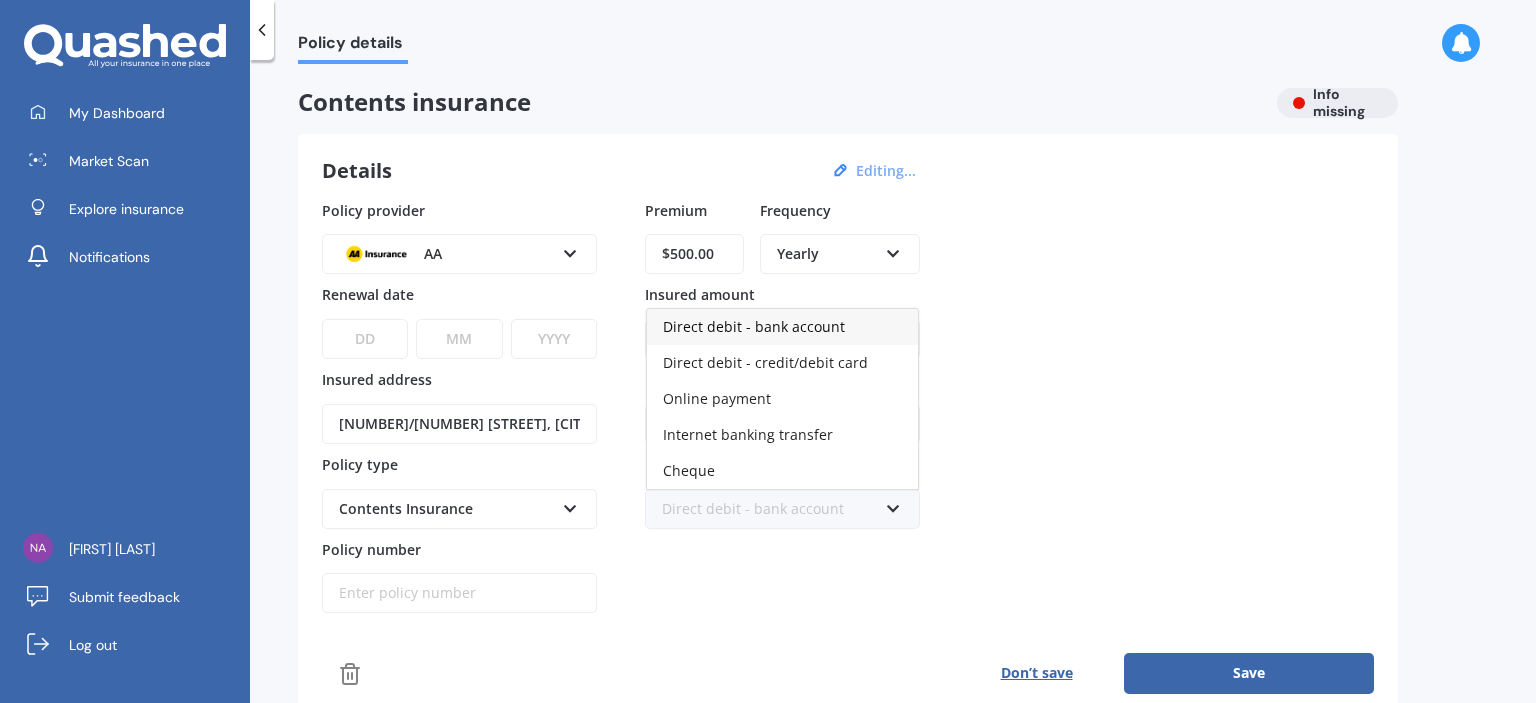 click on "Direct debit - bank account" at bounding box center [754, 326] 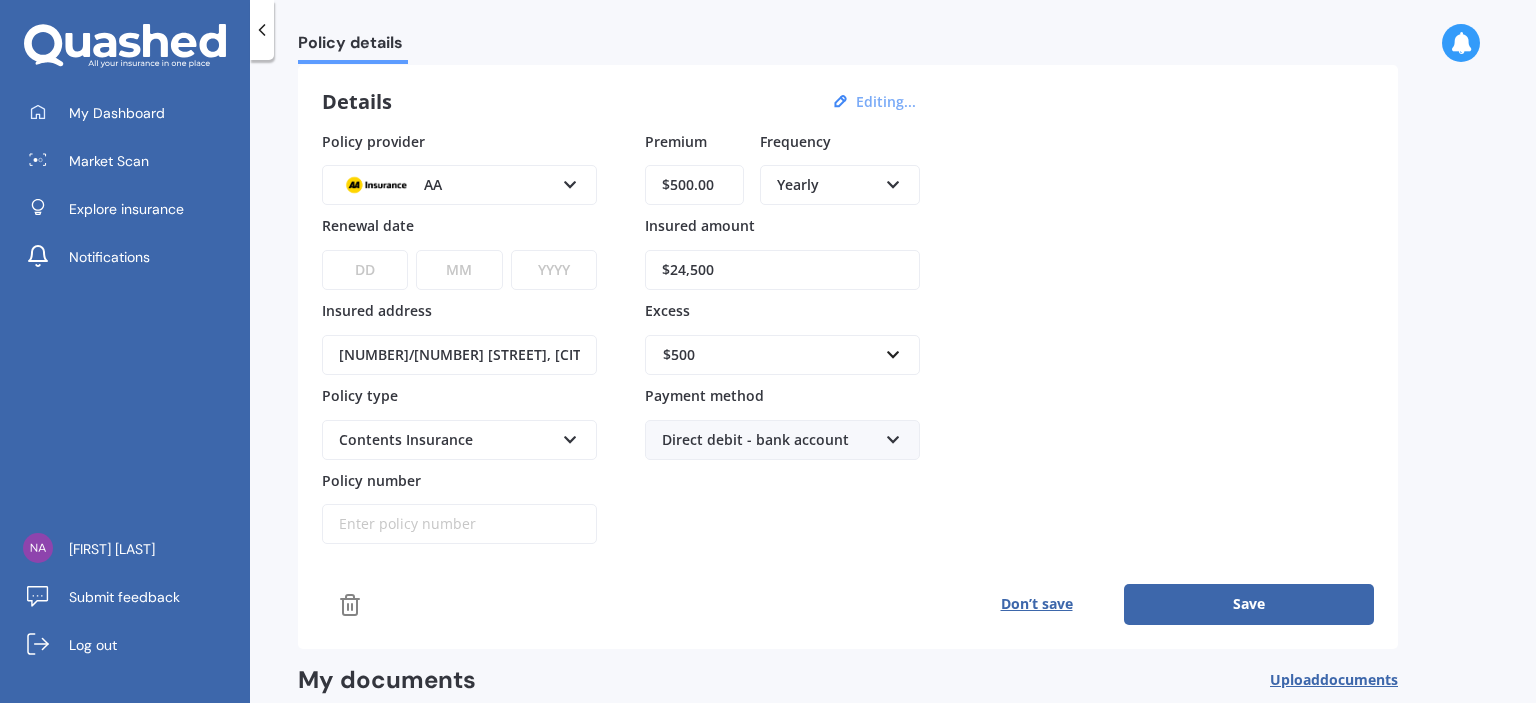 scroll, scrollTop: 100, scrollLeft: 0, axis: vertical 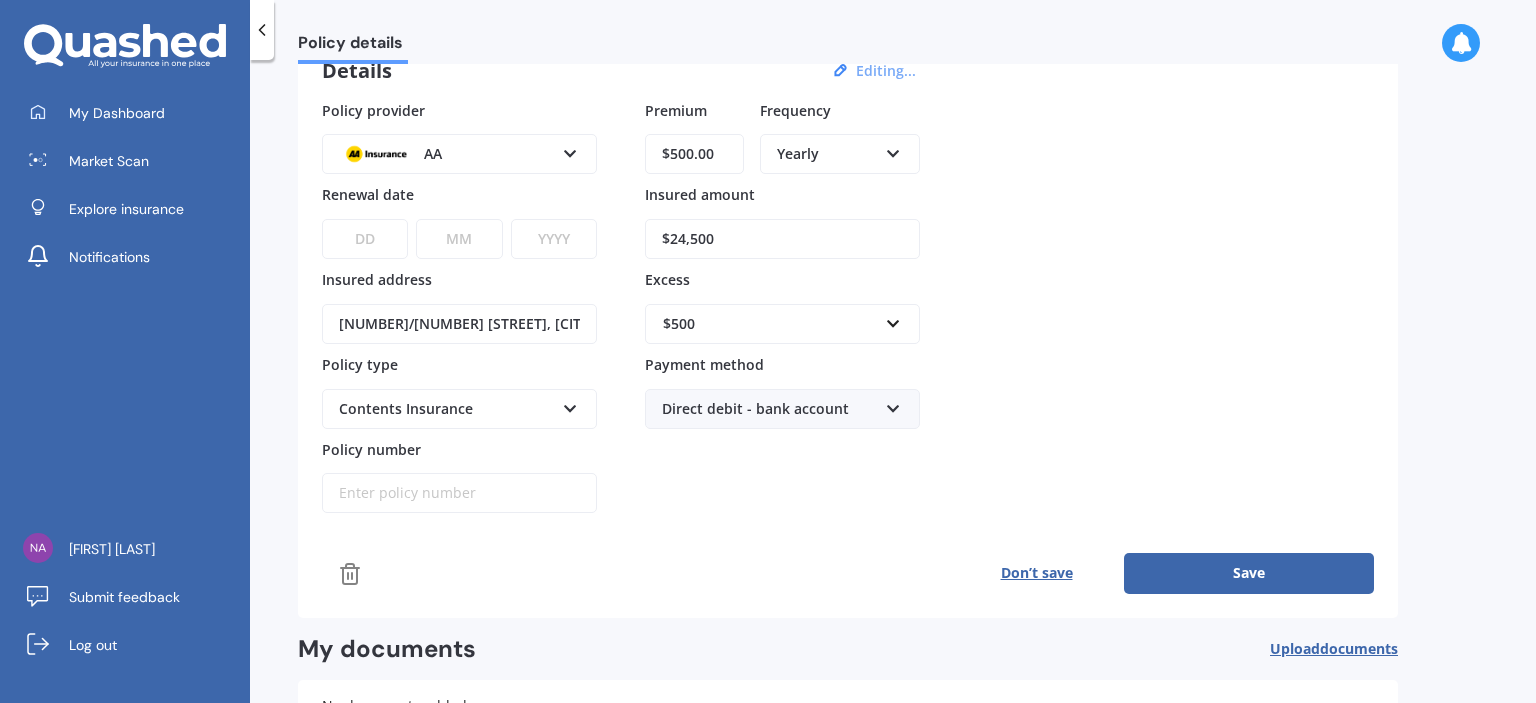 click on "Policy number" at bounding box center [459, 493] 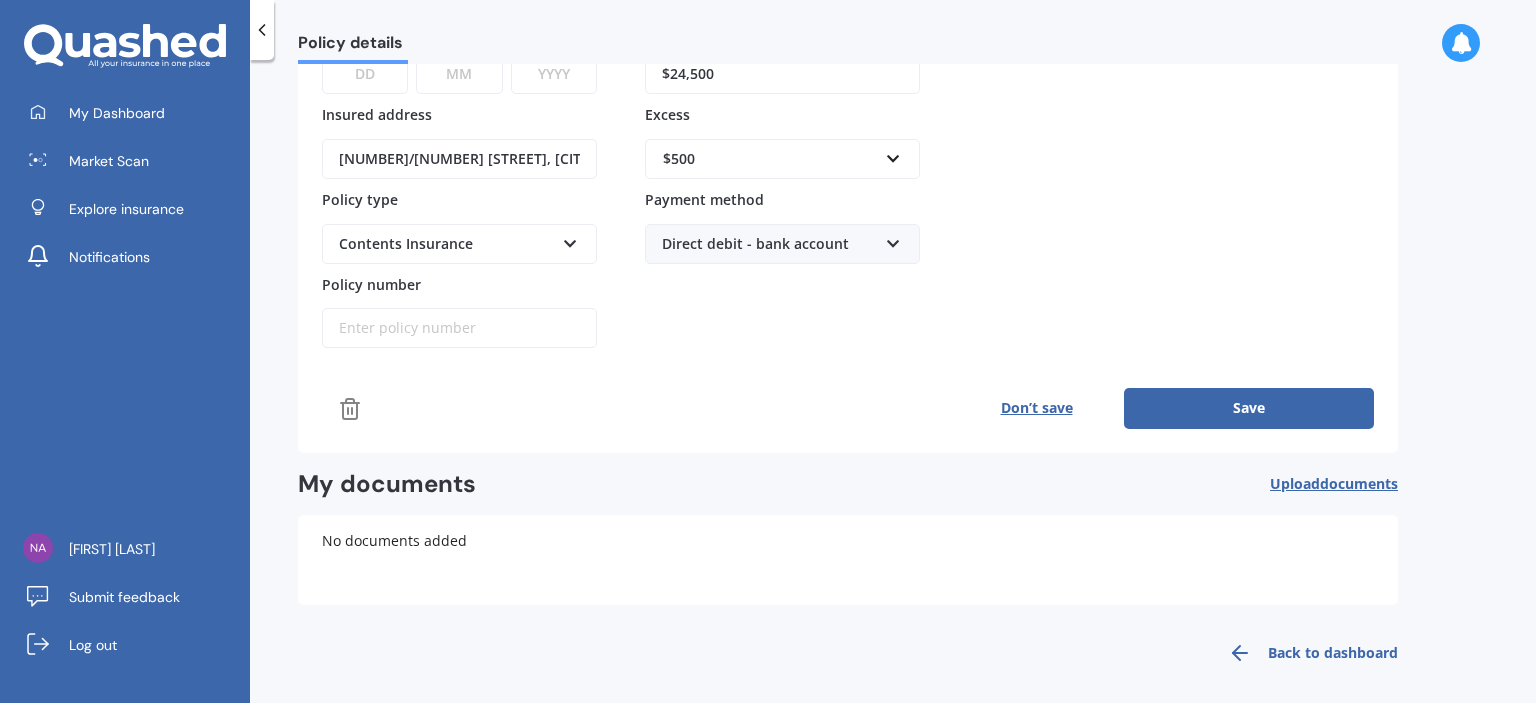 scroll, scrollTop: 271, scrollLeft: 0, axis: vertical 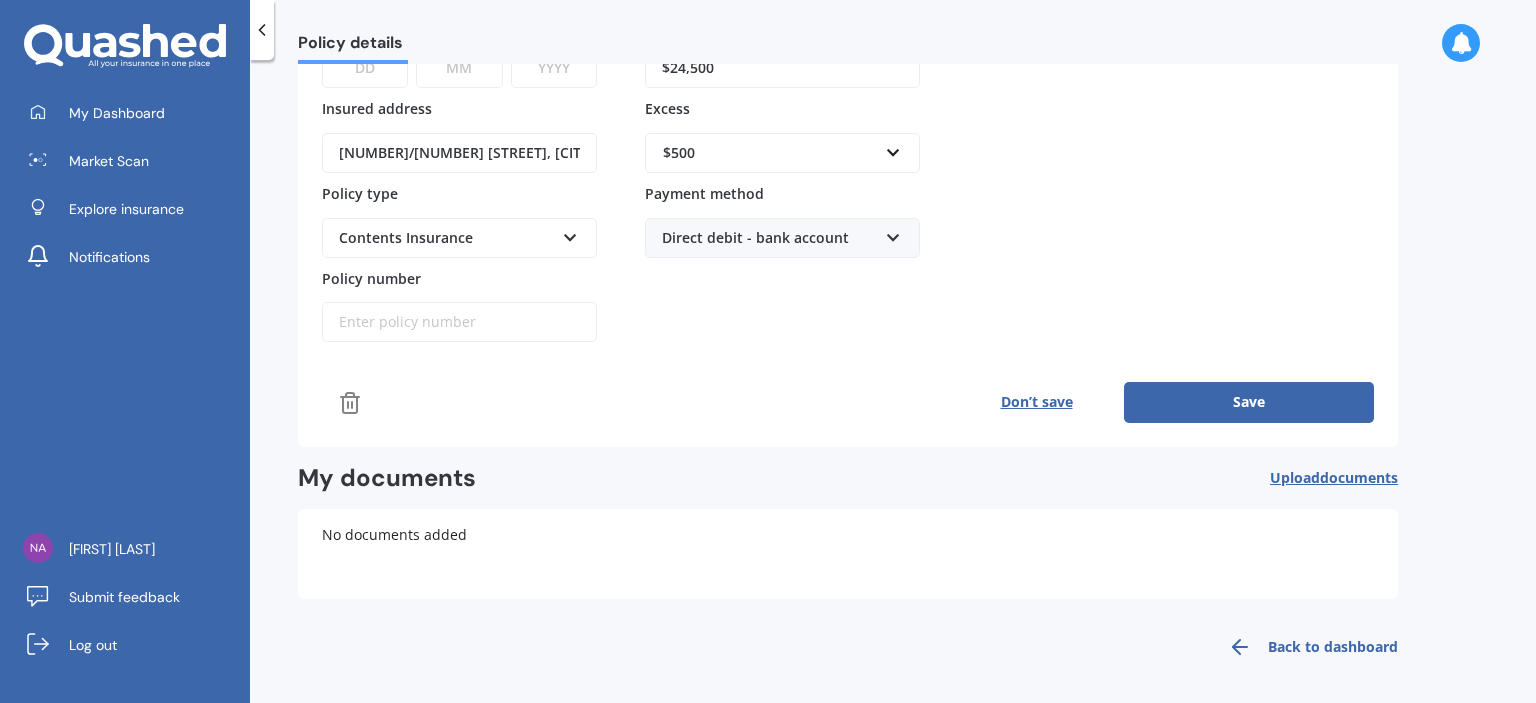 click on "Save" at bounding box center (1249, 402) 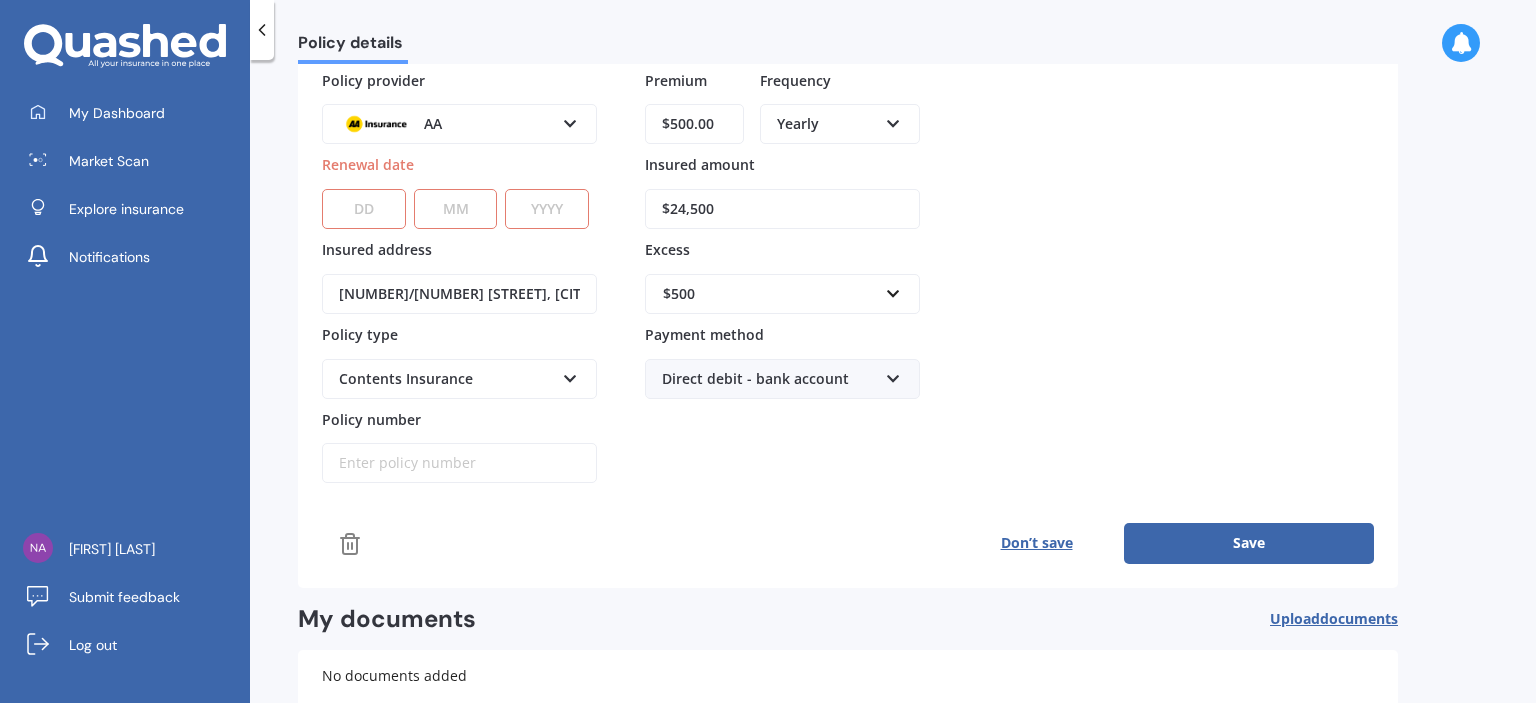 scroll, scrollTop: 0, scrollLeft: 0, axis: both 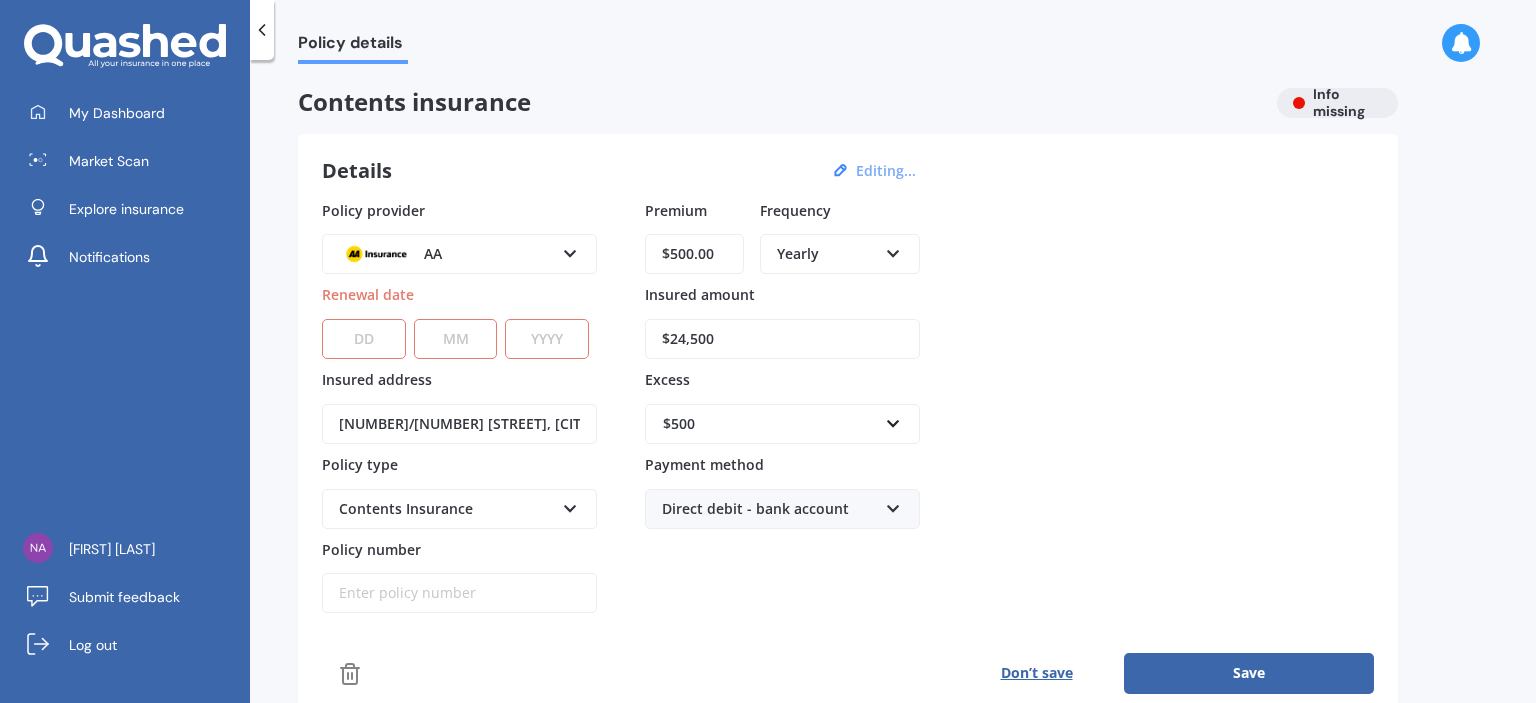 drag, startPoint x: 353, startPoint y: 327, endPoint x: 401, endPoint y: 336, distance: 48.83646 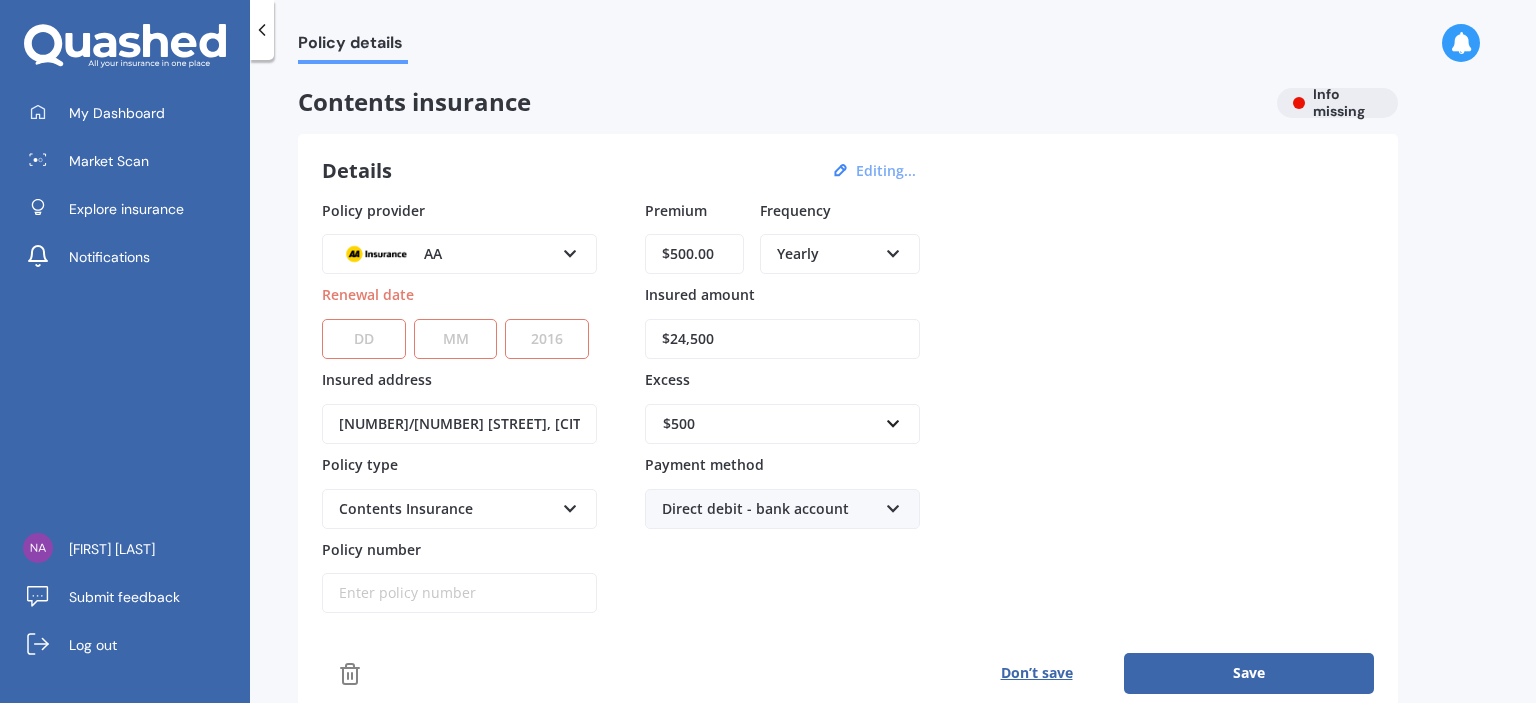 click on "YYYY 2027 2026 2025 2024 2023 2022 2021 2020 2019 2018 2017 2016 2015 2014 2013 2012 2011 2010 2009 2008 2007 2006 2005 2004 2003 2002 2001 2000 1999 1998 1997 1996 1995 1994 1993 1992 1991 1990 1989 1988 1987 1986 1985 1984 1983 1982 1981 1980 1979 1978 1977 1976 1975 1974 1973 1972 1971 1970 1969 1968 1967 1966 1965 1964 1963 1962 1961 1960 1959 1958 1957 1956 1955 1954 1953 1952 1951 1950 1949 1948 1947 1946 1945 1944 1943 1942 1941 1940 1939 1938 1937 1936 1935 1934 1933 1932 1931 1930 1929 1928" at bounding box center (547, 339) 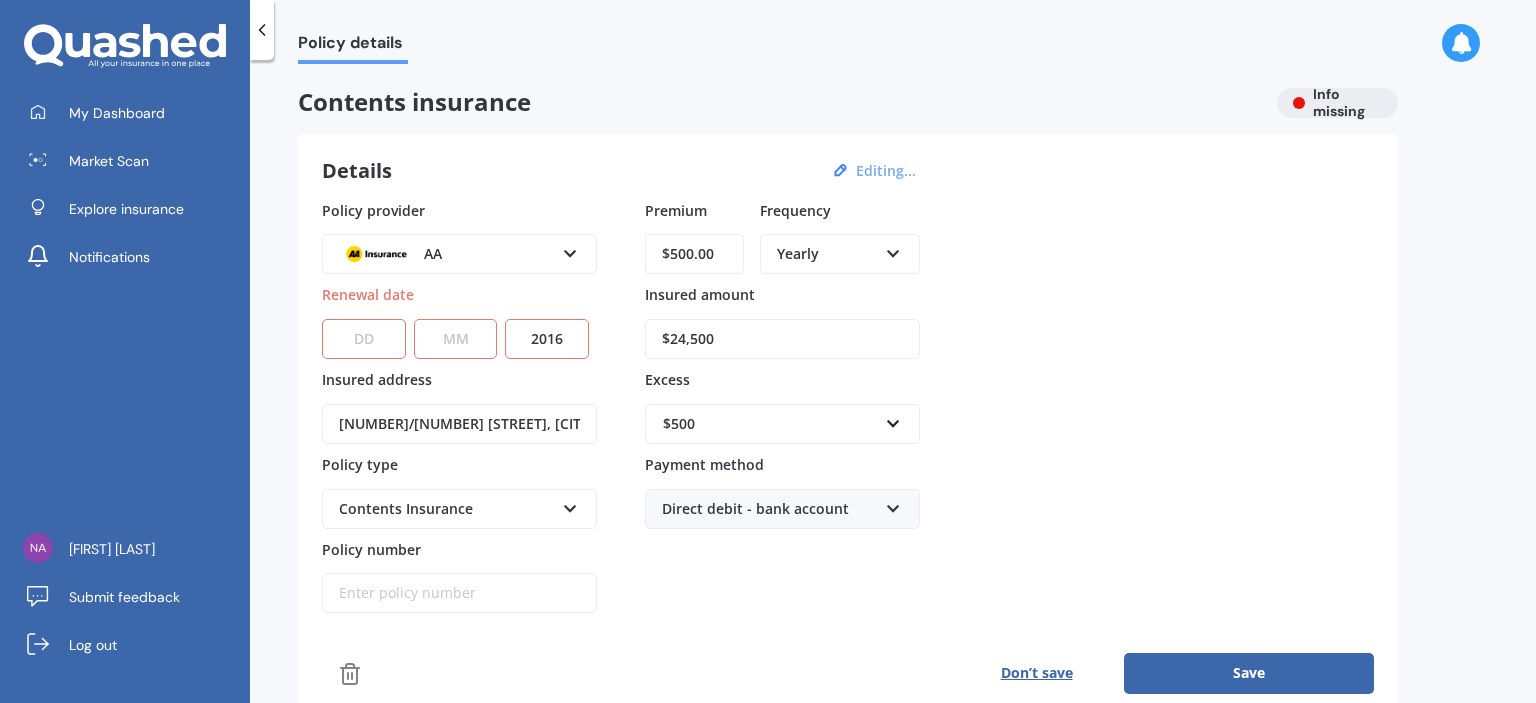 click on "MM 01 02 03 04 05 06 07 08 09 10 11 12" at bounding box center (456, 339) 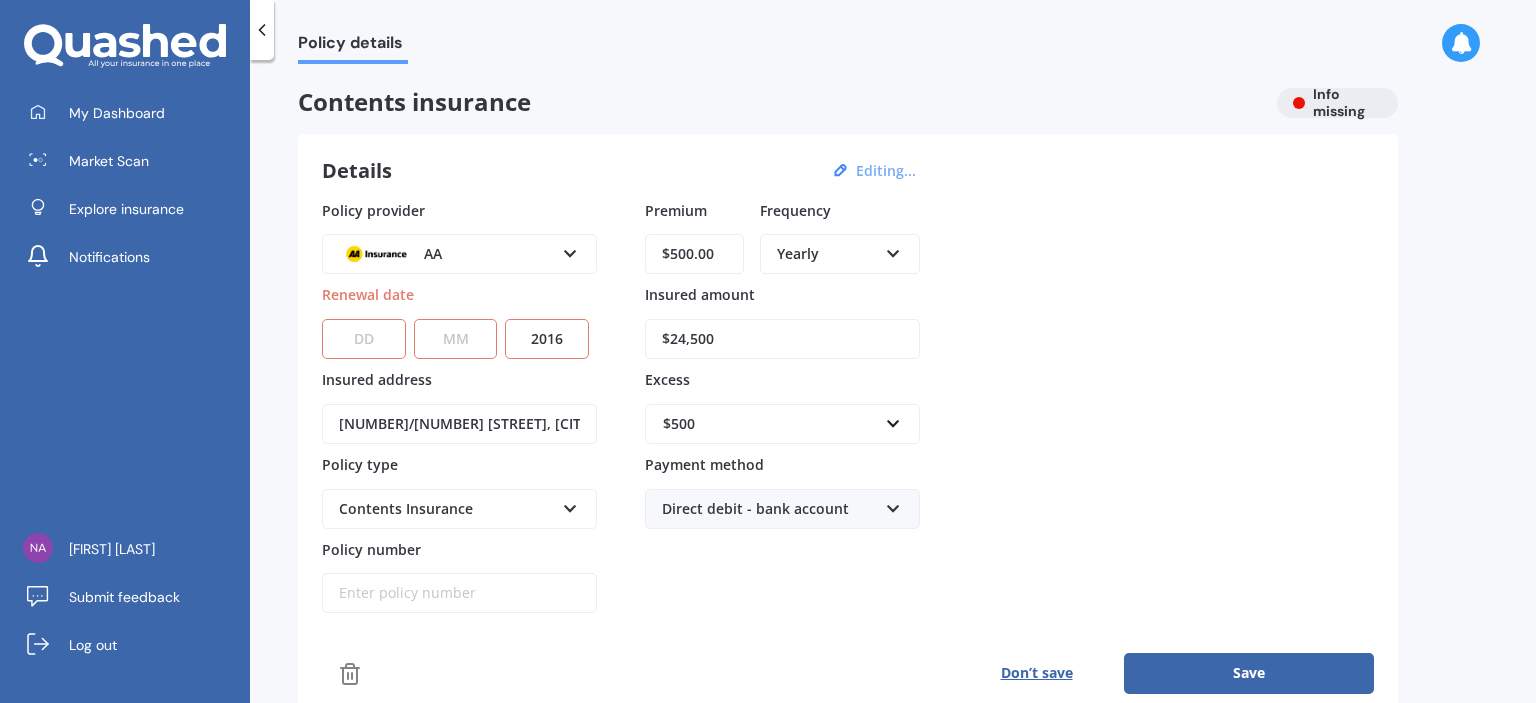 select on "2025" 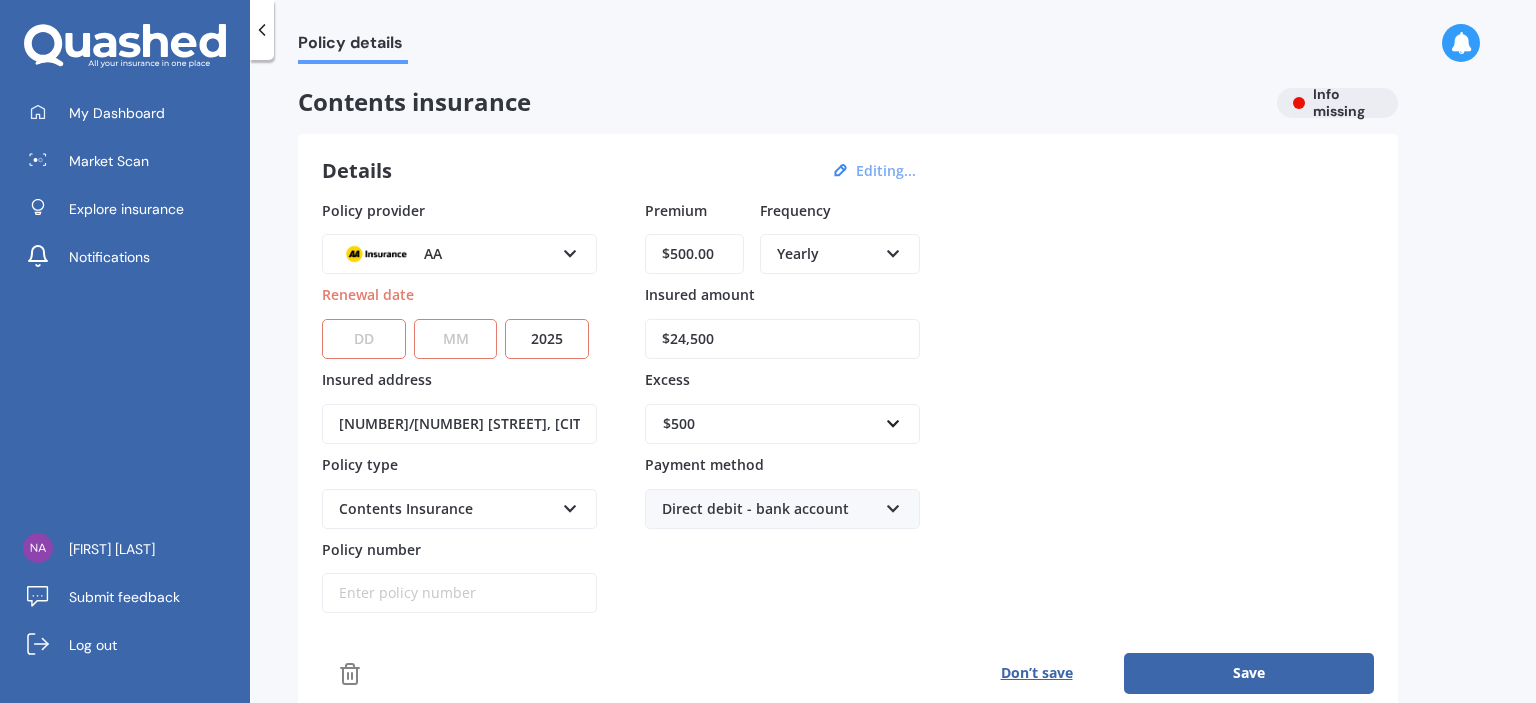 click on "YYYY 2027 2026 2025 2024 2023 2022 2021 2020 2019 2018 2017 2016 2015 2014 2013 2012 2011 2010 2009 2008 2007 2006 2005 2004 2003 2002 2001 2000 1999 1998 1997 1996 1995 1994 1993 1992 1991 1990 1989 1988 1987 1986 1985 1984 1983 1982 1981 1980 1979 1978 1977 1976 1975 1974 1973 1972 1971 1970 1969 1968 1967 1966 1965 1964 1963 1962 1961 1960 1959 1958 1957 1956 1955 1954 1953 1952 1951 1950 1949 1948 1947 1946 1945 1944 1943 1942 1941 1940 1939 1938 1937 1936 1935 1934 1933 1932 1931 1930 1929 1928" at bounding box center (547, 339) 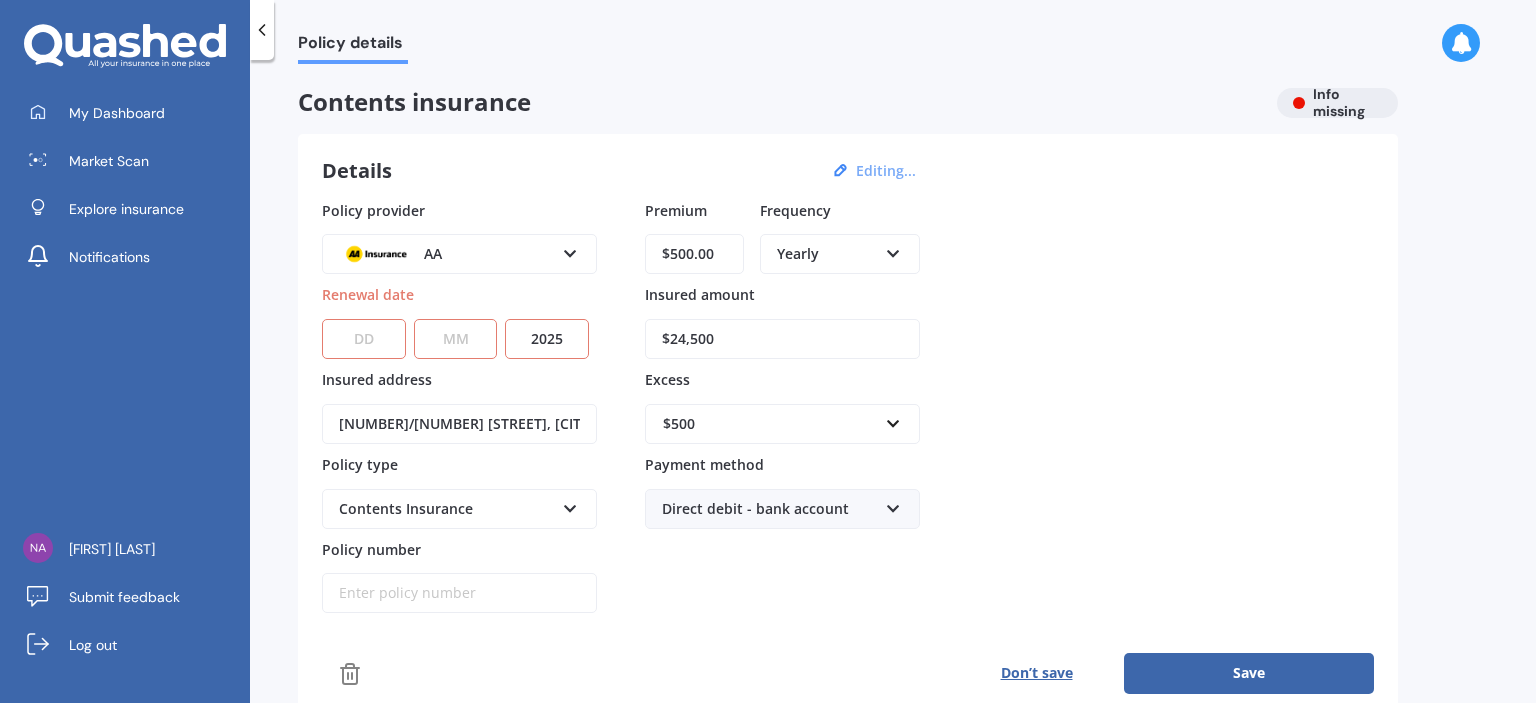 select on "10" 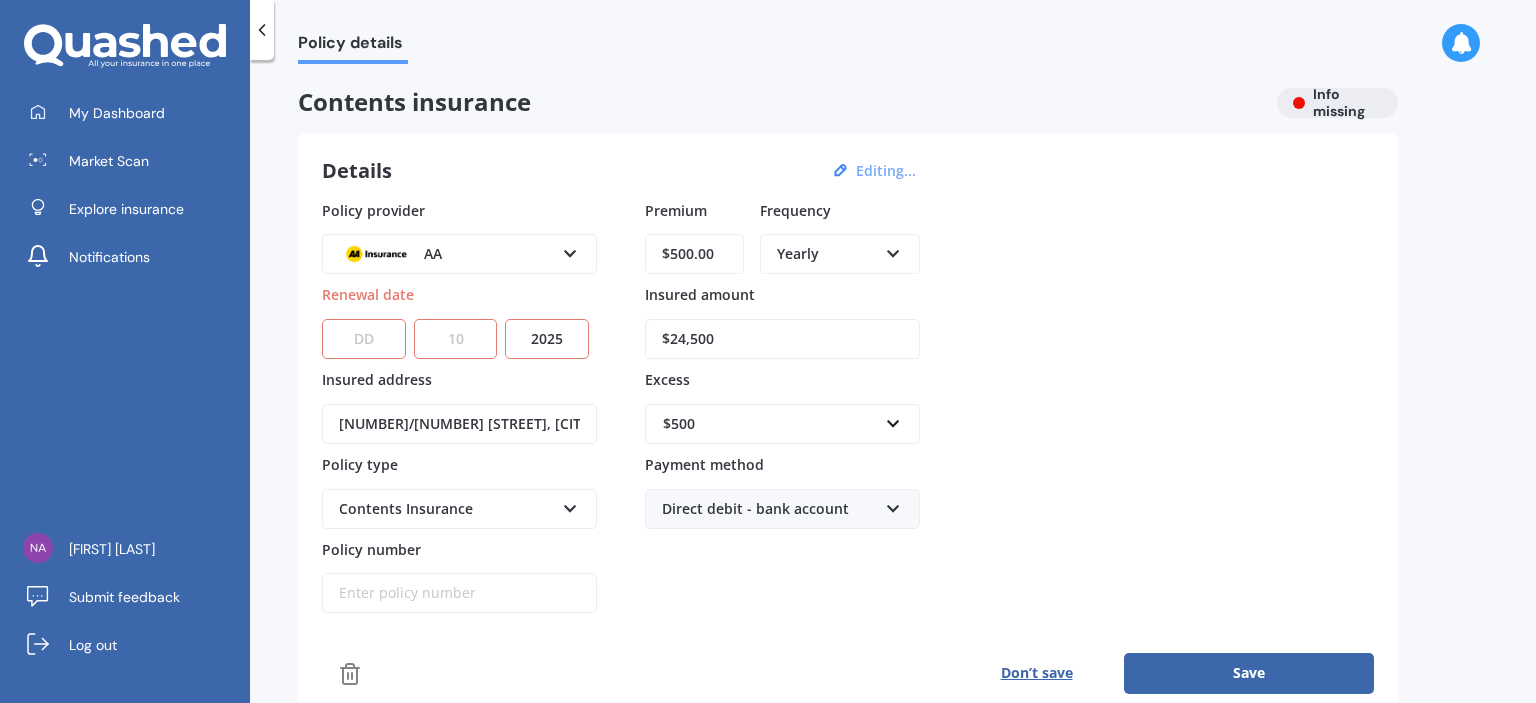 click on "MM 01 02 03 04 05 06 07 08 09 10 11 12" at bounding box center [456, 339] 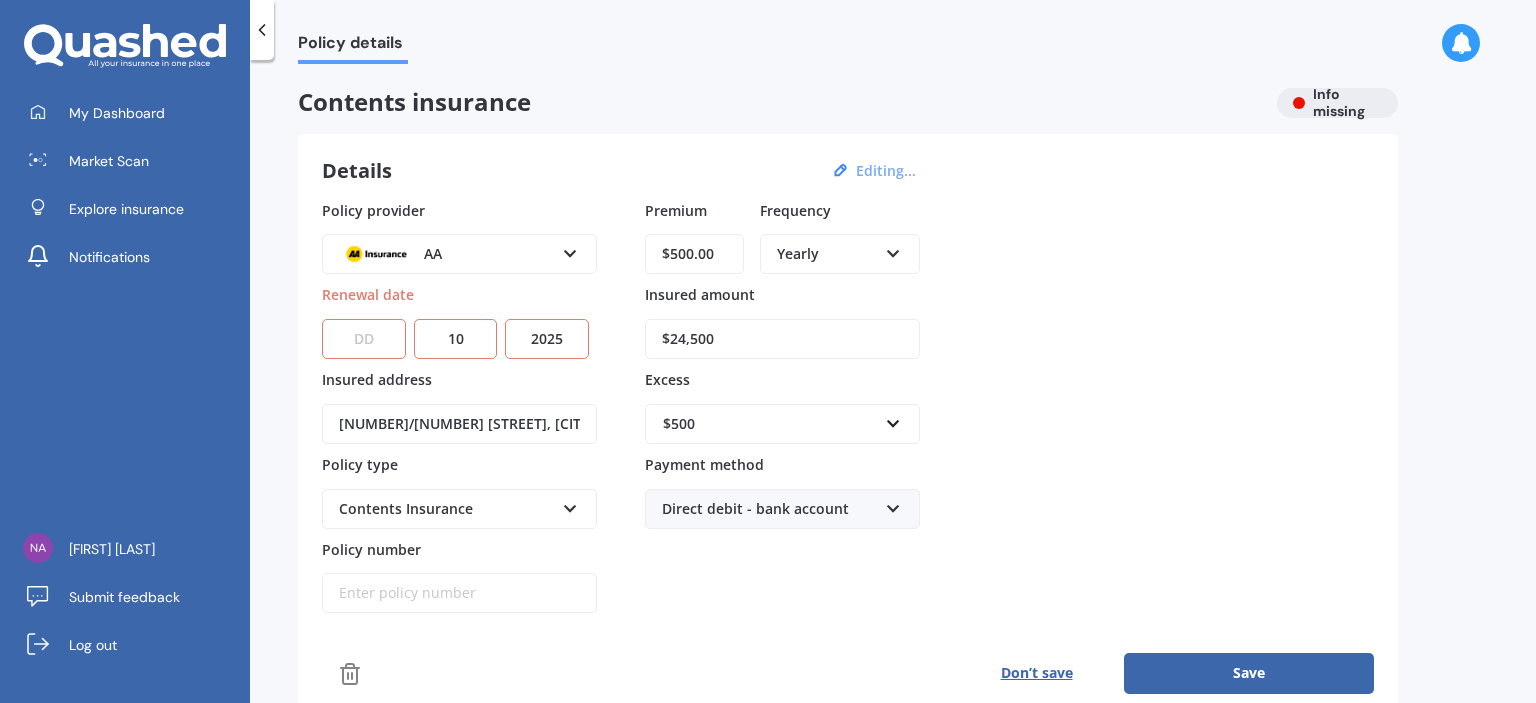 click on "DD 01 02 03 04 05 06 07 08 09 10 11 12 13 14 15 16 17 18 19 20 21 22 23 24 25 26 27 28 29 30 31" at bounding box center [364, 339] 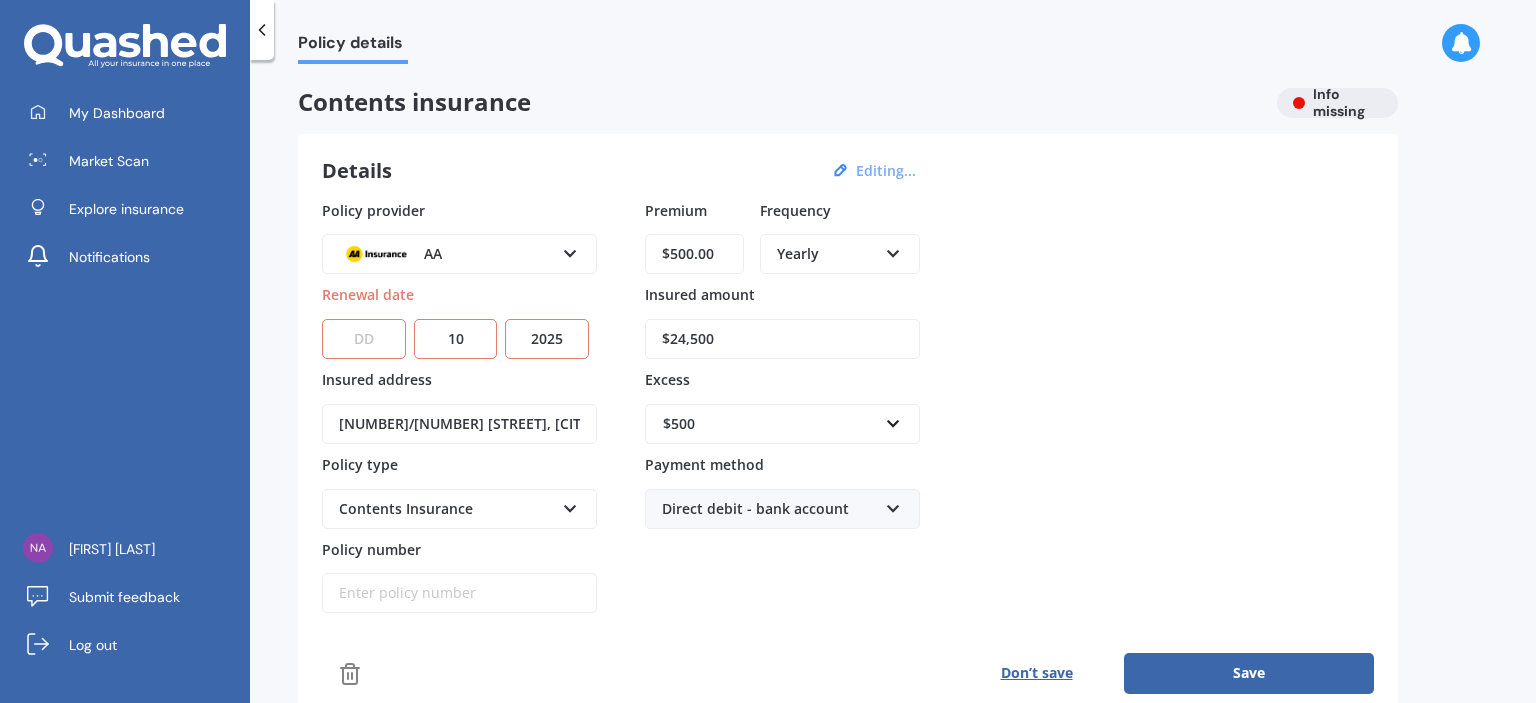 select on "03" 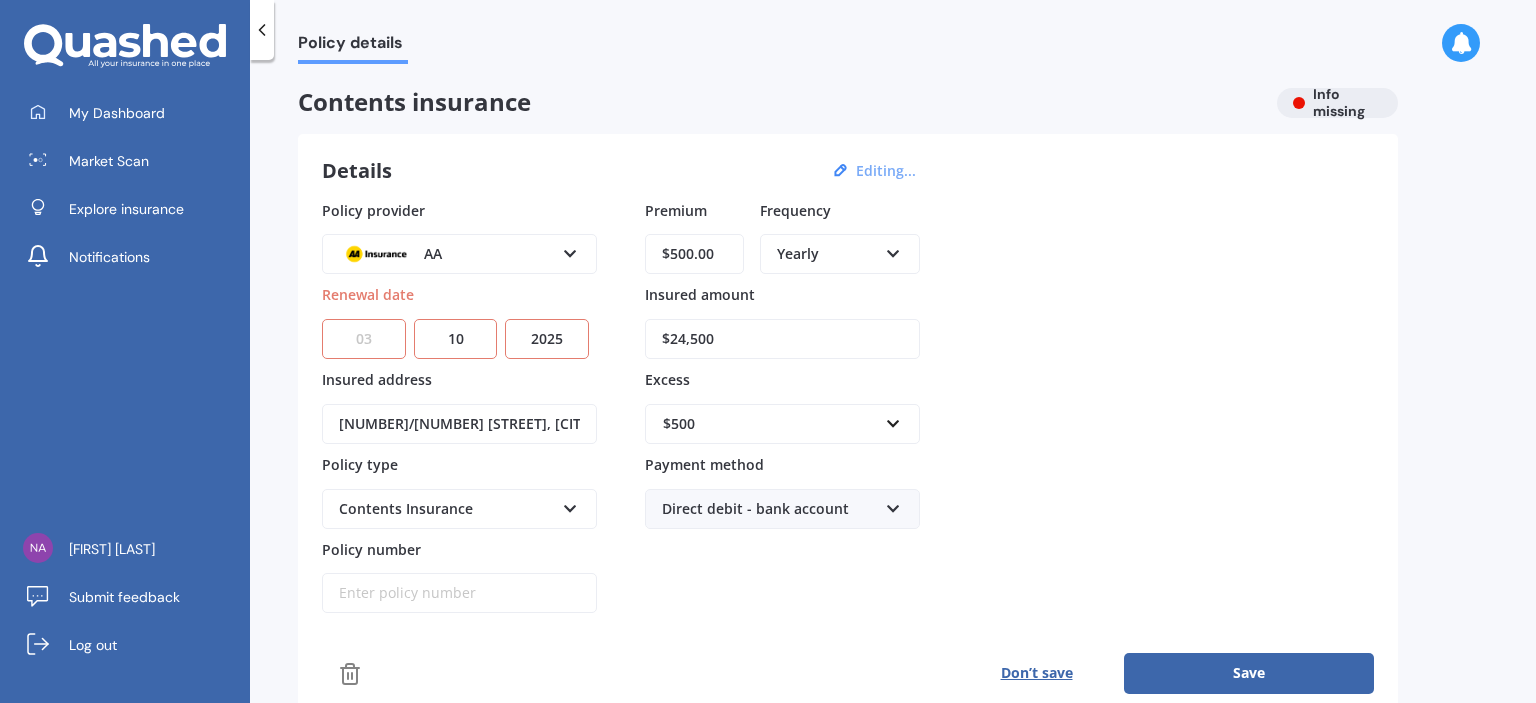 click on "DD 01 02 03 04 05 06 07 08 09 10 11 12 13 14 15 16 17 18 19 20 21 22 23 24 25 26 27 28 29 30 31" at bounding box center [364, 339] 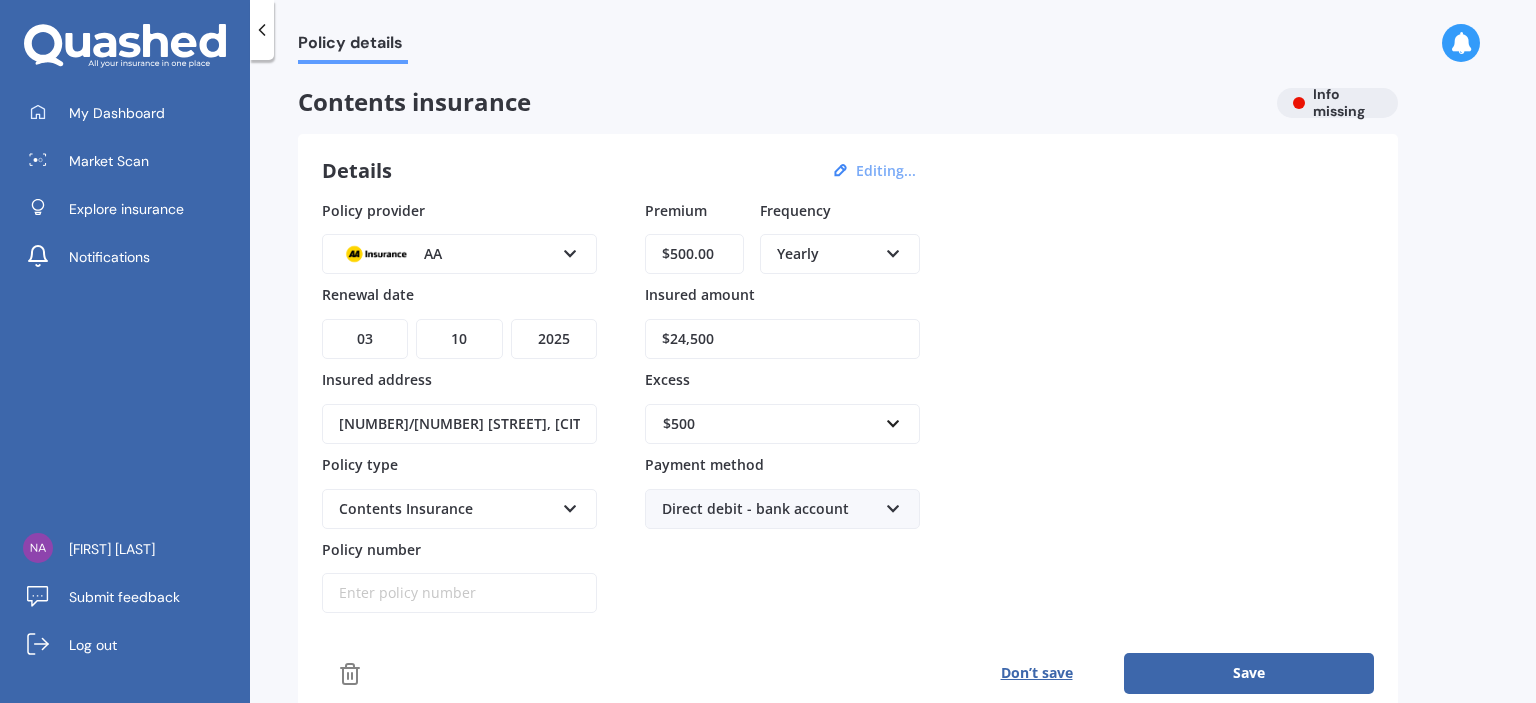 click on "Save" at bounding box center (1249, 673) 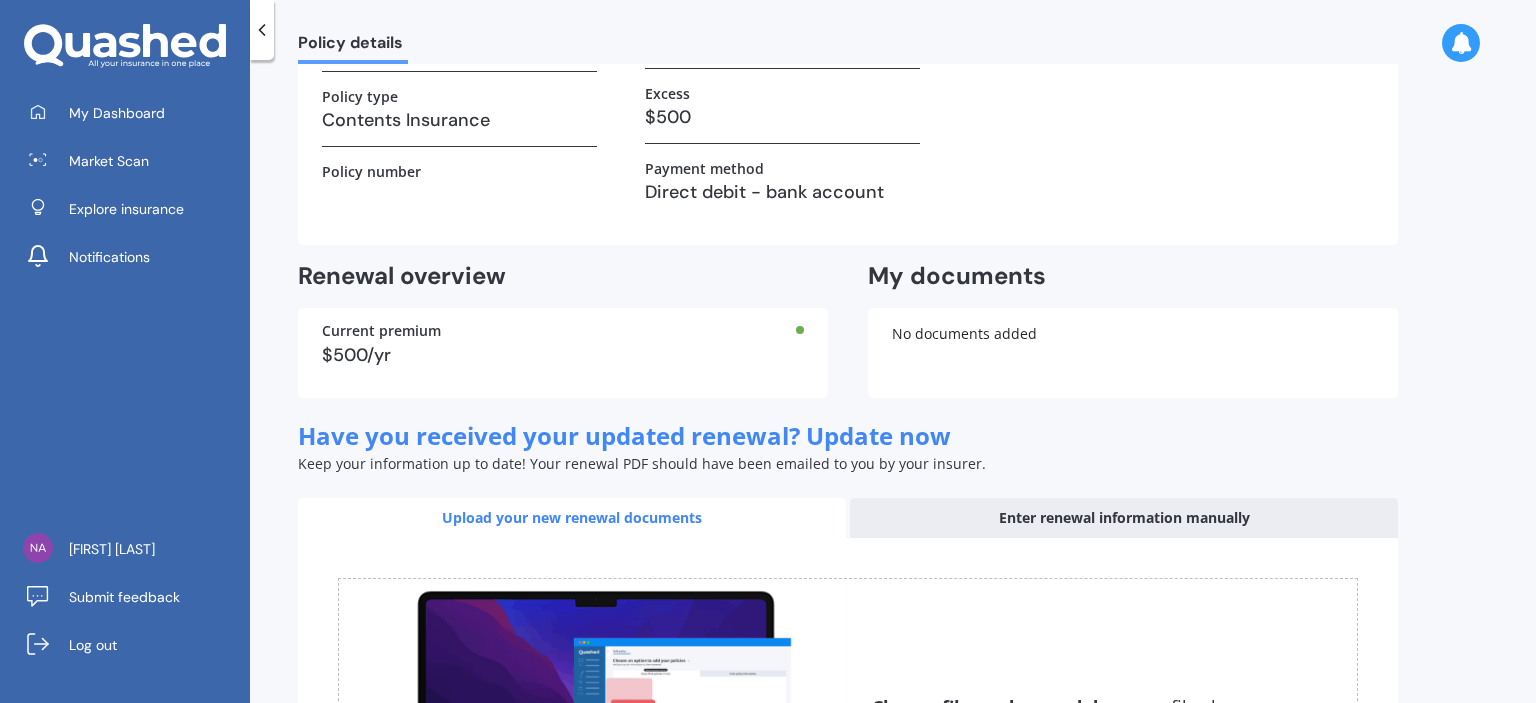 scroll, scrollTop: 259, scrollLeft: 0, axis: vertical 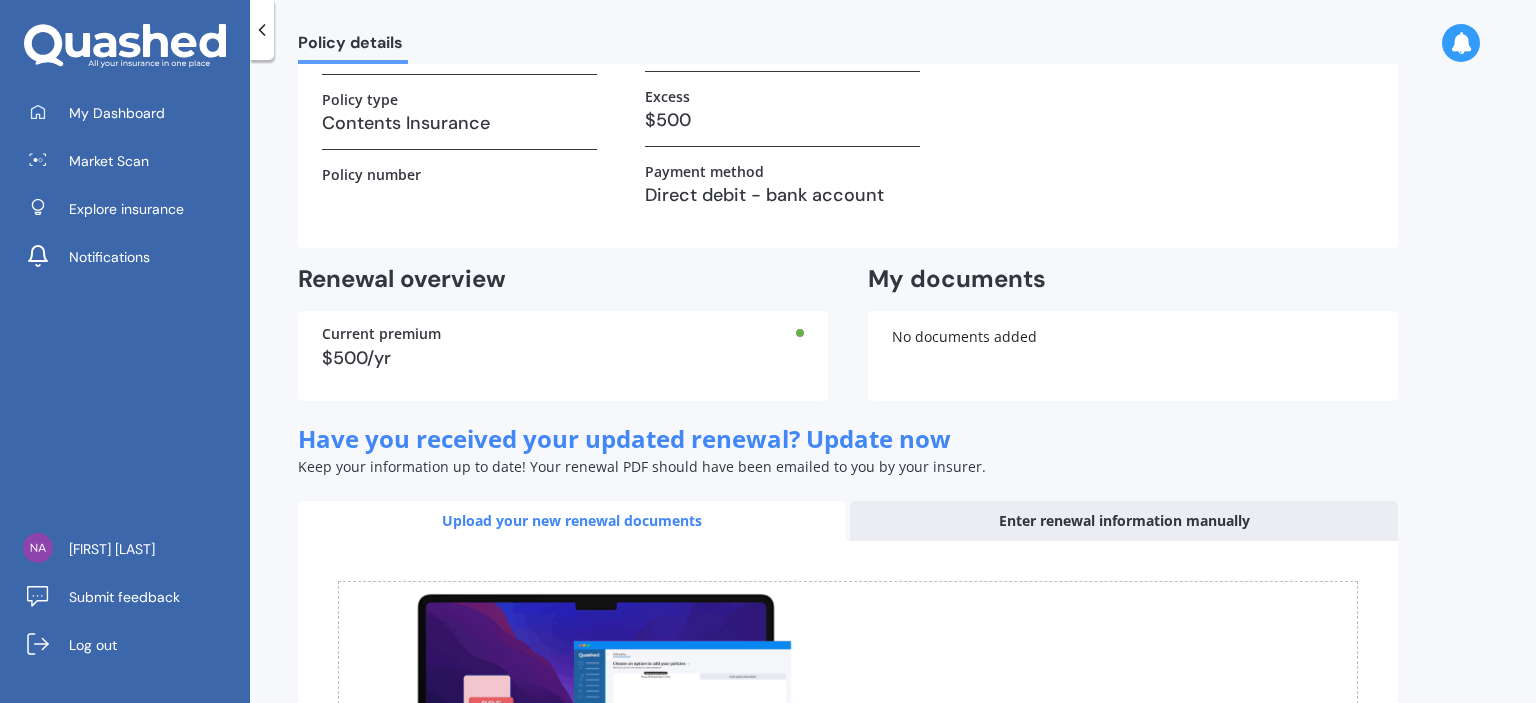 click on "Enter renewal information manually" at bounding box center (1124, 521) 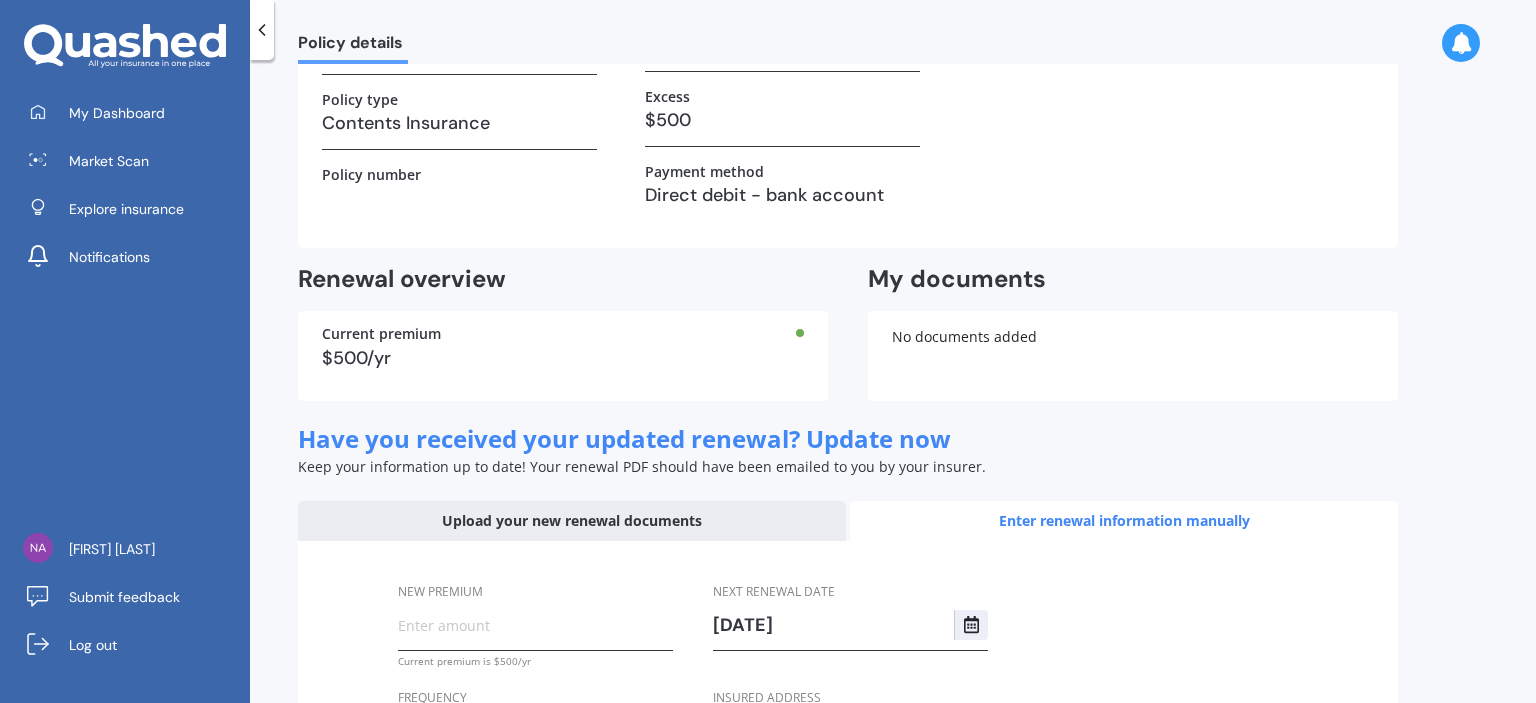 scroll, scrollTop: 459, scrollLeft: 0, axis: vertical 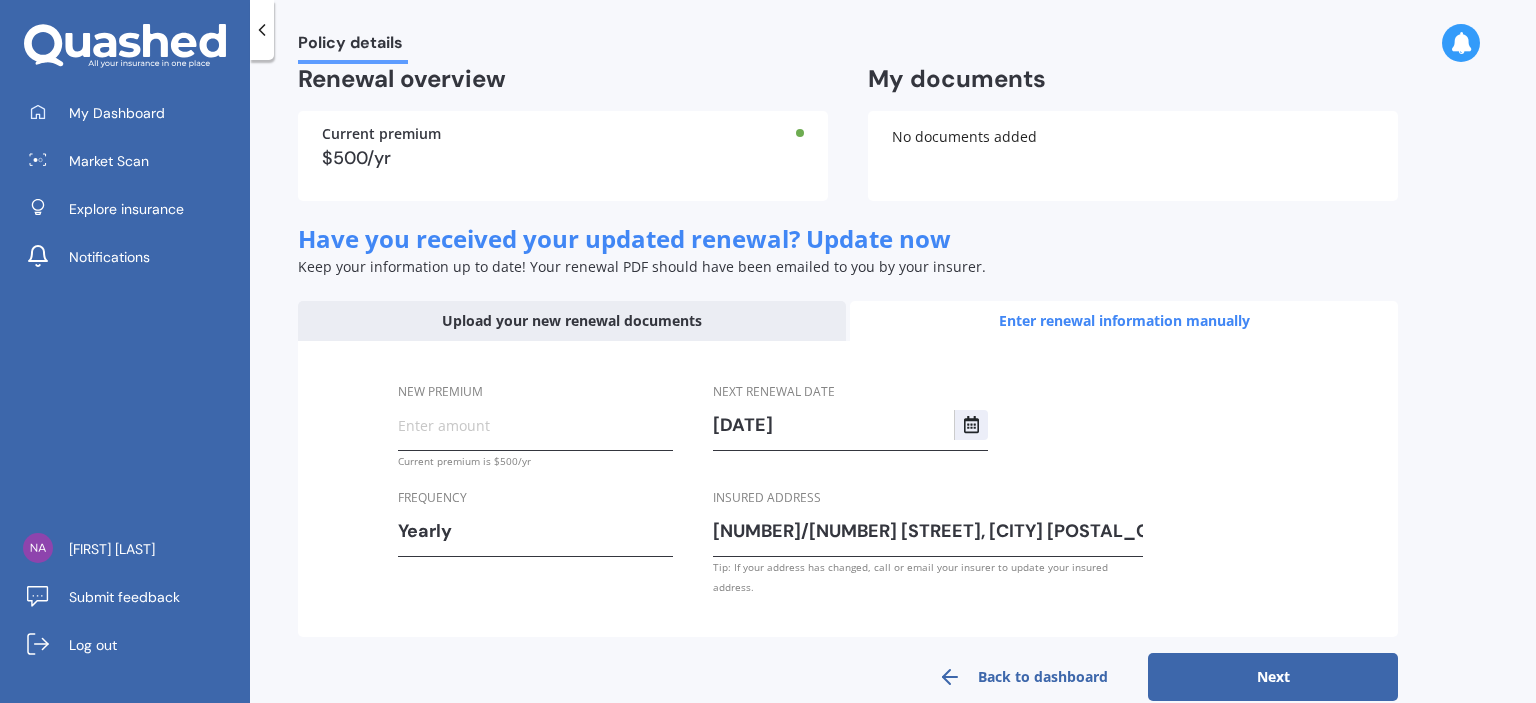 click on "New premium" at bounding box center [535, 425] 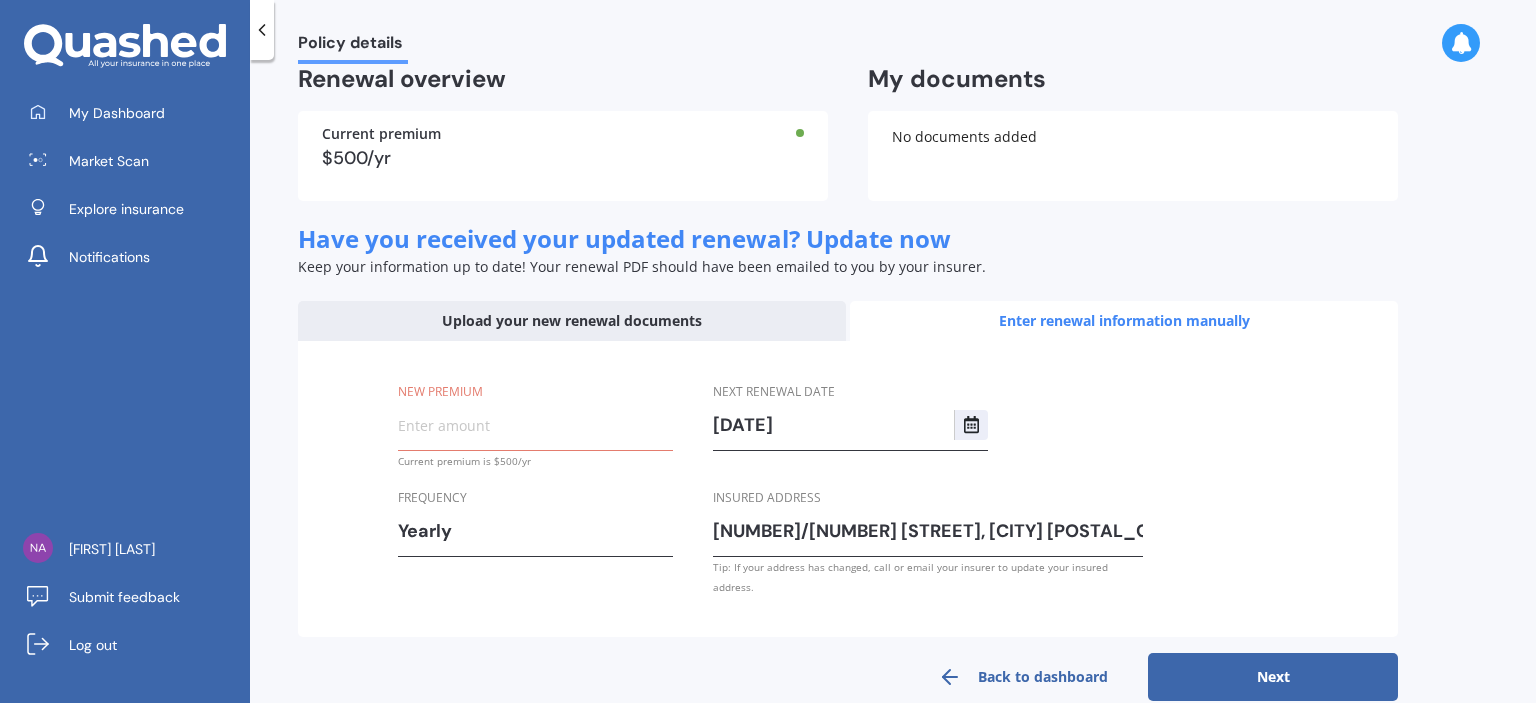 click on "New premium" at bounding box center (535, 425) 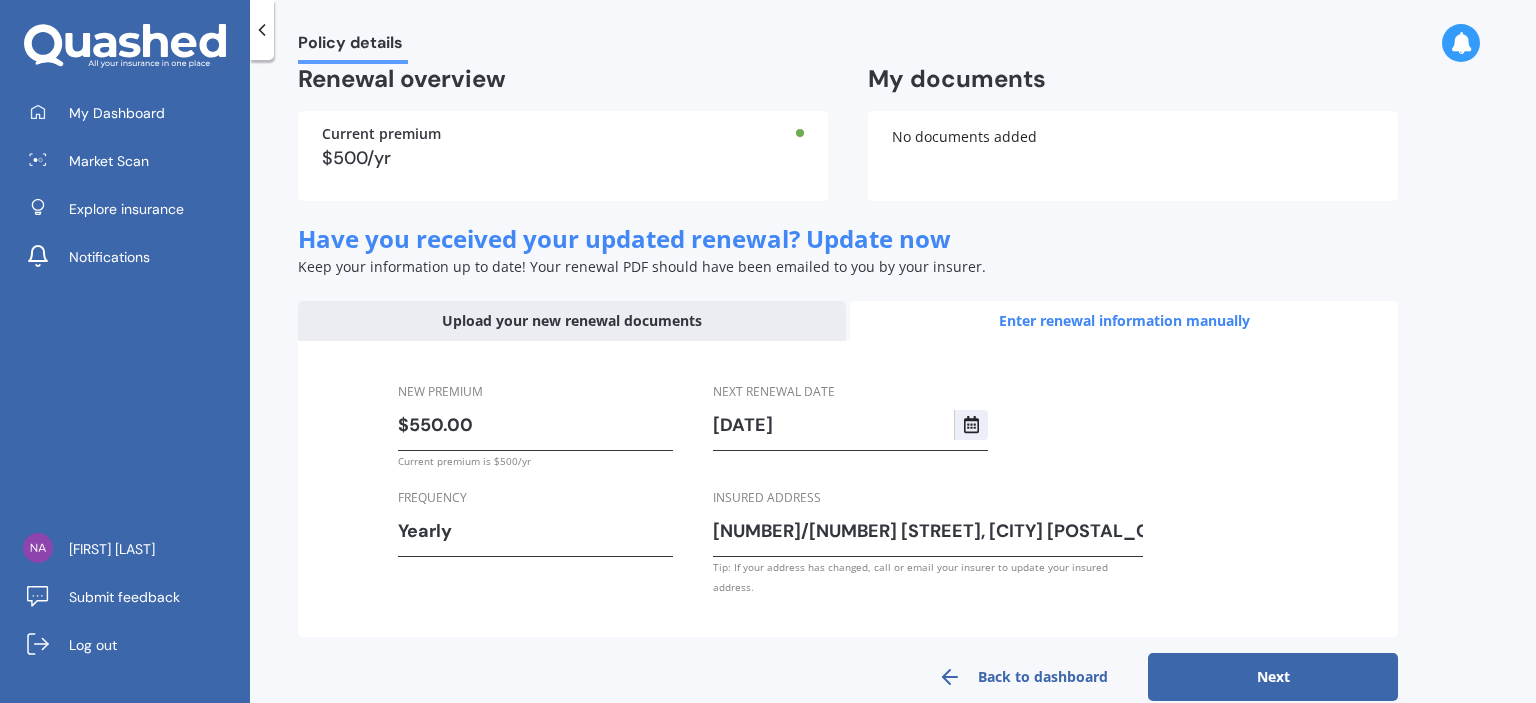 type on "$550.00" 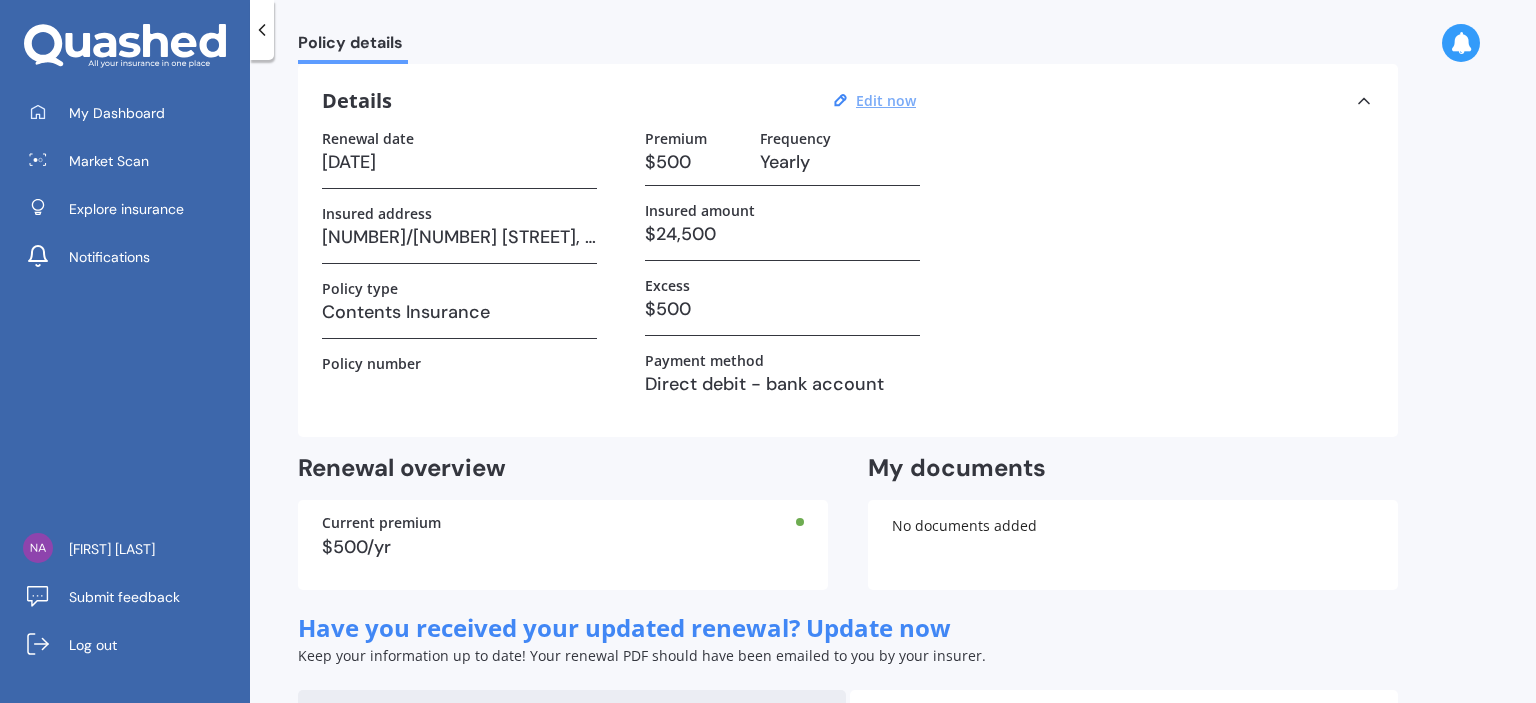 select on "03" 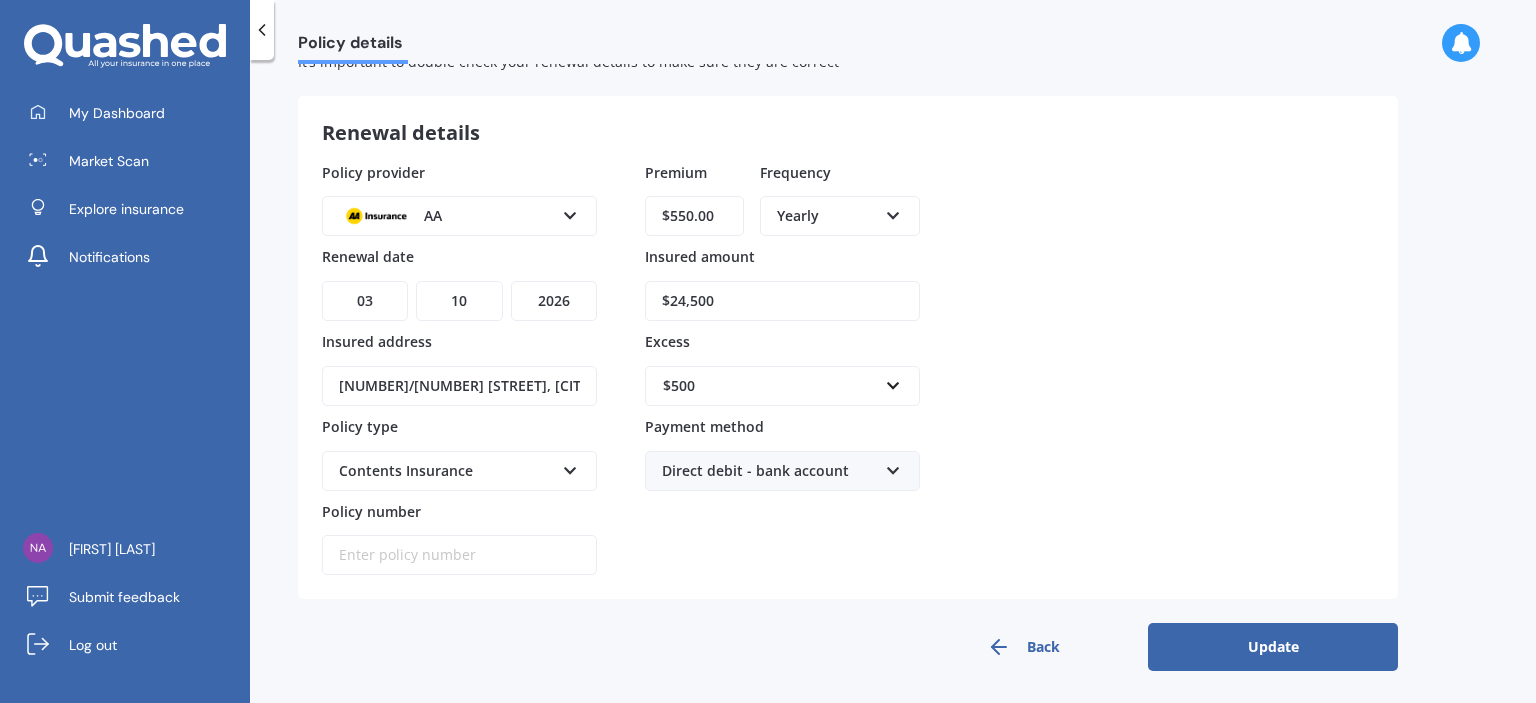 click on "Update" at bounding box center (1273, 647) 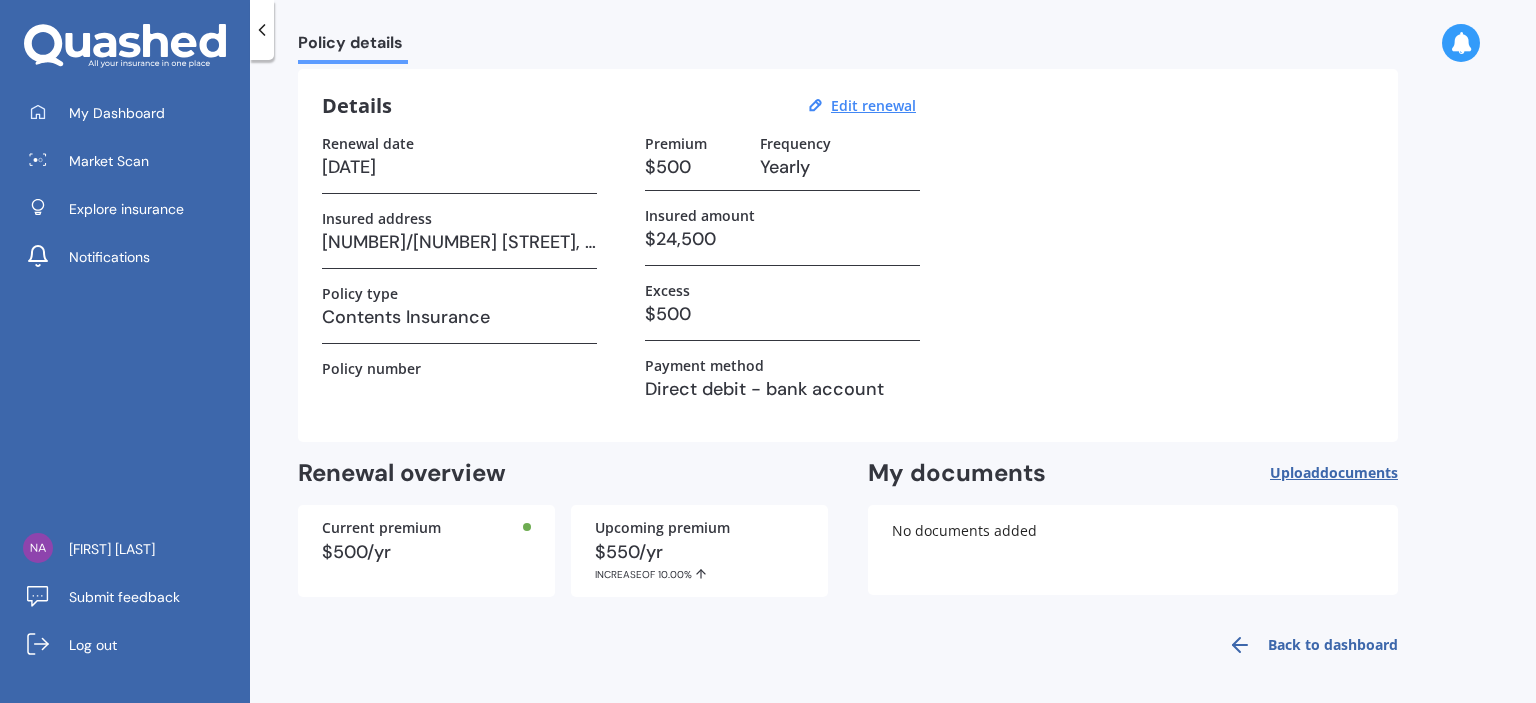 scroll, scrollTop: 0, scrollLeft: 0, axis: both 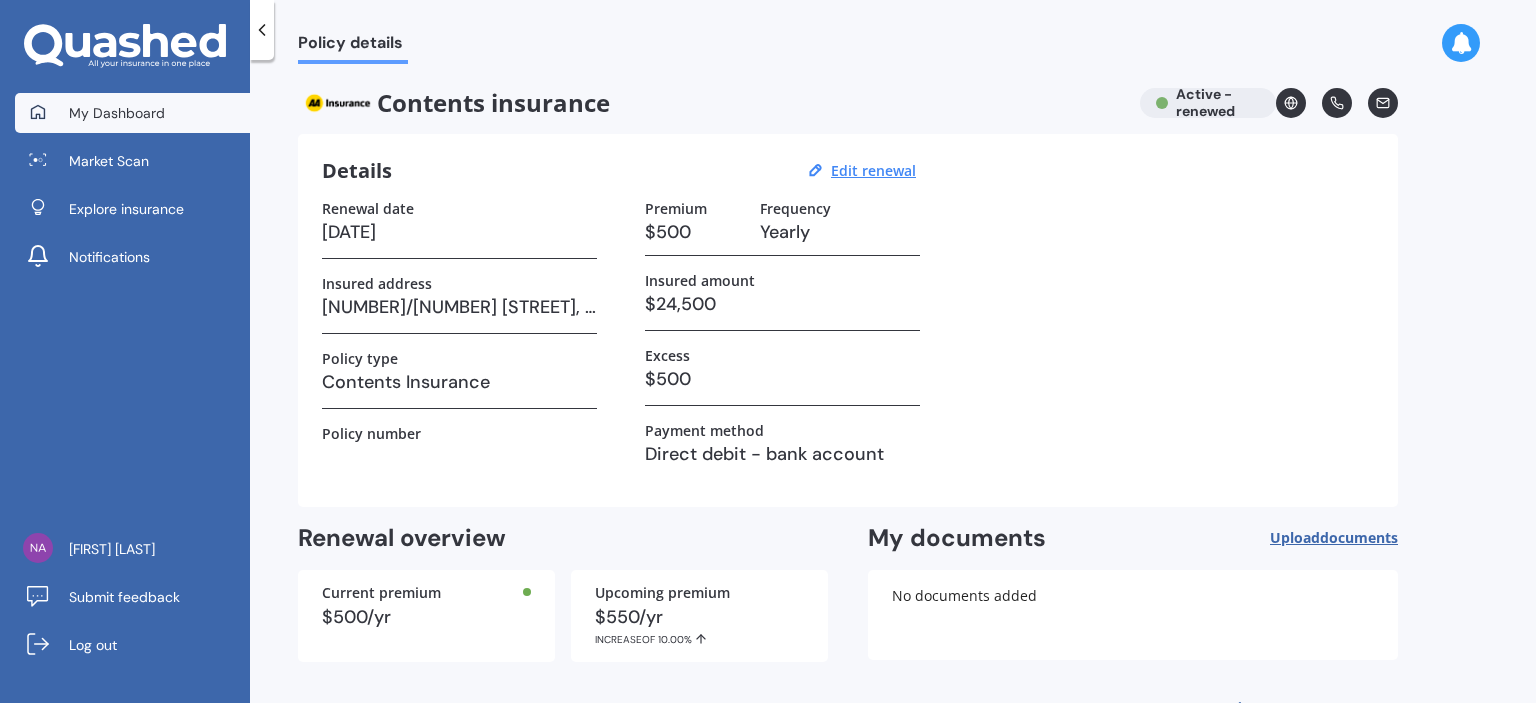 click on "My Dashboard" at bounding box center [117, 113] 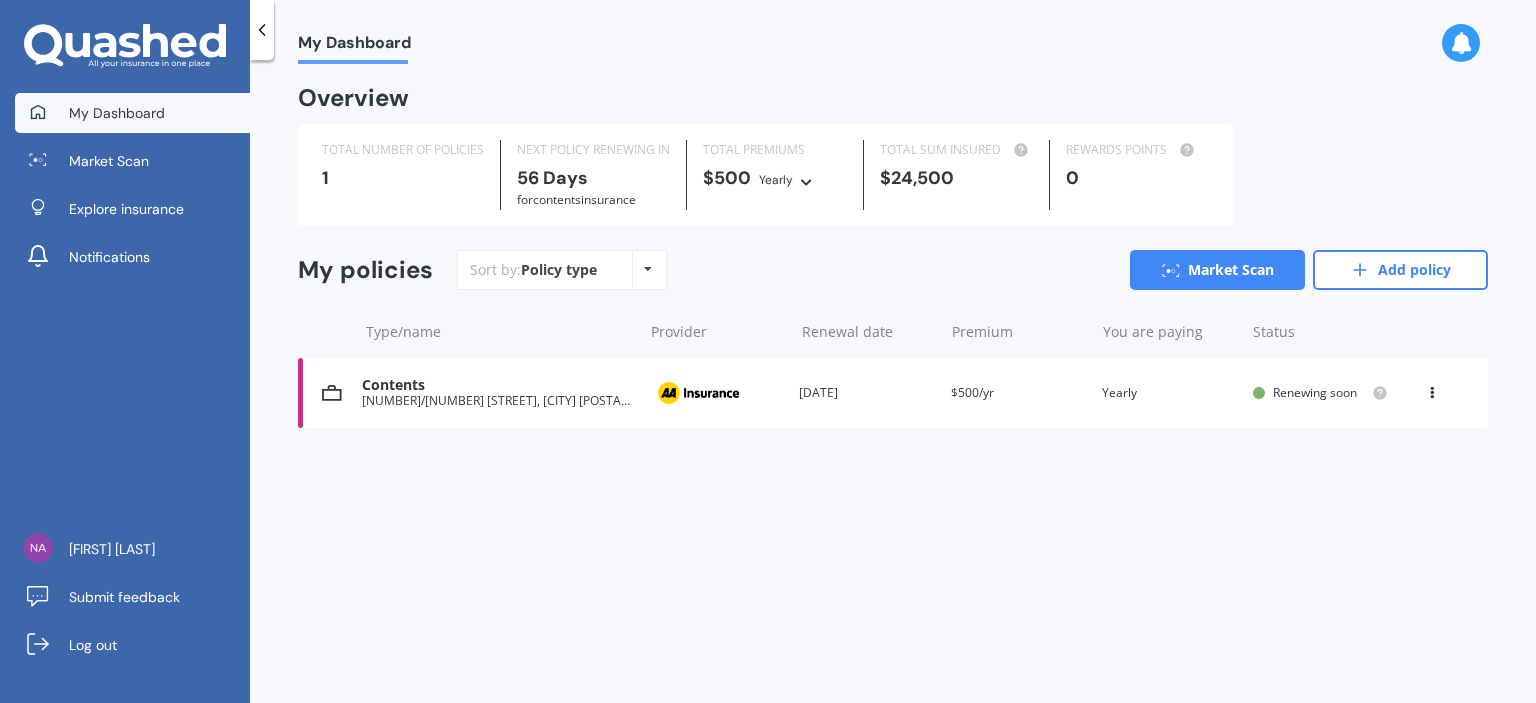 click on "Renewing soon" at bounding box center (1315, 392) 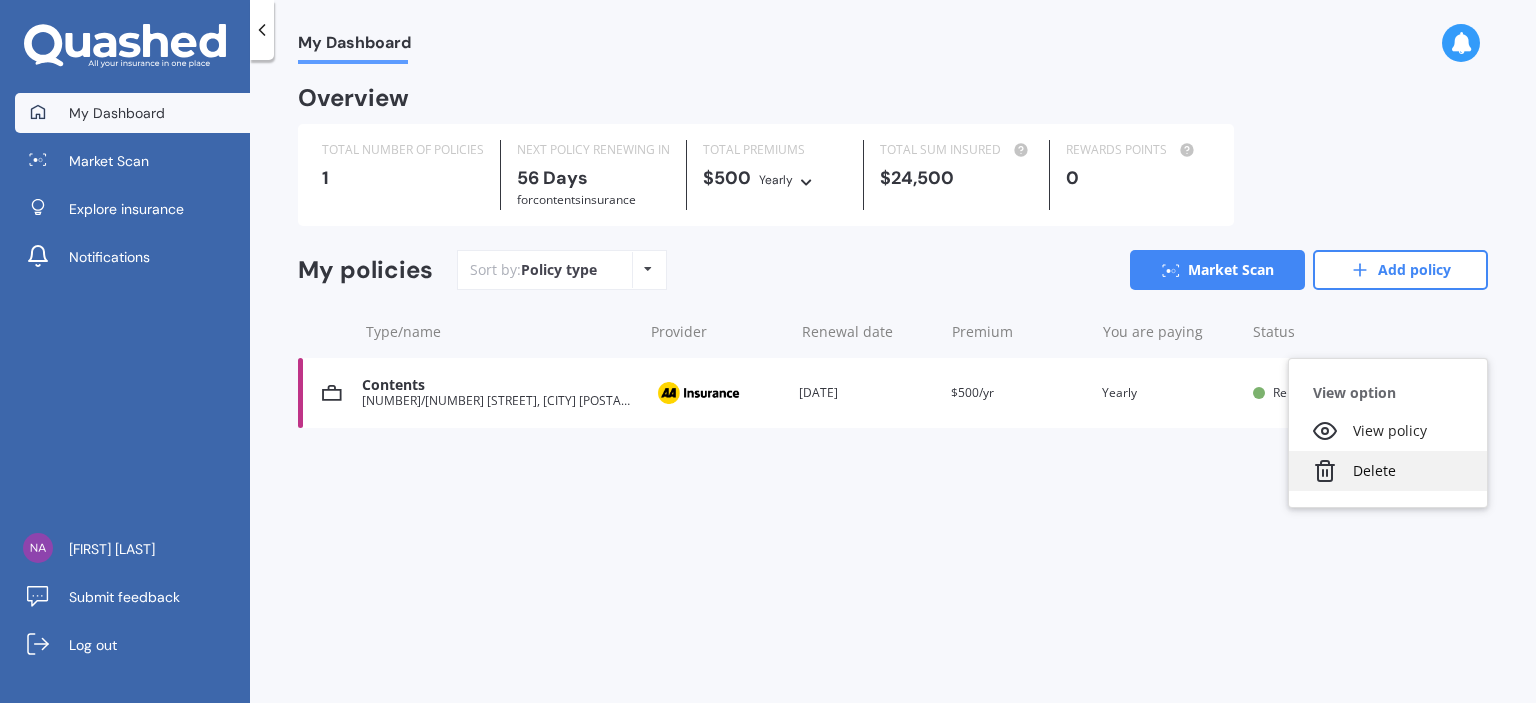 click on "Delete" at bounding box center (1388, 471) 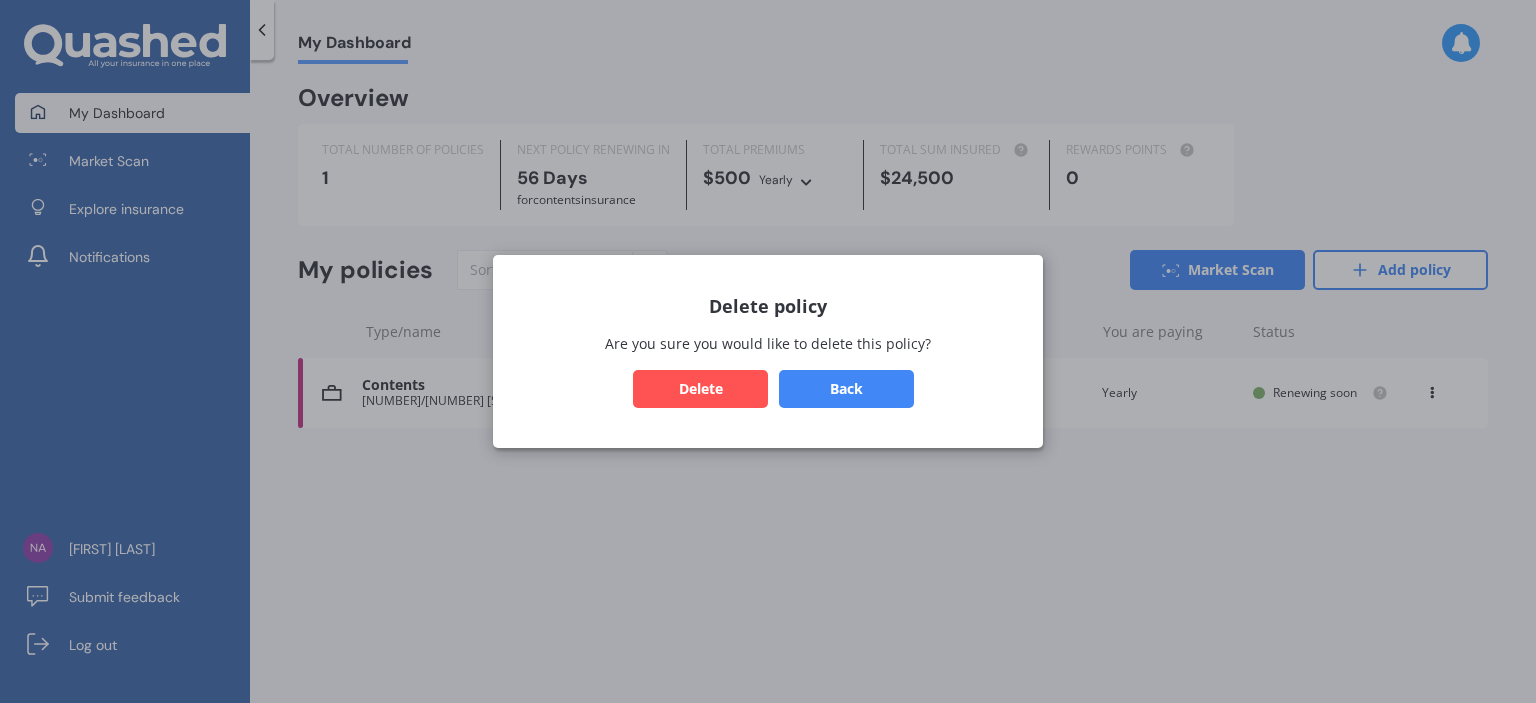 click on "Delete" at bounding box center [700, 389] 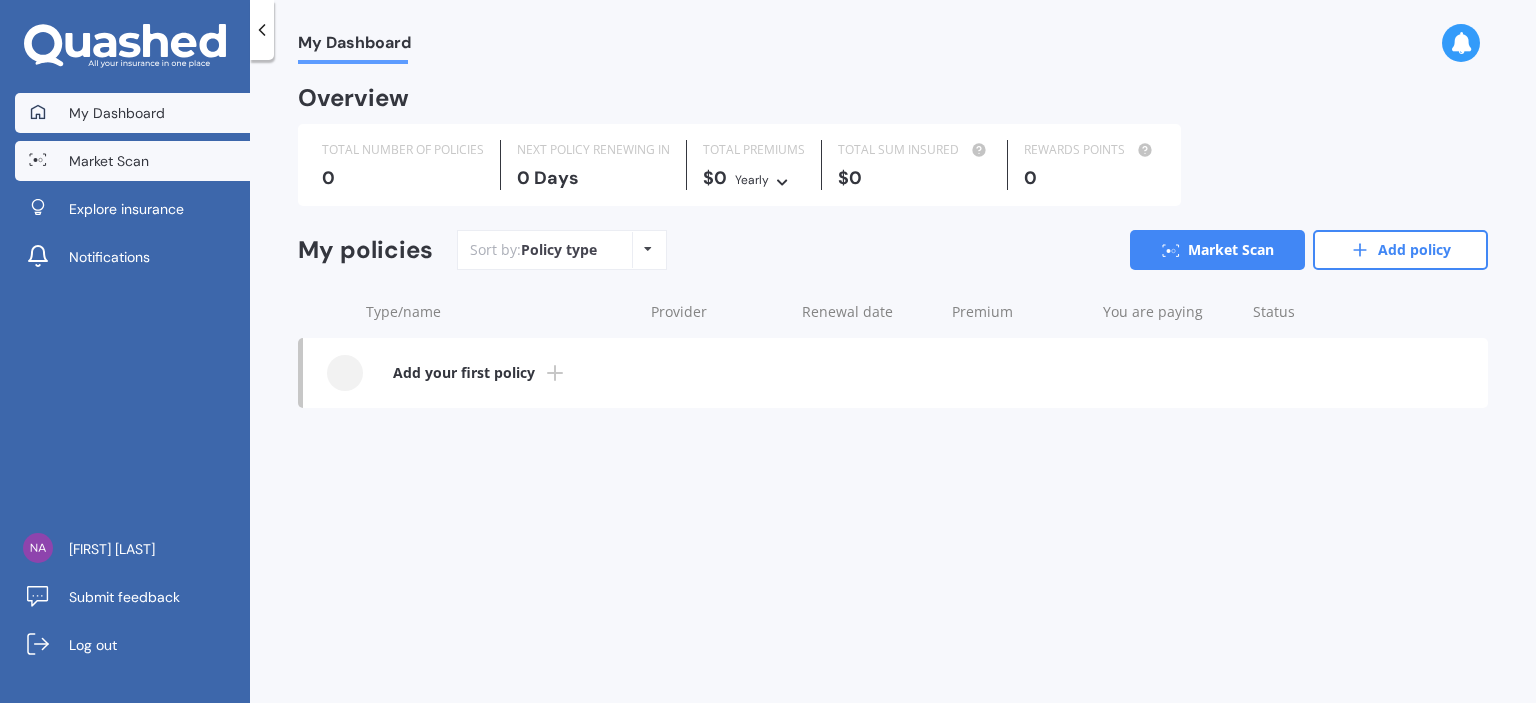 click on "Market Scan" at bounding box center (109, 161) 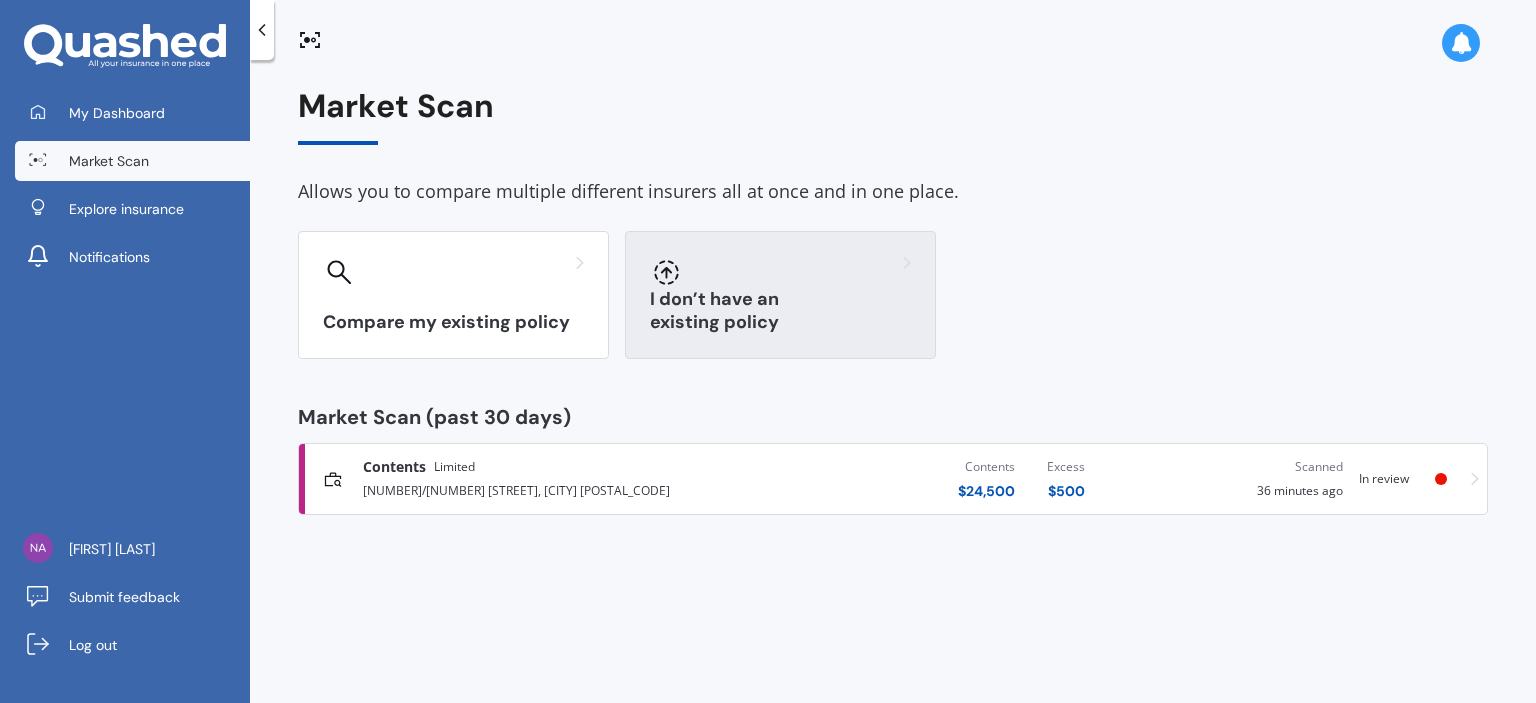 click on "I don’t have an existing policy" at bounding box center (780, 295) 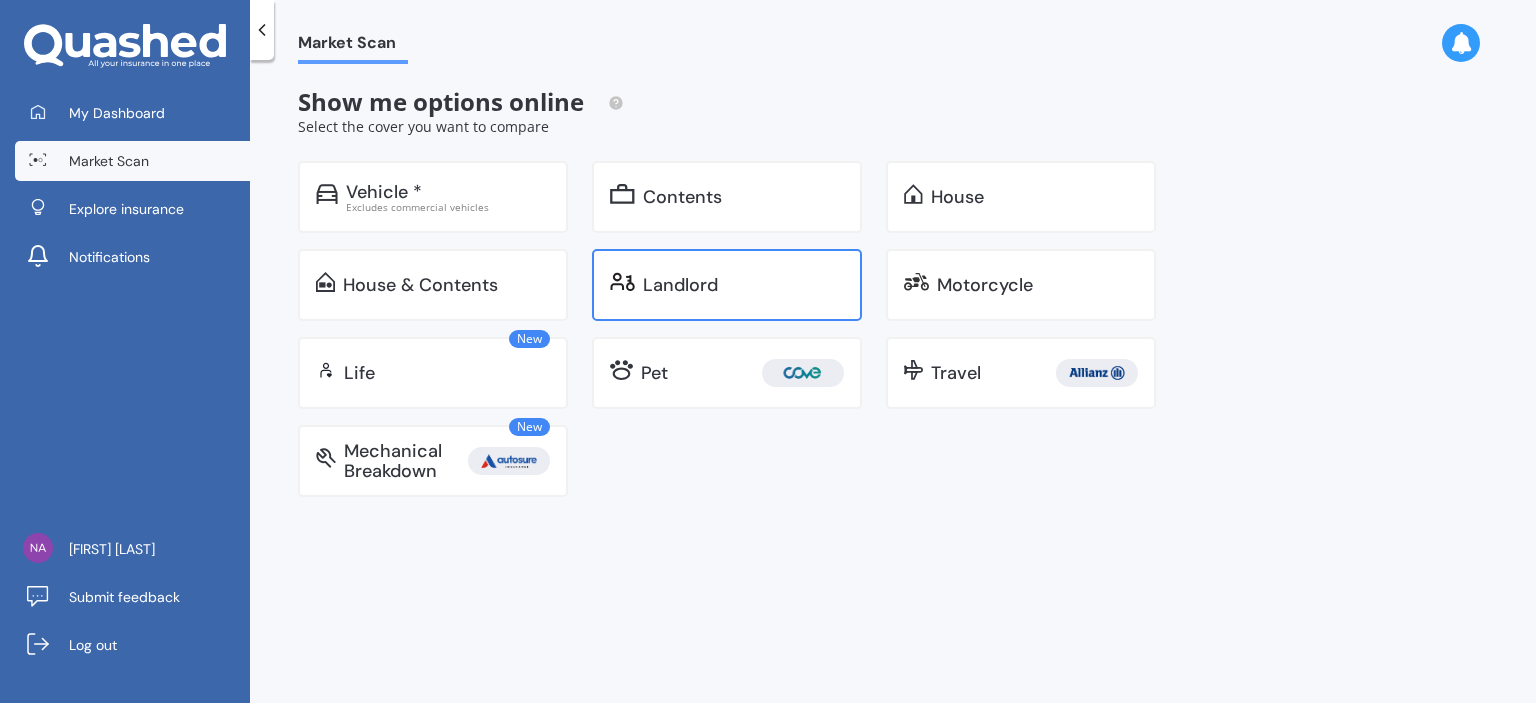 click on "Landlord" at bounding box center [680, 285] 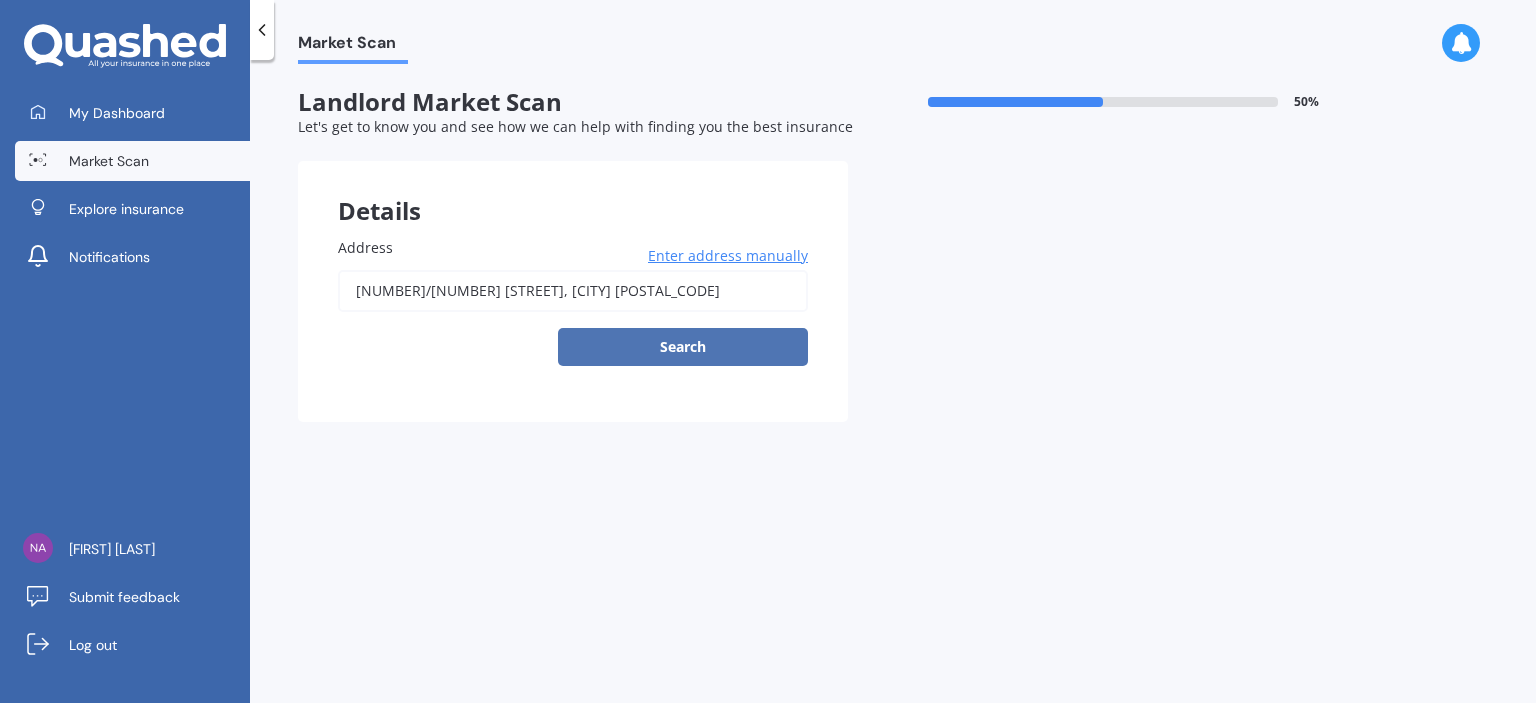 click on "Search" at bounding box center (683, 347) 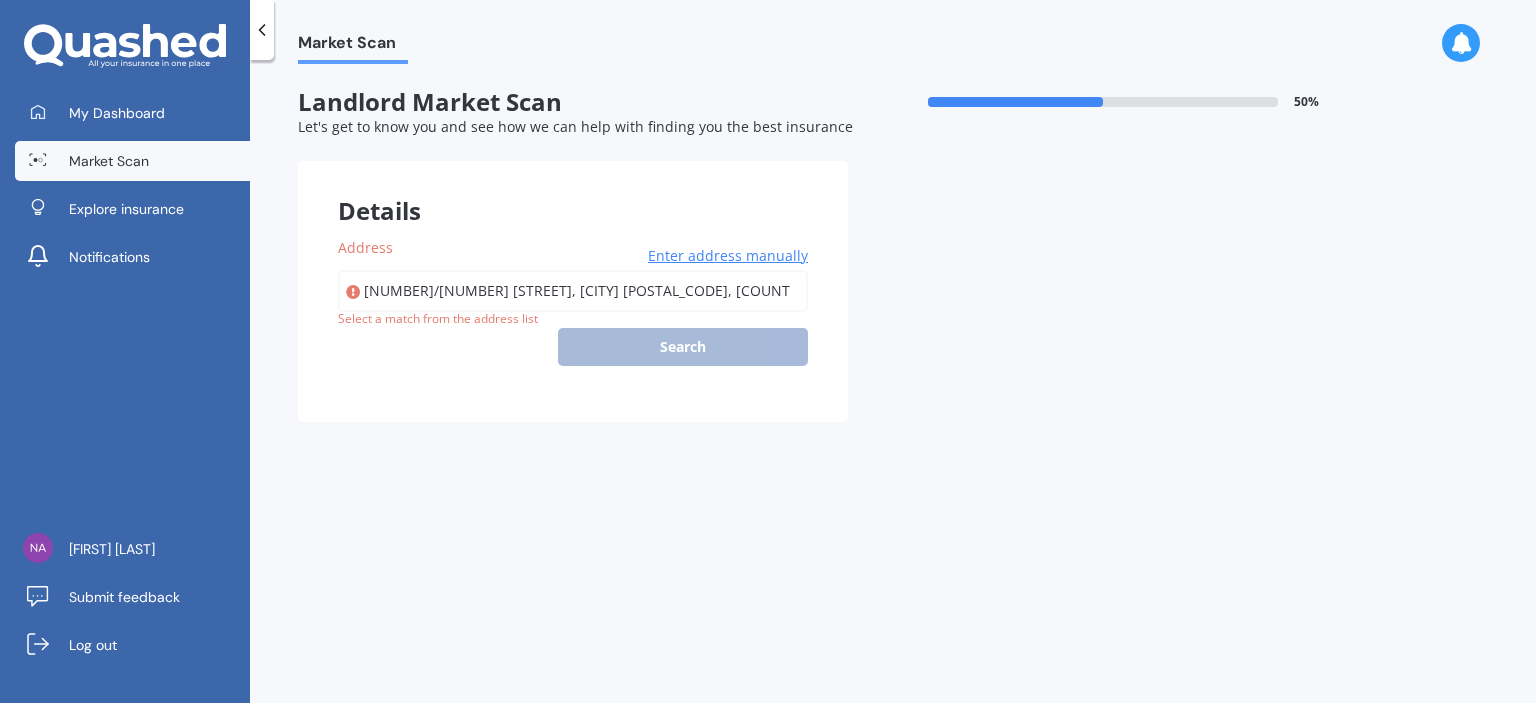 type on "54/86 Albert Street, Whitianga 3510" 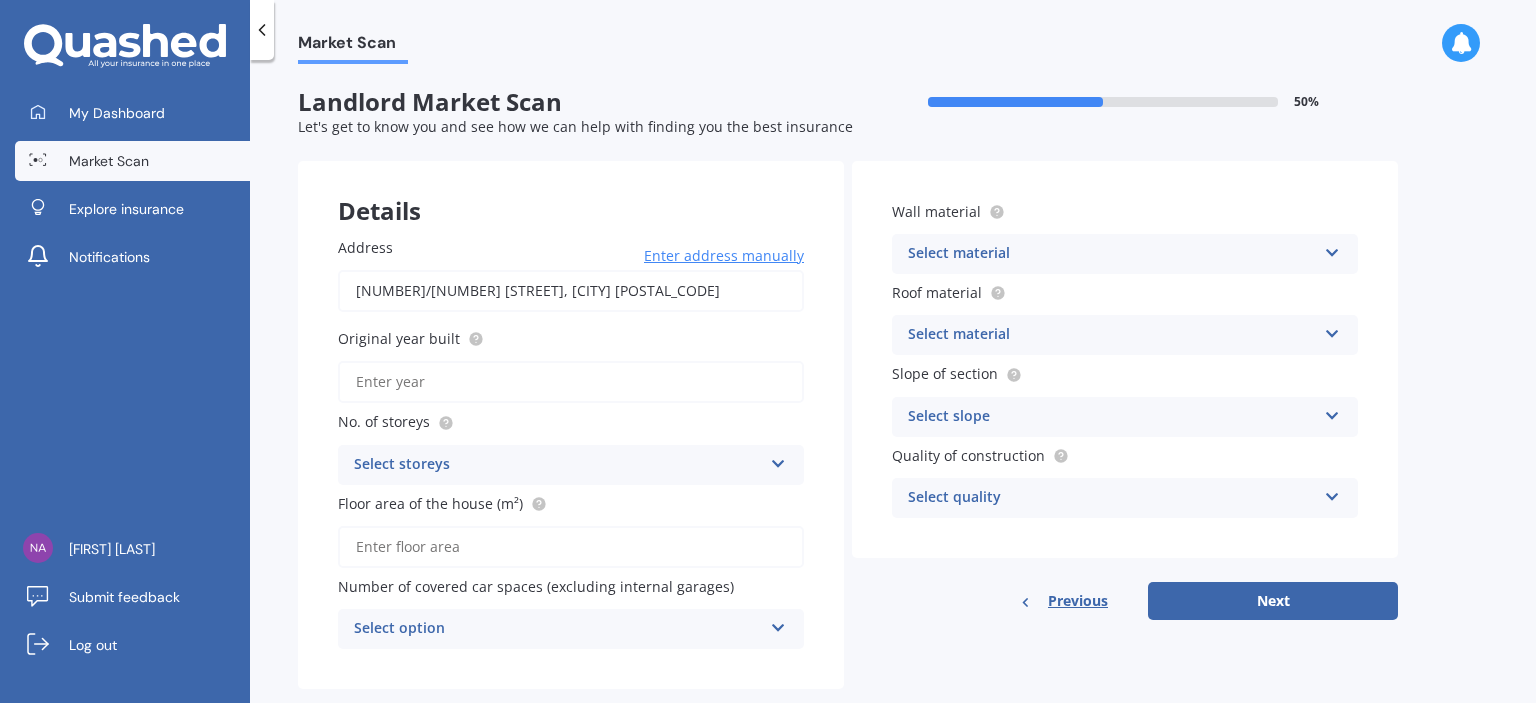click on "Original year built" at bounding box center (571, 382) 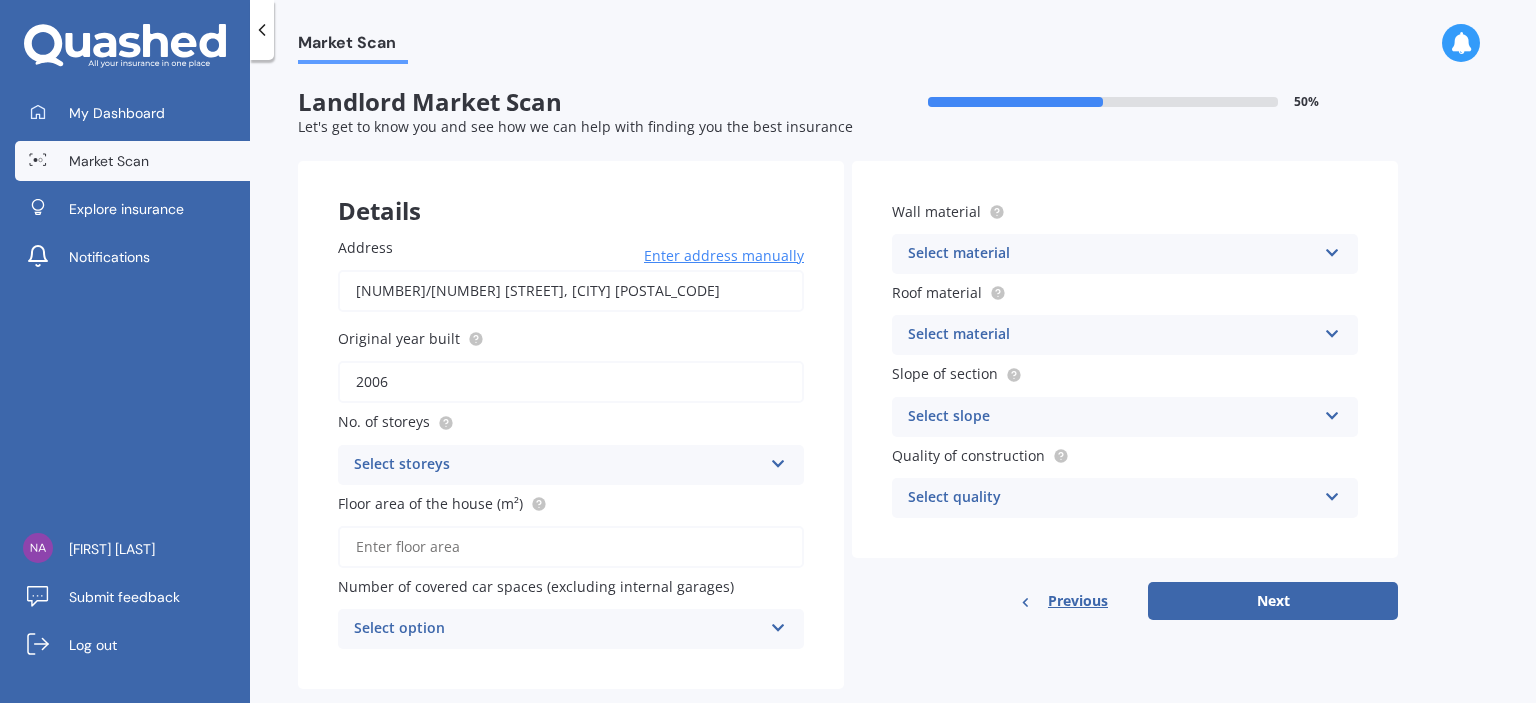 click on "Select storeys" at bounding box center (558, 465) 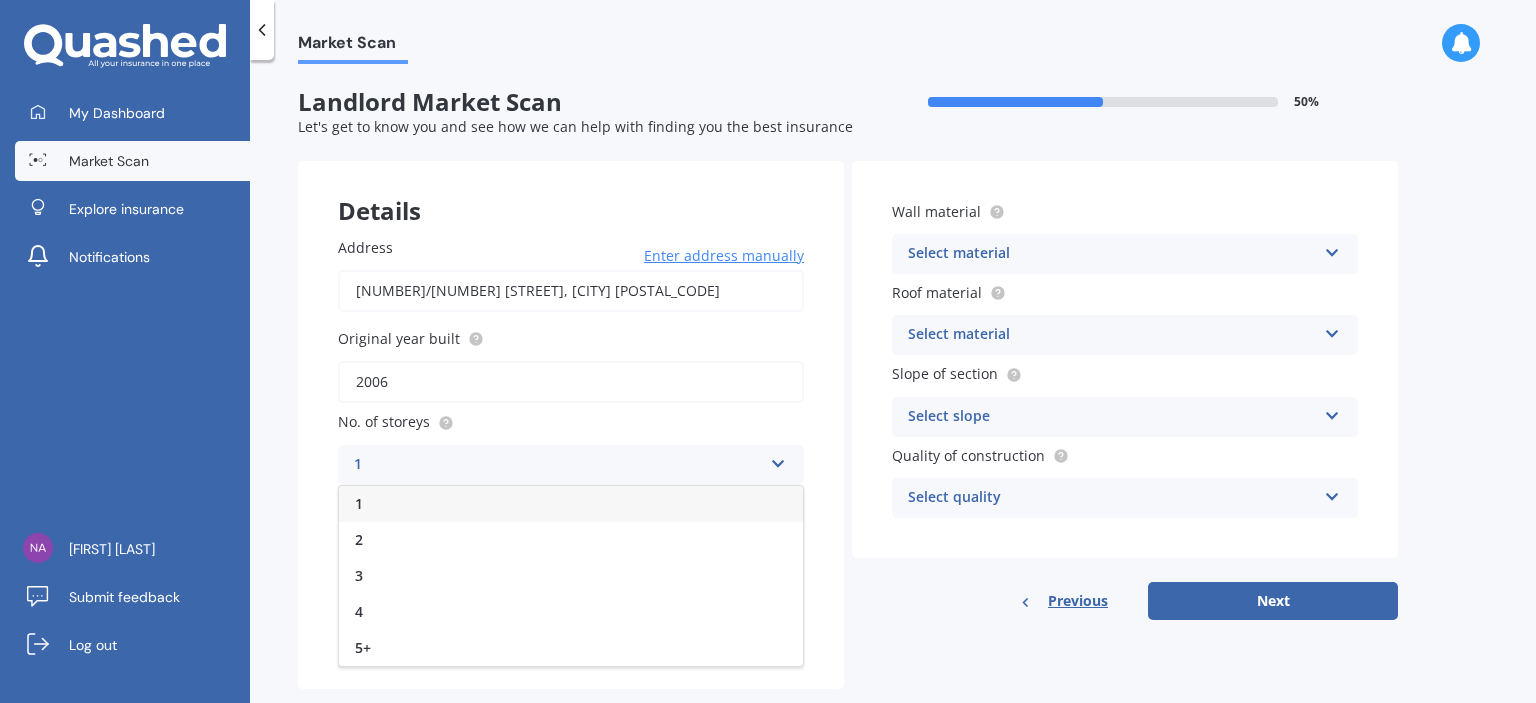 click on "1" at bounding box center [571, 504] 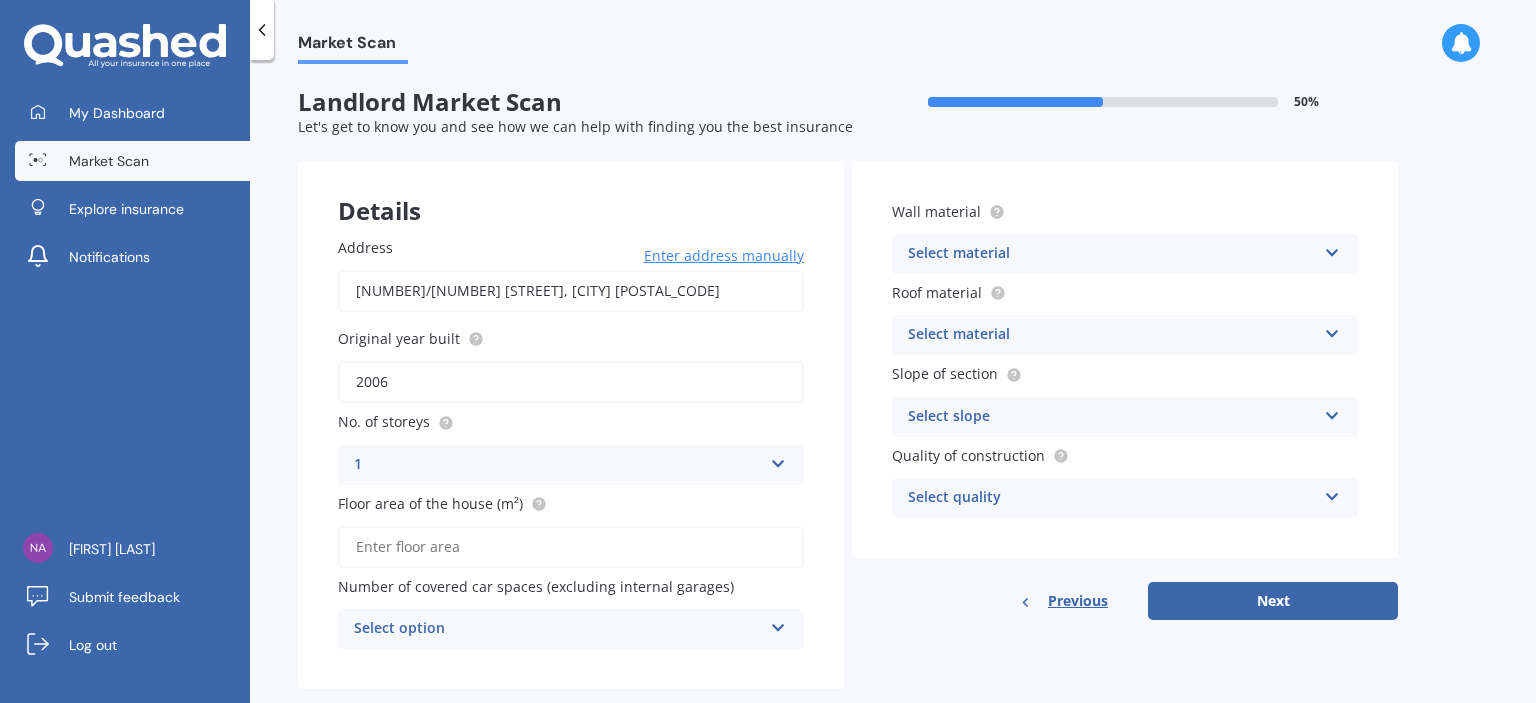 click on "Floor area of the house (m²)" at bounding box center (571, 547) 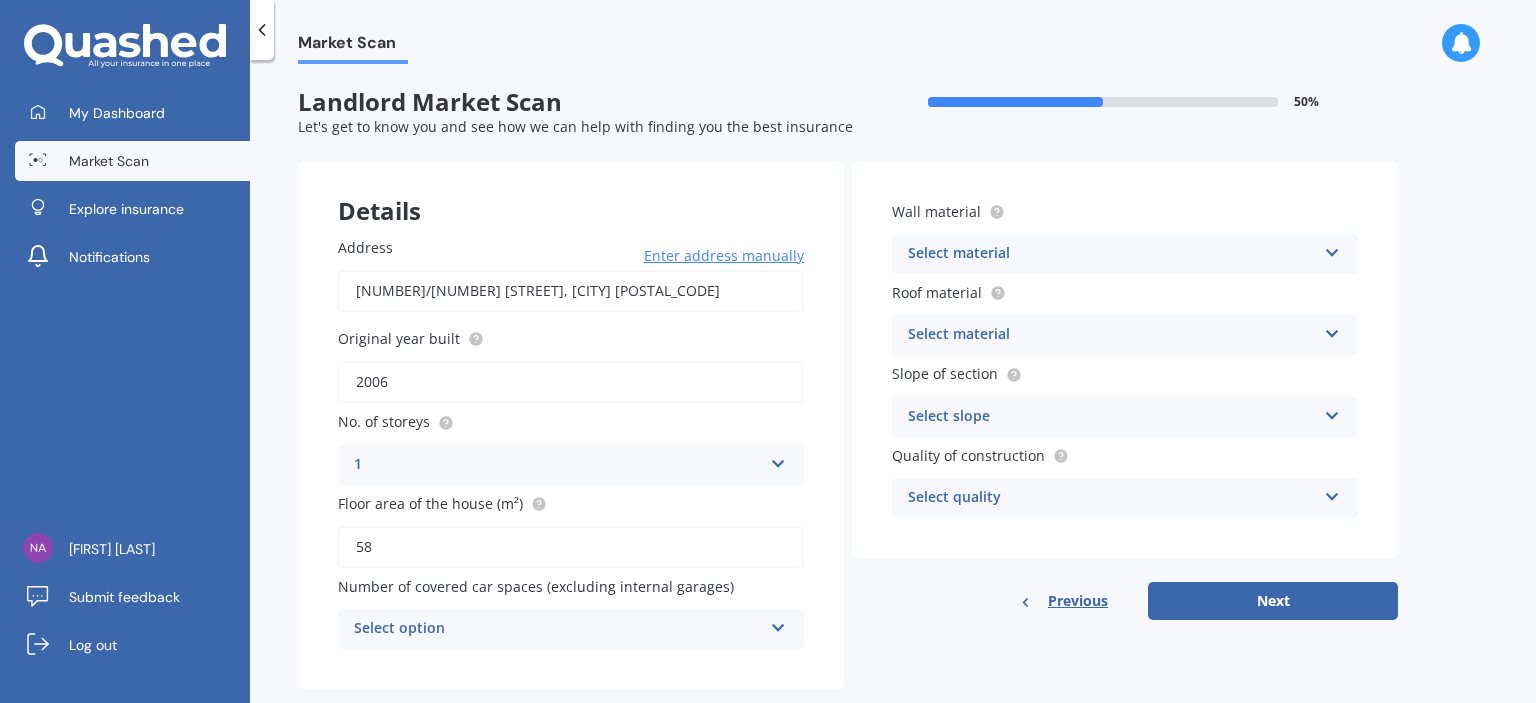 scroll, scrollTop: 36, scrollLeft: 0, axis: vertical 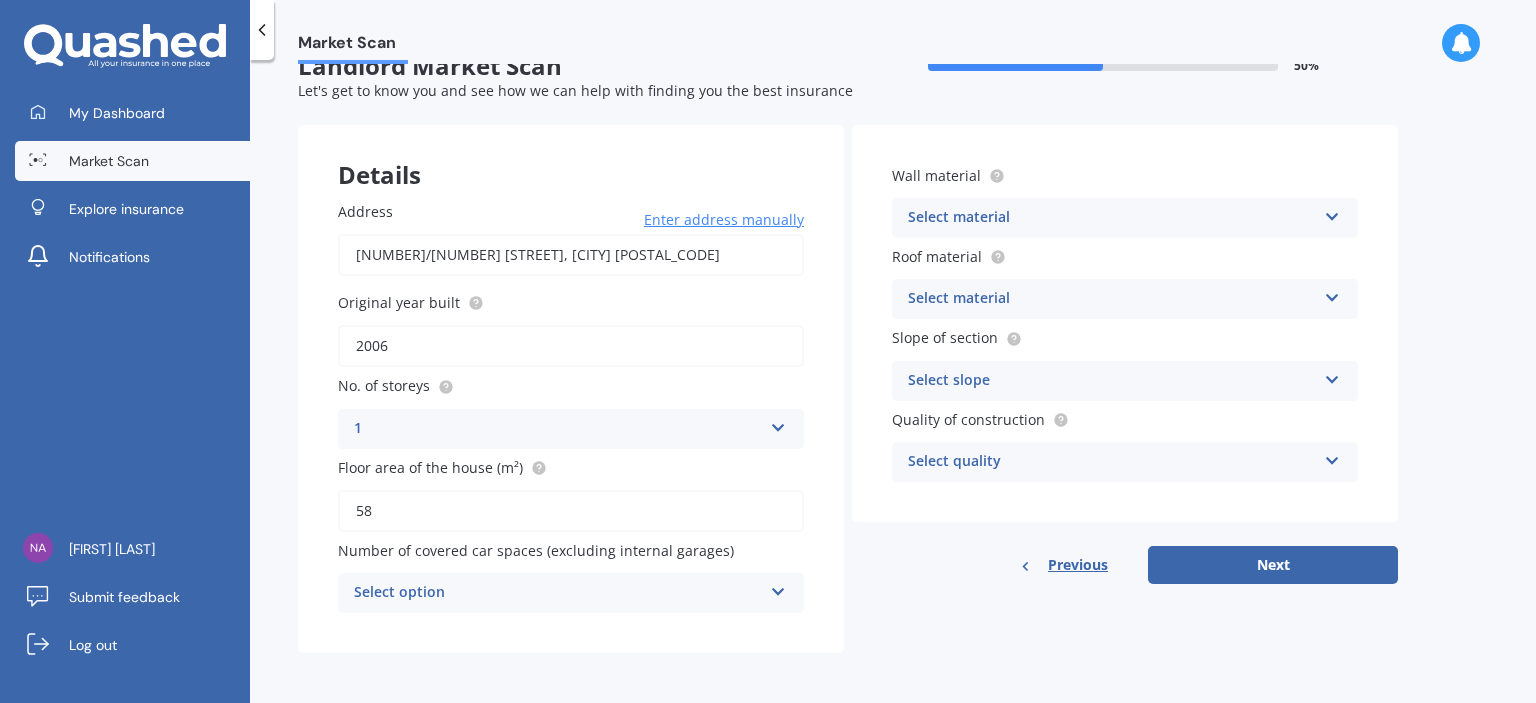 click on "Select option" at bounding box center [558, 593] 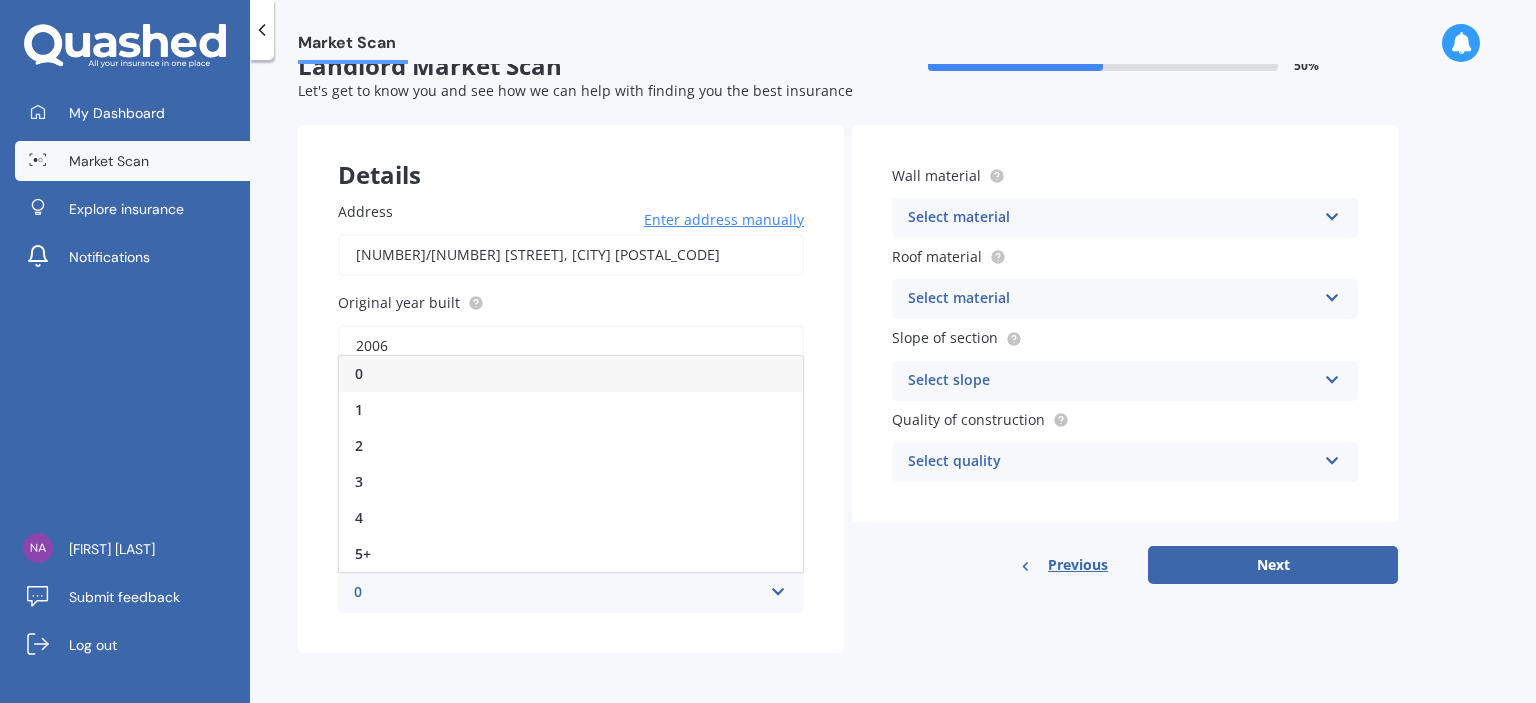 click on "0" at bounding box center [571, 374] 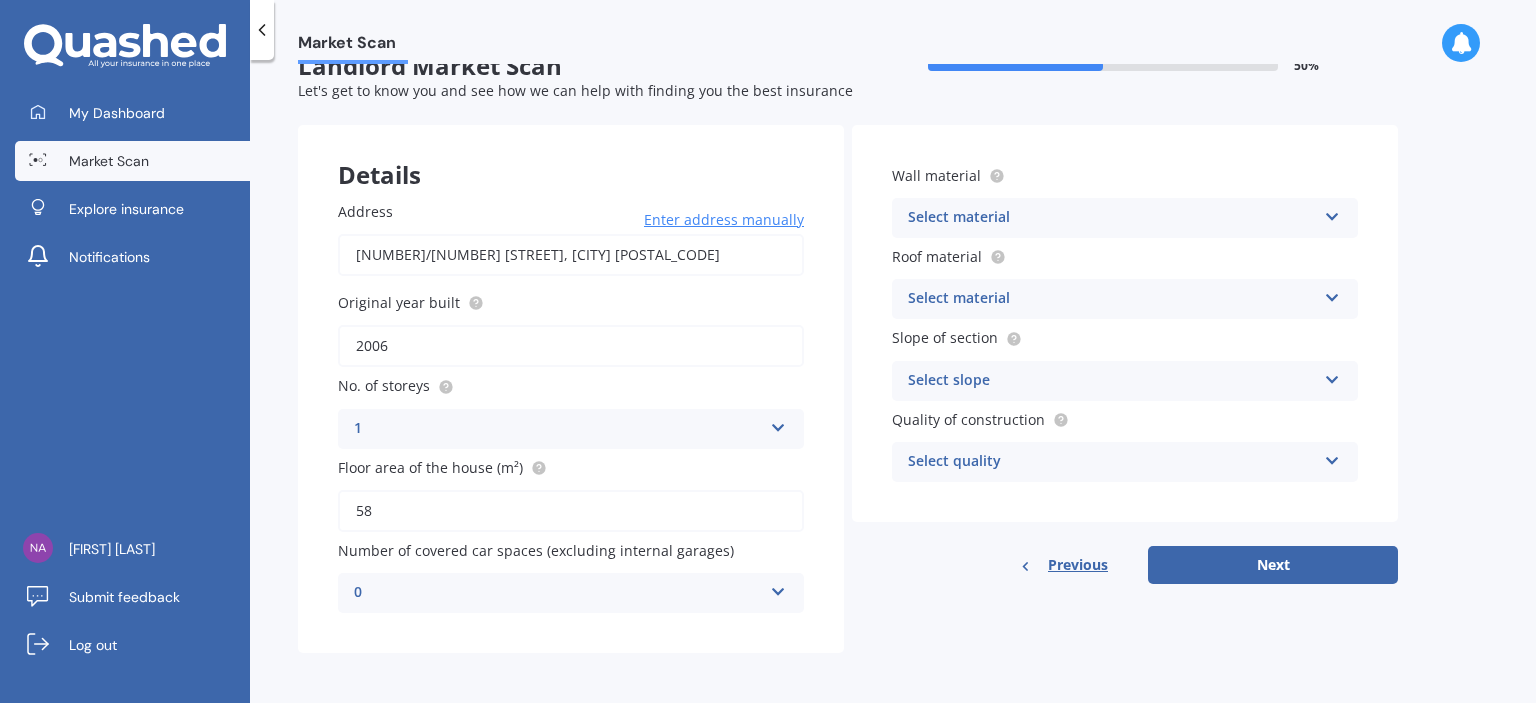 click on "Select material" at bounding box center (1112, 218) 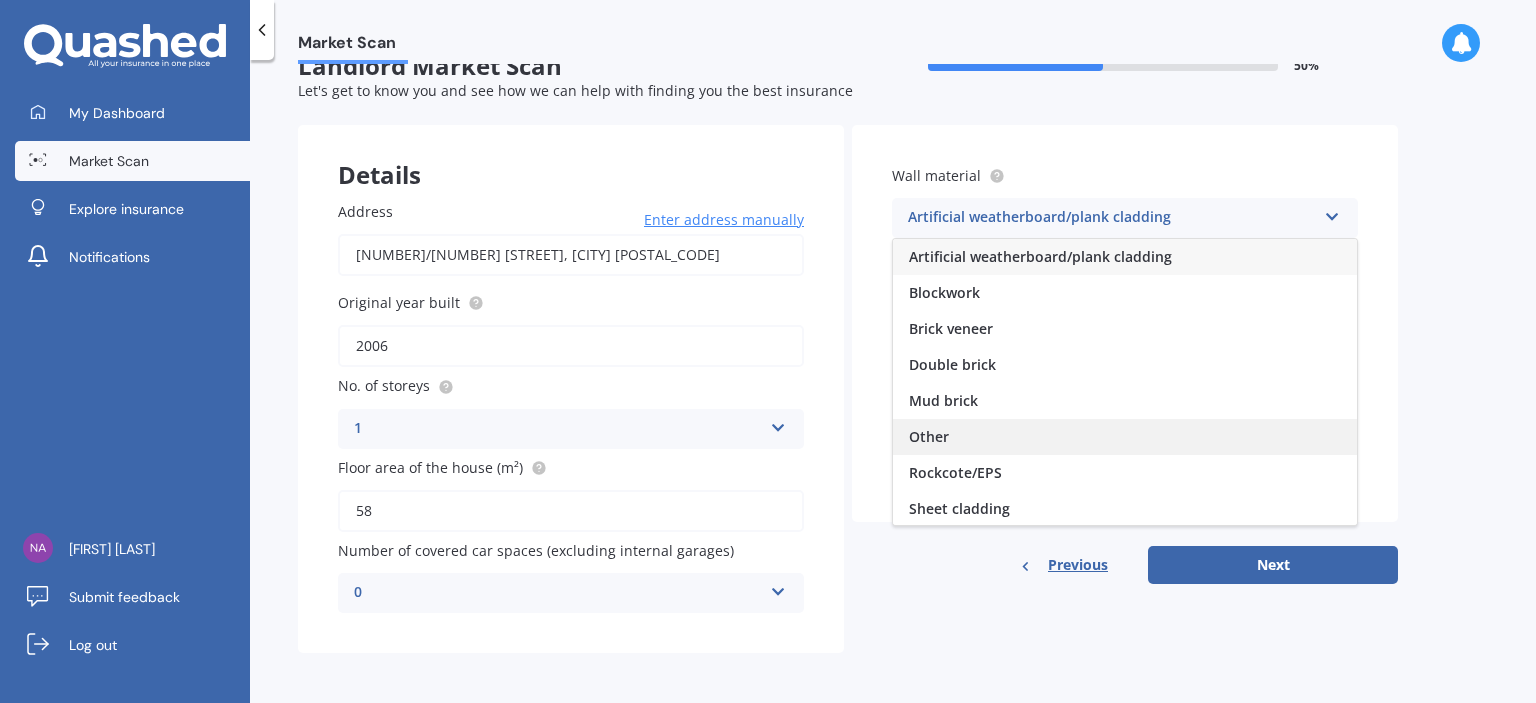 click on "Other" at bounding box center [1125, 437] 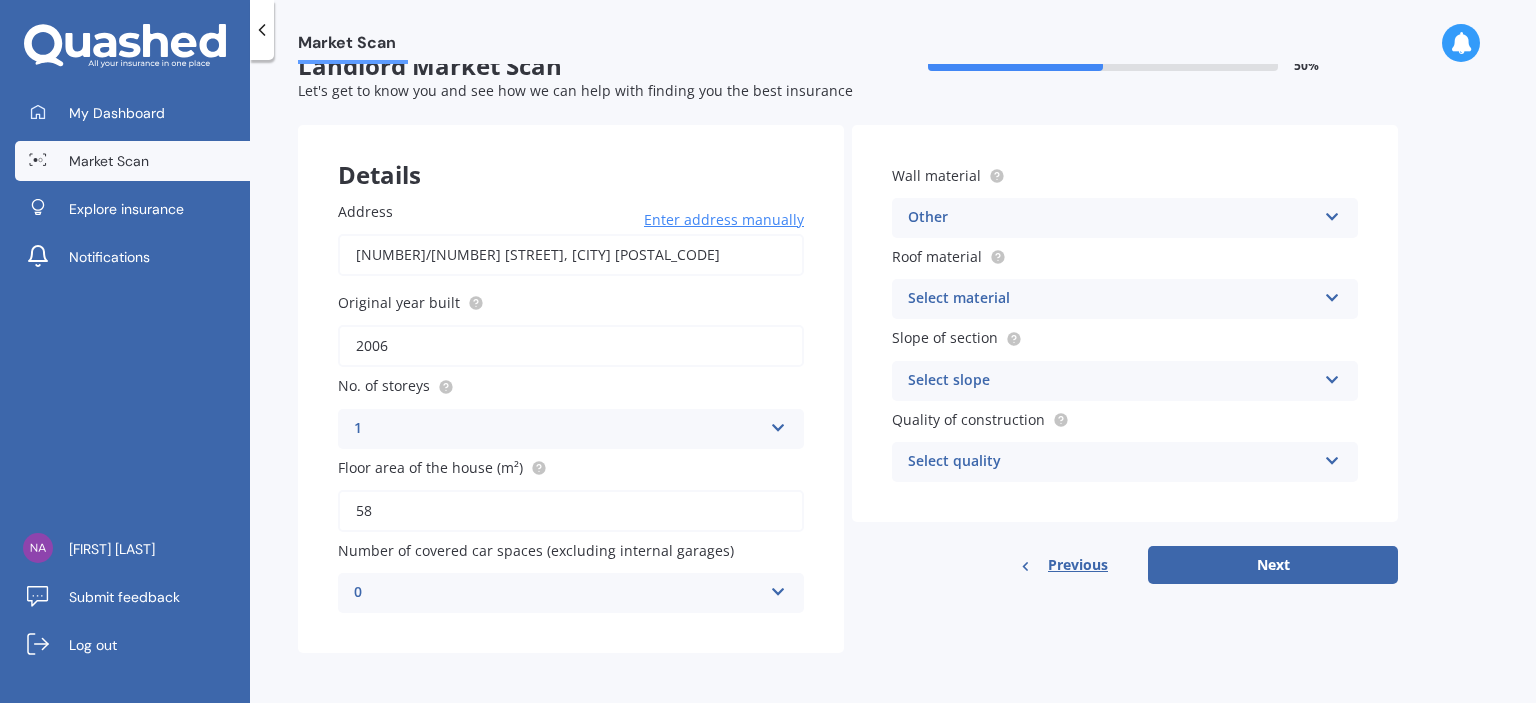 click on "Select material" at bounding box center (1112, 299) 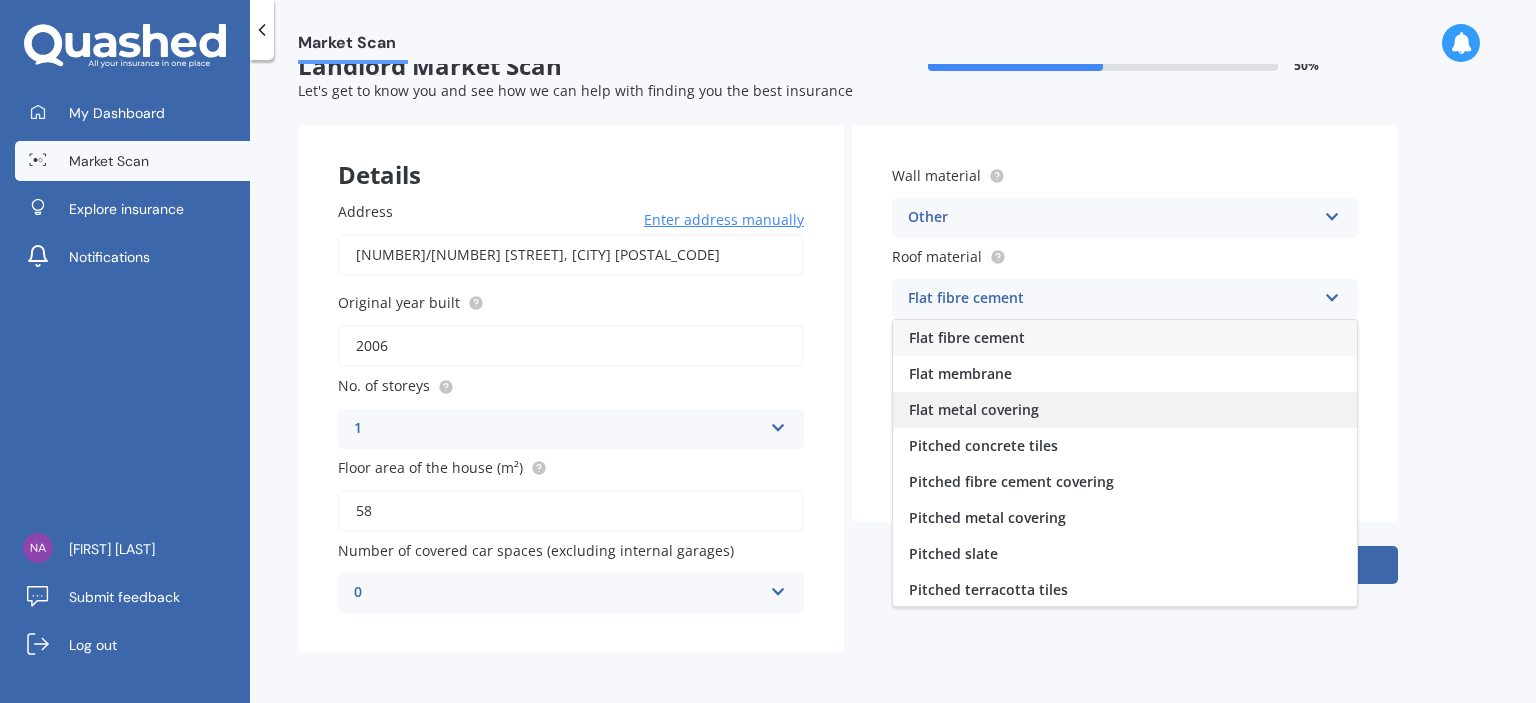 click on "Flat metal covering" at bounding box center (974, 409) 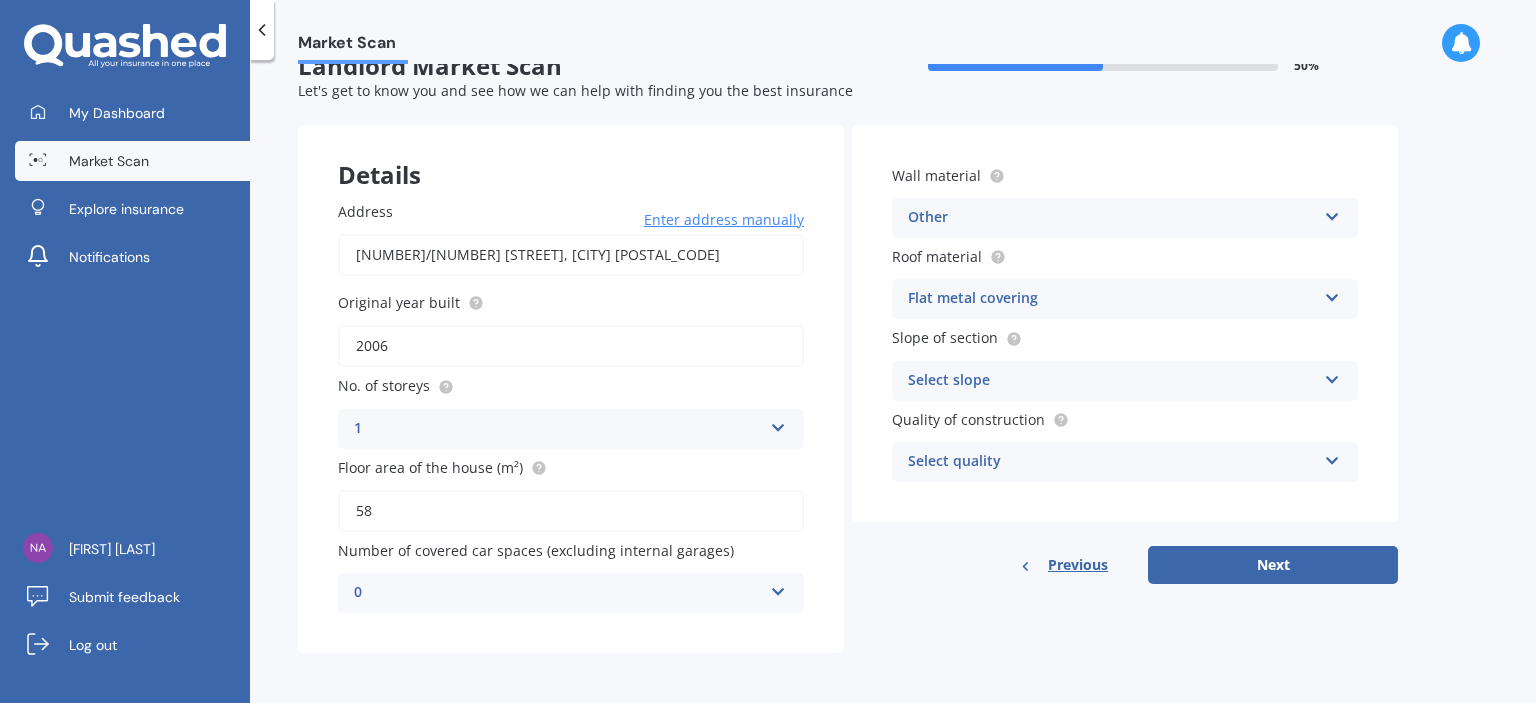 click on "Select slope" at bounding box center (1112, 381) 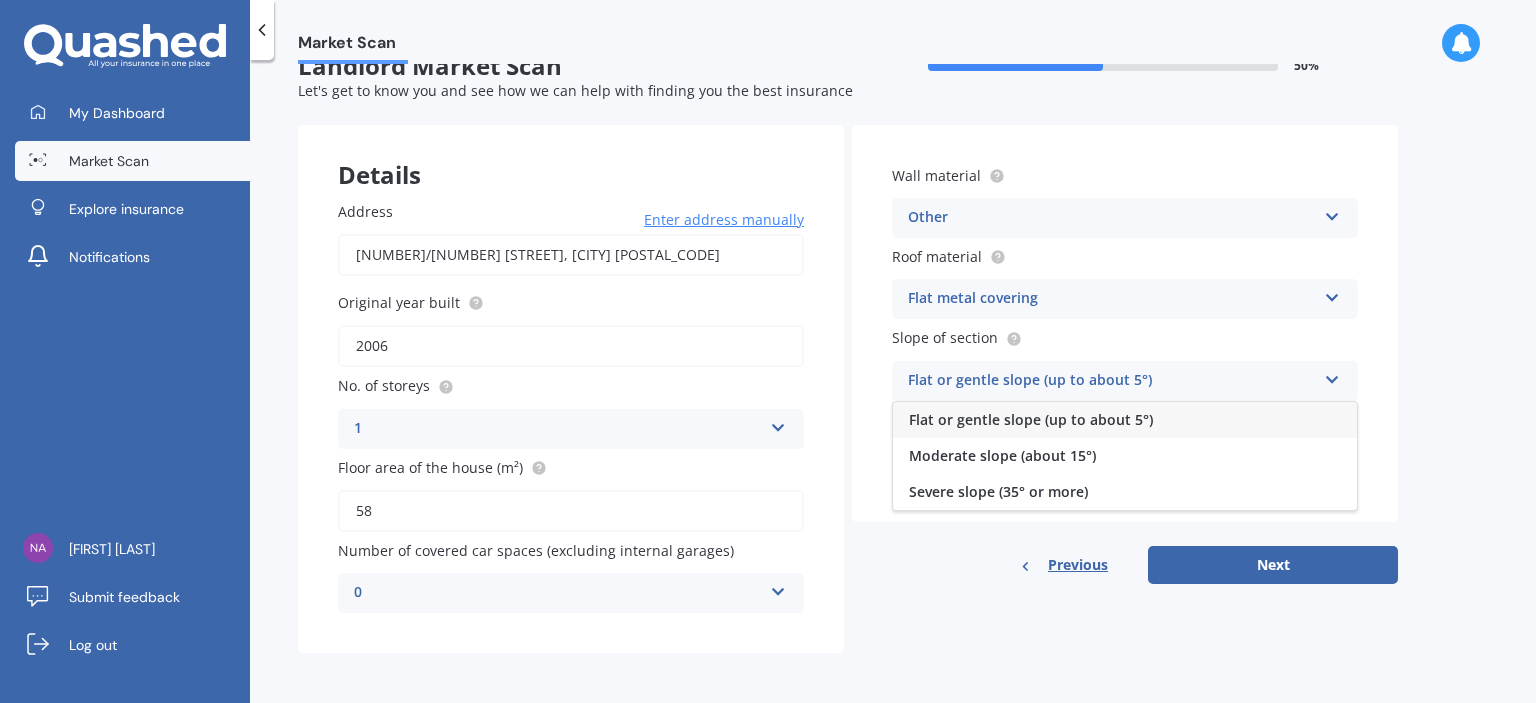 click on "Flat or gentle slope (up to about 5°)" at bounding box center [1112, 381] 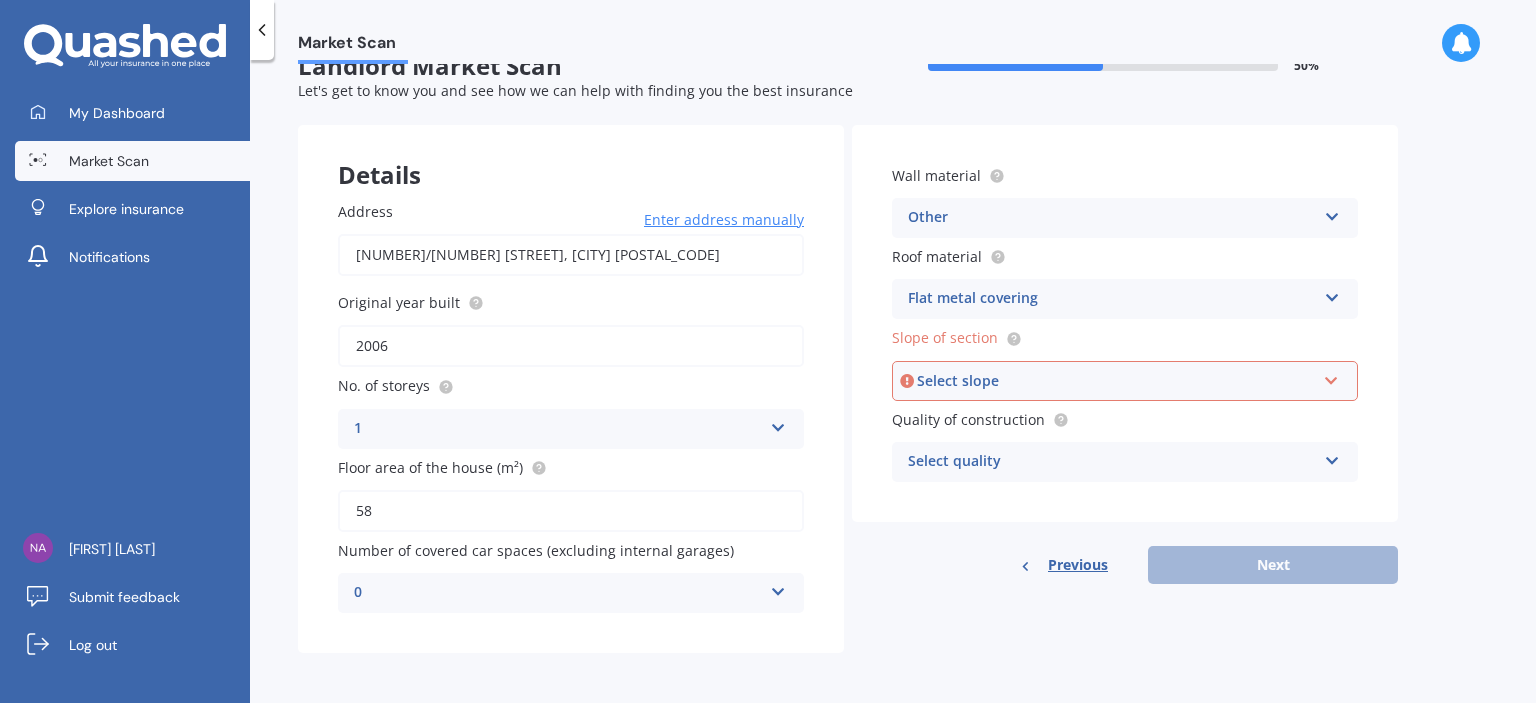 click on "Select slope" at bounding box center [1116, 381] 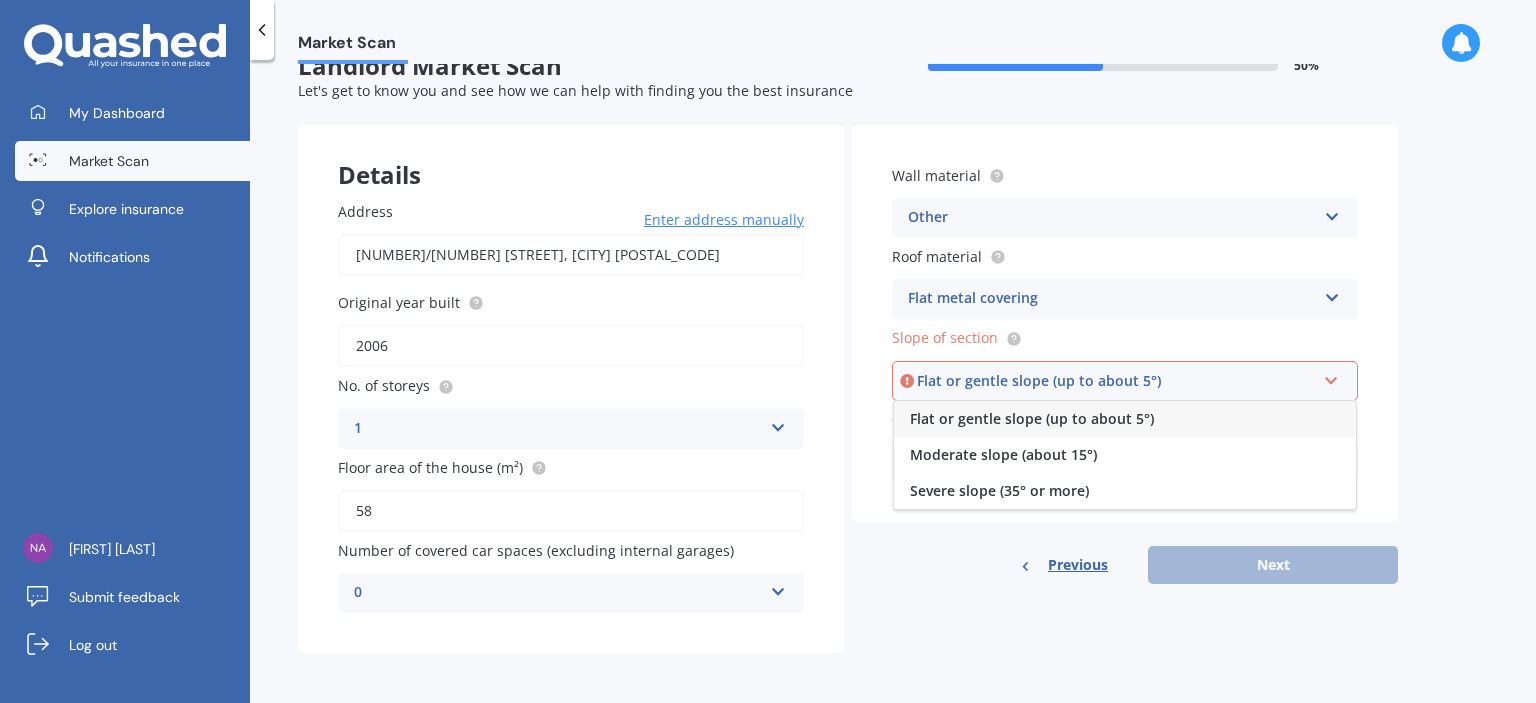 click on "Flat or gentle slope (up to about 5°)" at bounding box center (1116, 381) 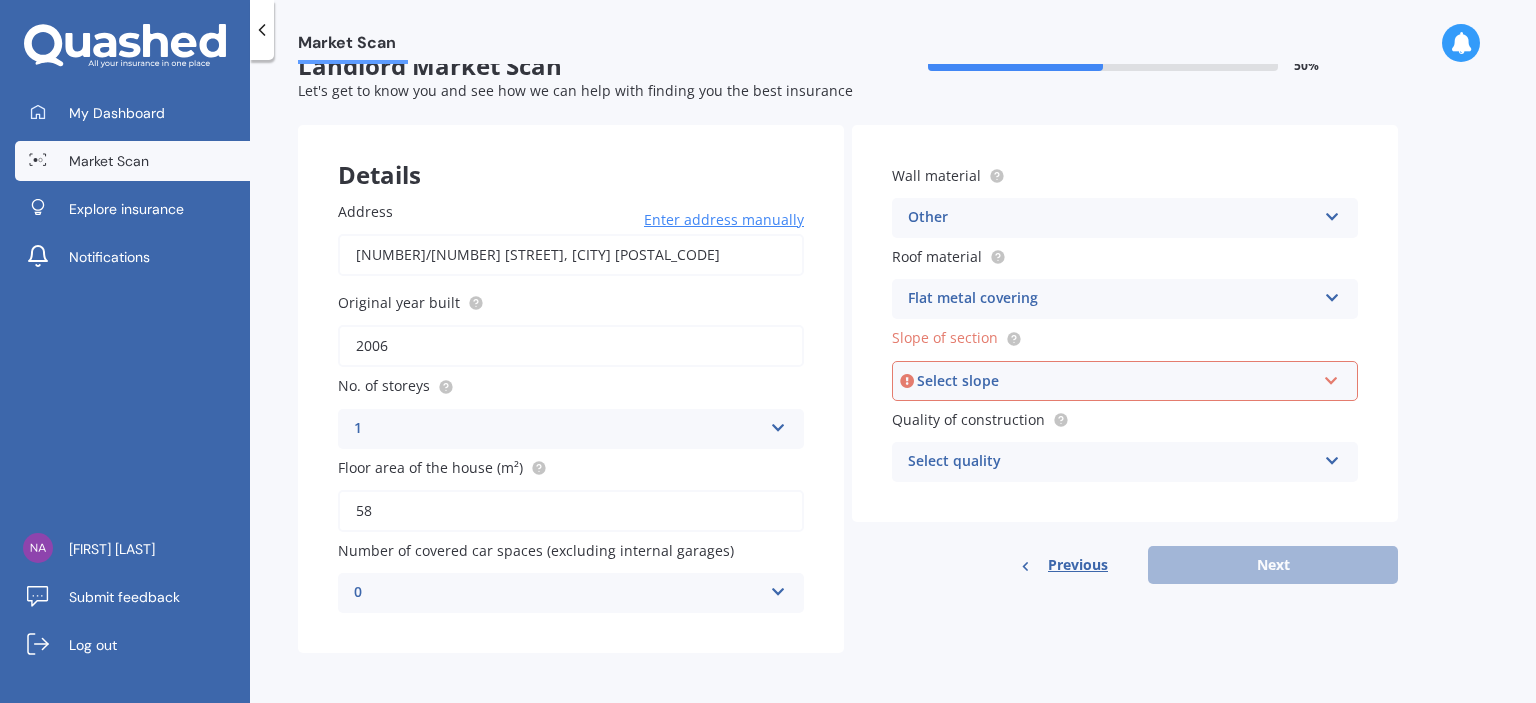 click at bounding box center (1331, 377) 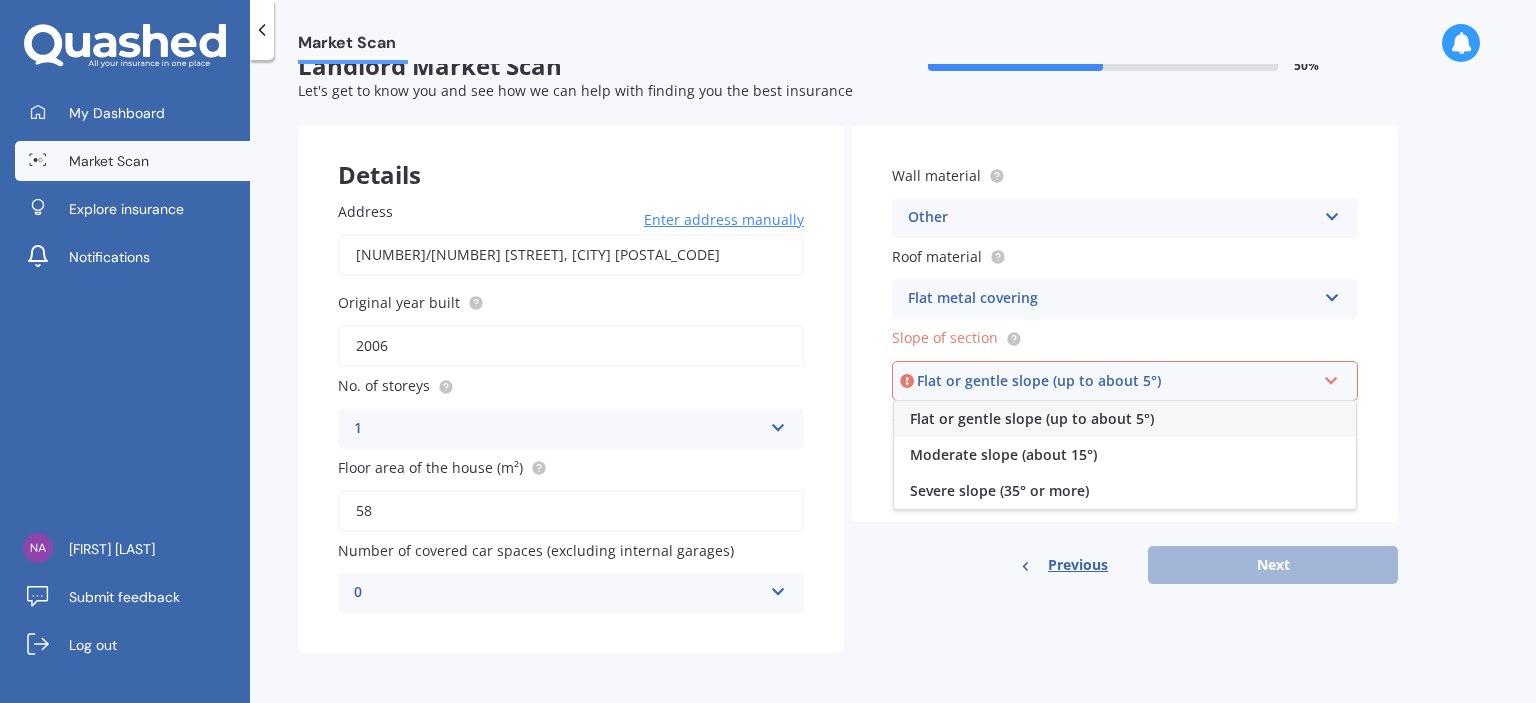click on "Flat or gentle slope (up to about 5°)" at bounding box center (1032, 418) 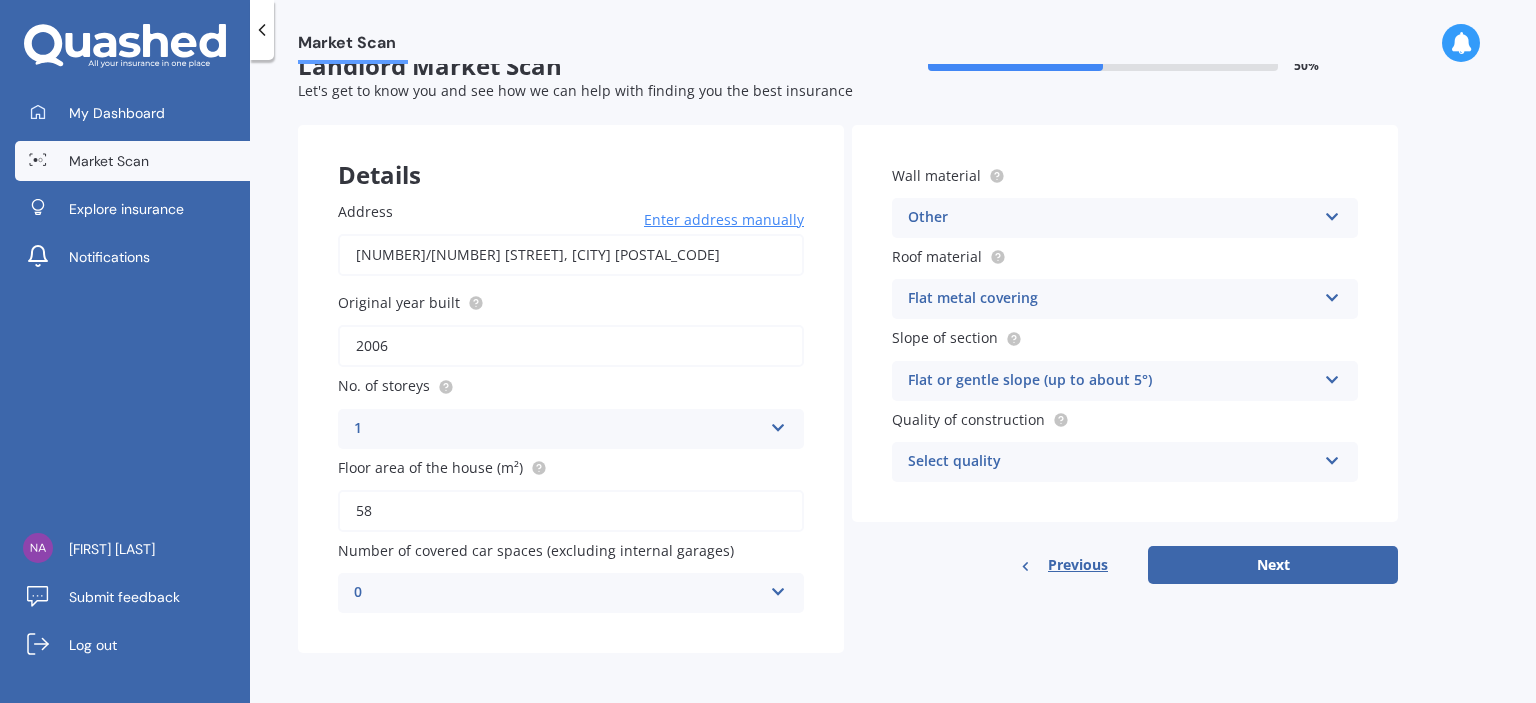 click at bounding box center [1332, 457] 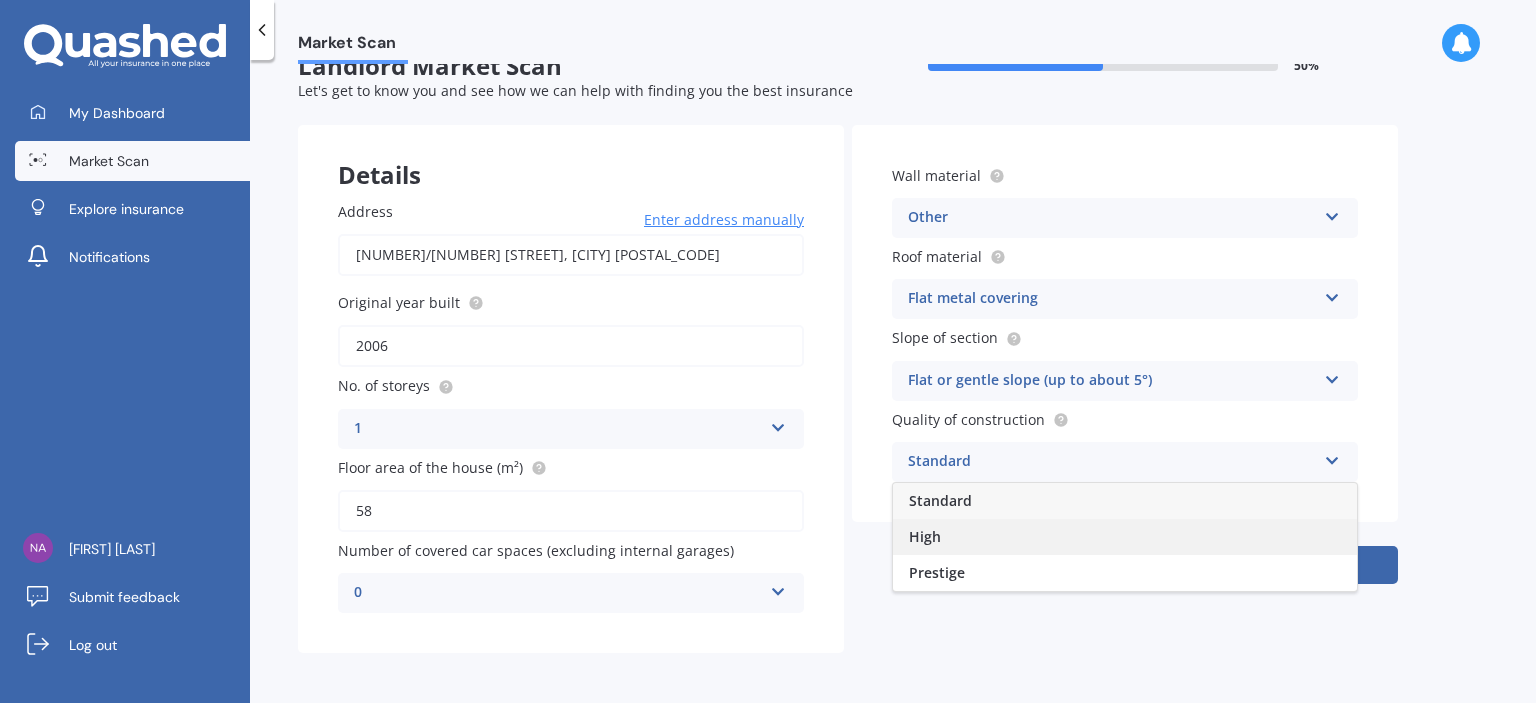 click on "High" at bounding box center [925, 536] 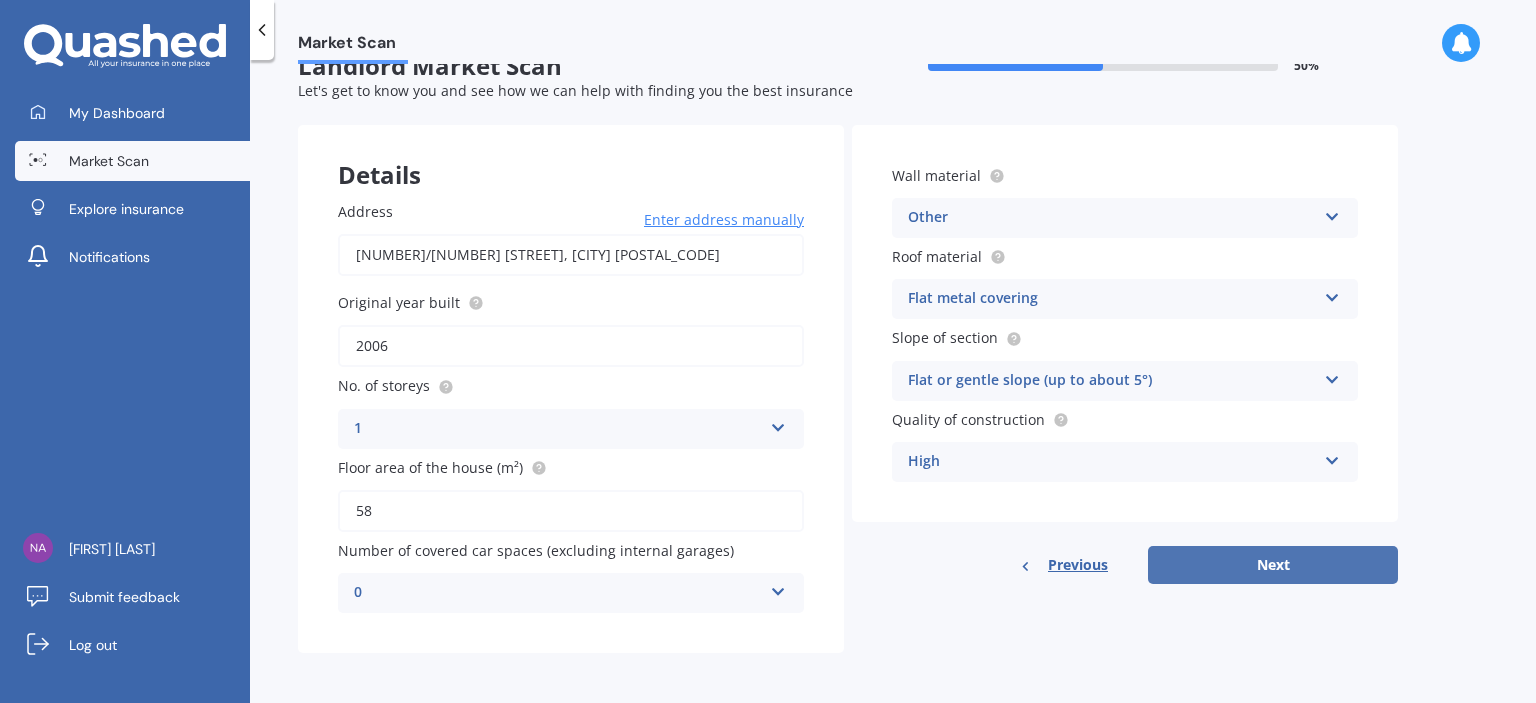 click on "Next" at bounding box center (1273, 565) 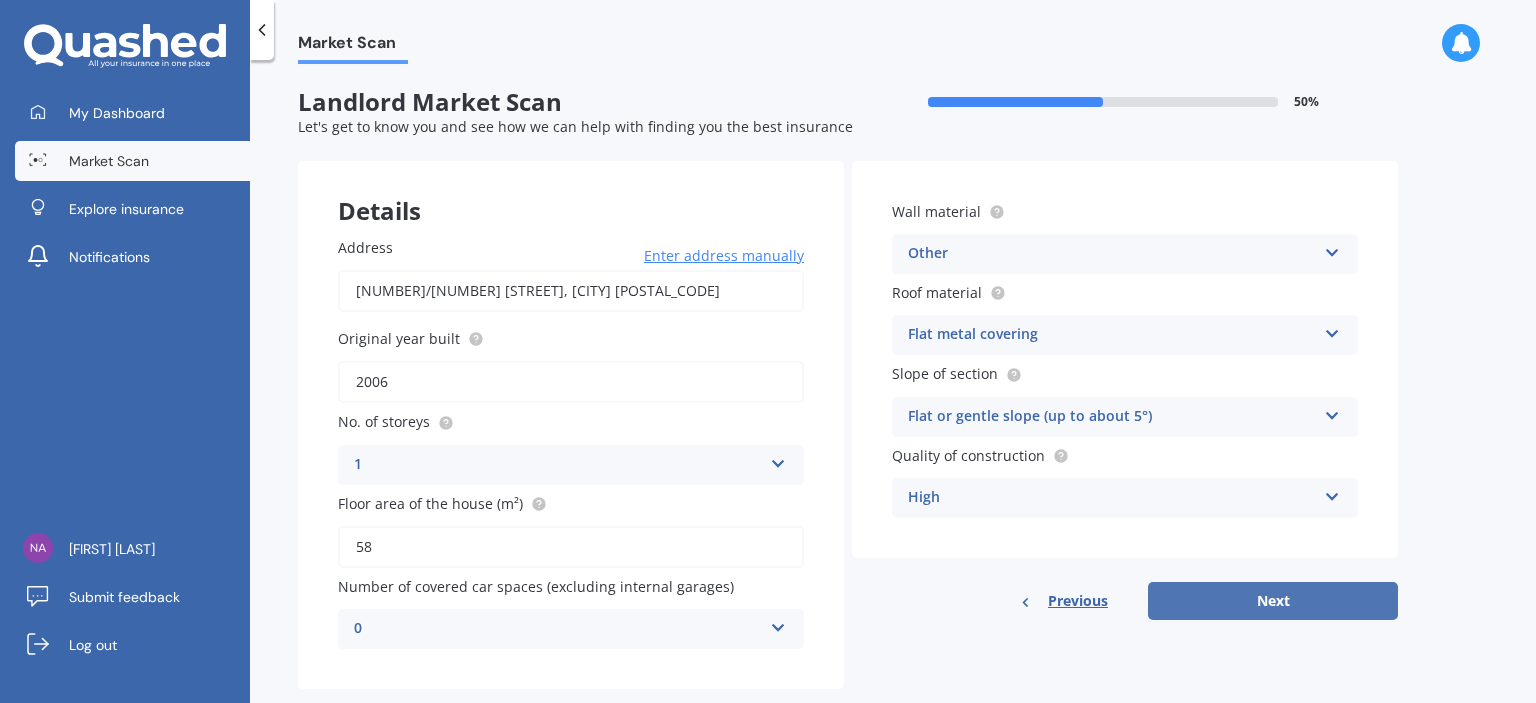 select on "17" 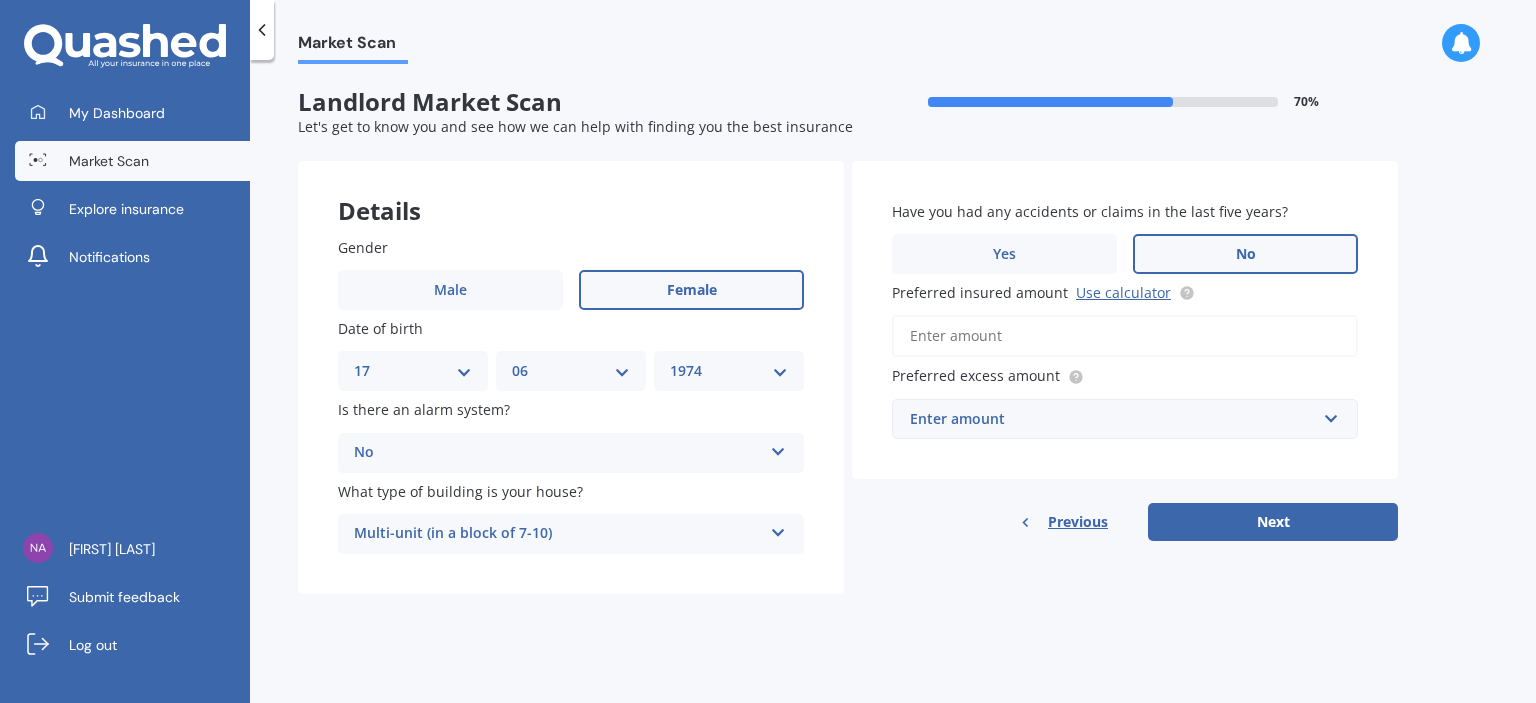 click on "Female" at bounding box center [691, 290] 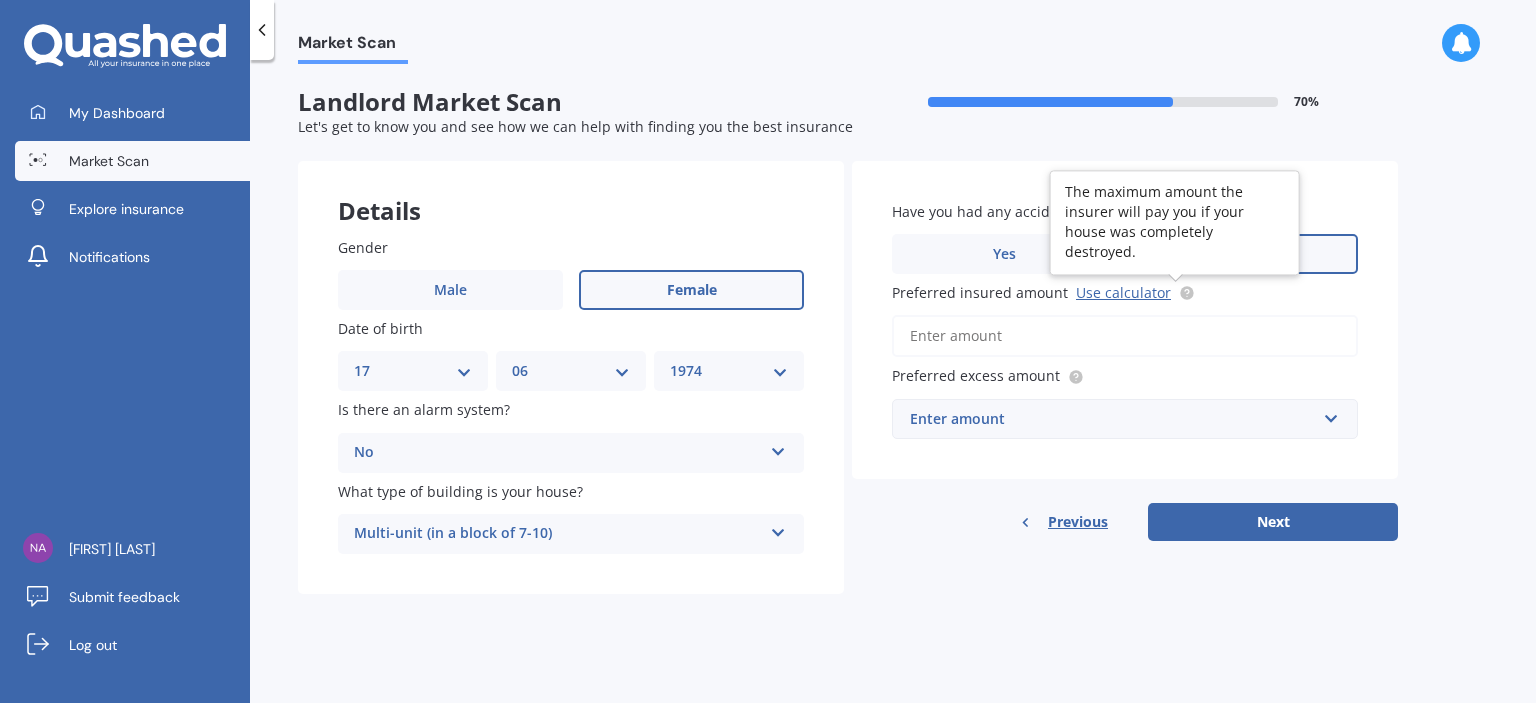 click 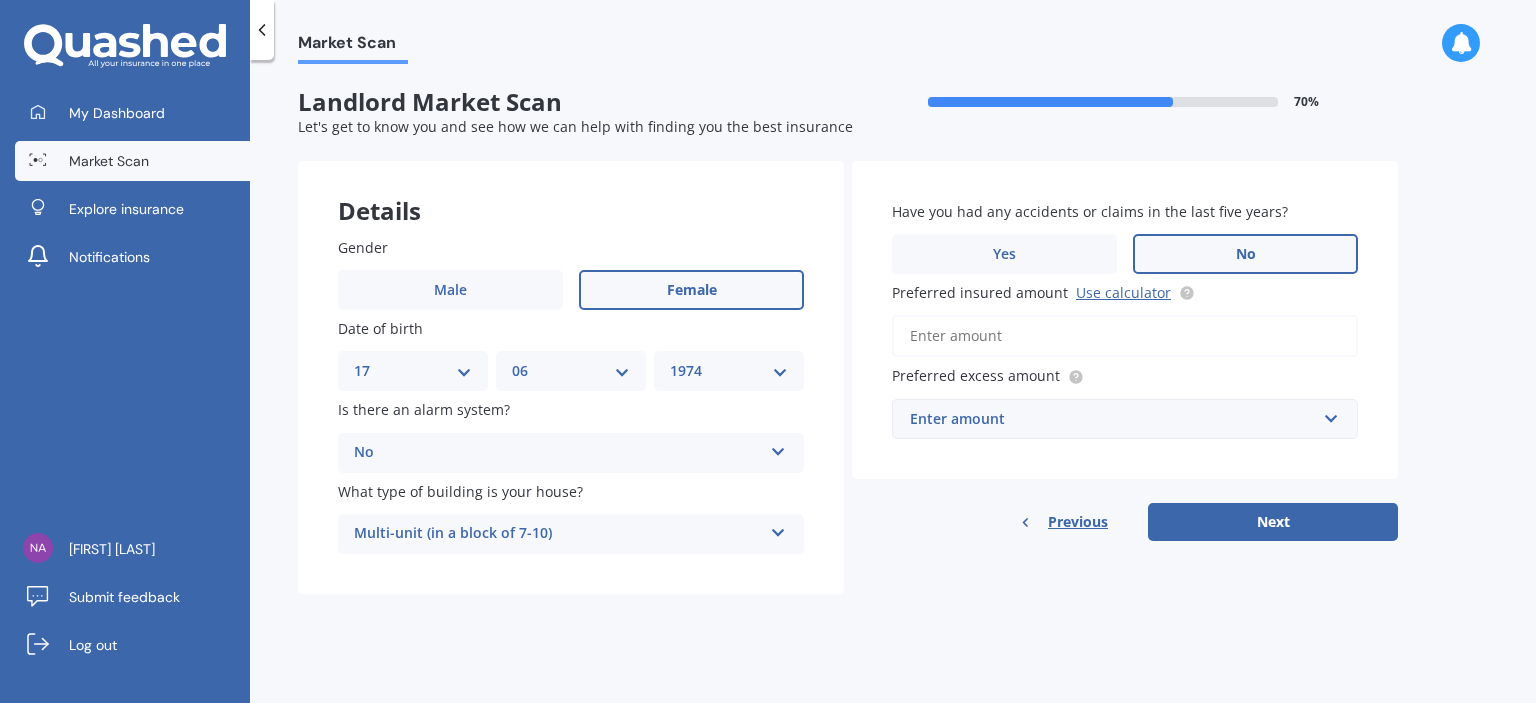 click on "Preferred insured amount Use calculator" at bounding box center [1125, 336] 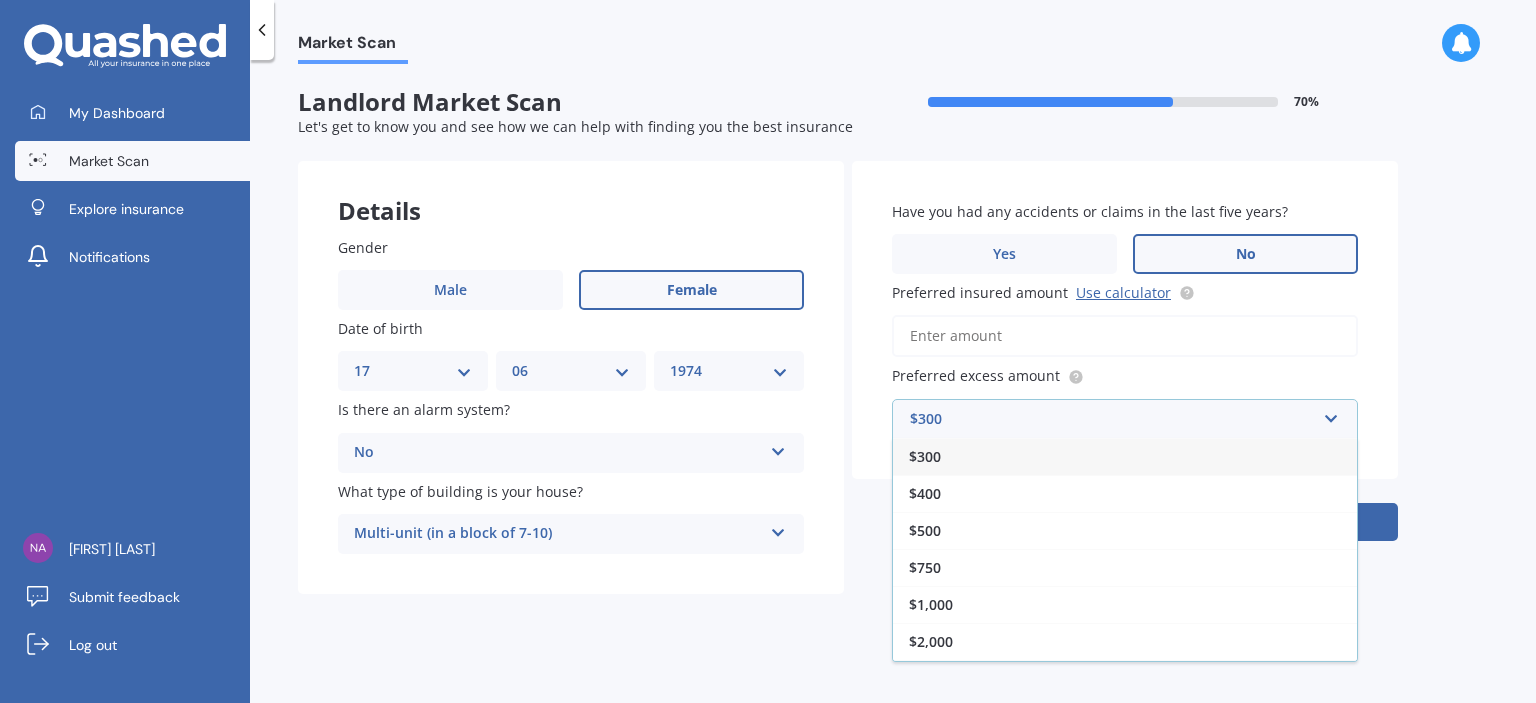 click on "$500" at bounding box center [925, 530] 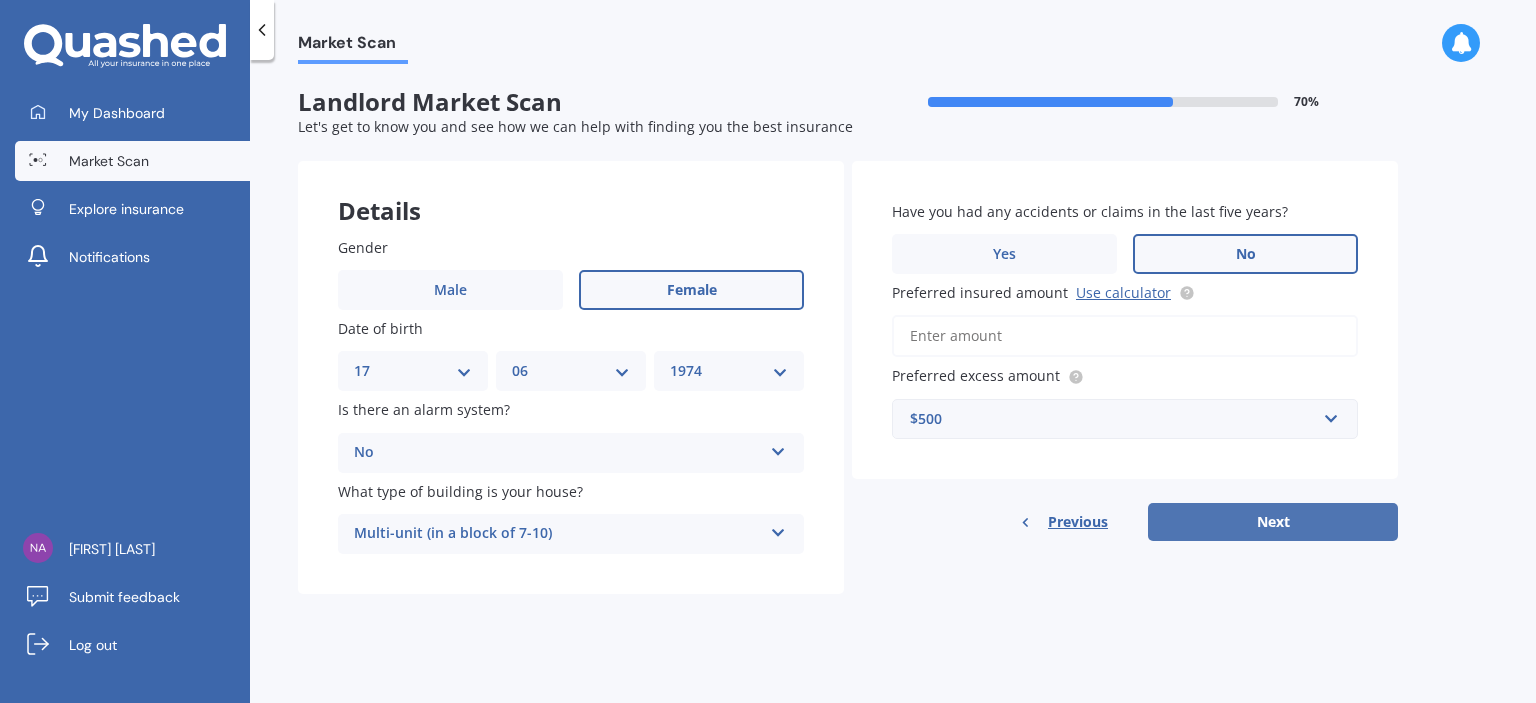 click on "Next" at bounding box center [1273, 522] 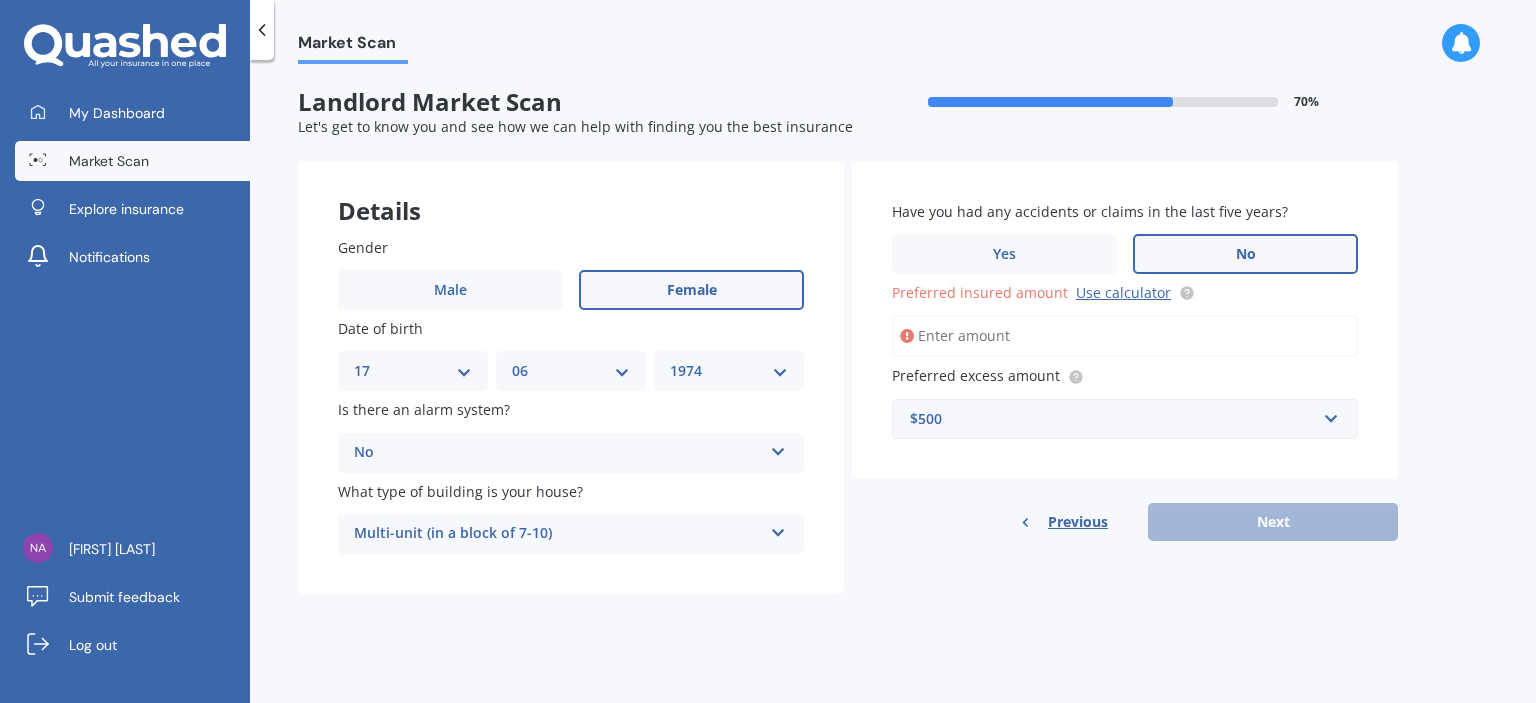 click on "Preferred insured amount Use calculator" at bounding box center (1125, 336) 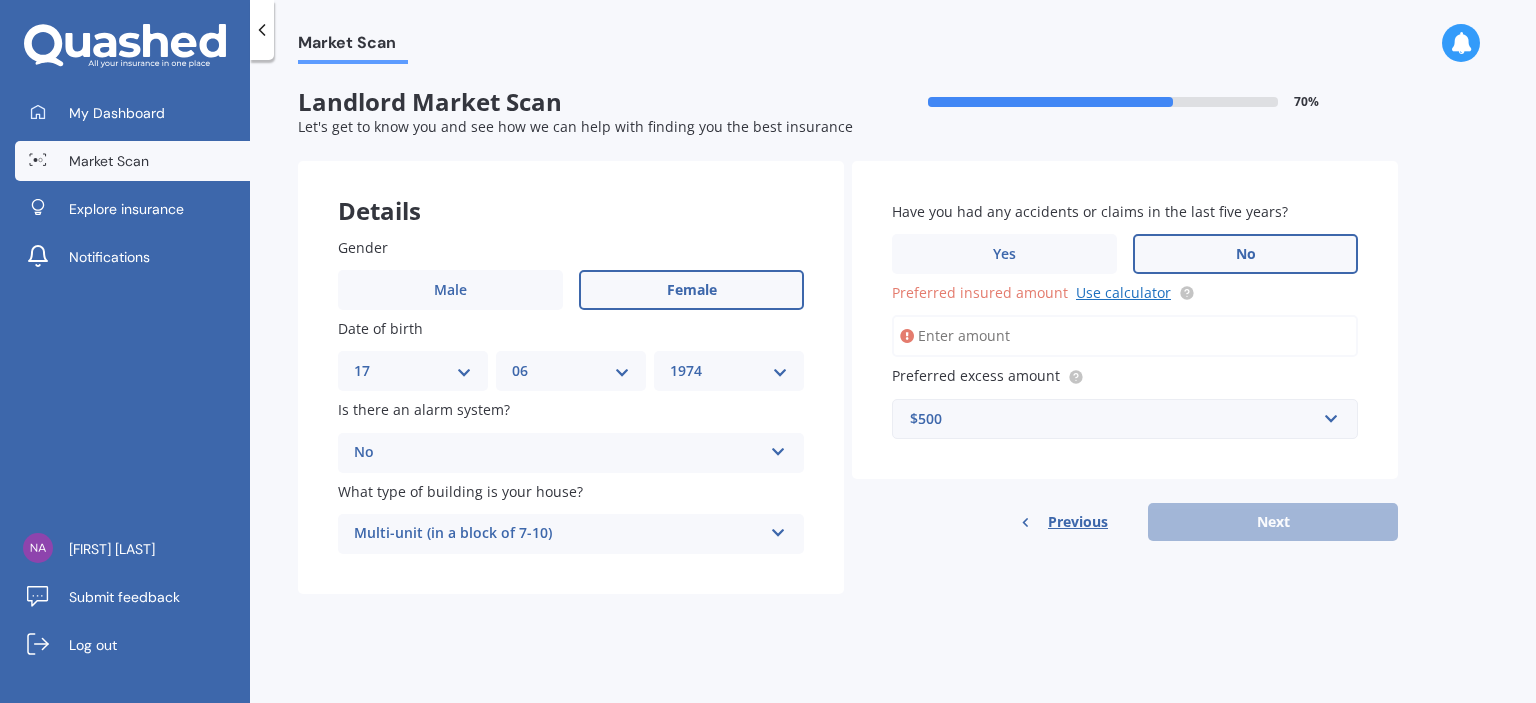 click on "Use calculator" at bounding box center (1123, 292) 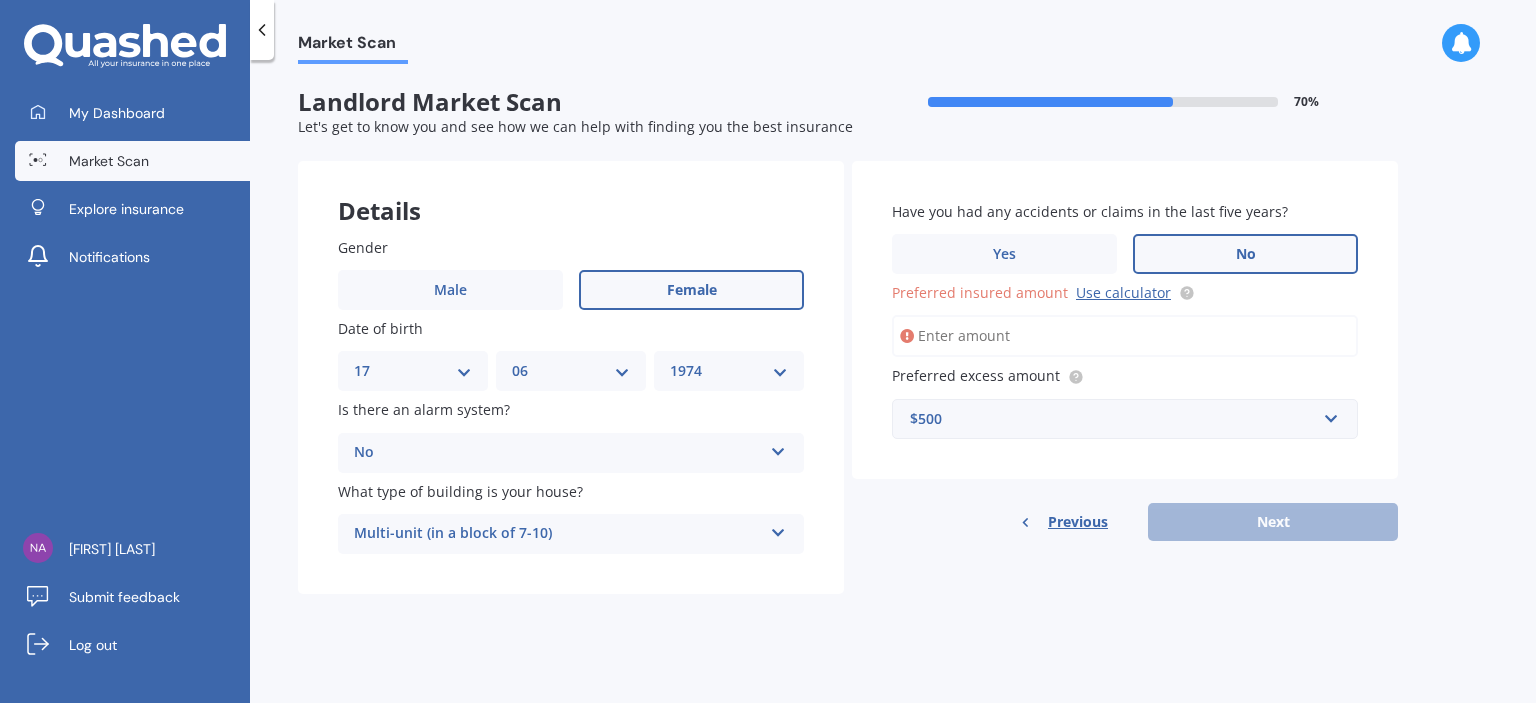 click on "Preferred insured amount Use calculator" at bounding box center (1125, 336) 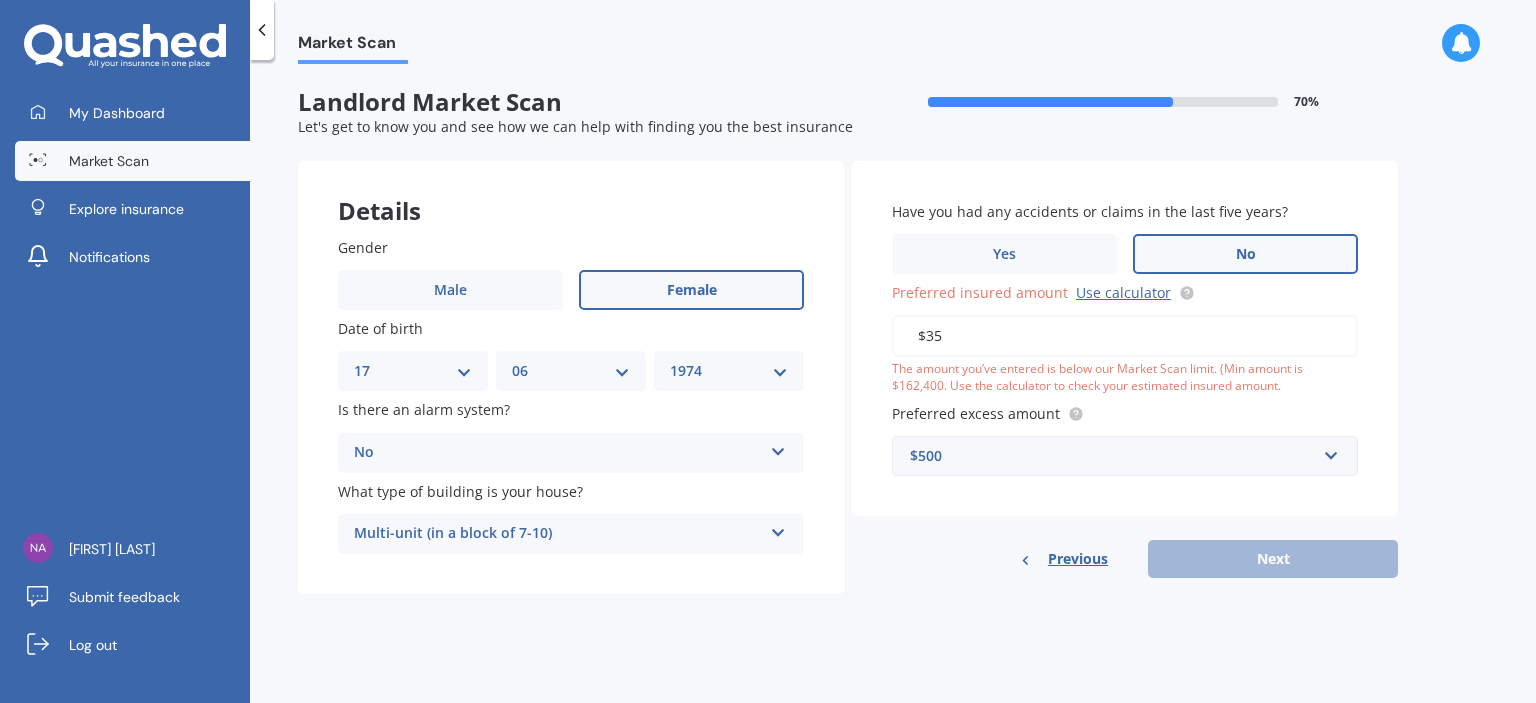 type on "$3" 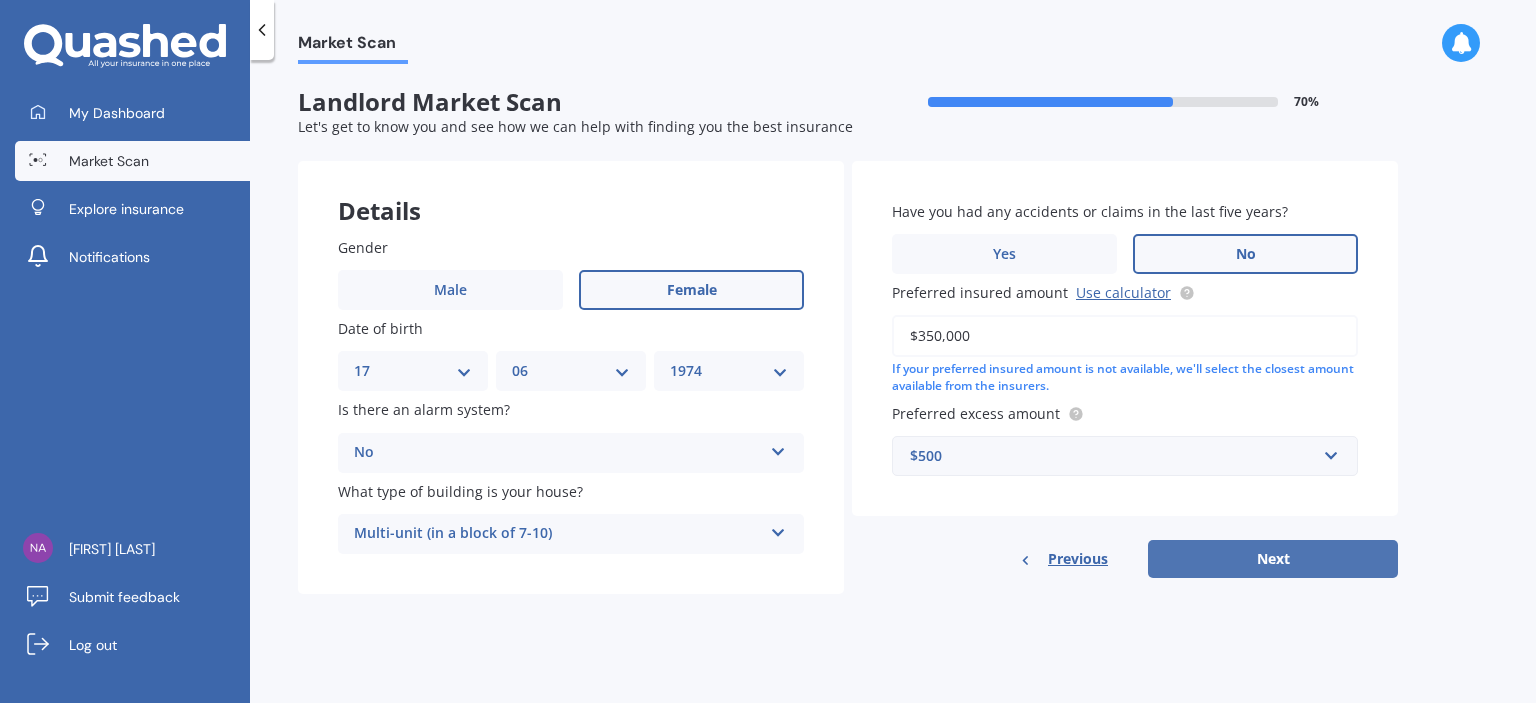 type on "$350,000" 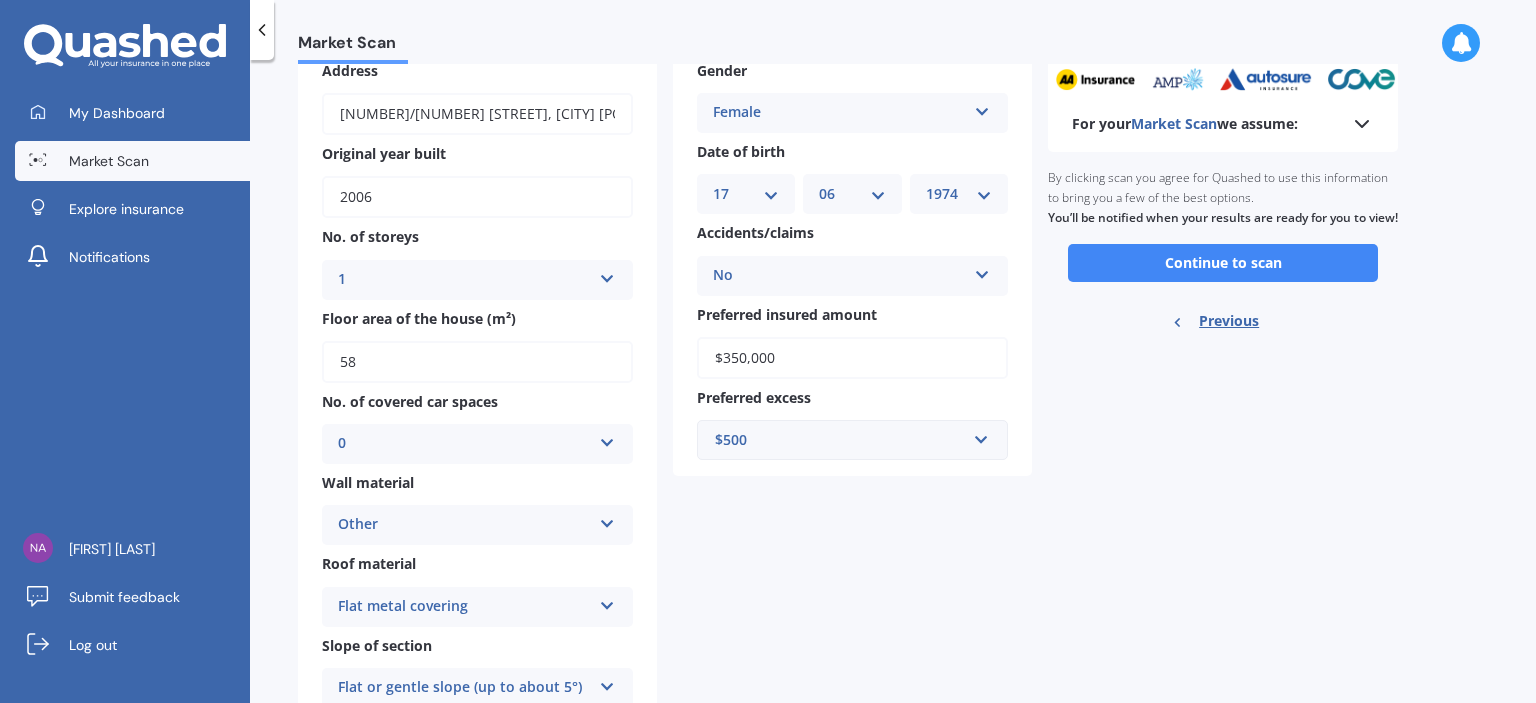 scroll, scrollTop: 0, scrollLeft: 0, axis: both 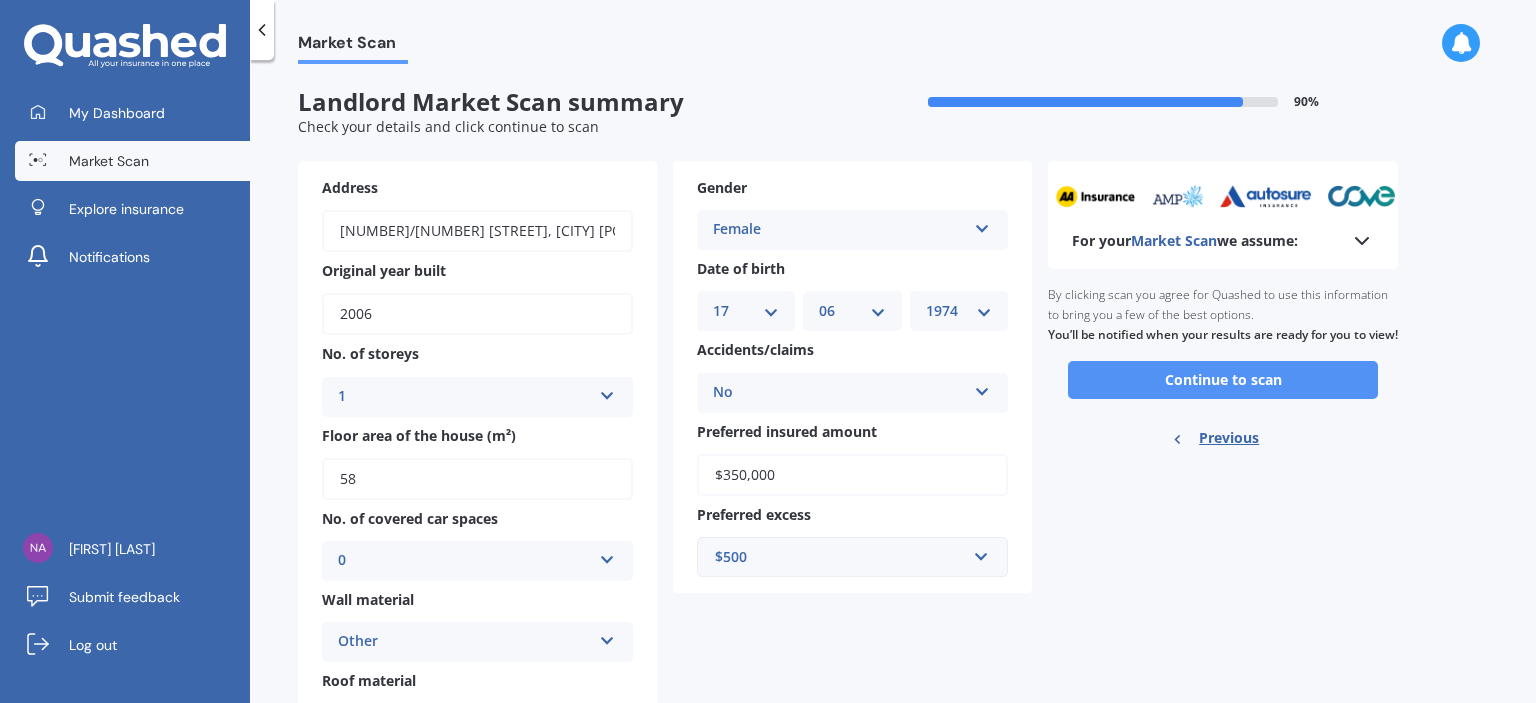 click on "Continue to scan" at bounding box center [1223, 380] 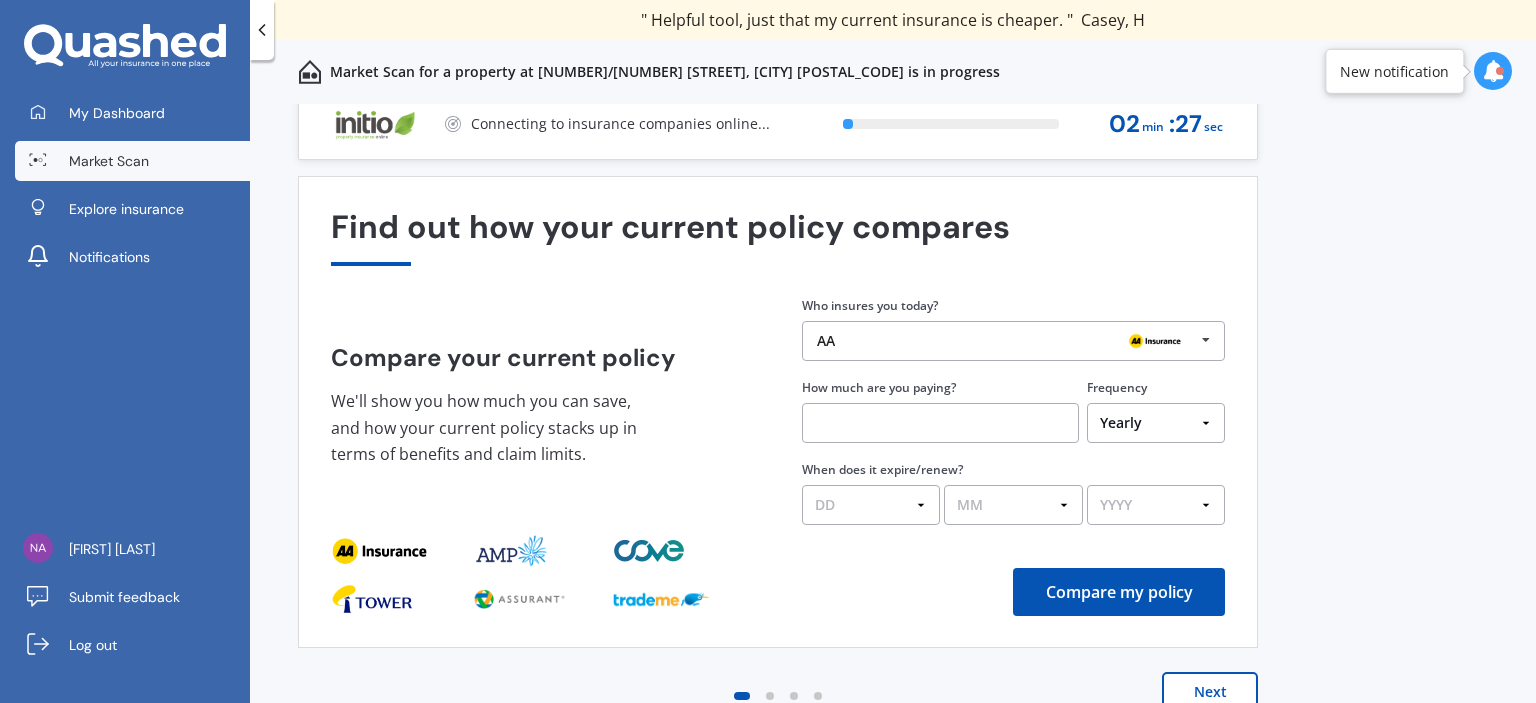 scroll, scrollTop: 20, scrollLeft: 0, axis: vertical 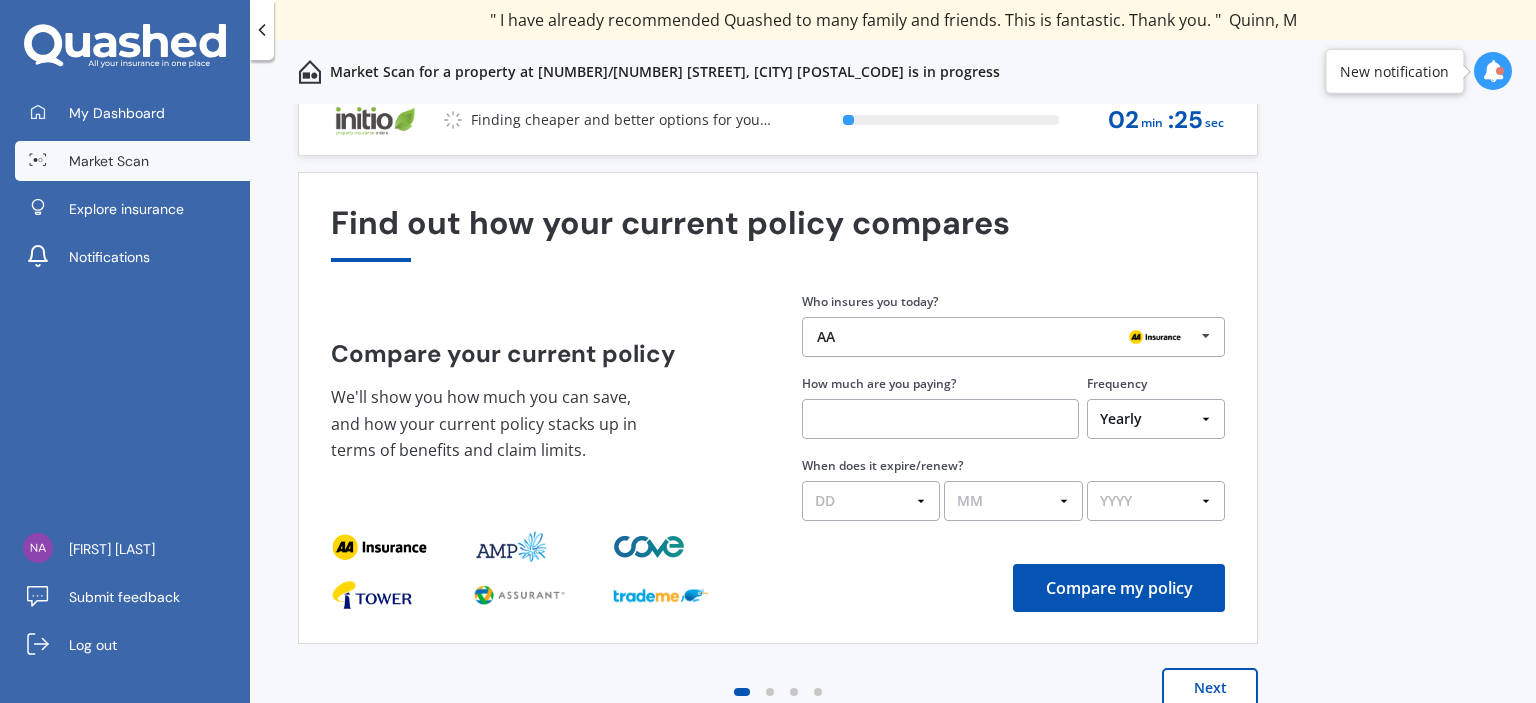 click on "Next" at bounding box center [1210, 688] 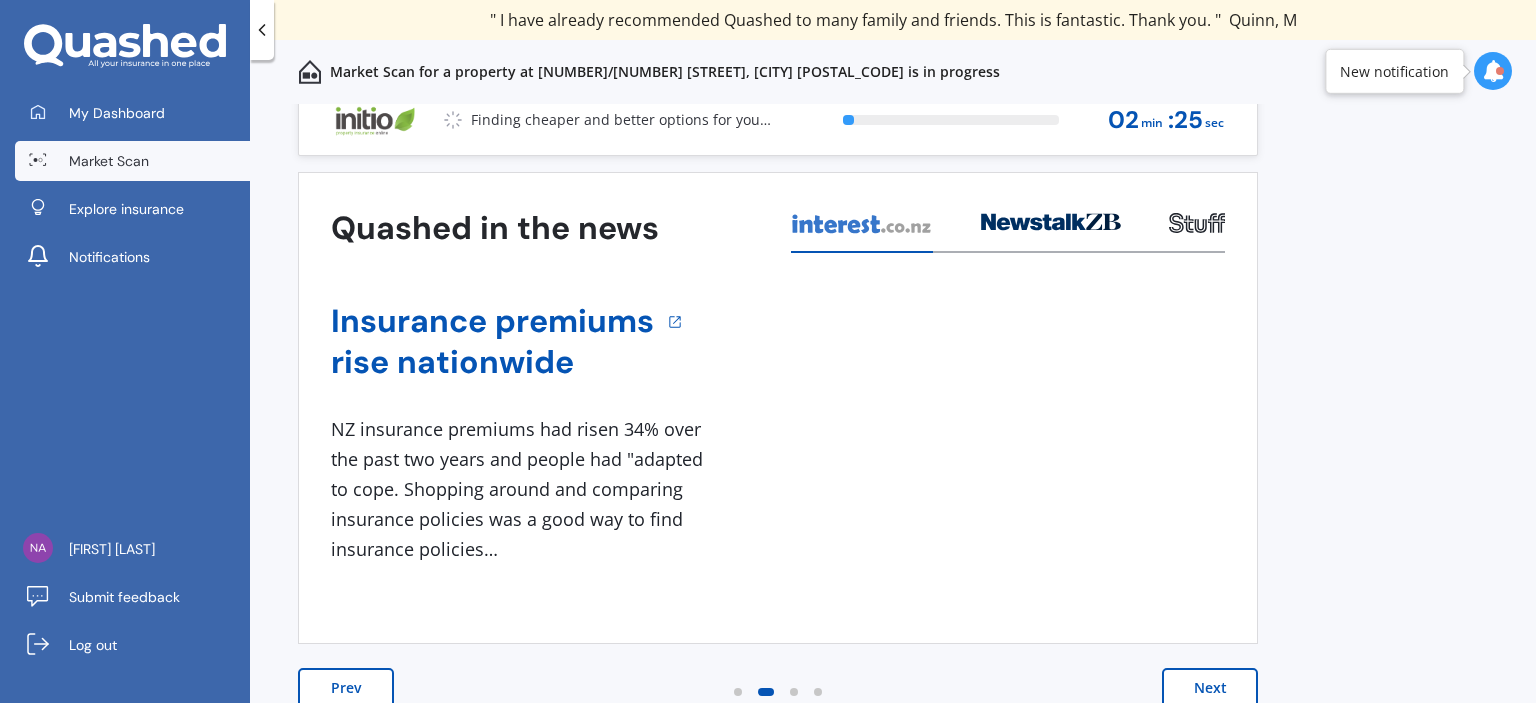 scroll, scrollTop: 0, scrollLeft: 0, axis: both 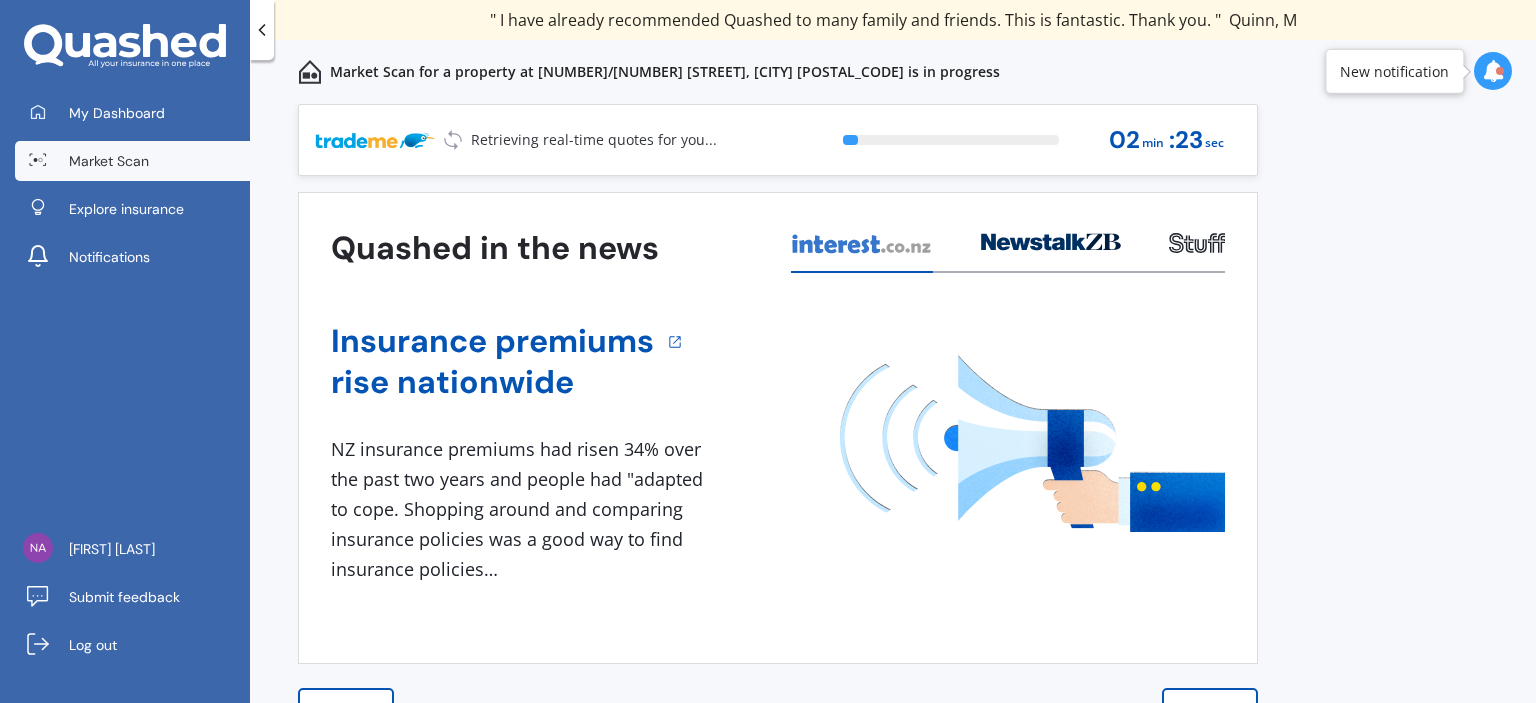 click on "Next" at bounding box center [1210, 708] 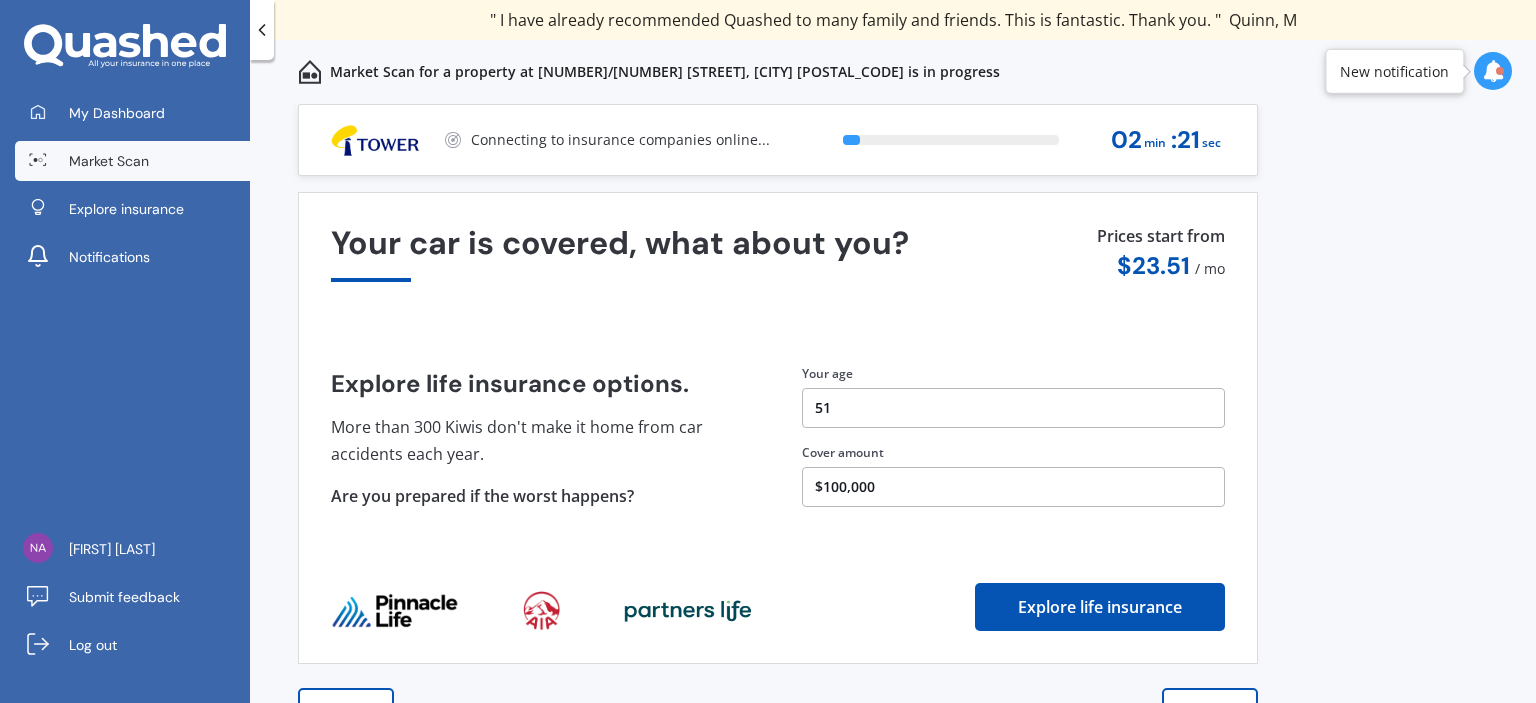 click on "Next" at bounding box center [1210, 708] 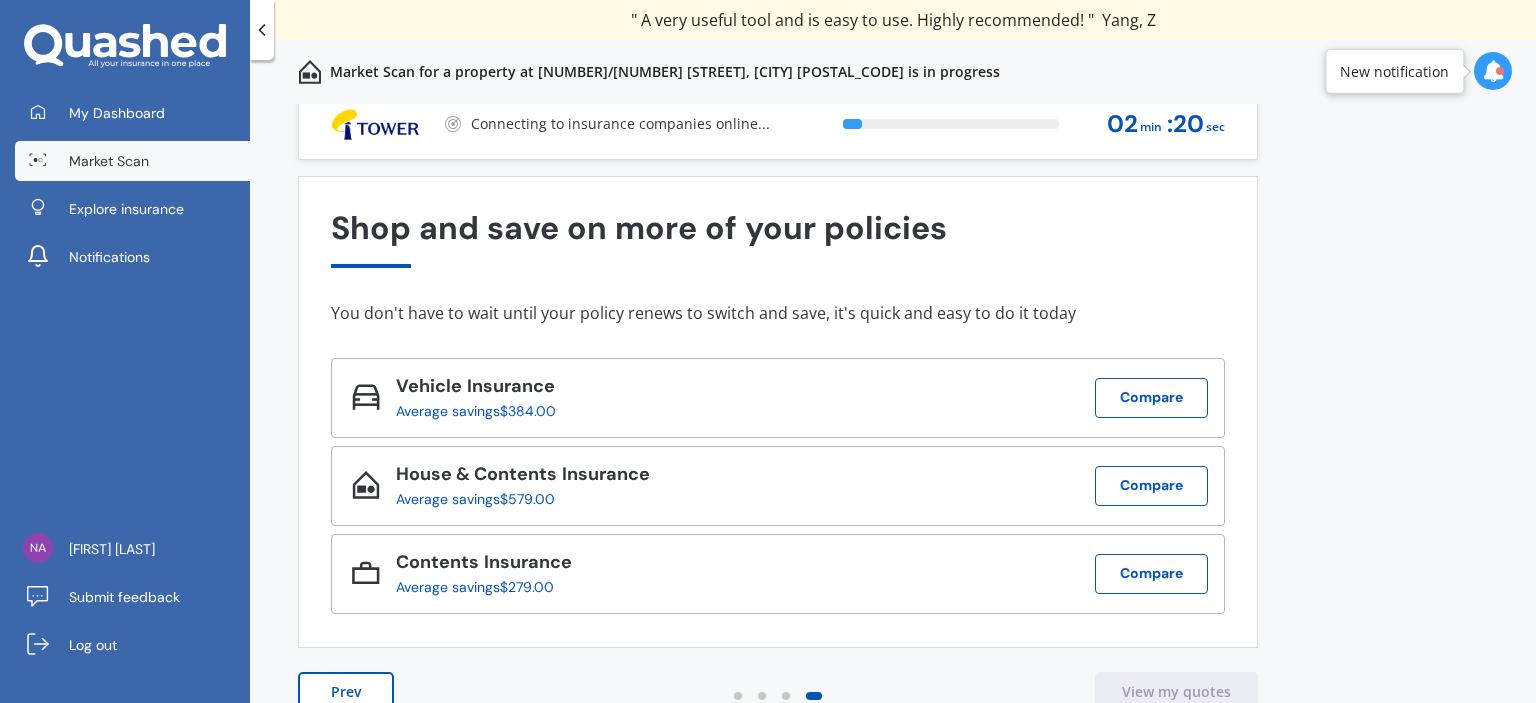 scroll, scrollTop: 20, scrollLeft: 0, axis: vertical 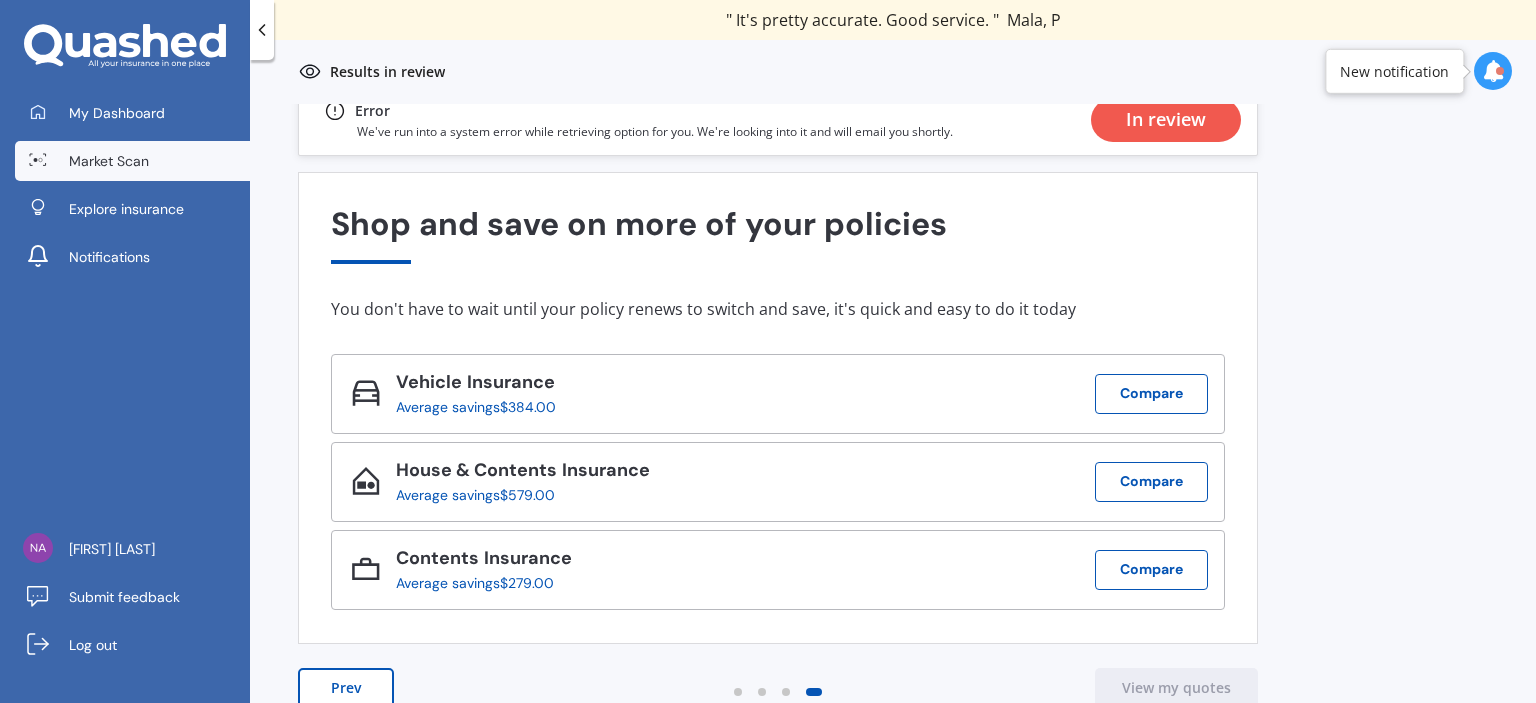 click on "New notification" at bounding box center [1394, 71] 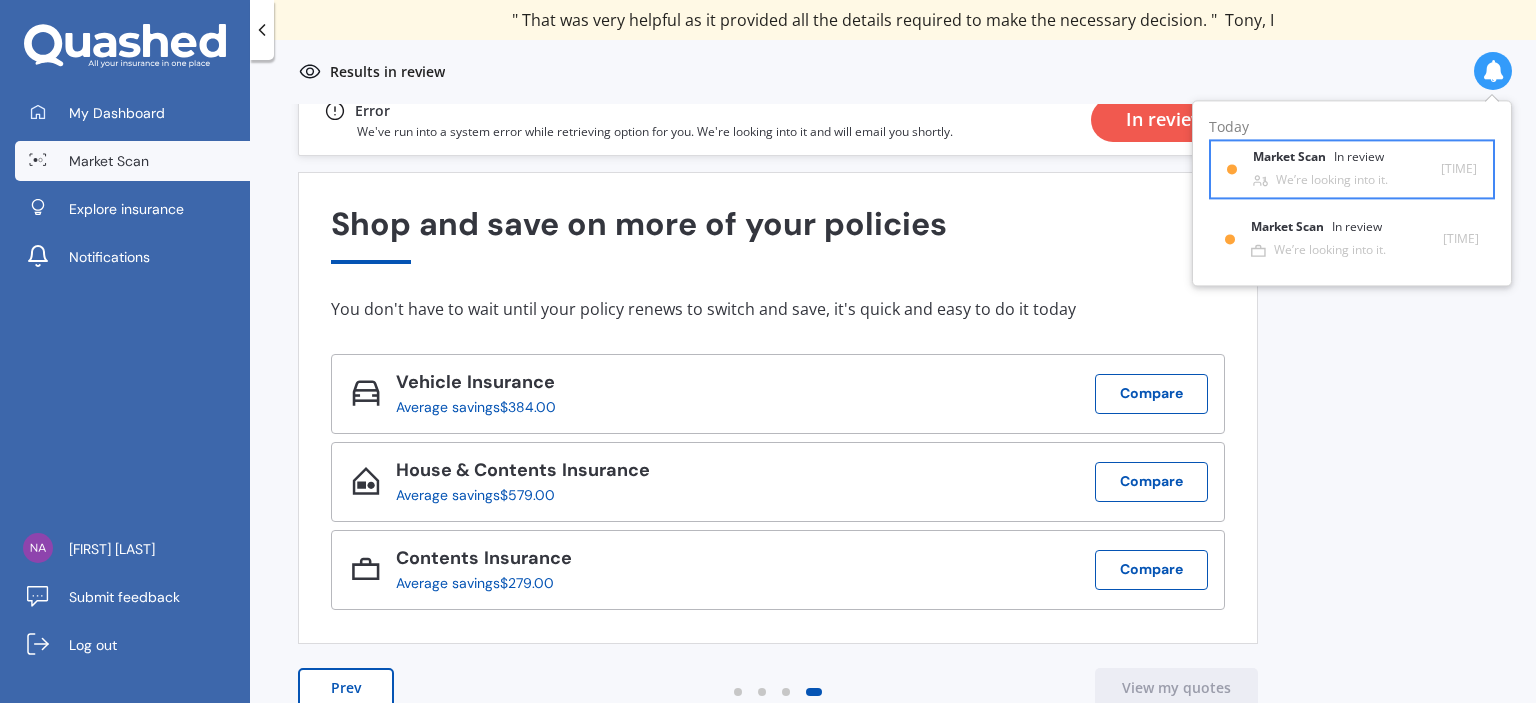 click on "Market Scan" at bounding box center [1293, 158] 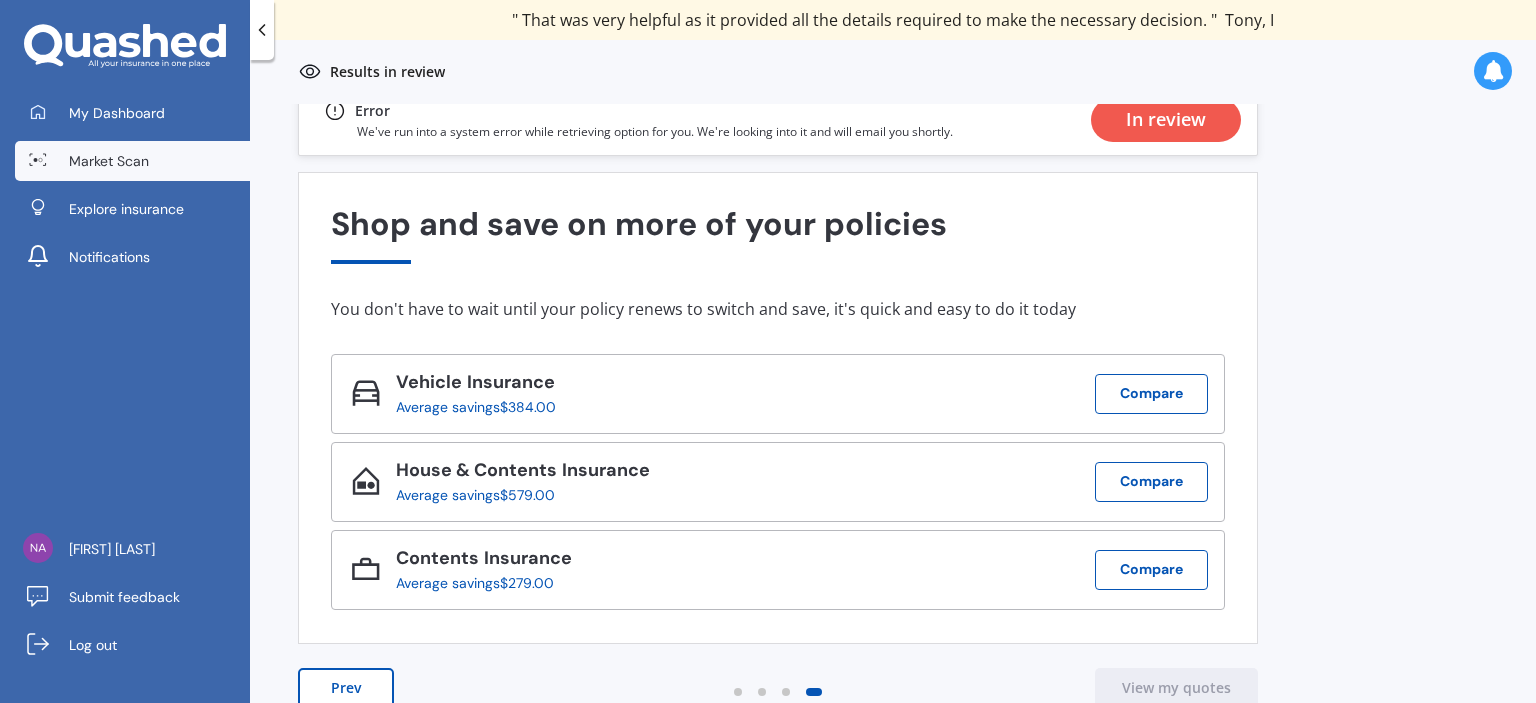 scroll, scrollTop: 0, scrollLeft: 0, axis: both 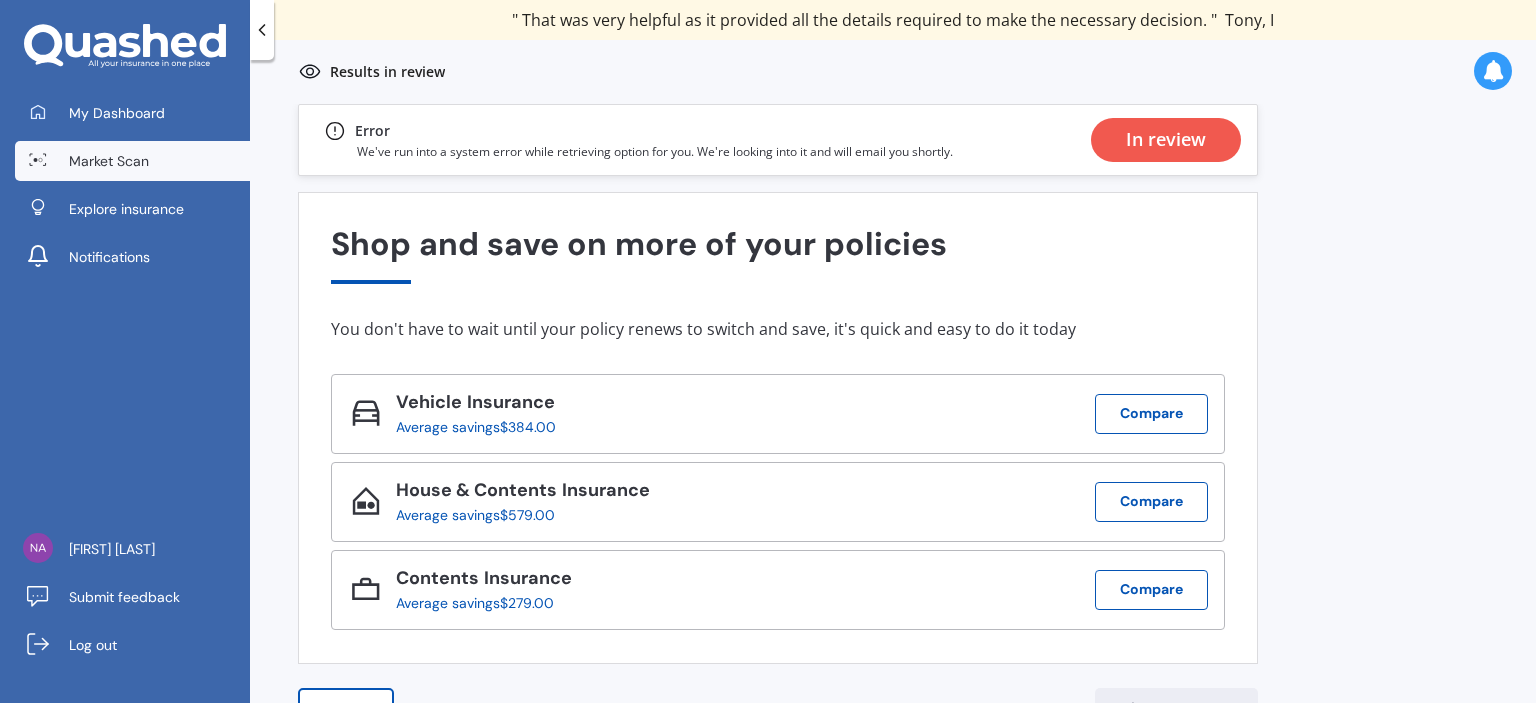 click on "In review" at bounding box center [1166, 140] 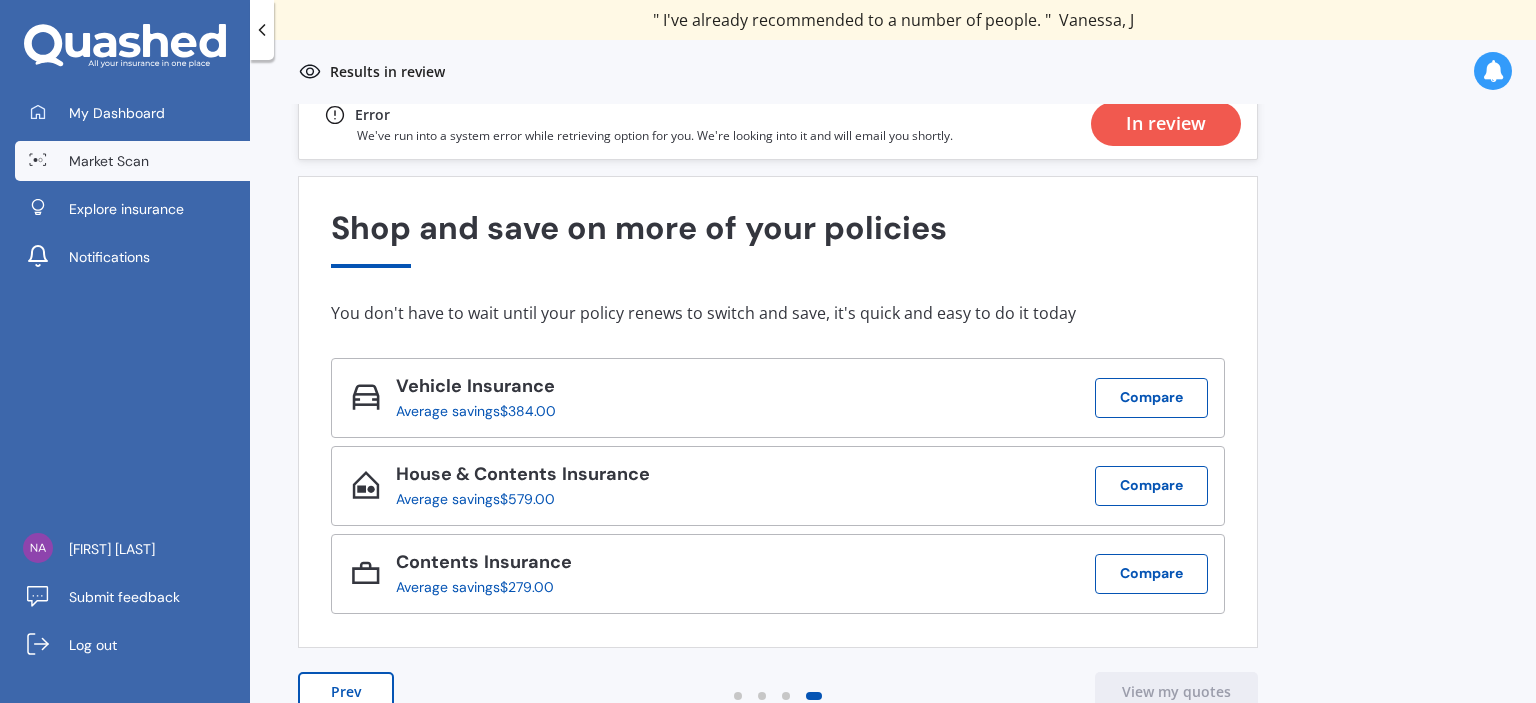 scroll, scrollTop: 20, scrollLeft: 0, axis: vertical 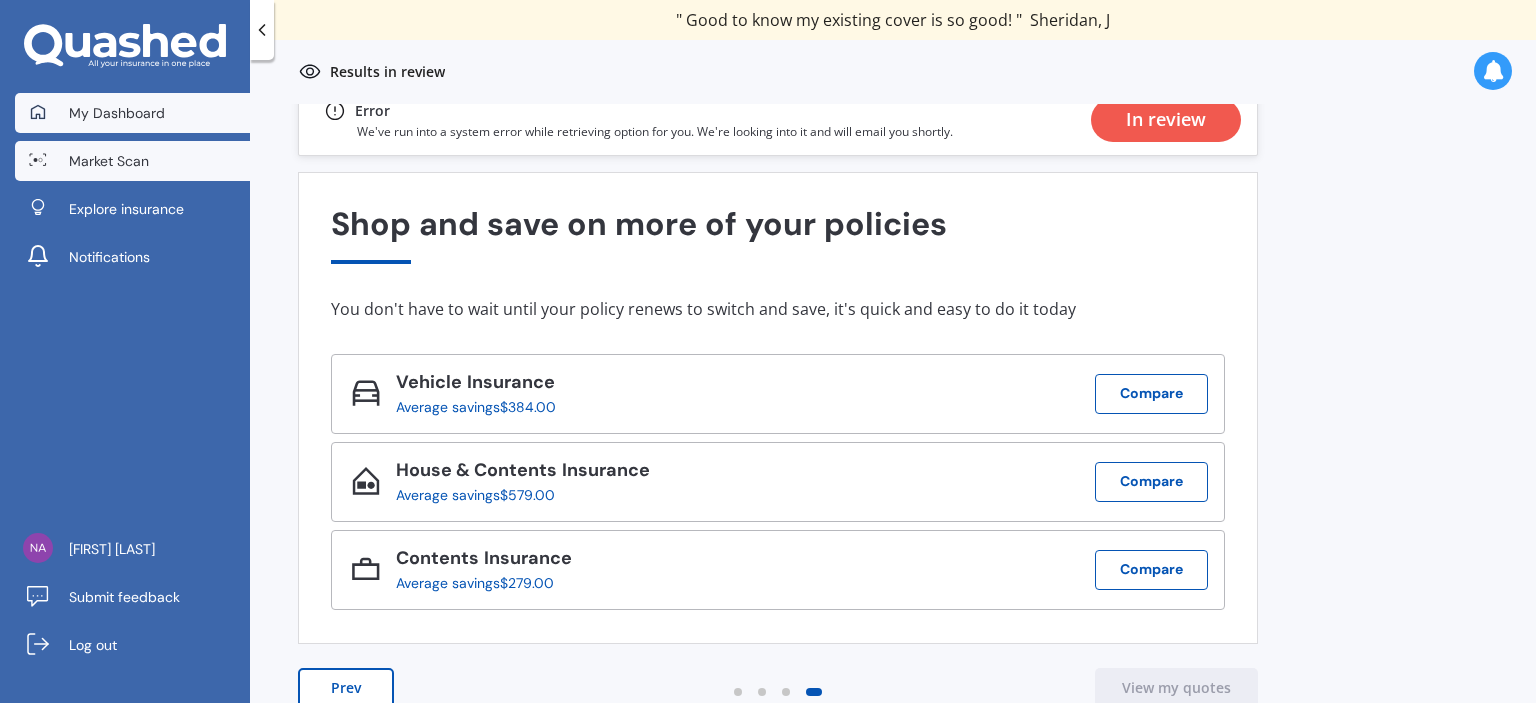 click on "My Dashboard" at bounding box center [117, 113] 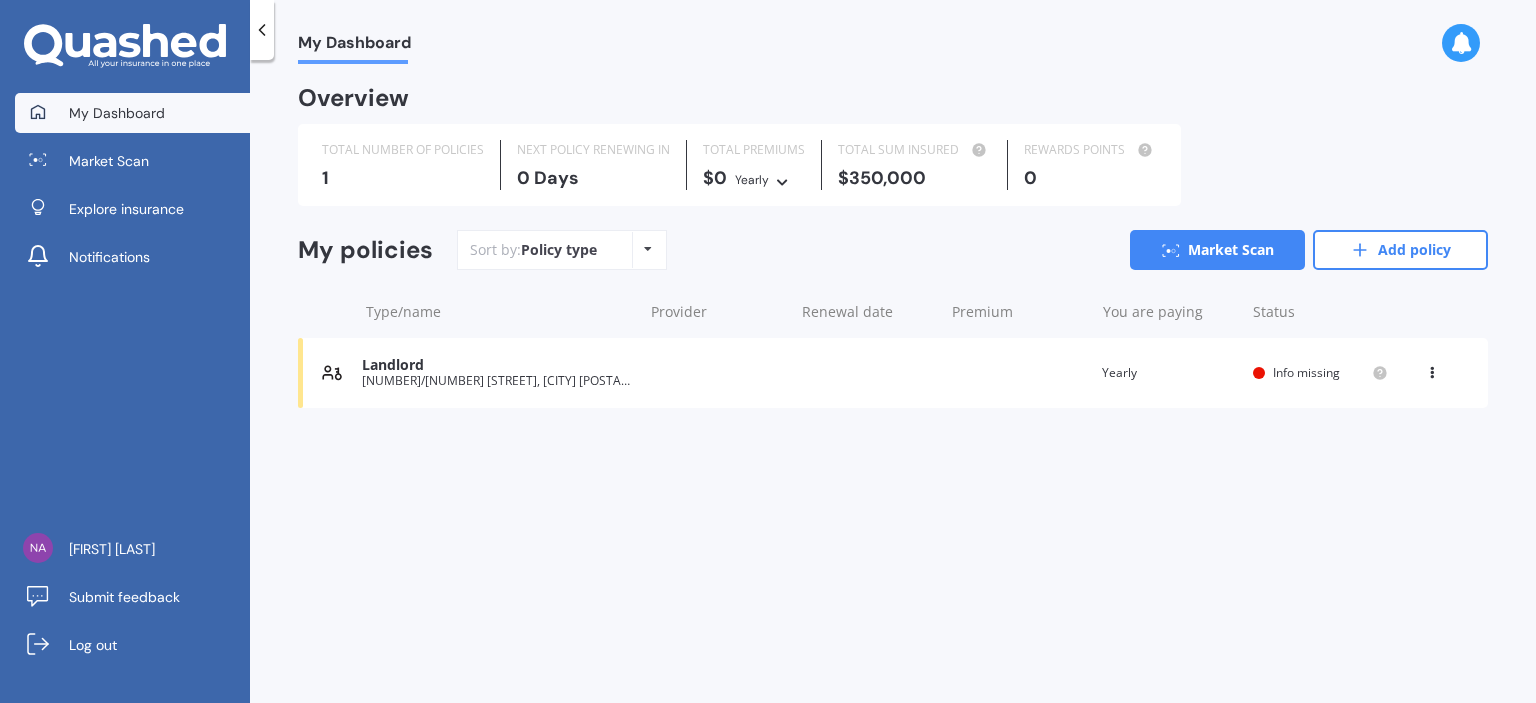 click at bounding box center (1432, 369) 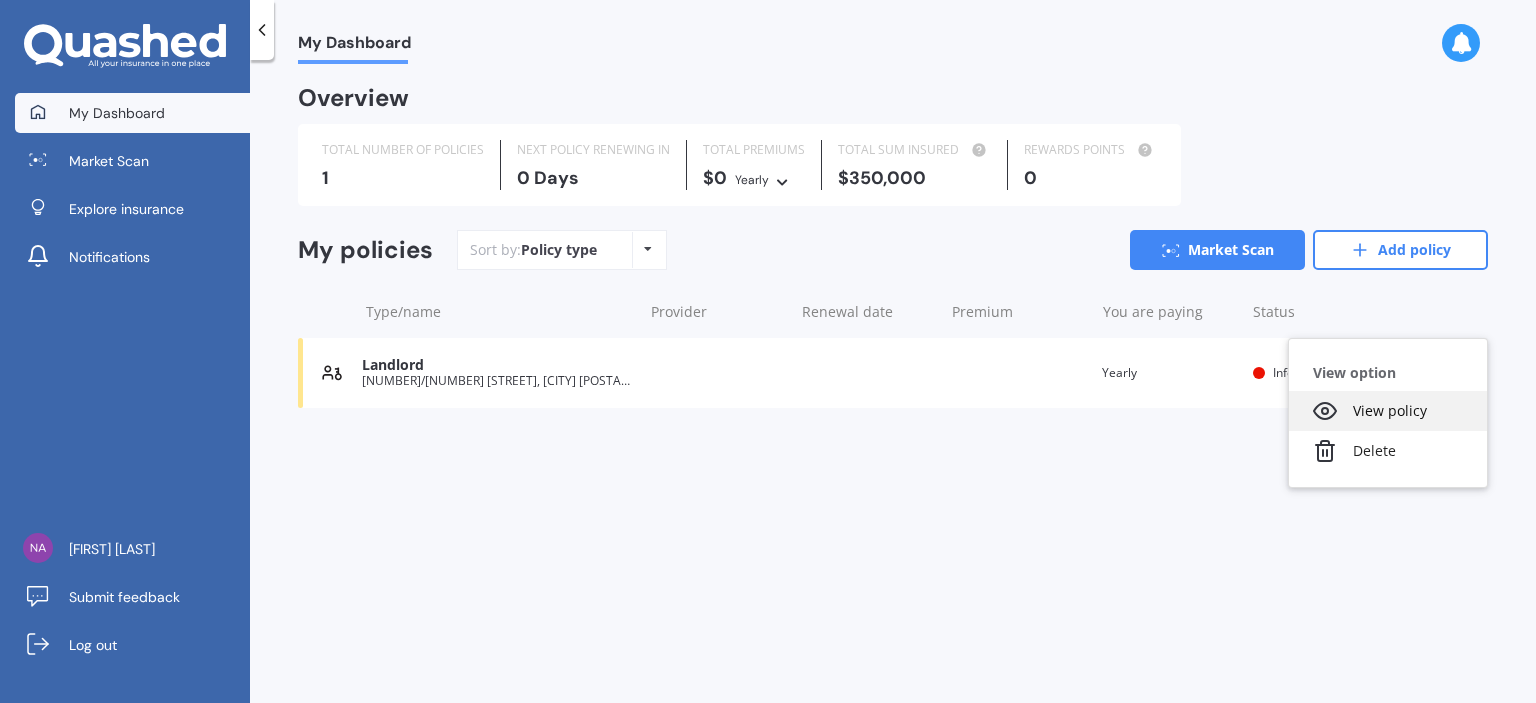 click on "View policy" at bounding box center [1388, 411] 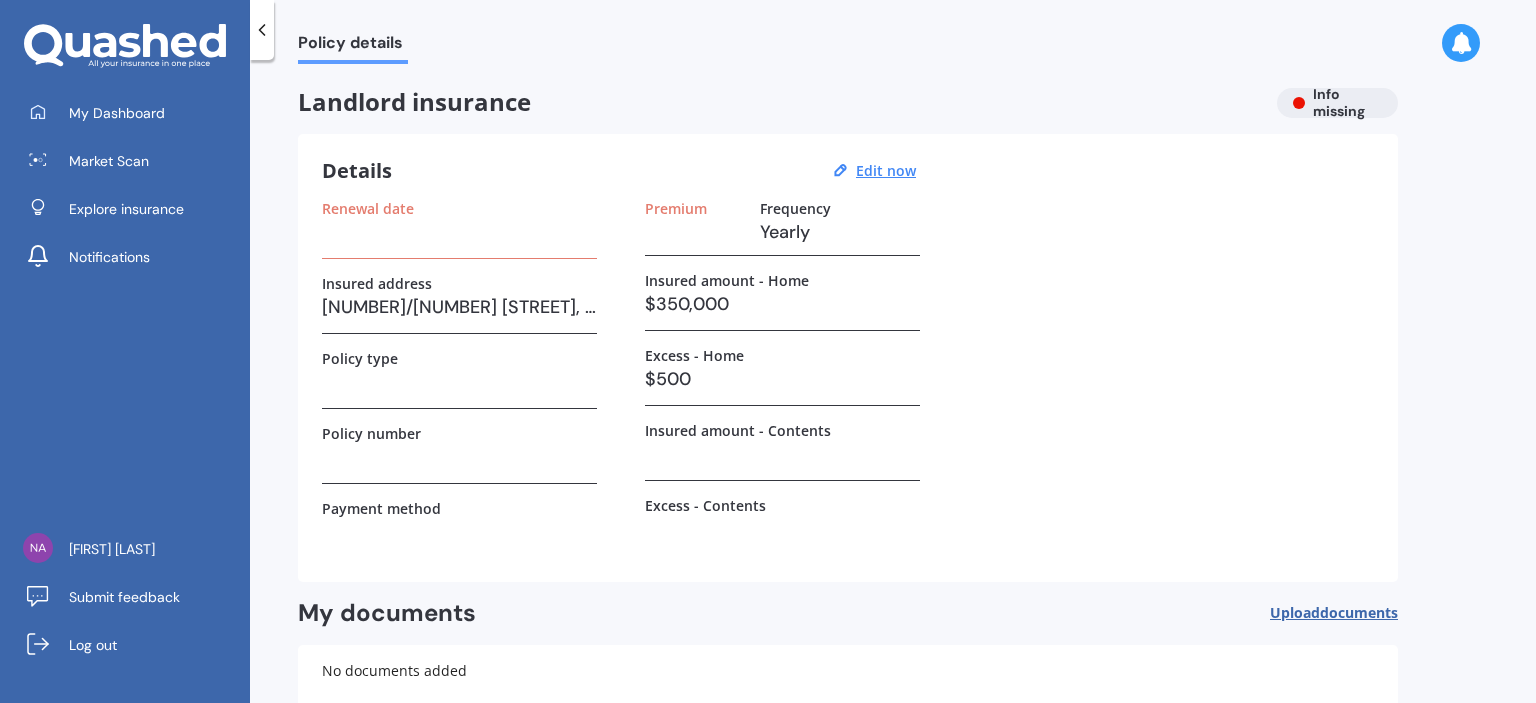 click on "Renewal date" at bounding box center [459, 229] 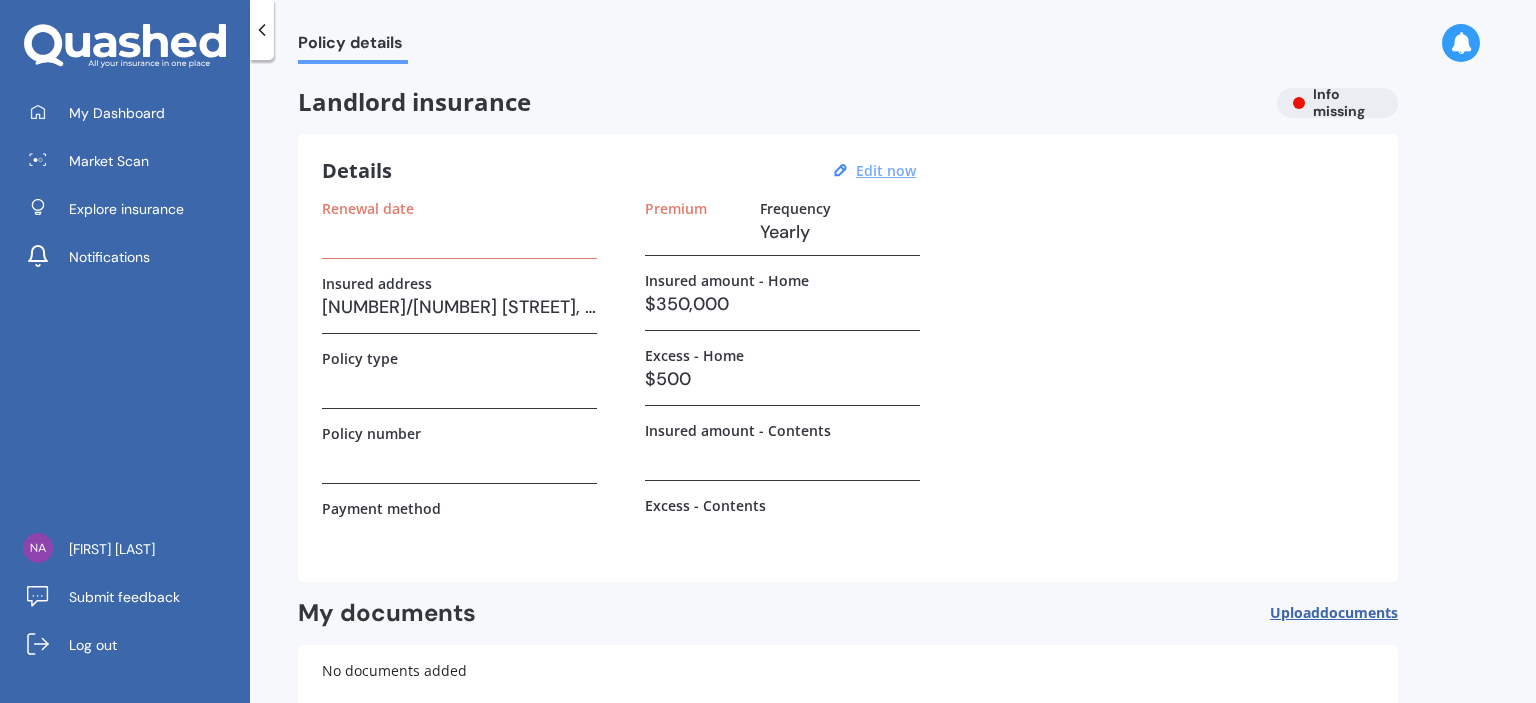 click on "Edit now" at bounding box center [886, 170] 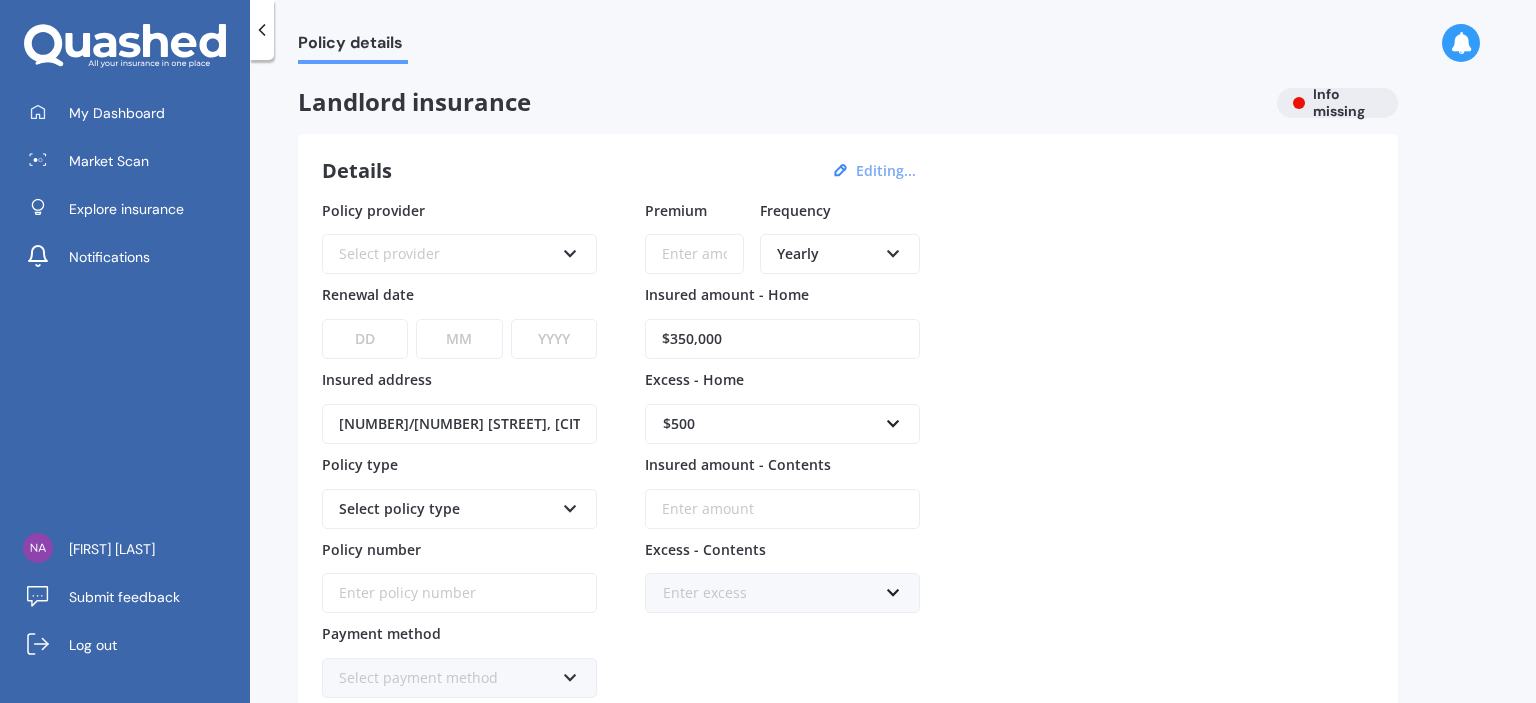 click at bounding box center [570, 250] 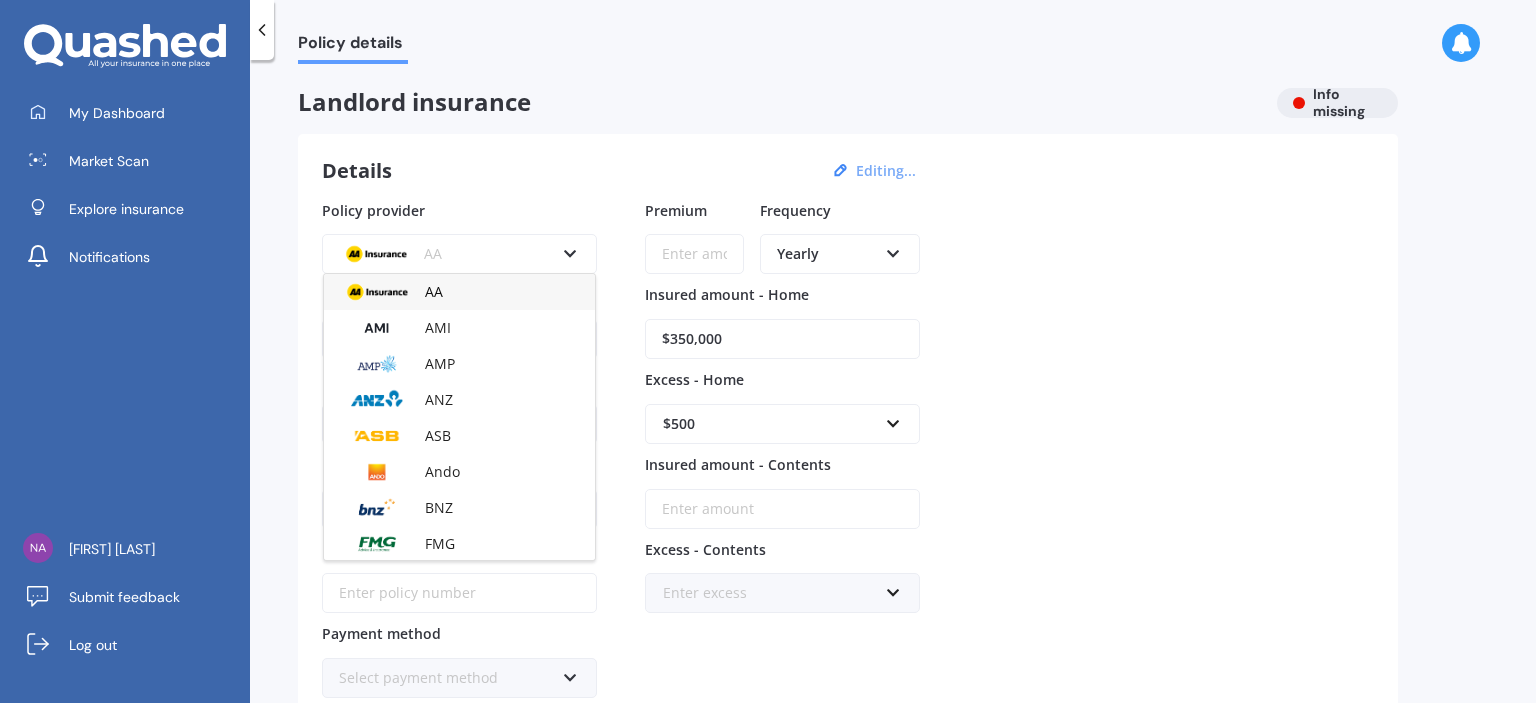 click at bounding box center [570, 250] 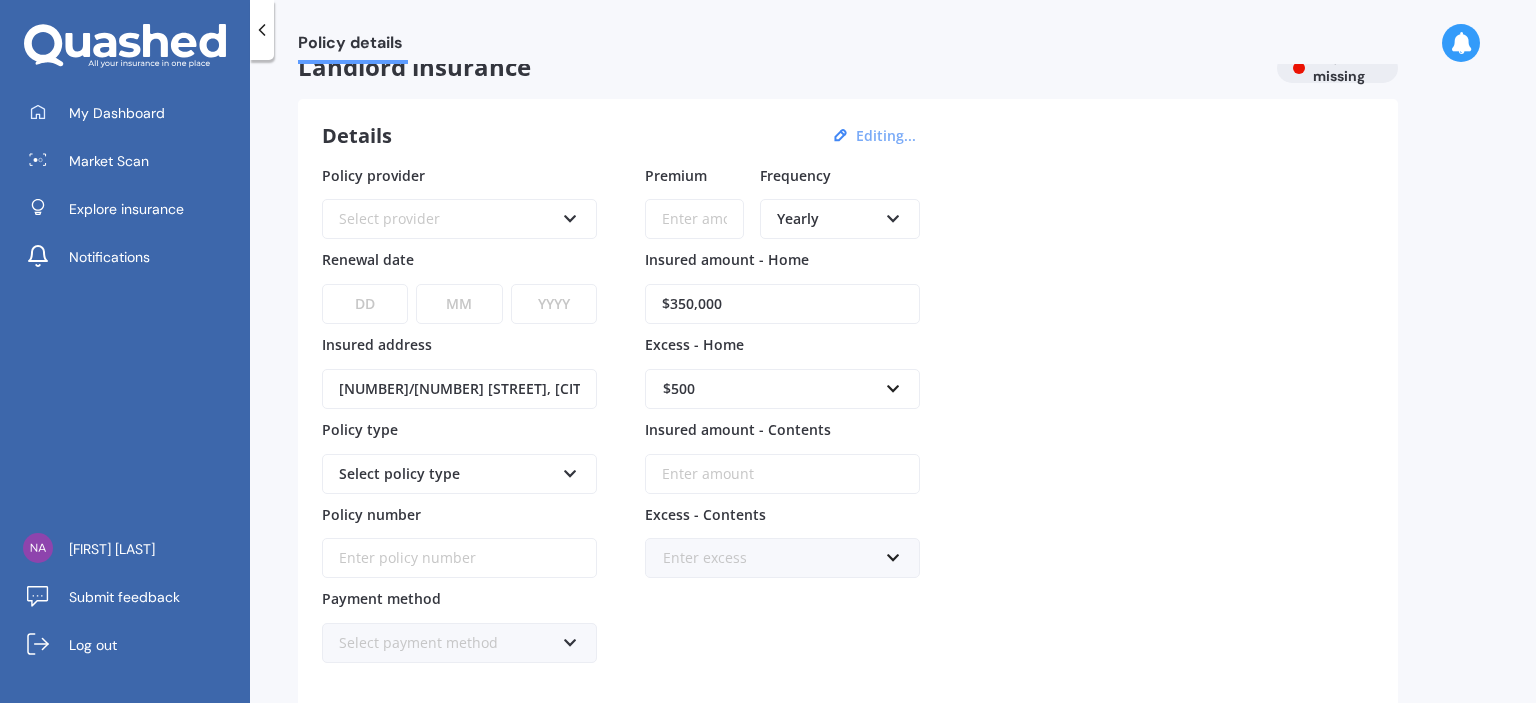 scroll, scrollTop: 0, scrollLeft: 0, axis: both 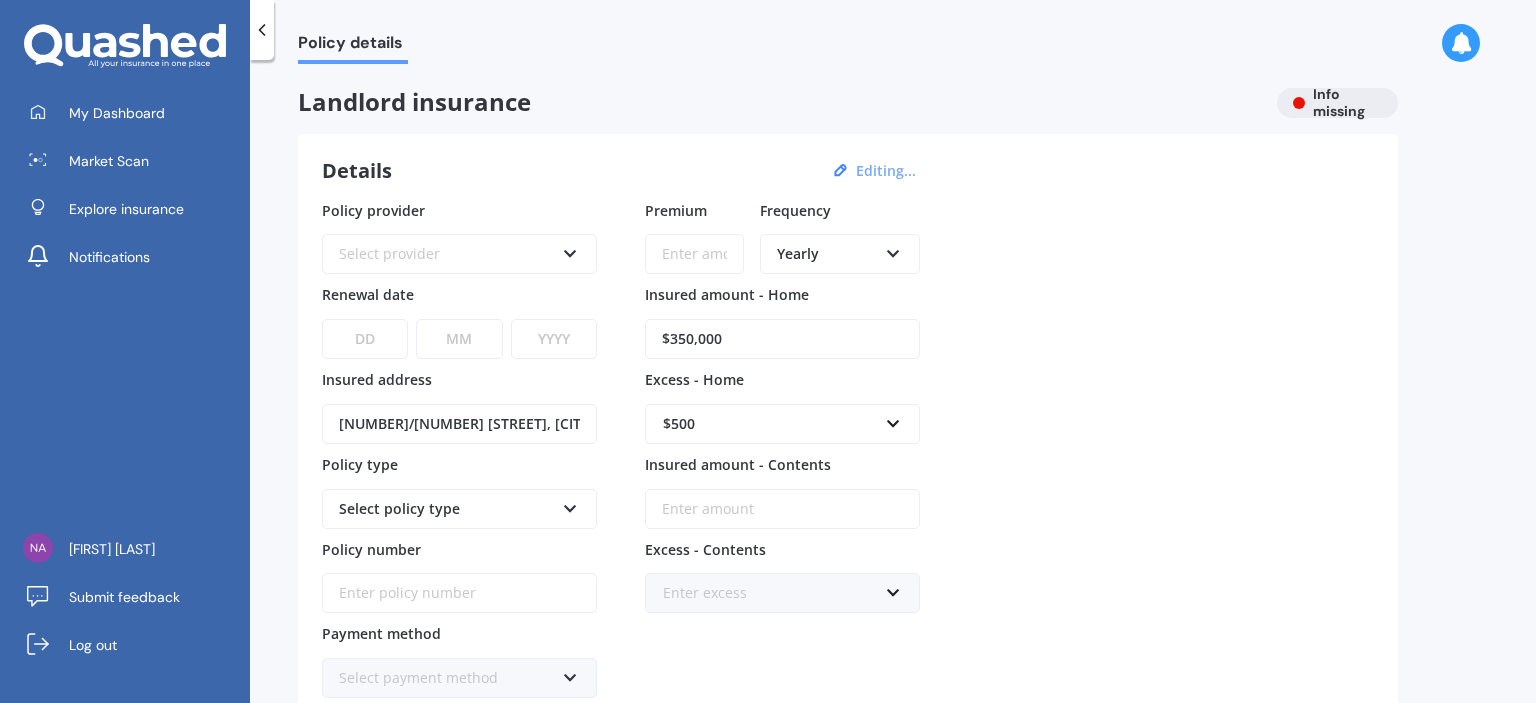 click on "Insured amount - Contents" at bounding box center [782, 509] 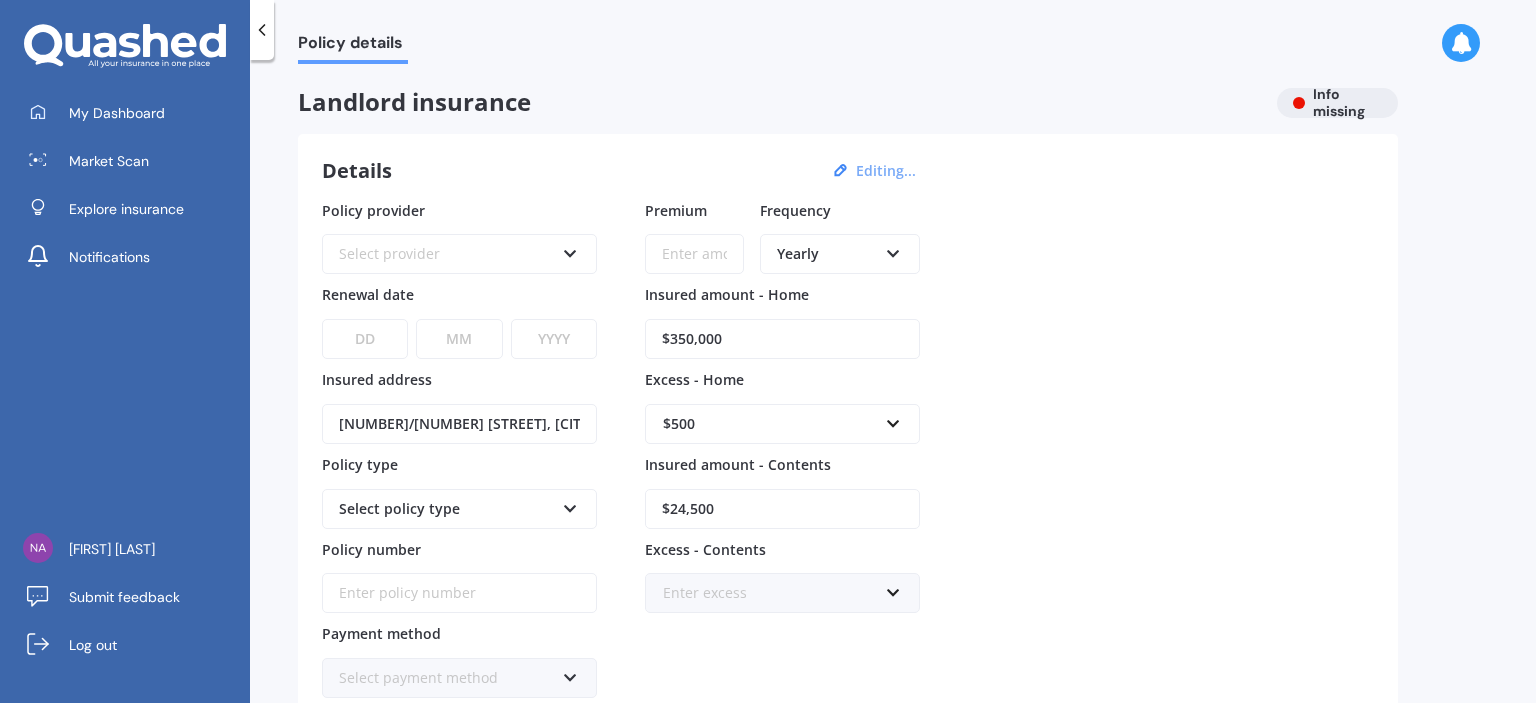 type on "$24,500" 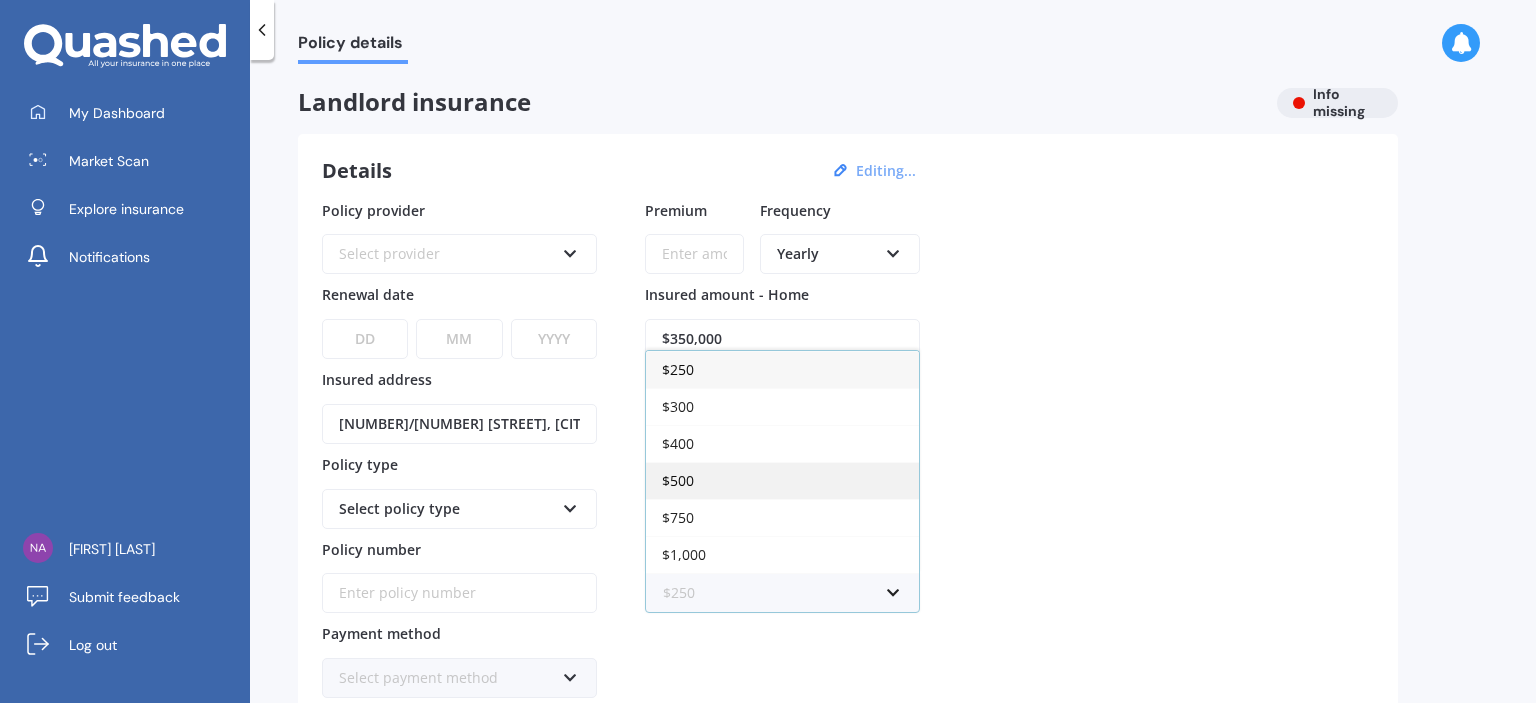 click on "$500" at bounding box center [782, 480] 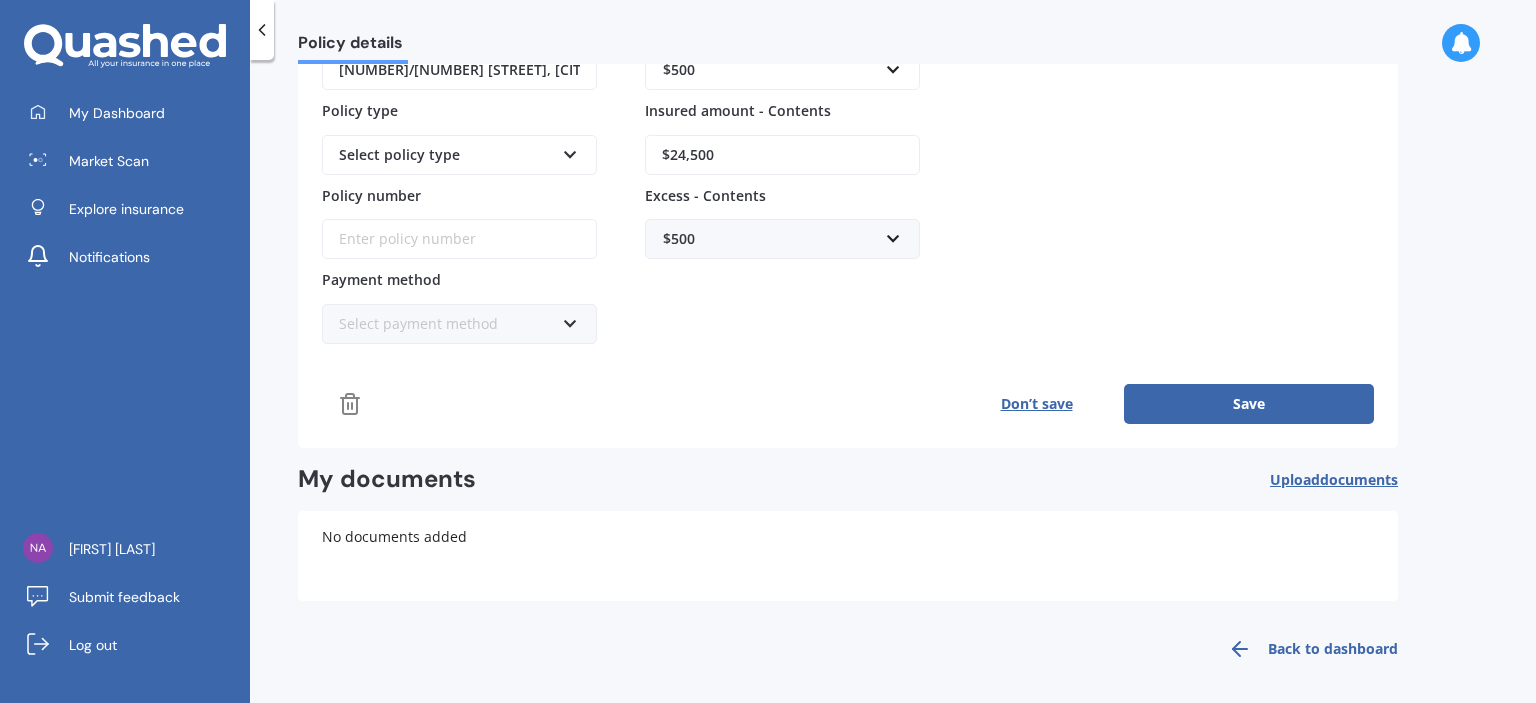scroll, scrollTop: 355, scrollLeft: 0, axis: vertical 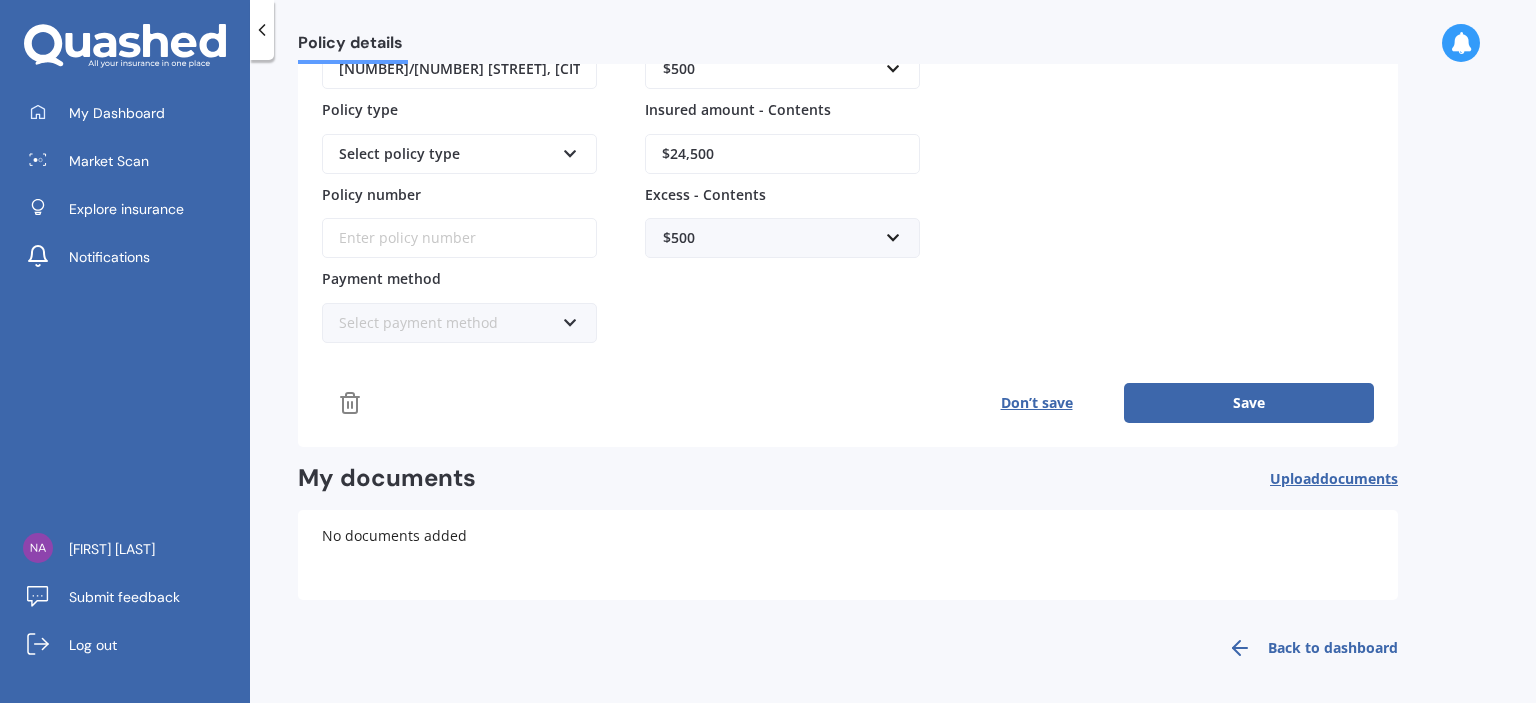 click on "Save" at bounding box center [1249, 403] 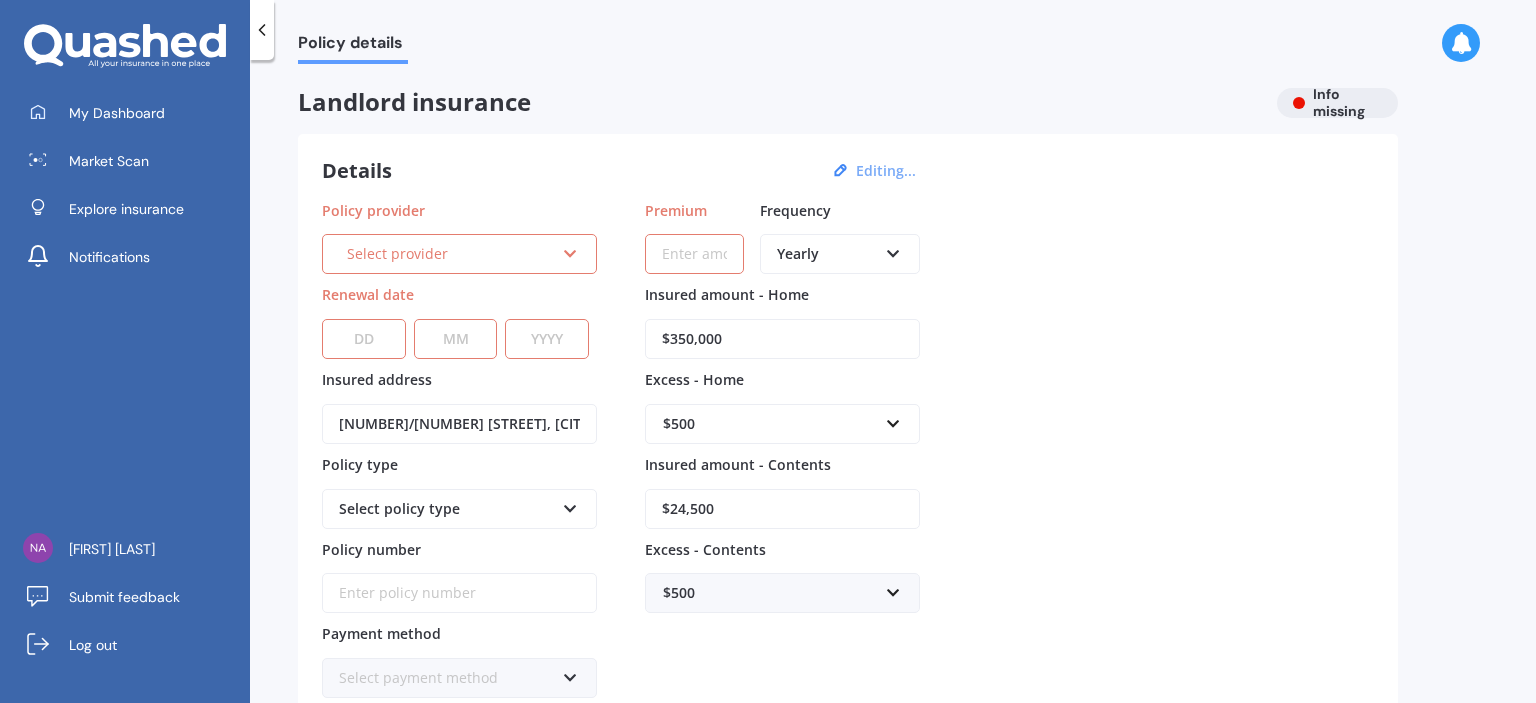 click on "Premium" at bounding box center [694, 254] 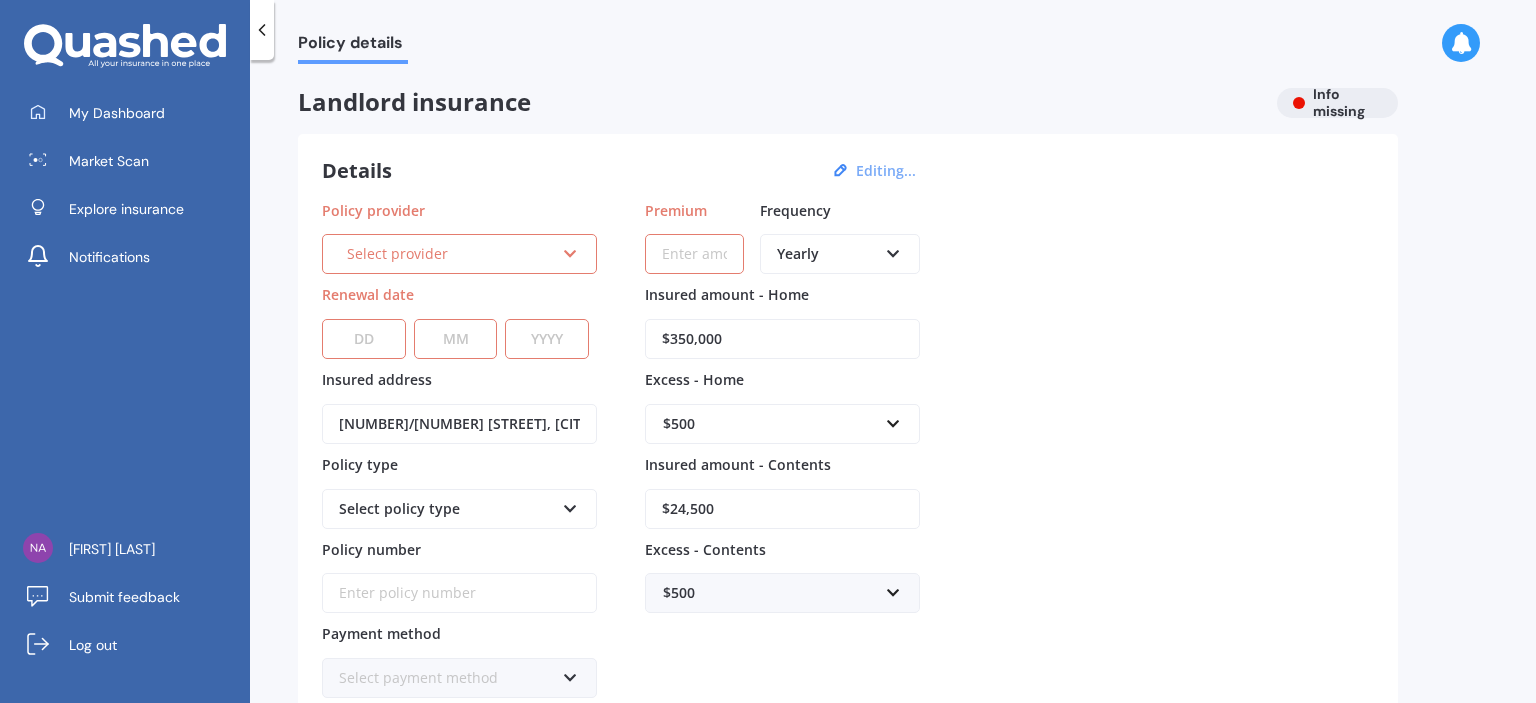 click on "DD 01 02 03 04 05 06 07 08 09 10 11 12 13 14 15 16 17 18 19 20 21 22 23 24 25 26 27 28 29 30 31" at bounding box center (364, 339) 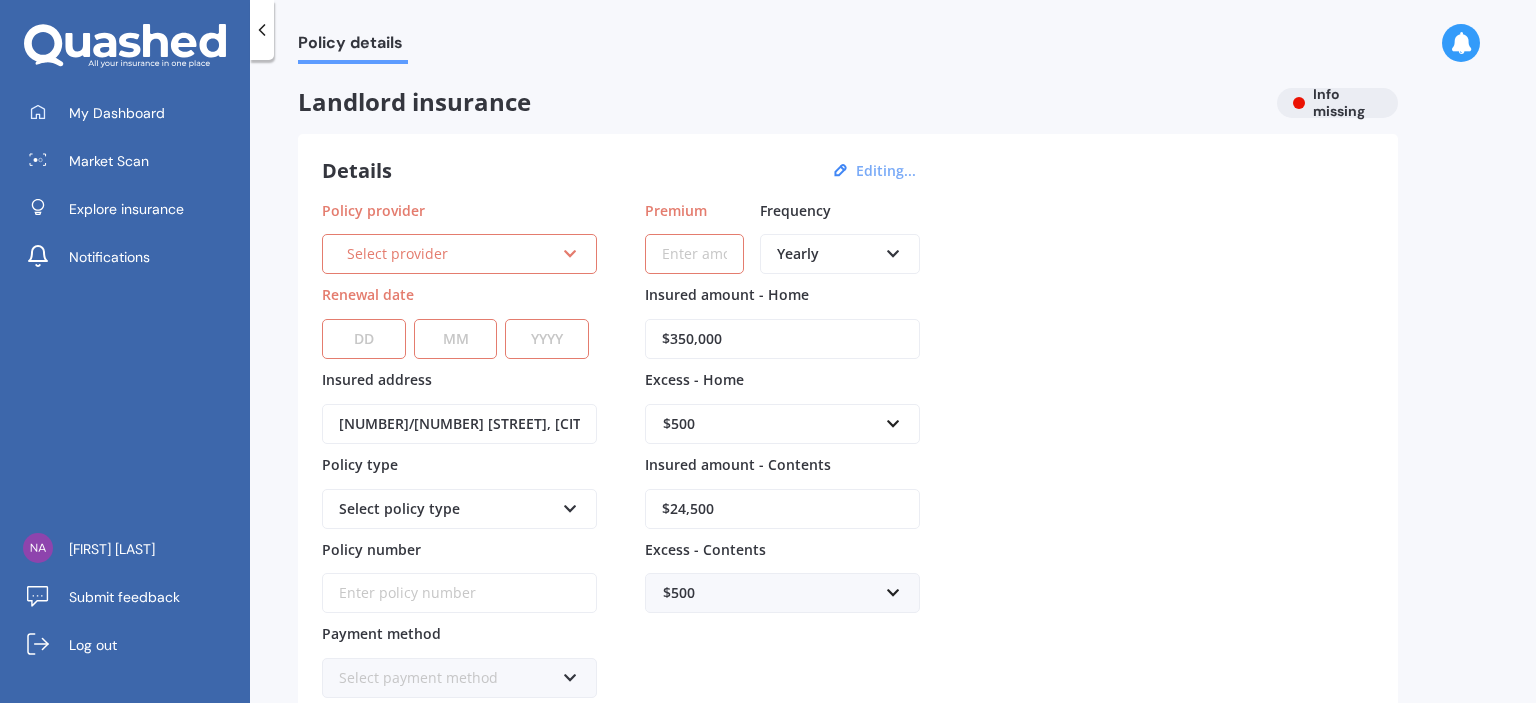 click on "YYYY 2027 2026 2025 2024 2023 2022 2021 2020 2019 2018 2017 2016 2015 2014 2013 2012 2011 2010 2009 2008 2007 2006 2005 2004 2003 2002 2001 2000 1999 1998 1997 1996 1995 1994 1993 1992 1991 1990 1989 1988 1987 1986 1985 1984 1983 1982 1981 1980 1979 1978 1977 1976 1975 1974 1973 1972 1971 1970 1969 1968 1967 1966 1965 1964 1963 1962 1961 1960 1959 1958 1957 1956 1955 1954 1953 1952 1951 1950 1949 1948 1947 1946 1945 1944 1943 1942 1941 1940 1939 1938 1937 1936 1935 1934 1933 1932 1931 1930 1929 1928" at bounding box center (547, 339) 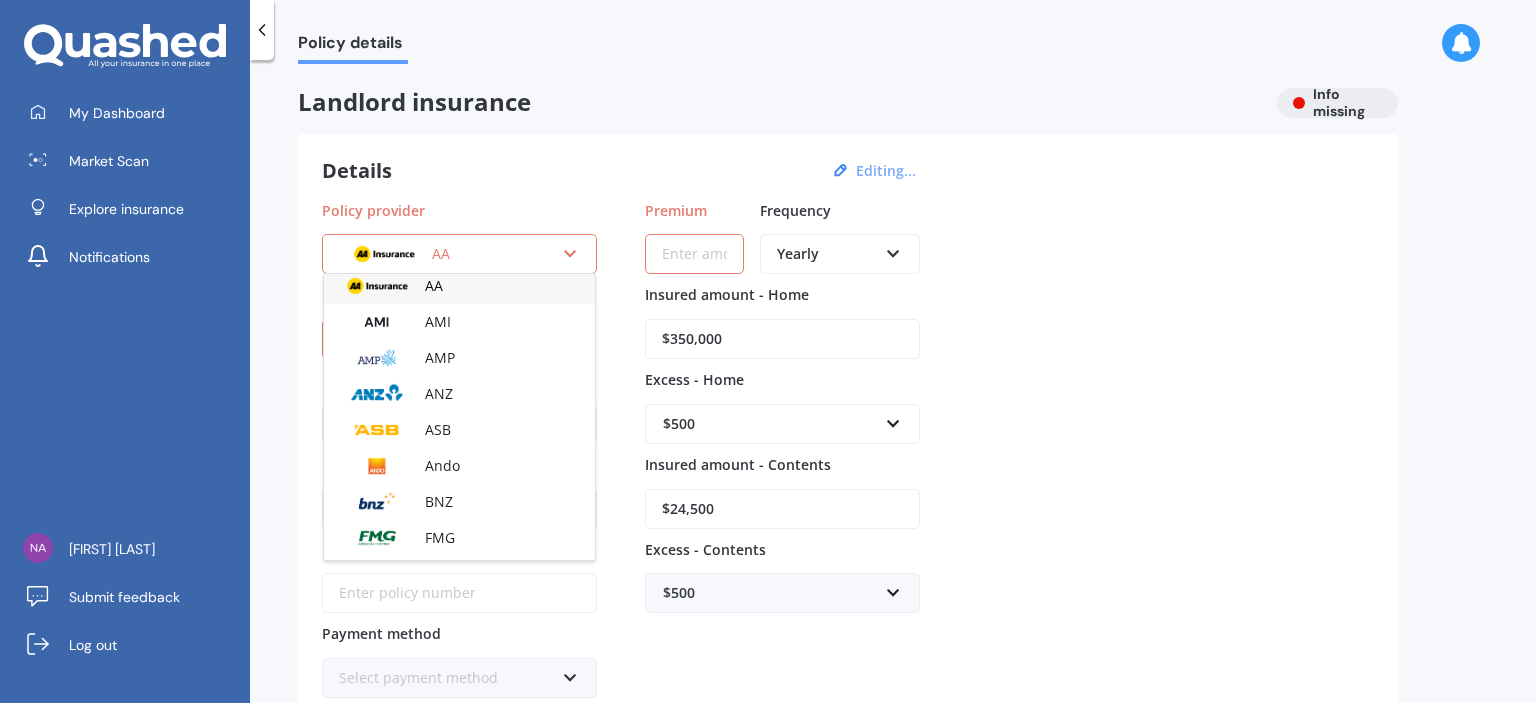 scroll, scrollTop: 0, scrollLeft: 0, axis: both 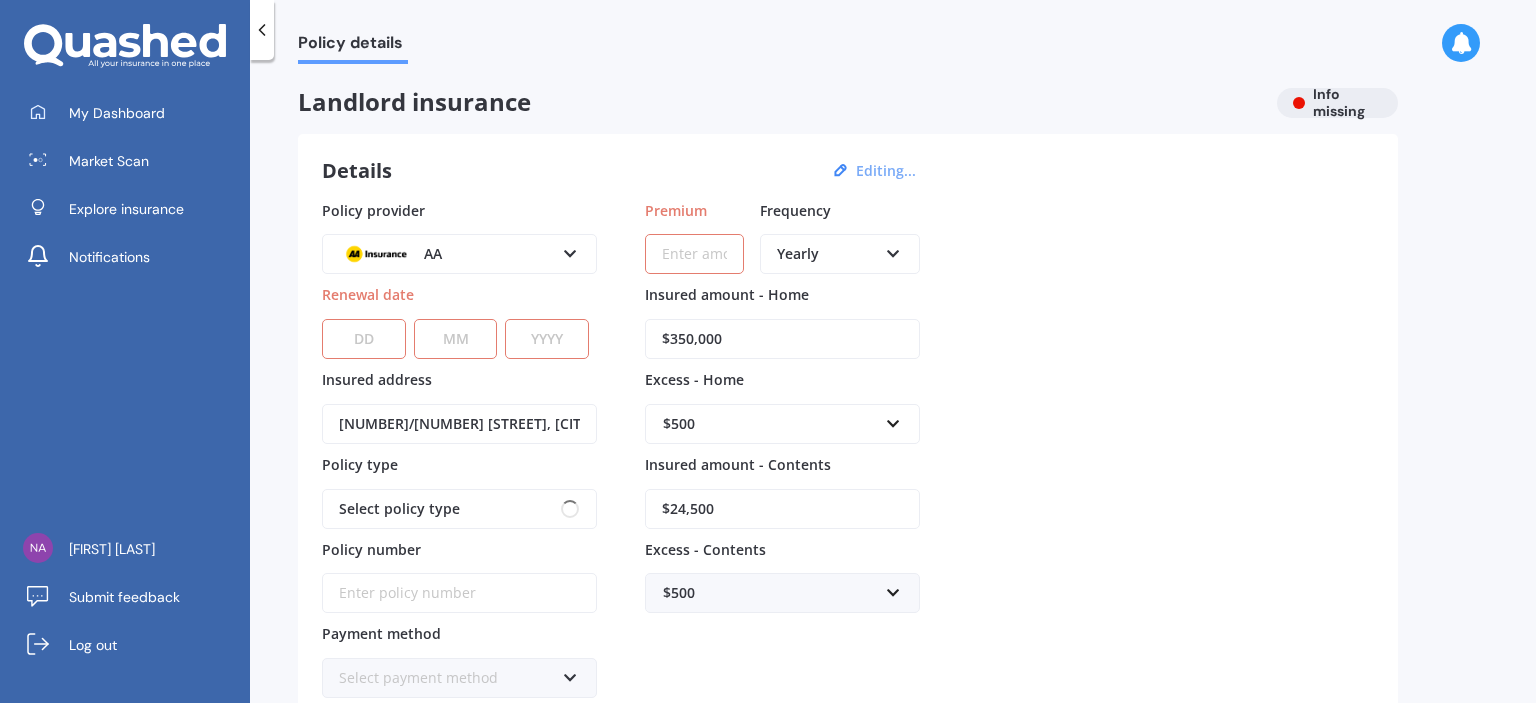 click on "Policy provider AA AA AMI AMP ANZ ASB Ando BNZ FMG Initio Kiwibank MAS NZI Other SBS State TSB Tower Trade Me Insurance Vero Westpac YOUI Renewal date DD 01 02 03 04 05 06 07 08 09 10 11 12 13 14 15 16 17 18 19 20 21 22 23 24 25 26 27 28 29 30 31 MM 01 02 03 04 05 06 07 08 09 10 11 12 YYYY 2027 2026 2025 2024 2023 2022 2021 2020 2019 2018 2017 2016 2015 2014 2013 2012 2011 2010 2009 2008 2007 2006 2005 2004 2003 2002 2001 2000 1999 1998 1997 1996 1995 1994 1993 1992 1991 1990 1989 1988 1987 1986 1985 1984 1983 1982 1981 1980 1979 1978 1977 1976 1975 1974 1973 1972 1971 1970 1969 1968 1967 1966 1965 1964 1963 1962 1961 1960 1959 1958 1957 1956 1955 1954 1953 1952 1951 1950 1949 1948 1947 1946 1945 1944 1943 1942 1941 1940 1939 1938 1937 1936 1935 1934 1933 1932 1931 1930 1929 1928 Insured address 54/86 Albert Street, Whitianga 3510 Policy type Select policy type Policy number Payment method Select payment method Direct debit - bank account Direct debit - credit/debit card Online payment Cheque Premium Yearly" at bounding box center [848, 449] 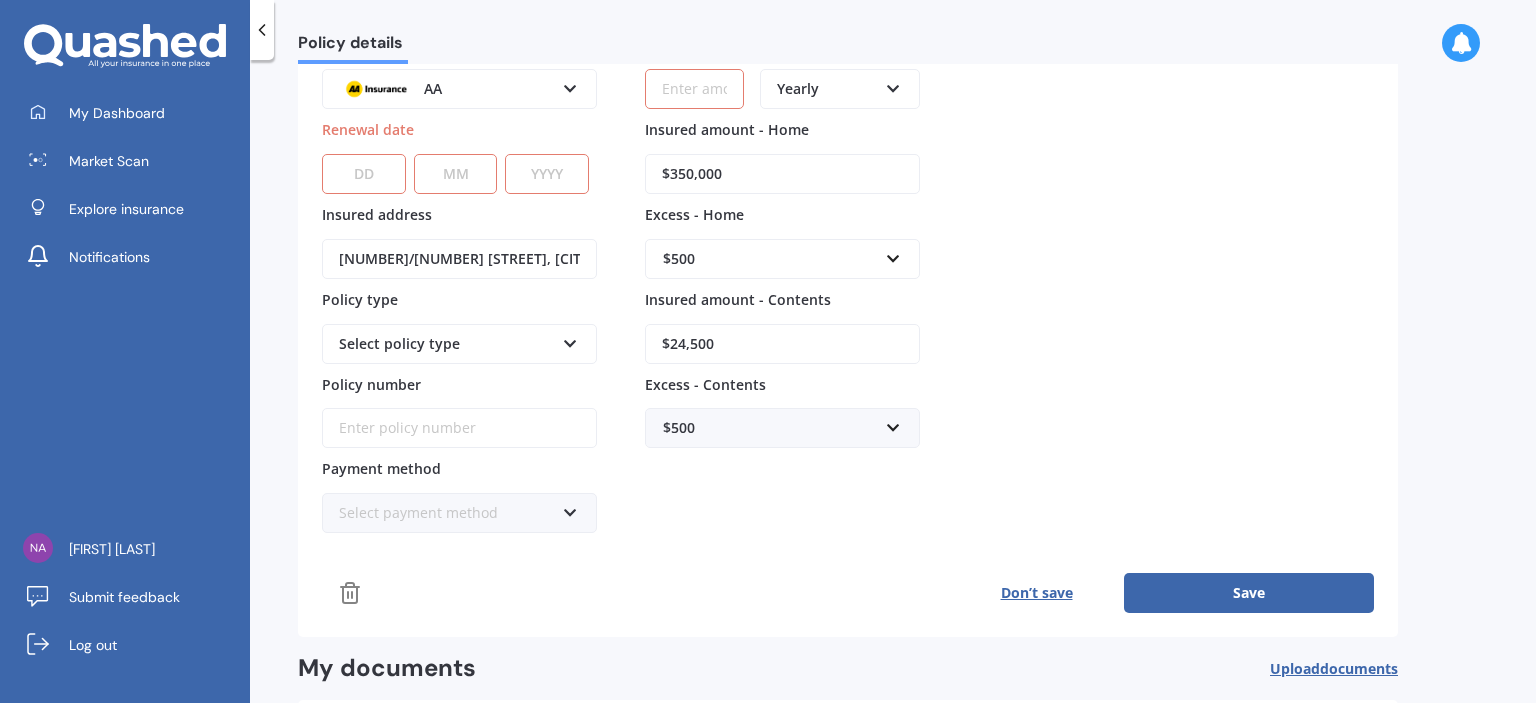 scroll, scrollTop: 355, scrollLeft: 0, axis: vertical 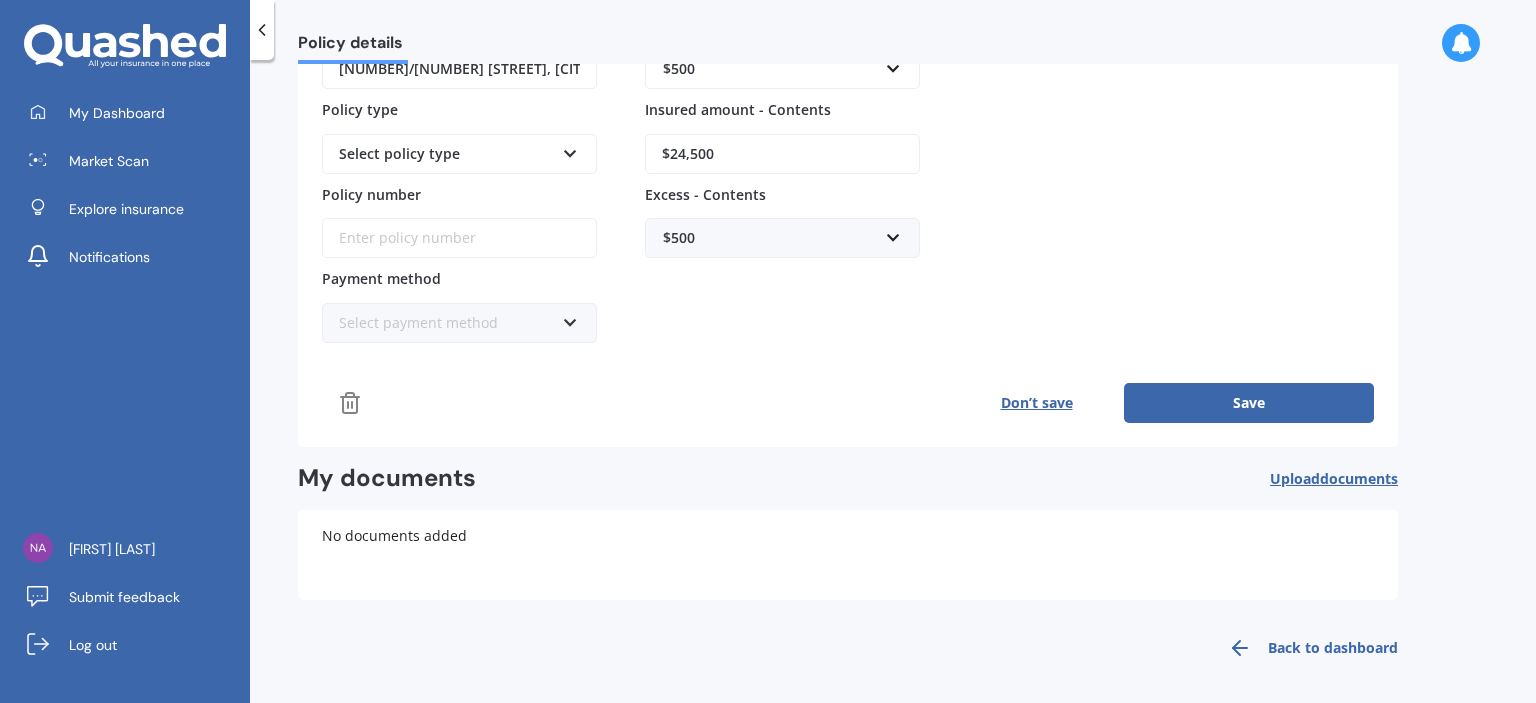 click on "Don’t save" at bounding box center [1036, 403] 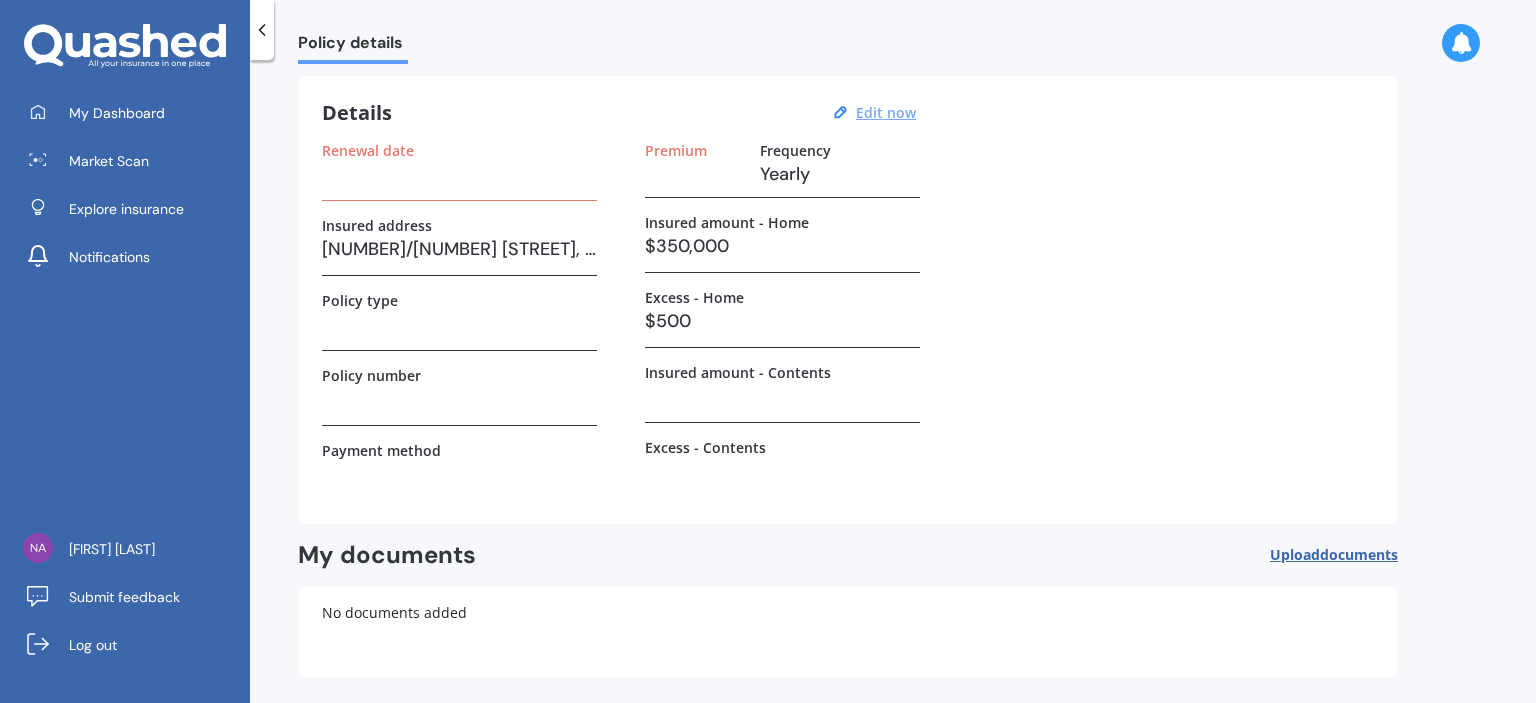 scroll, scrollTop: 0, scrollLeft: 0, axis: both 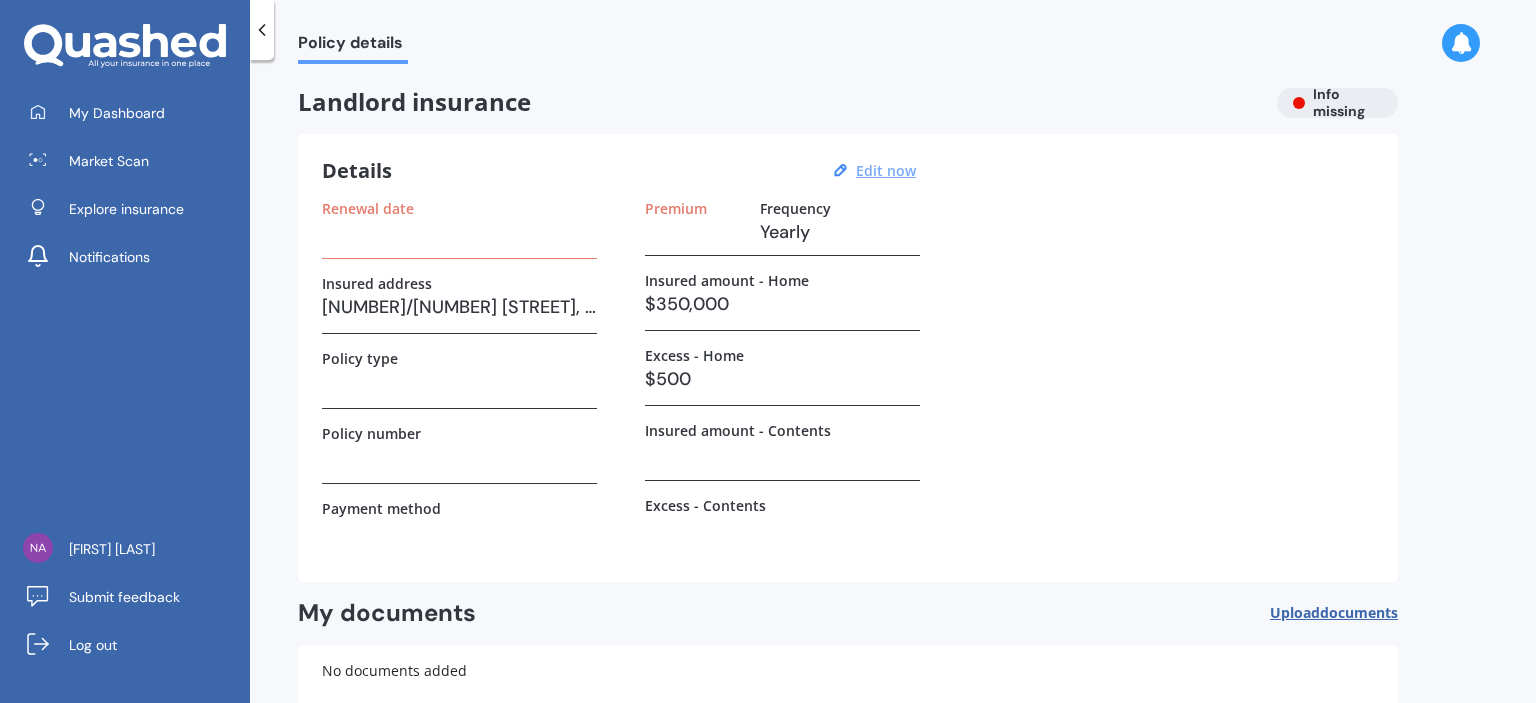 click on "Landlord insurance Info missing" at bounding box center (848, 103) 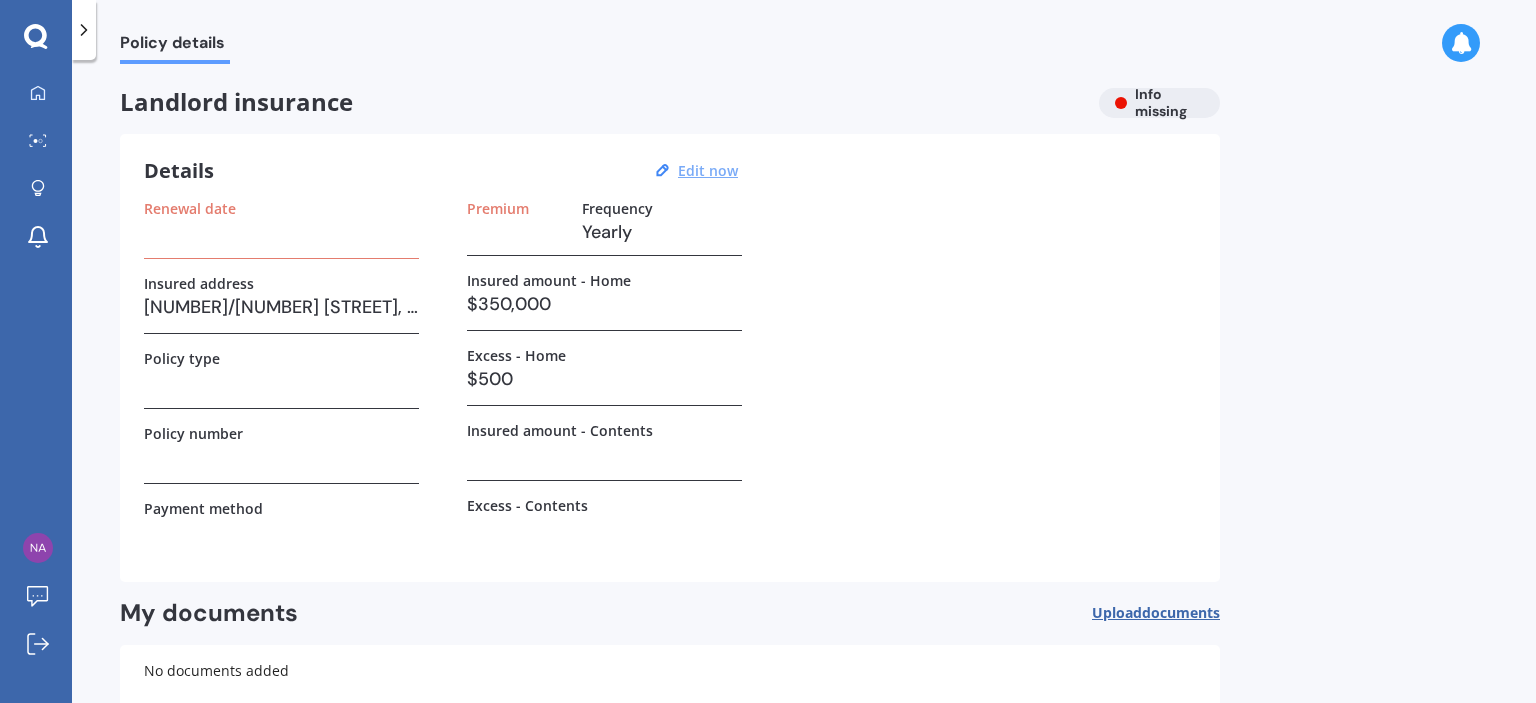 click 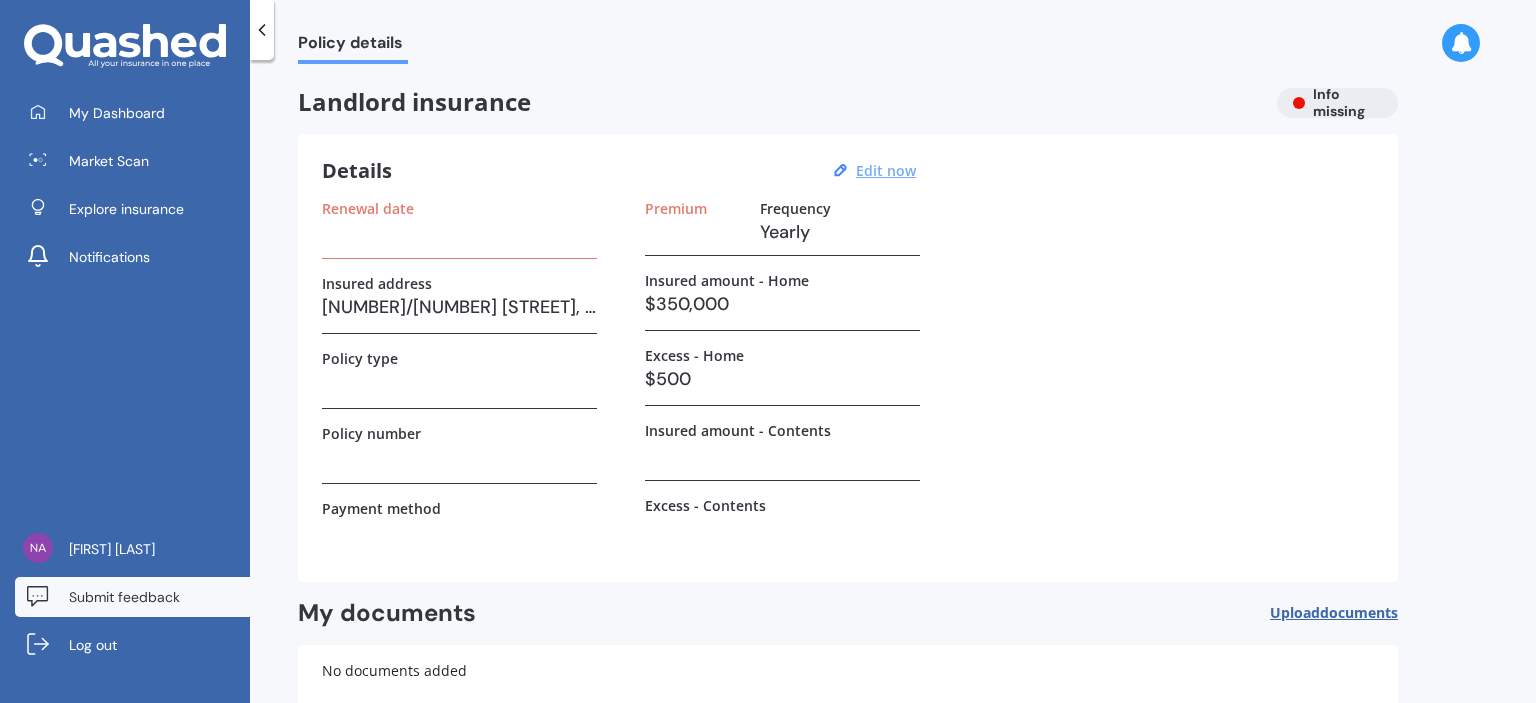 click on "Submit feedback" at bounding box center [124, 597] 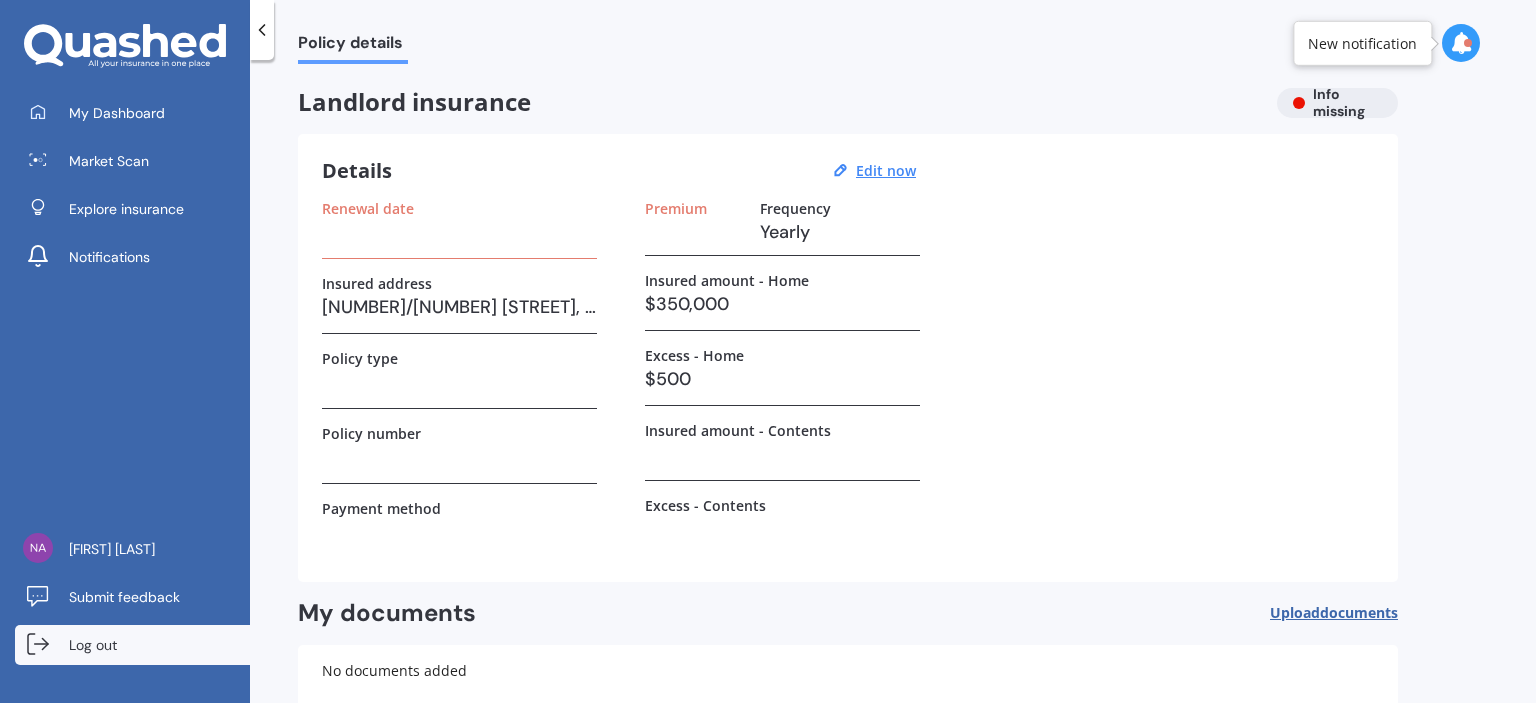 click on "Log out" at bounding box center [93, 645] 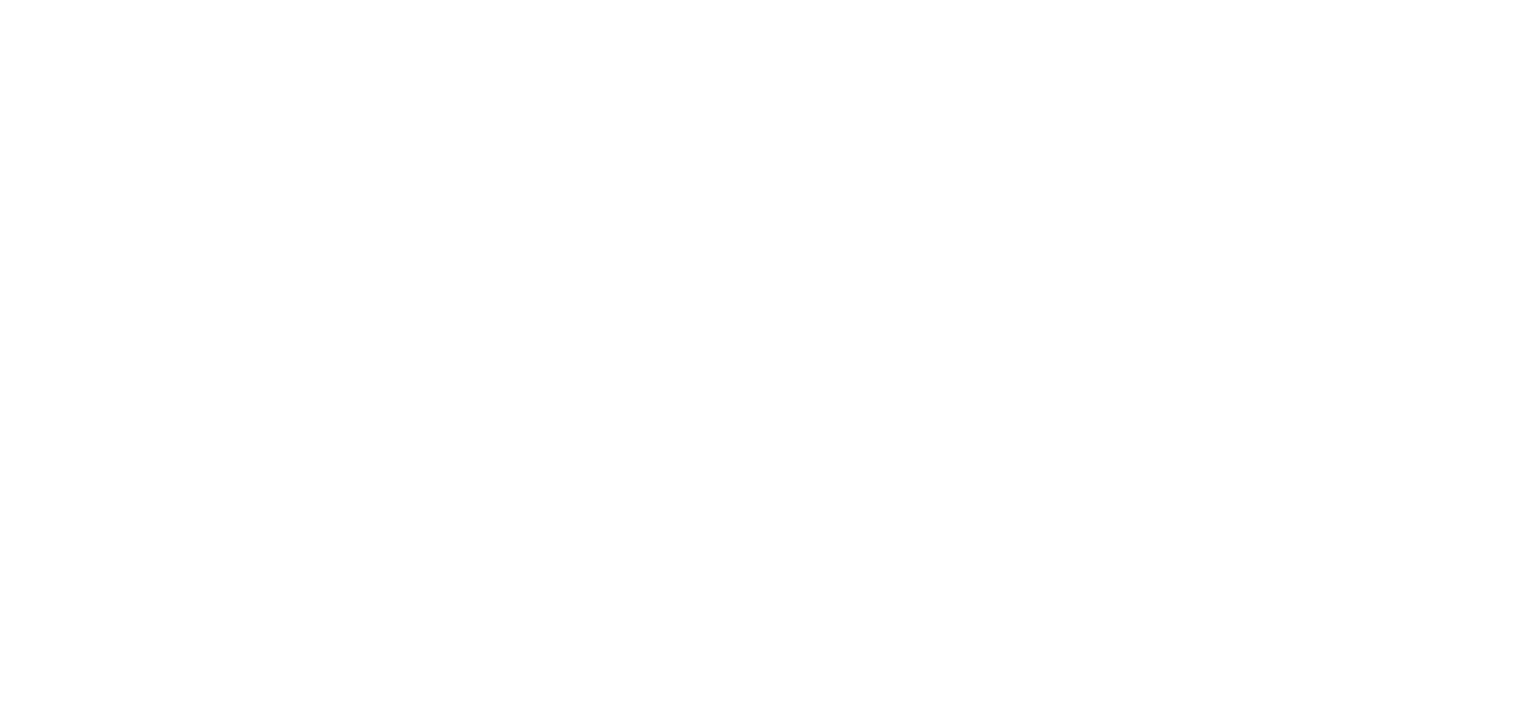 scroll, scrollTop: 0, scrollLeft: 0, axis: both 